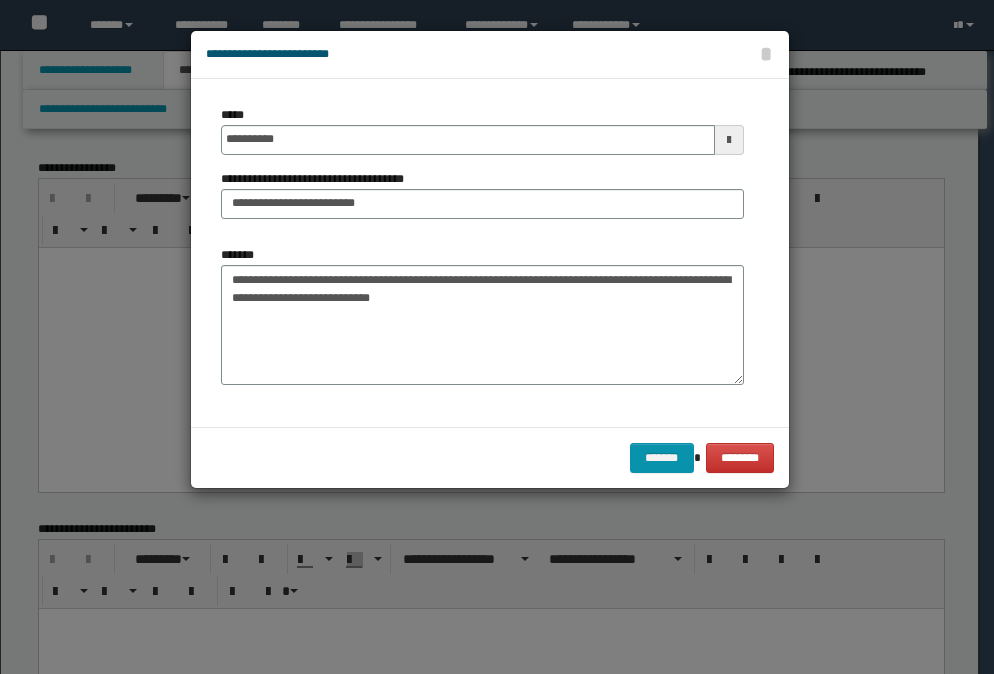 scroll, scrollTop: 1100, scrollLeft: 0, axis: vertical 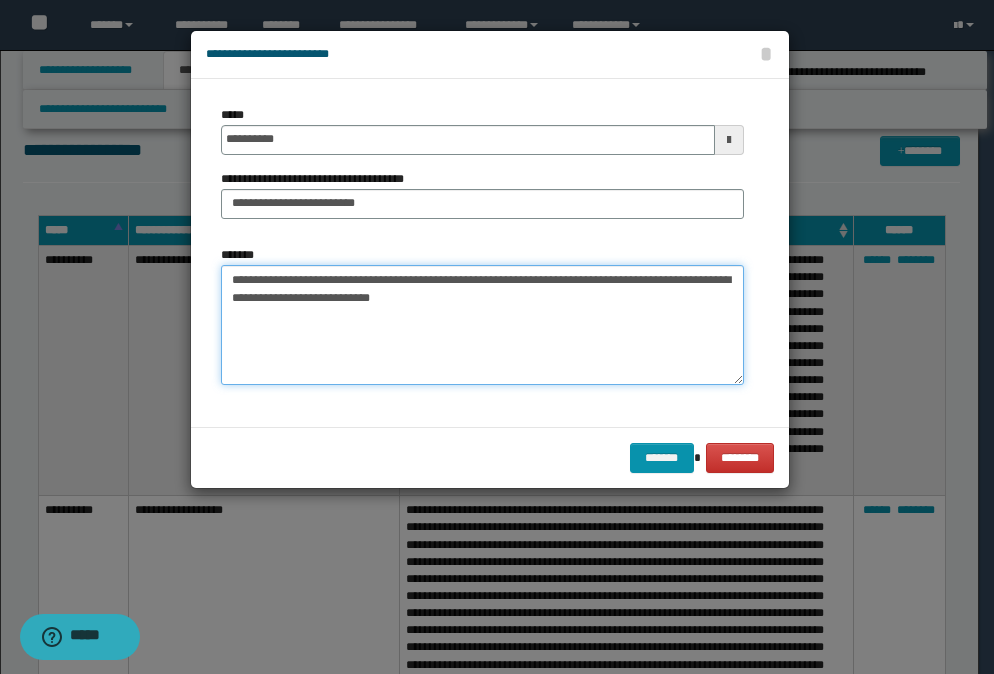 click on "**********" at bounding box center [482, 325] 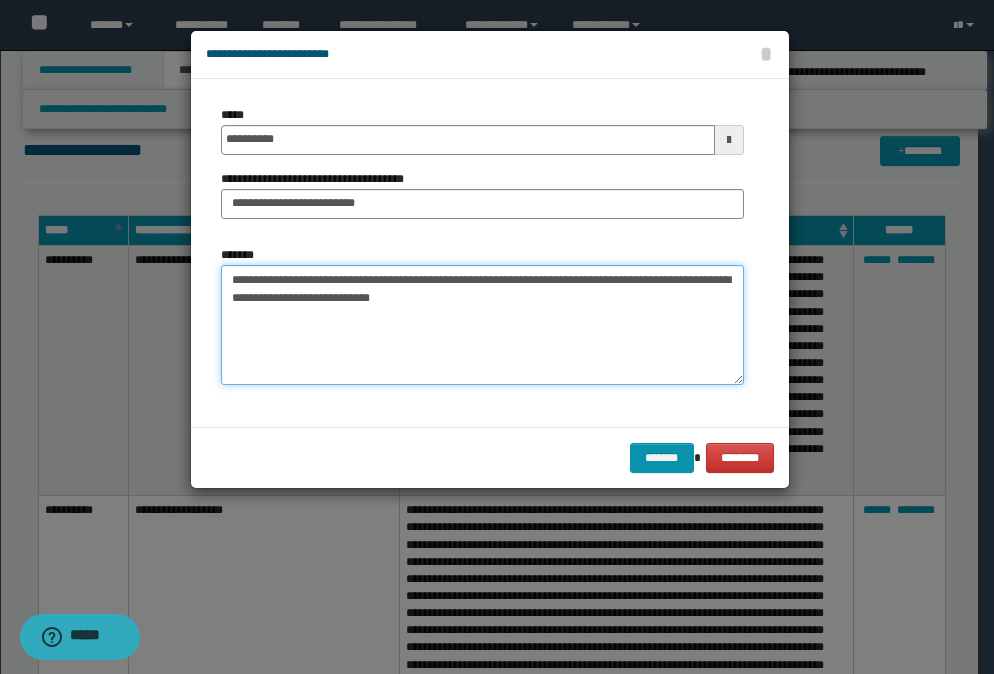 click on "**********" at bounding box center (482, 325) 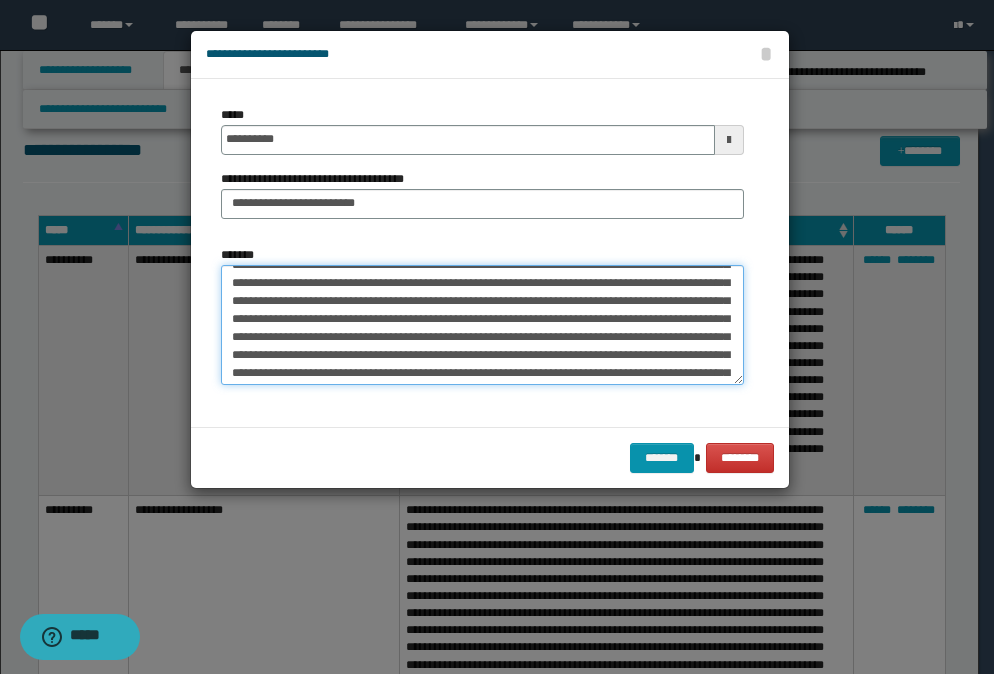 scroll, scrollTop: 0, scrollLeft: 0, axis: both 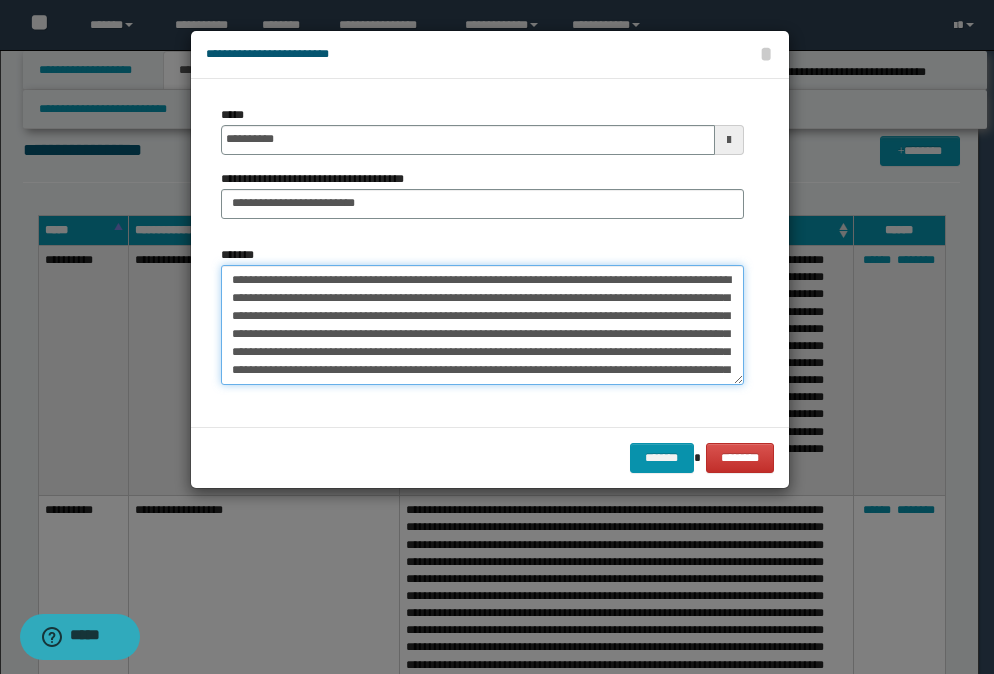 click on "*******" at bounding box center (482, 325) 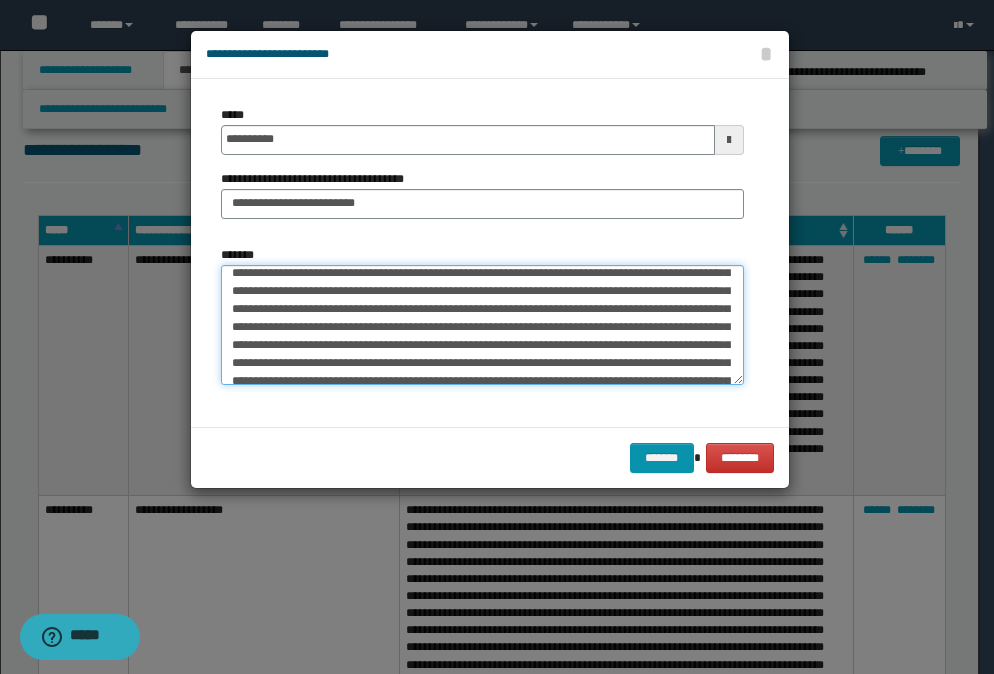 scroll, scrollTop: 80, scrollLeft: 0, axis: vertical 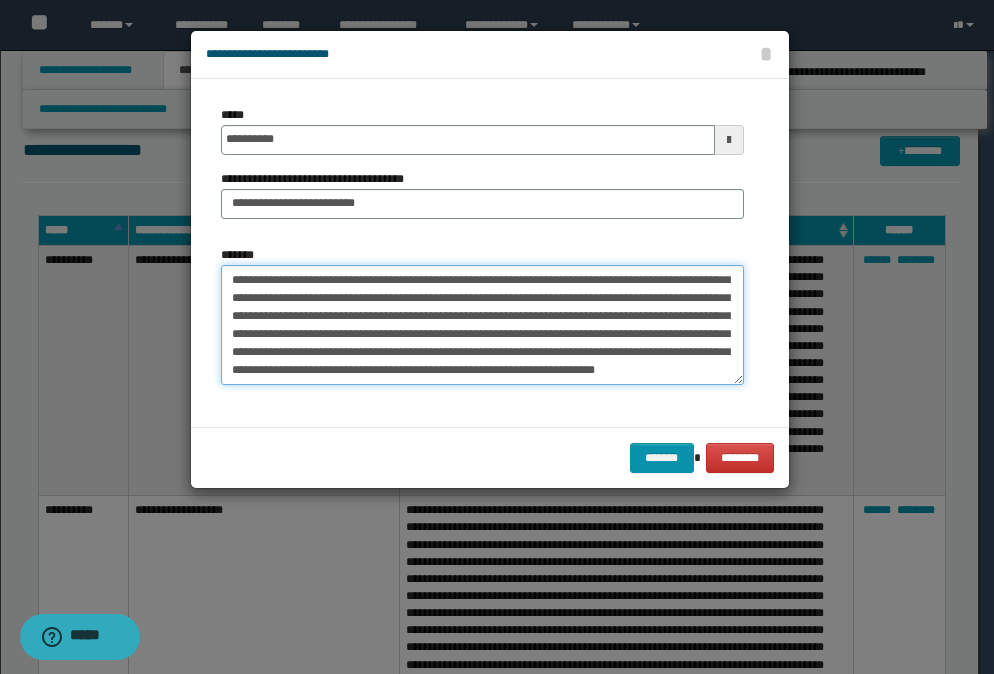 click on "*******" at bounding box center [482, 325] 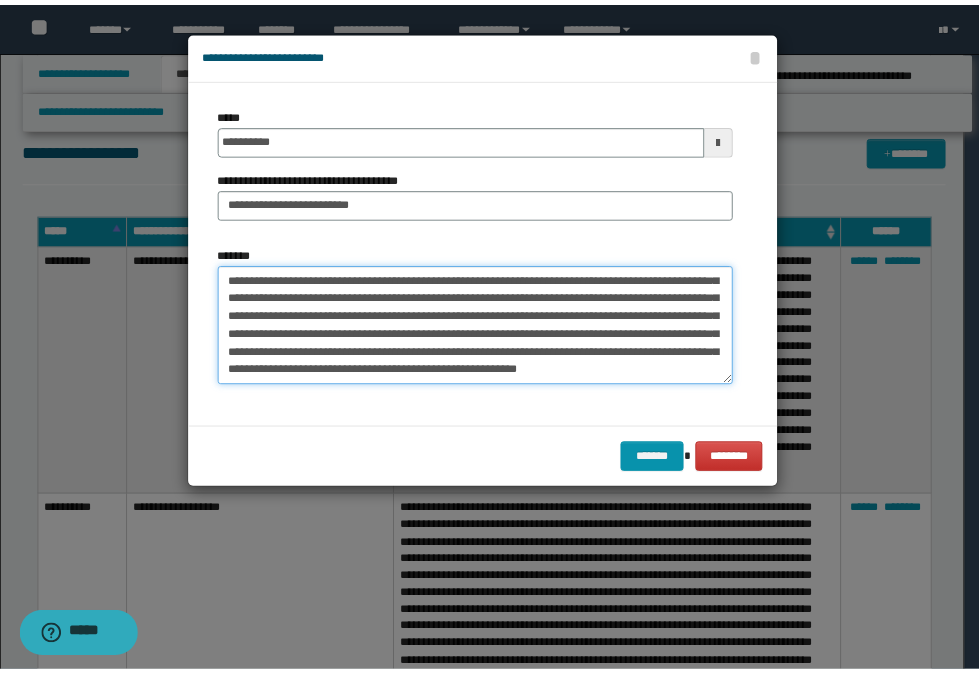 scroll, scrollTop: 390, scrollLeft: 0, axis: vertical 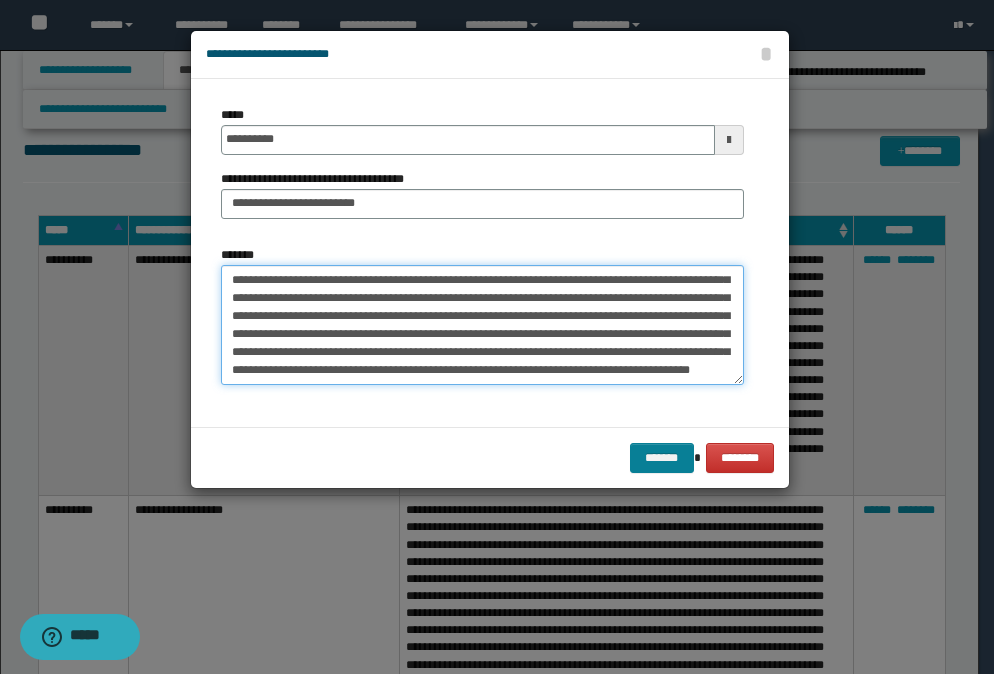type on "**********" 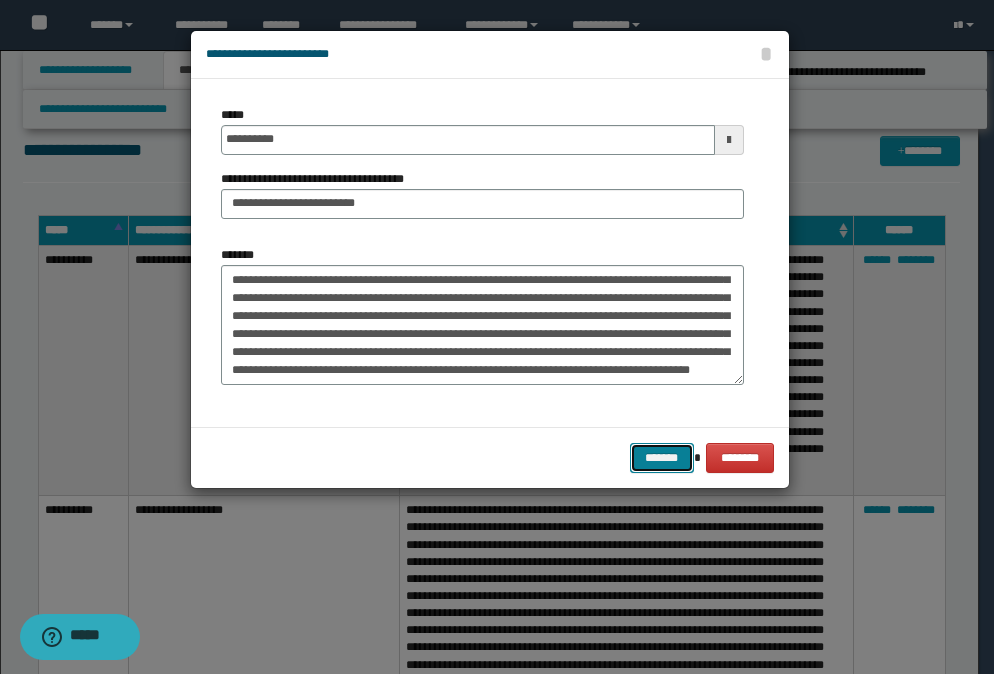 click on "*******" at bounding box center [662, 458] 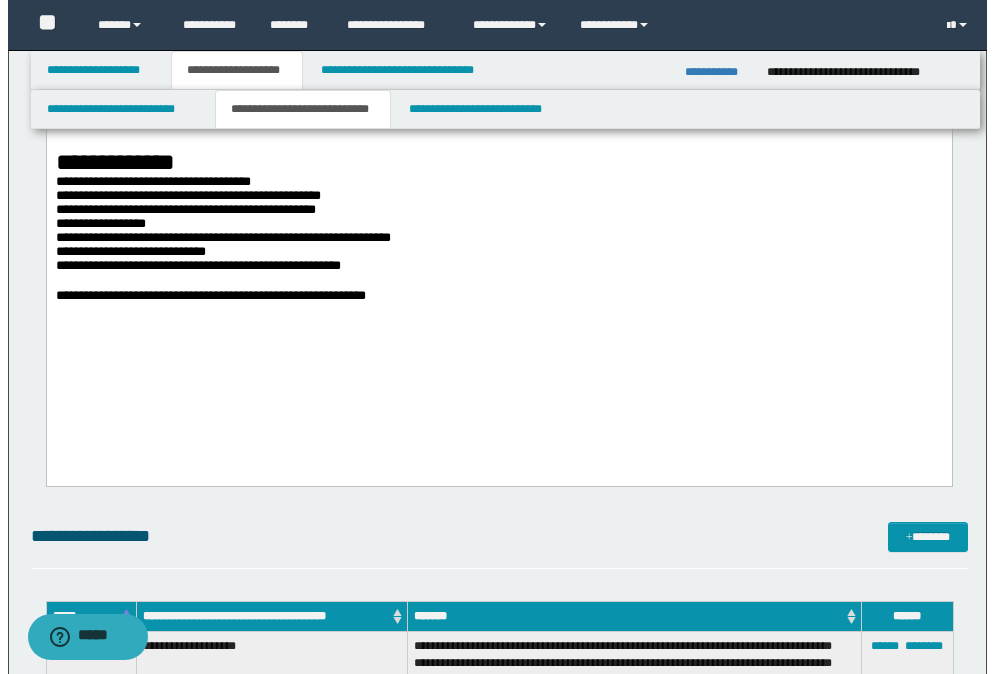 scroll, scrollTop: 700, scrollLeft: 0, axis: vertical 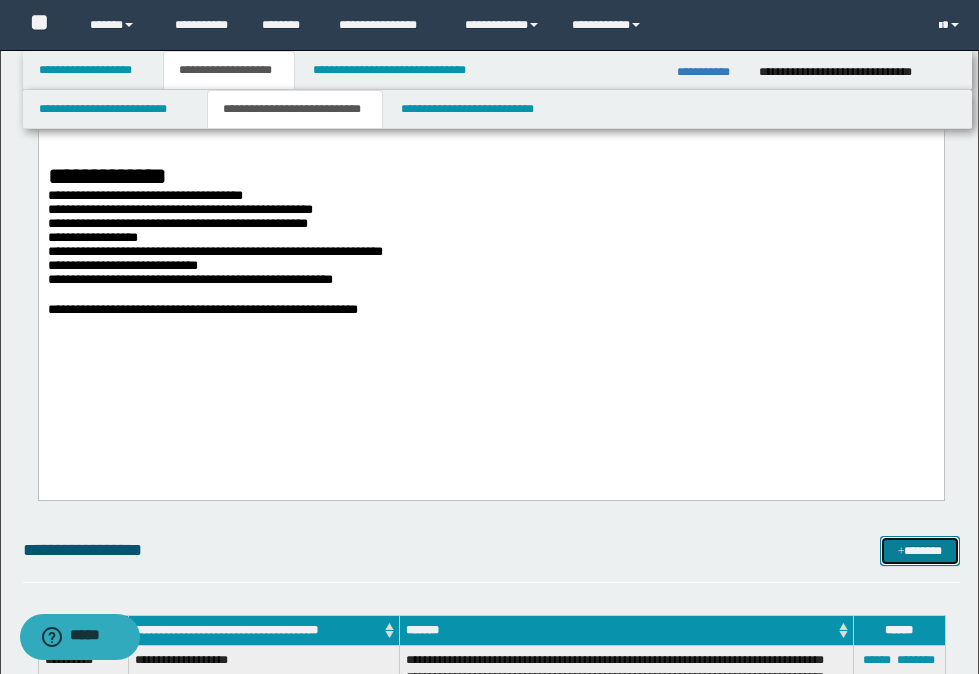 click at bounding box center (901, 552) 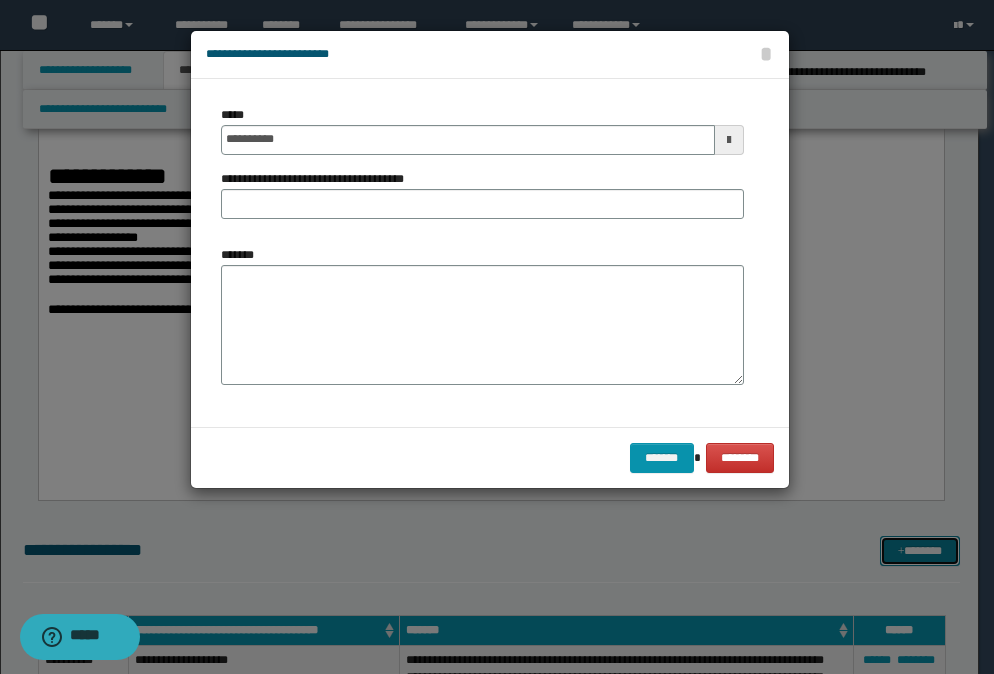 scroll, scrollTop: 0, scrollLeft: 0, axis: both 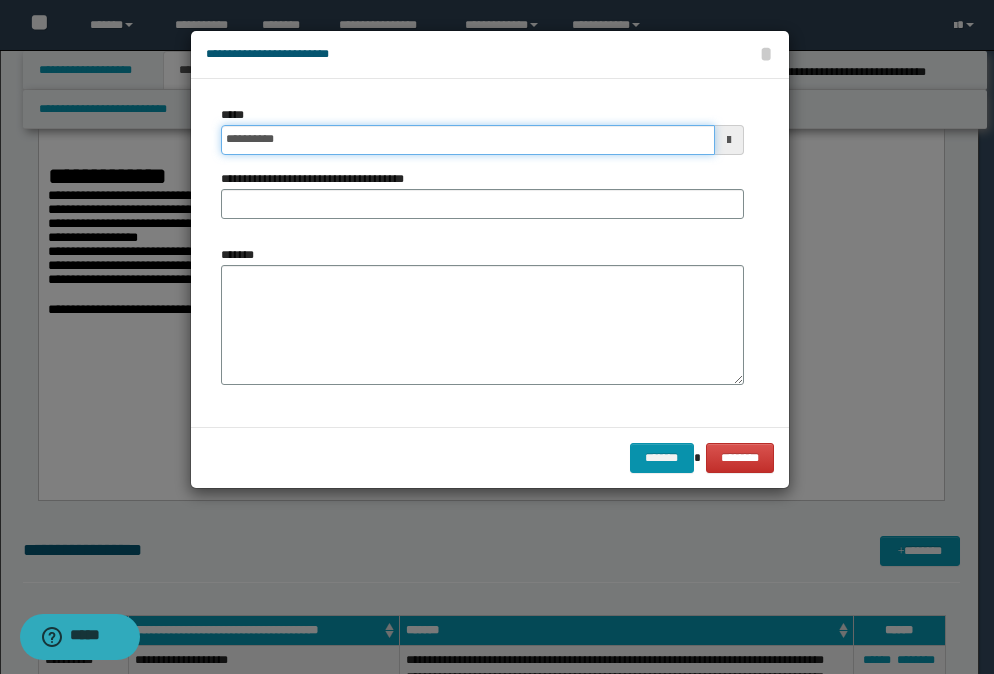 click on "**********" at bounding box center [468, 140] 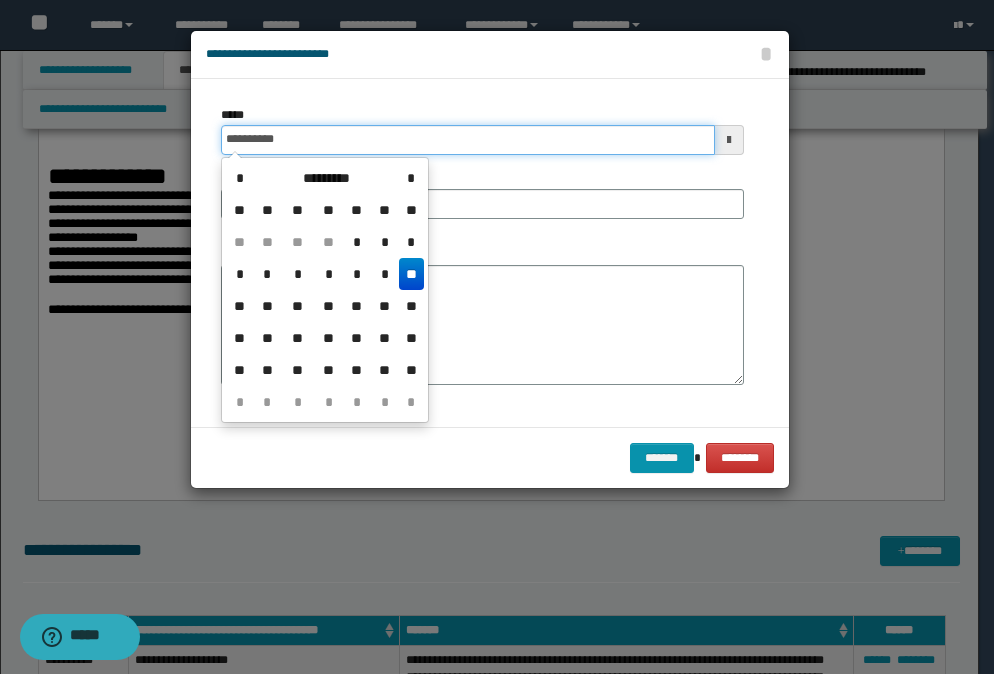 type on "**********" 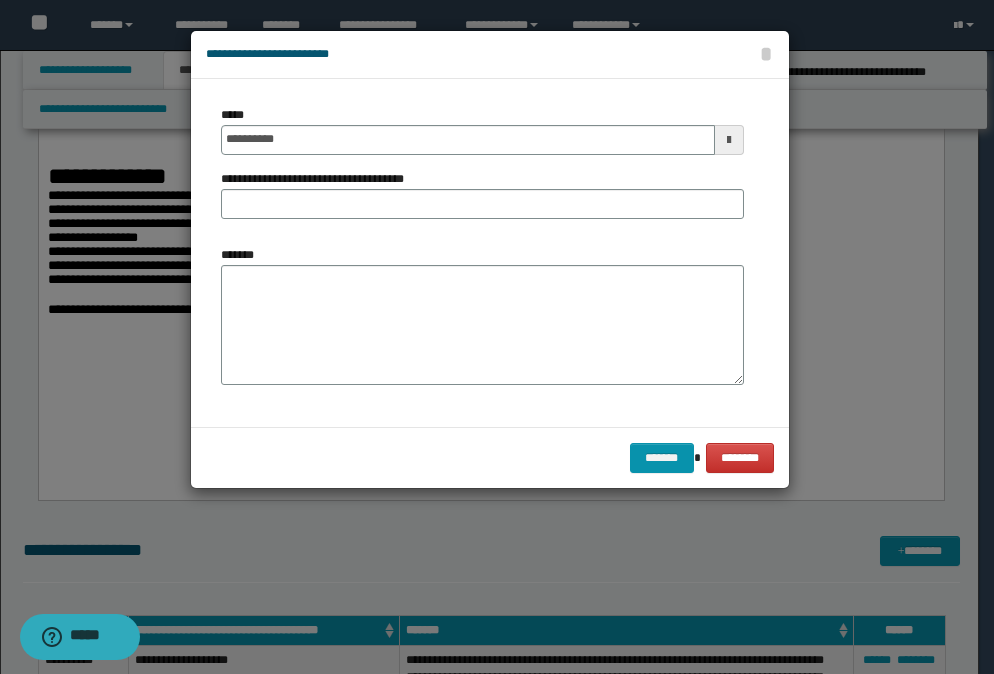 click on "**********" at bounding box center (490, 253) 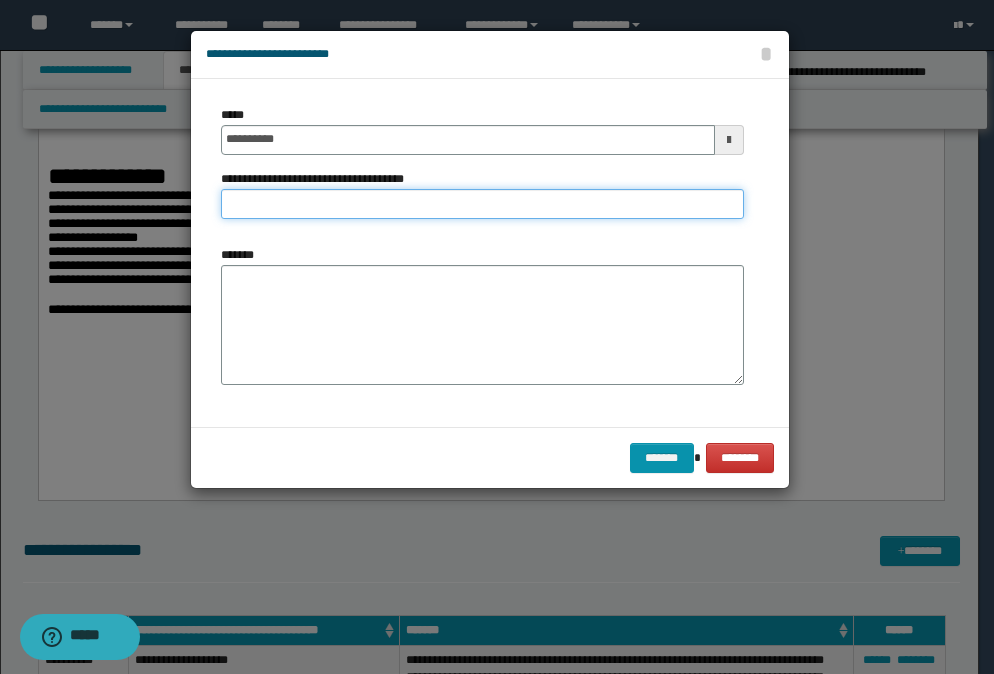 click on "**********" at bounding box center [482, 204] 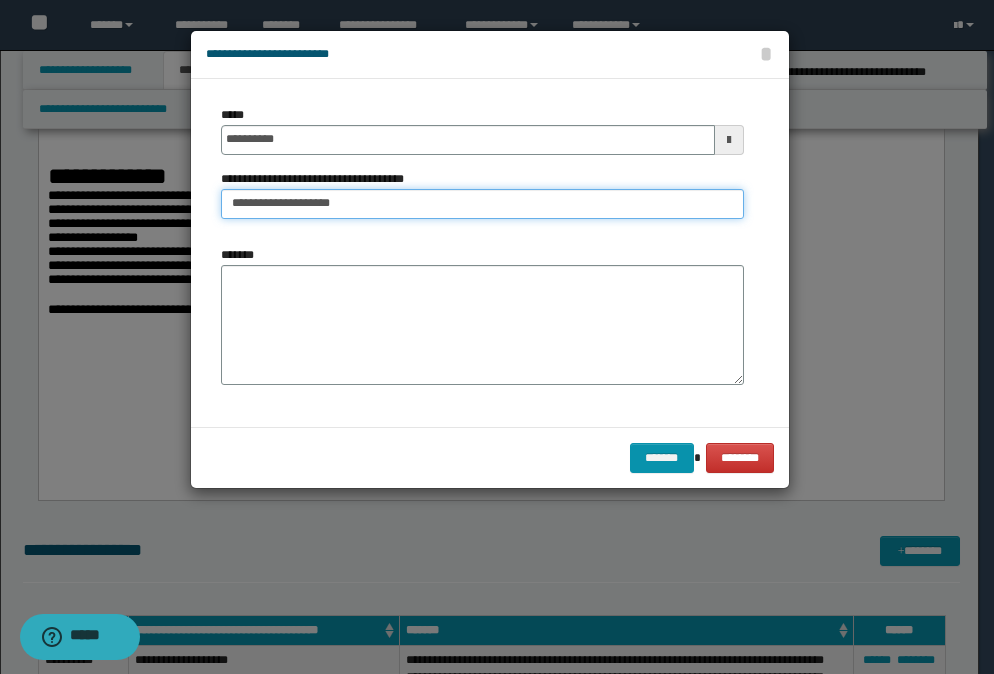 click on "**********" at bounding box center [482, 204] 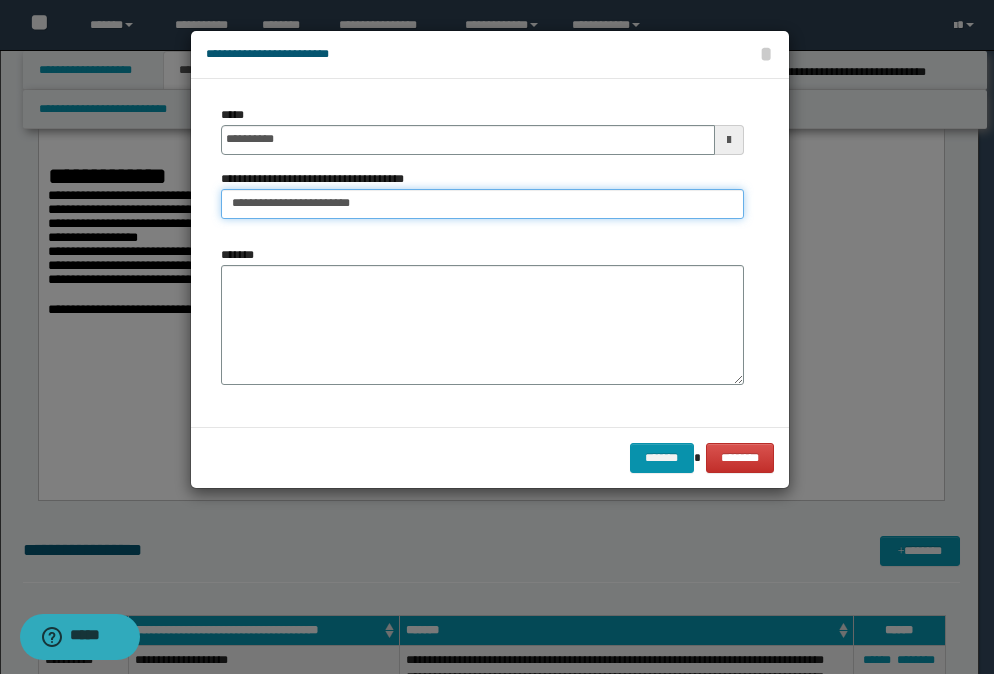 type on "**********" 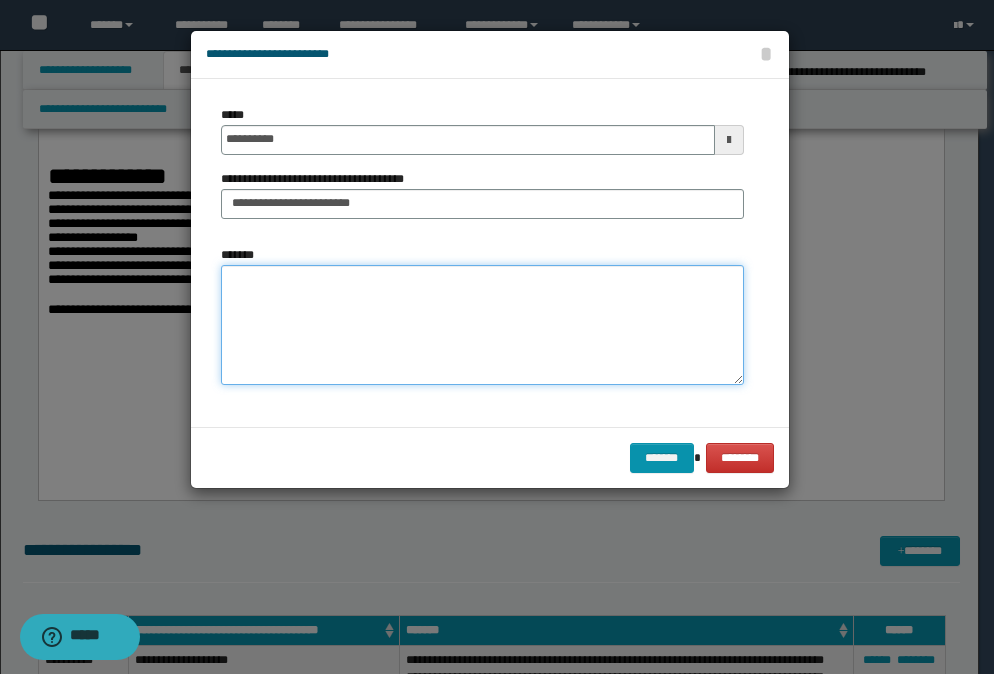 click on "*******" at bounding box center [482, 325] 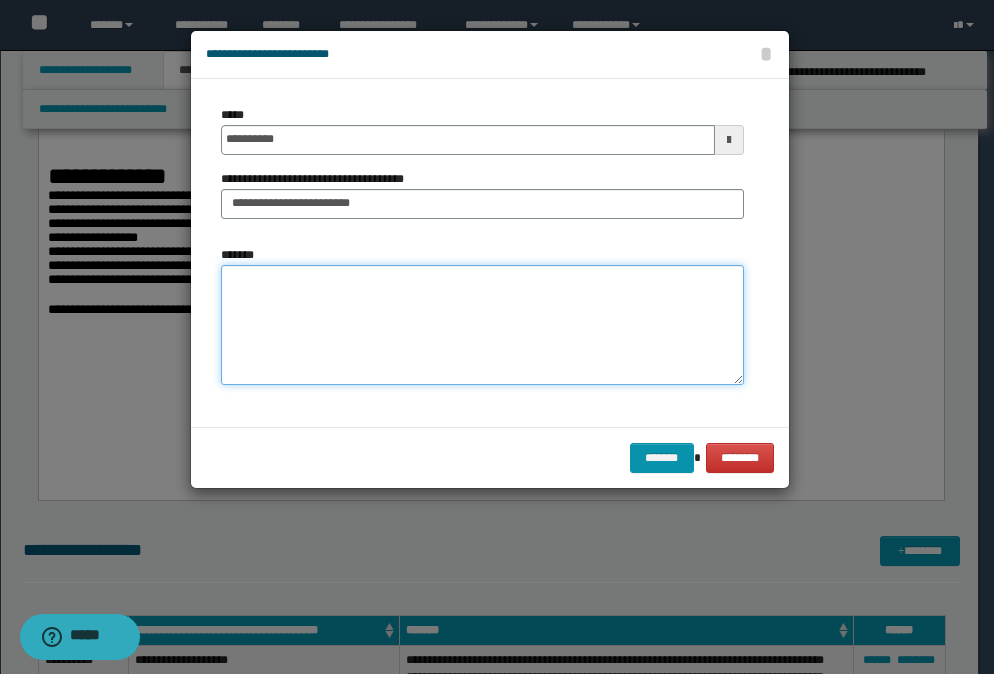 click on "*******" at bounding box center (482, 325) 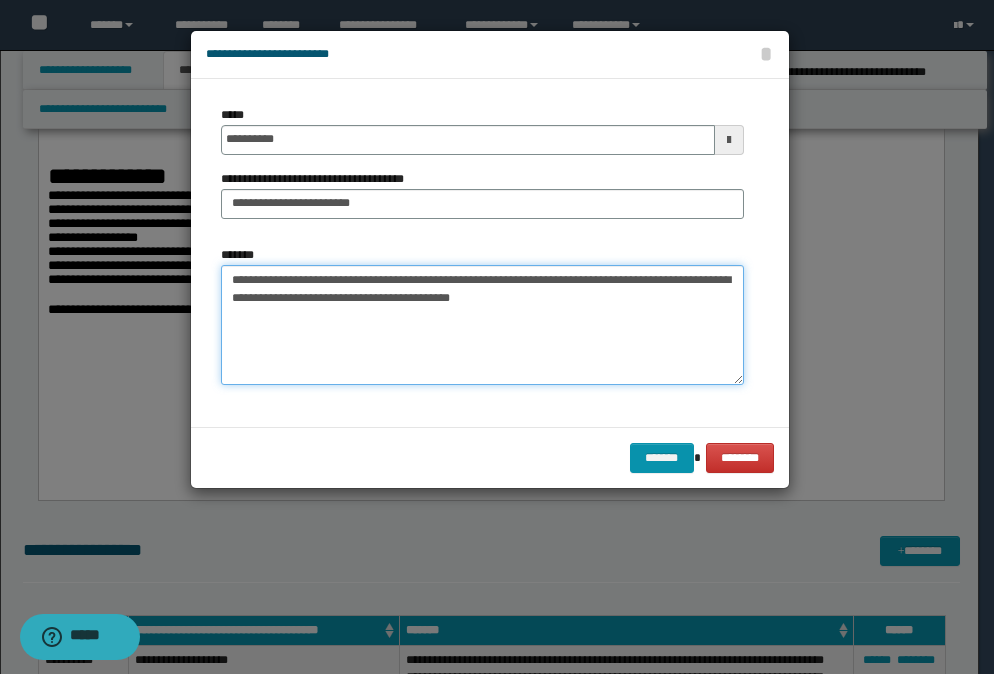 drag, startPoint x: 544, startPoint y: 302, endPoint x: 555, endPoint y: 302, distance: 11 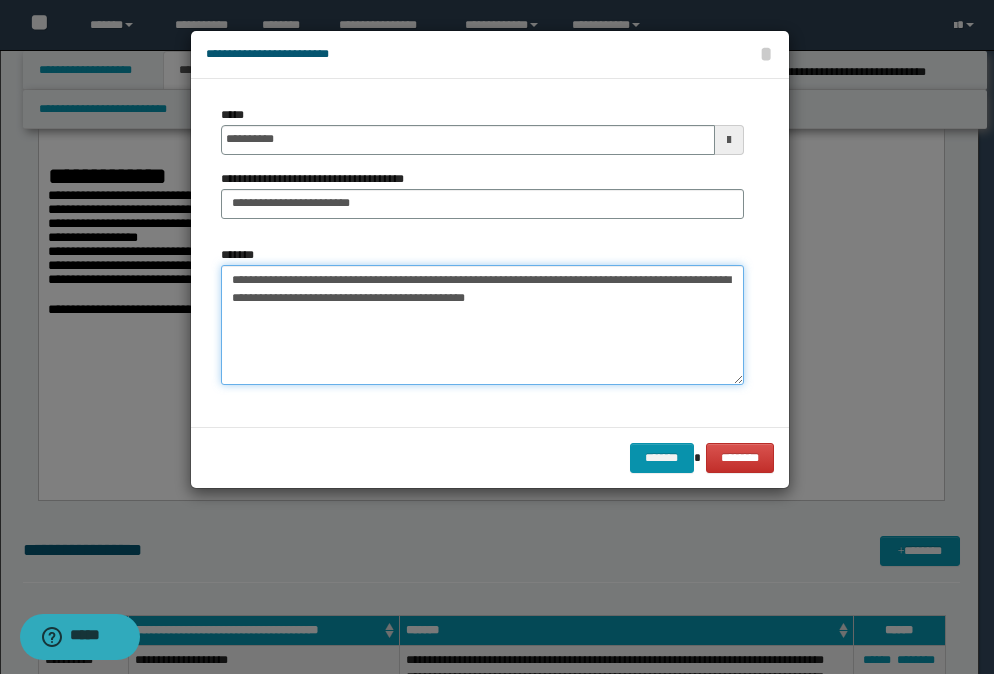 paste on "**********" 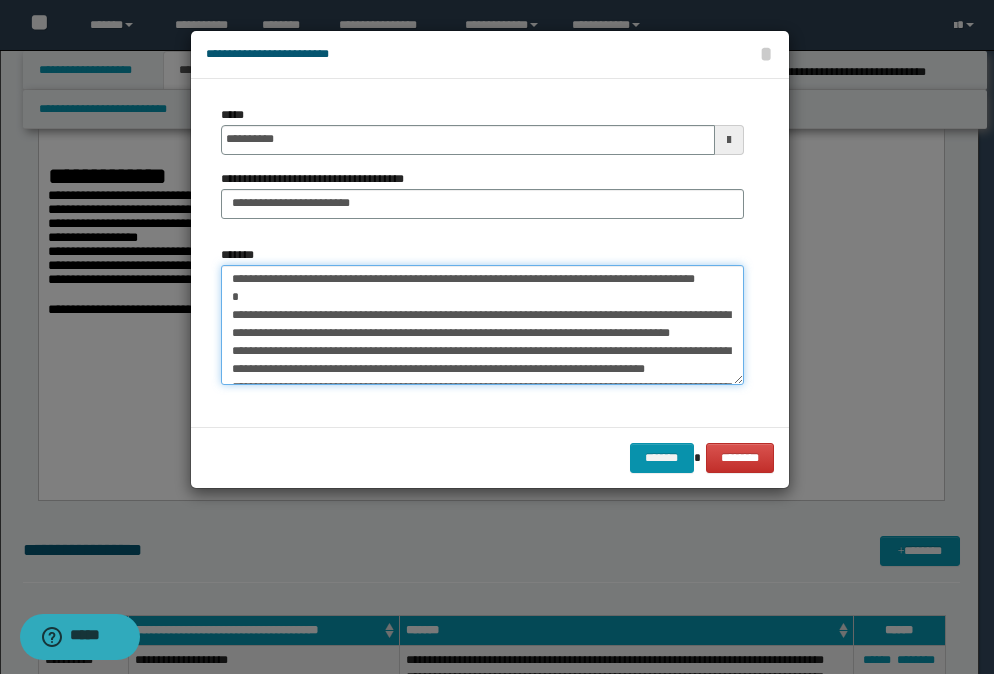 scroll, scrollTop: 0, scrollLeft: 0, axis: both 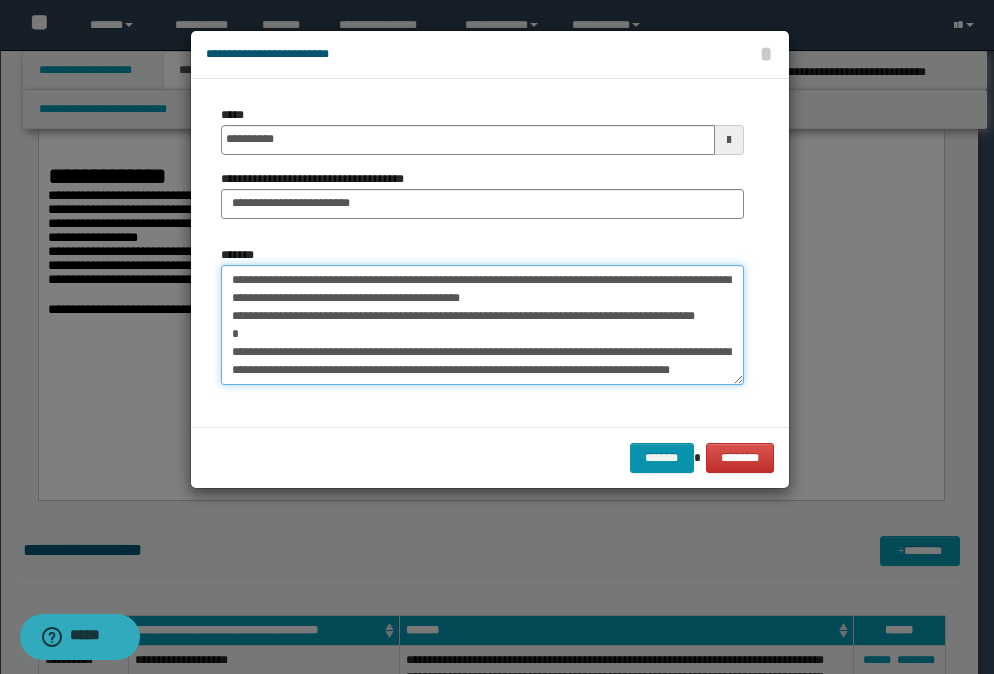 click on "*******" at bounding box center (482, 325) 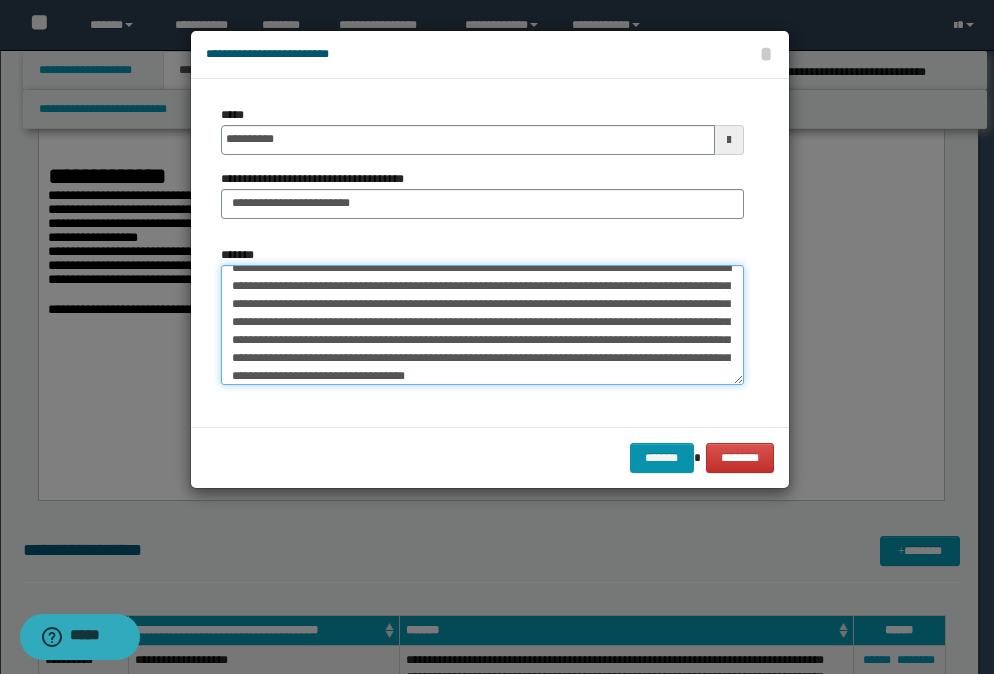 scroll, scrollTop: 0, scrollLeft: 0, axis: both 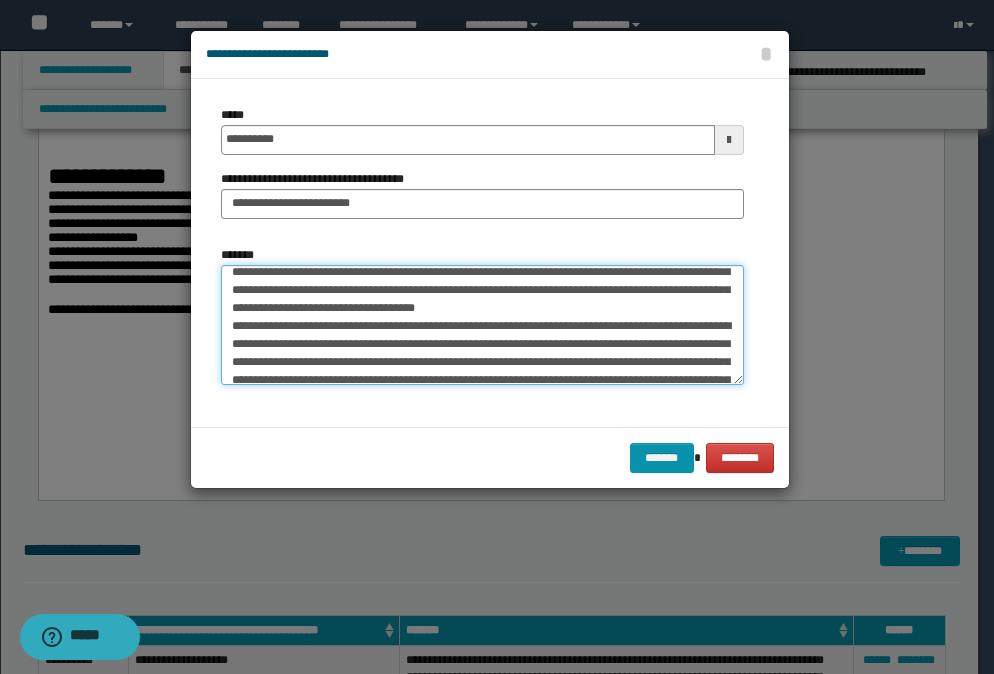 click on "*******" at bounding box center (482, 325) 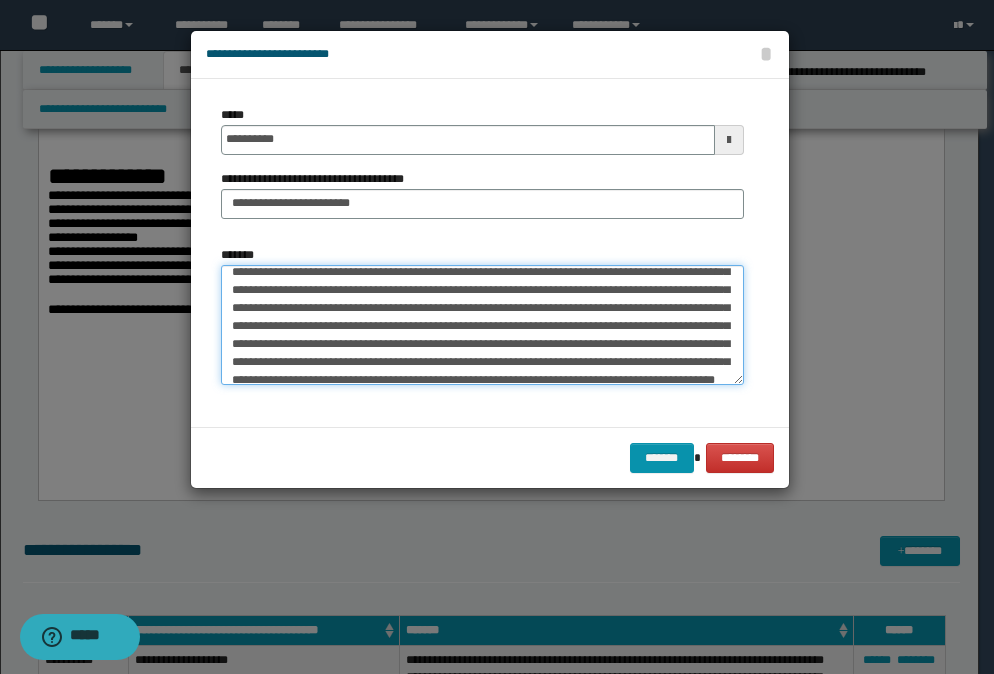 scroll, scrollTop: 62, scrollLeft: 0, axis: vertical 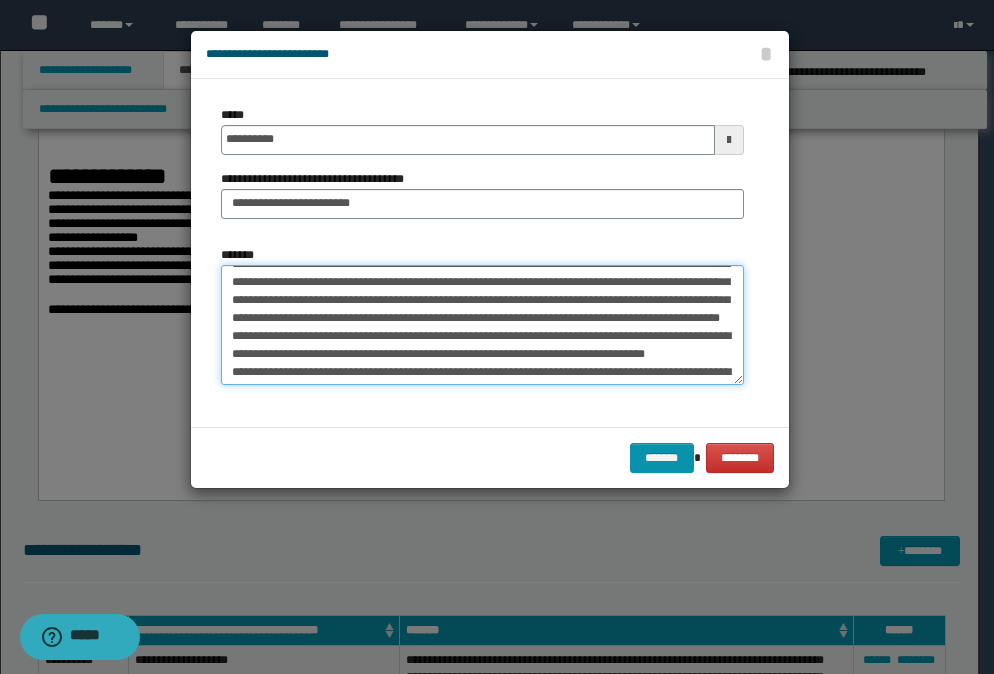 click on "*******" at bounding box center [482, 325] 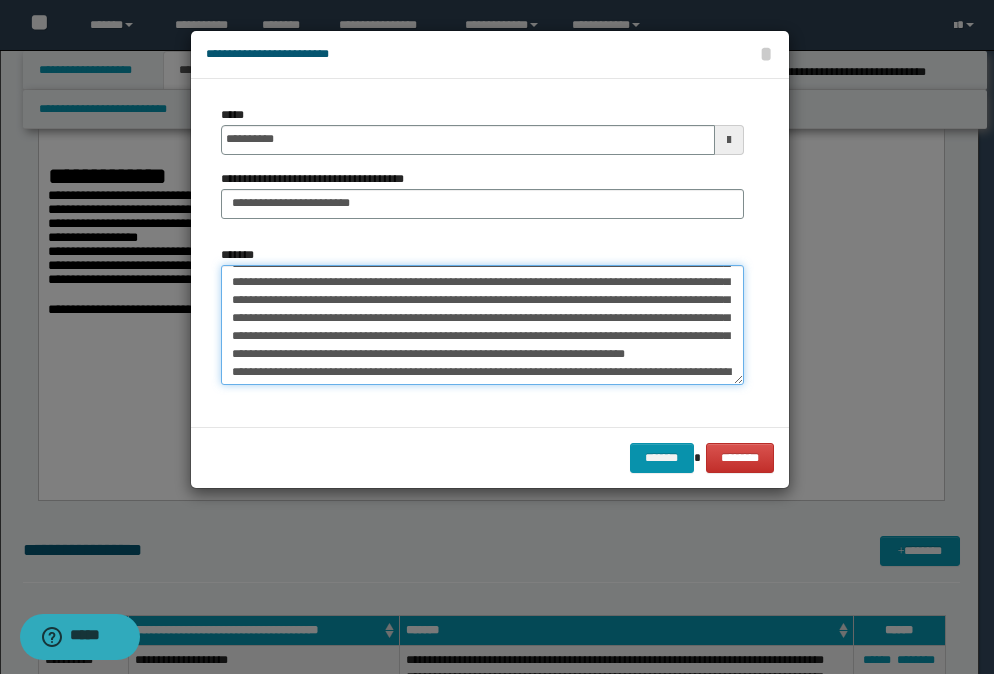 scroll, scrollTop: 124, scrollLeft: 0, axis: vertical 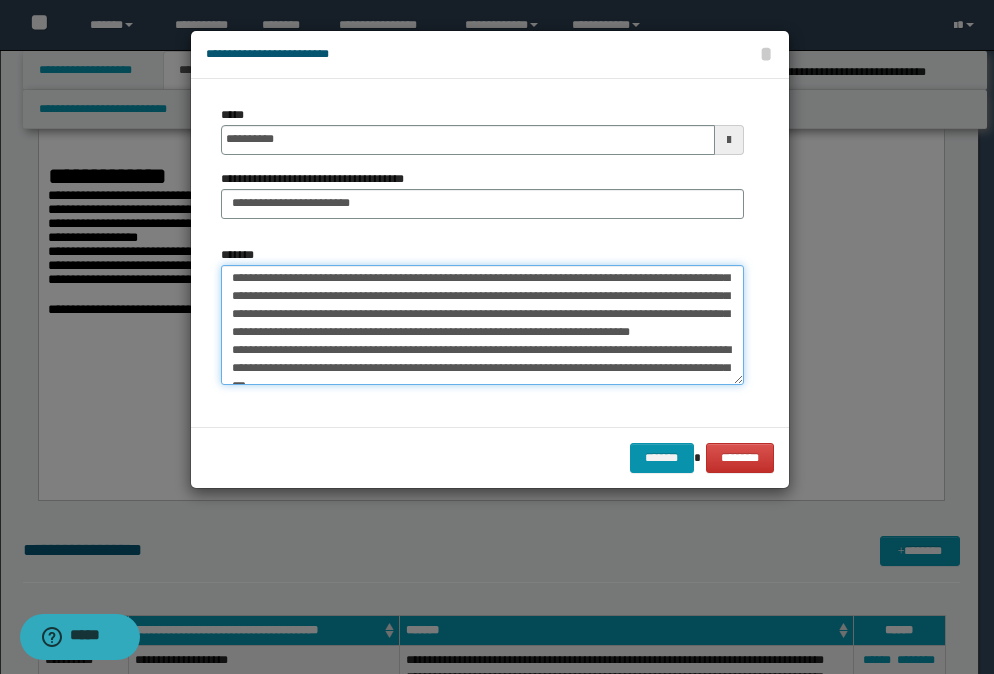 click on "*******" at bounding box center (482, 325) 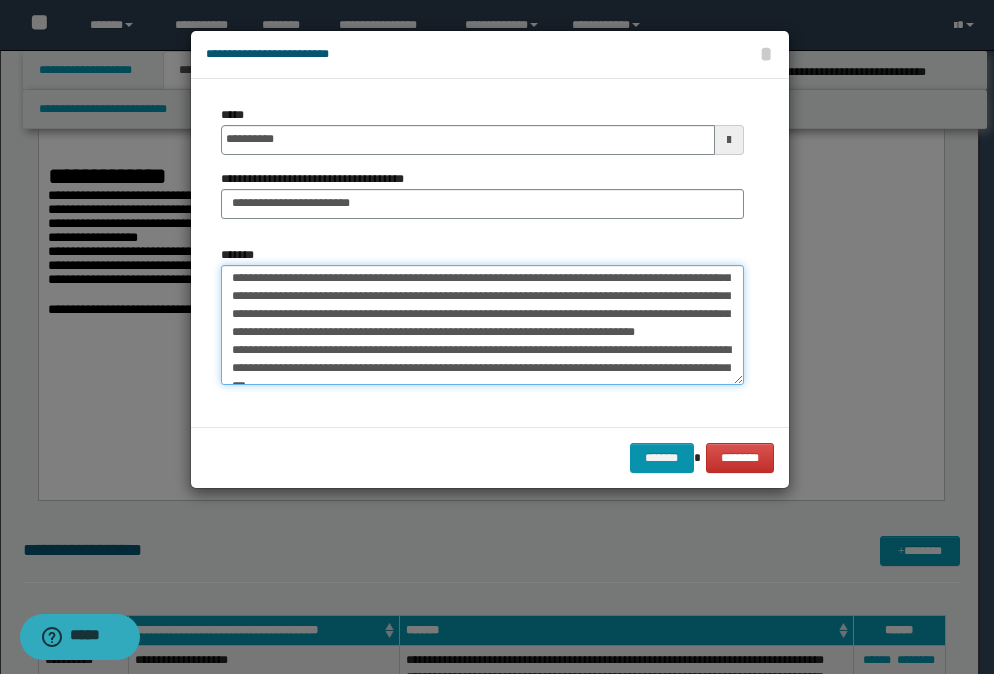 click on "*******" at bounding box center (482, 325) 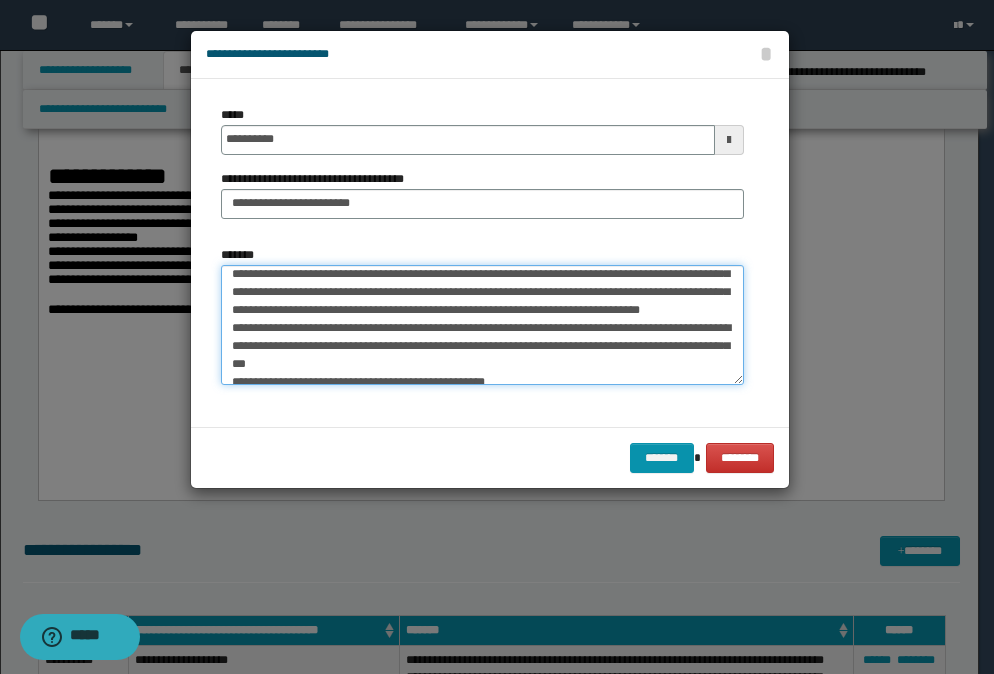 scroll, scrollTop: 204, scrollLeft: 0, axis: vertical 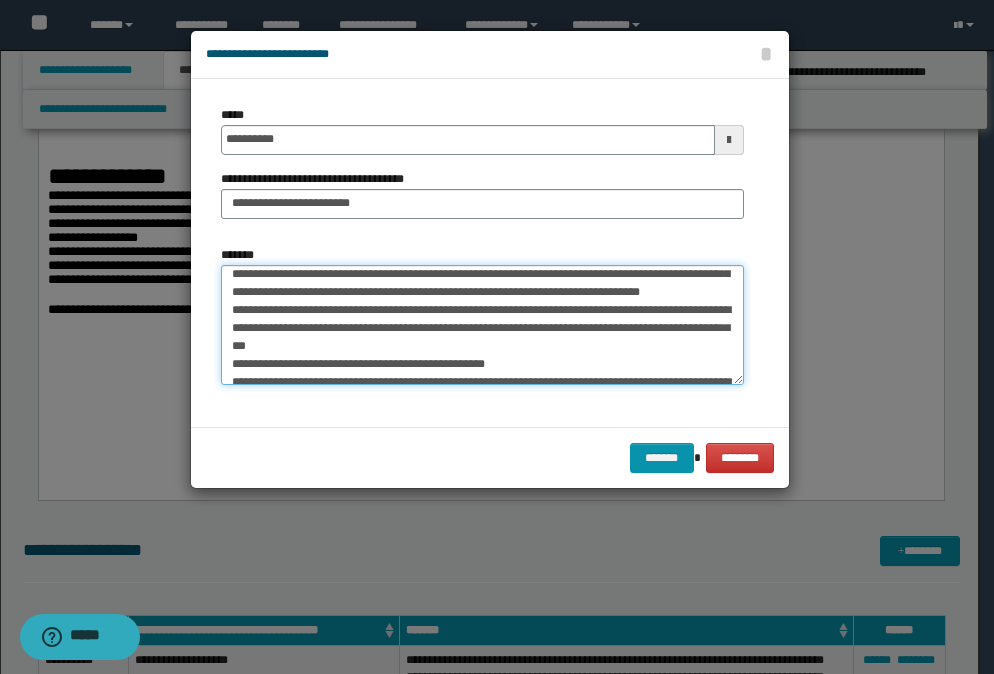 click on "*******" at bounding box center (482, 325) 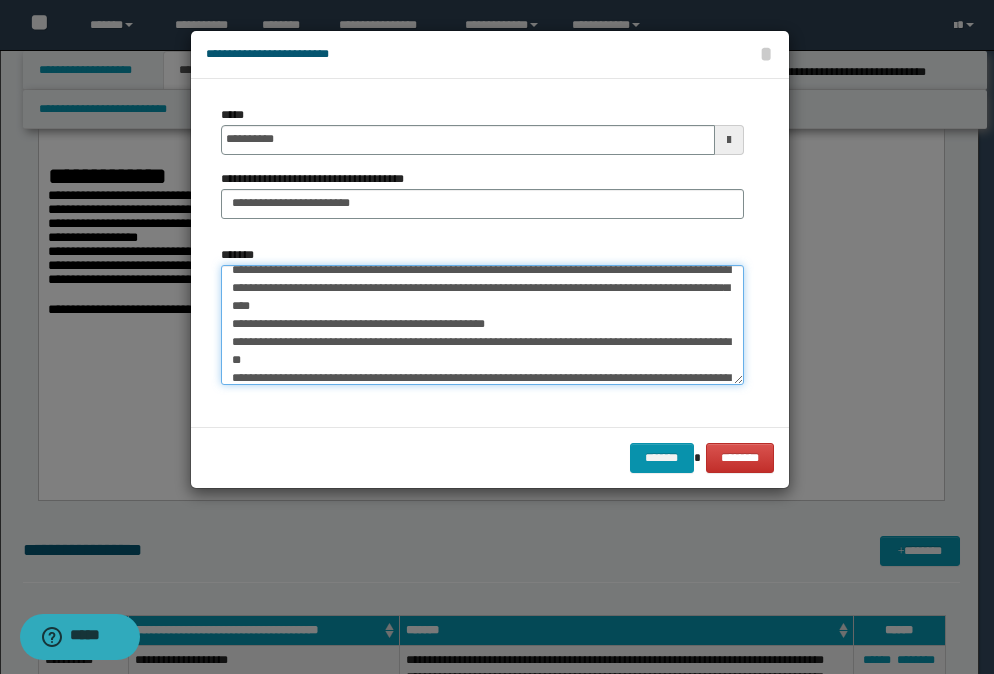 click on "*******" at bounding box center [482, 325] 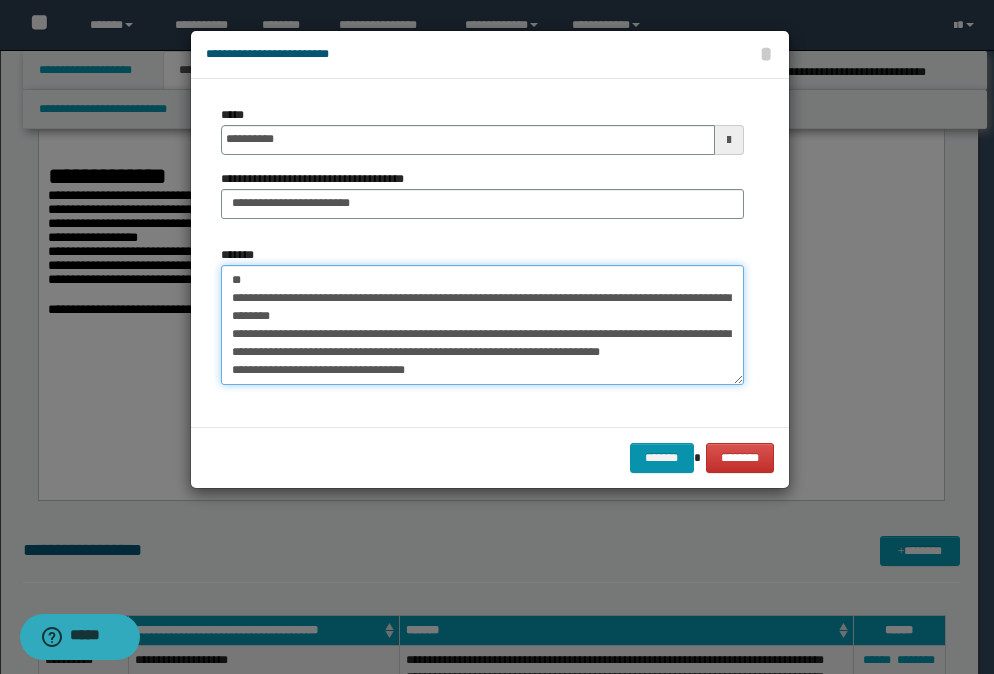 scroll, scrollTop: 244, scrollLeft: 0, axis: vertical 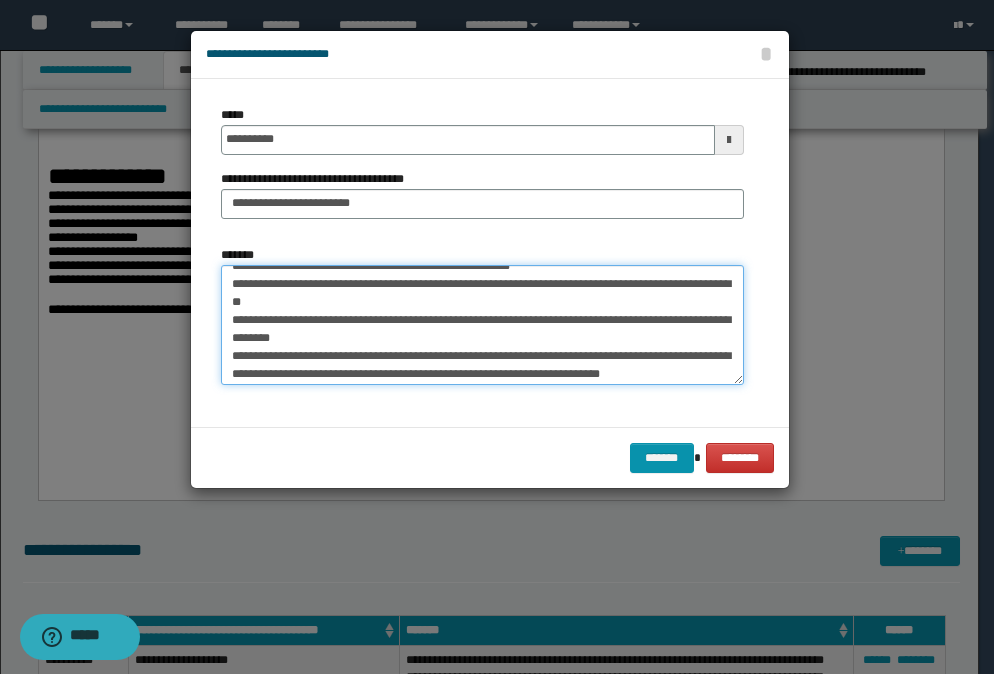 click on "*******" at bounding box center [482, 325] 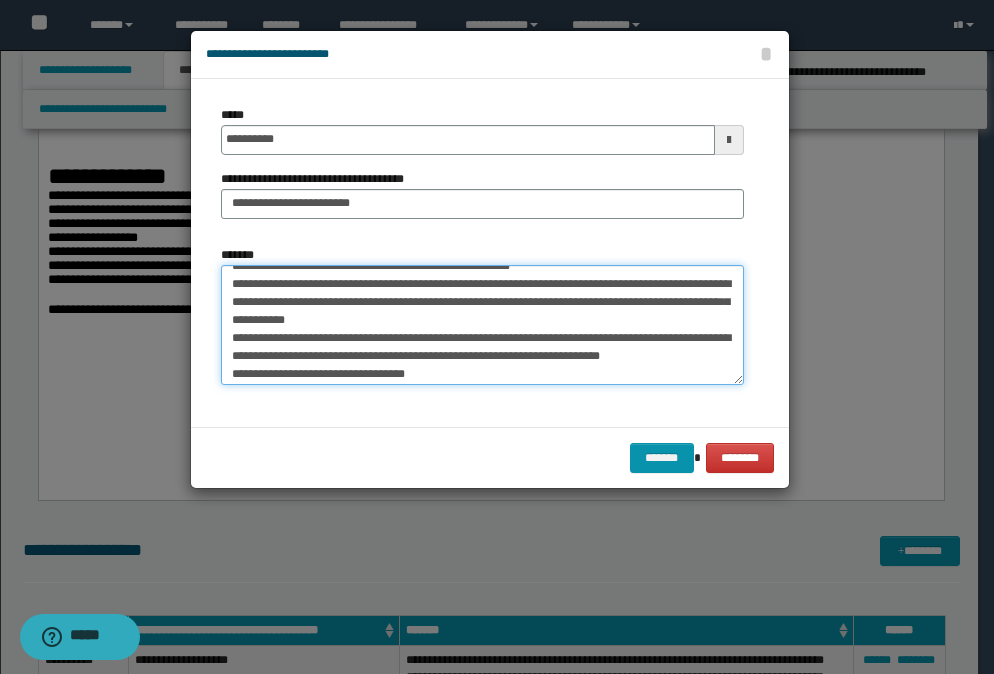 click on "*******" at bounding box center (482, 325) 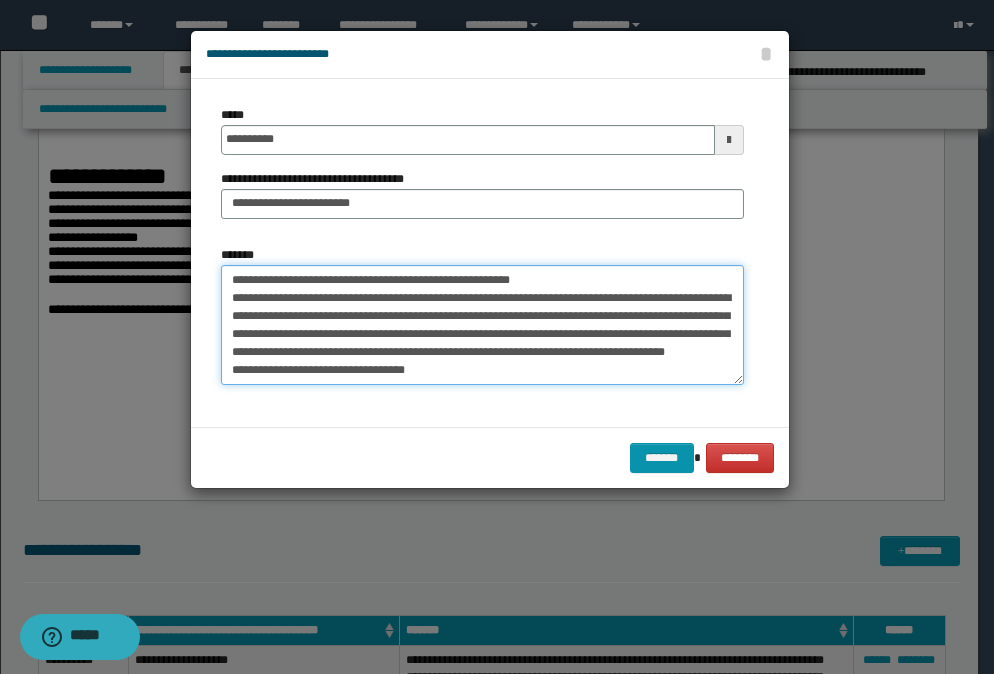click on "*******" at bounding box center (482, 325) 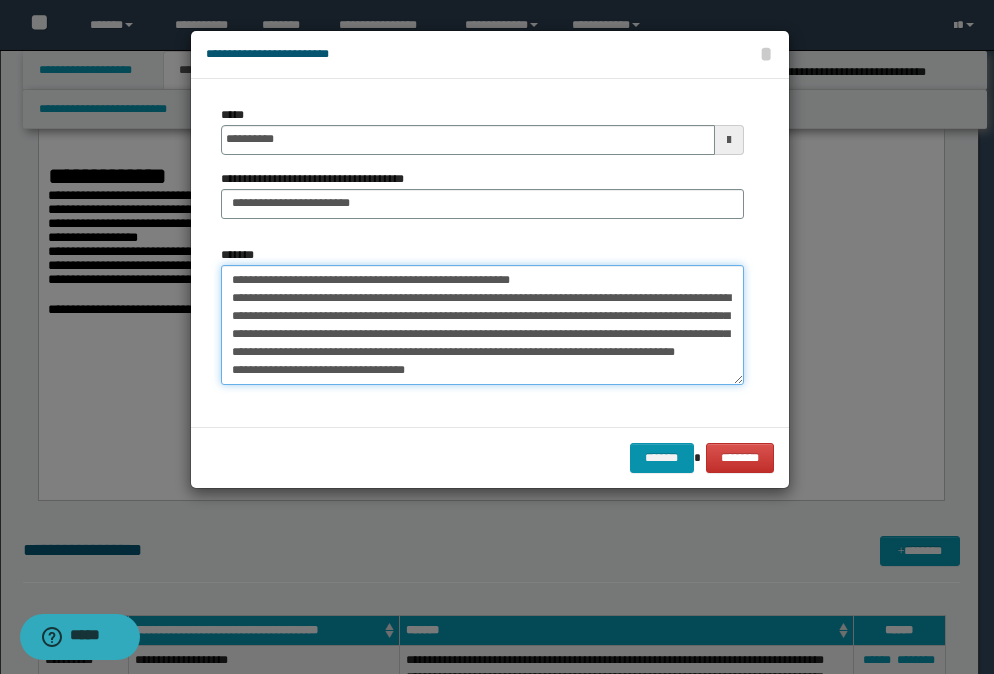 click on "*******" at bounding box center [482, 325] 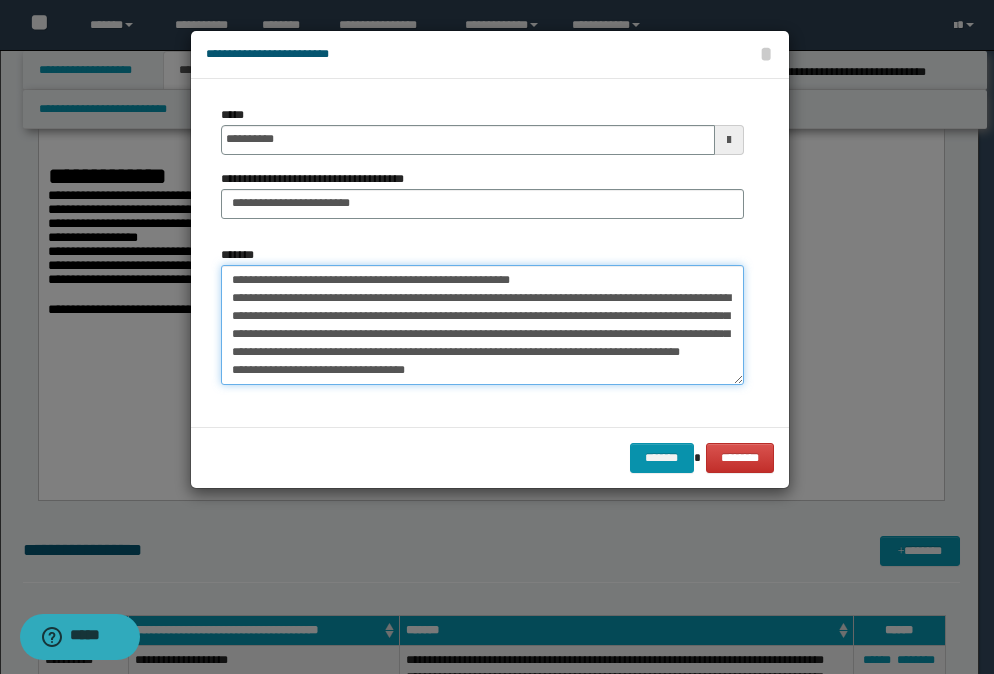 click on "*******" at bounding box center (482, 325) 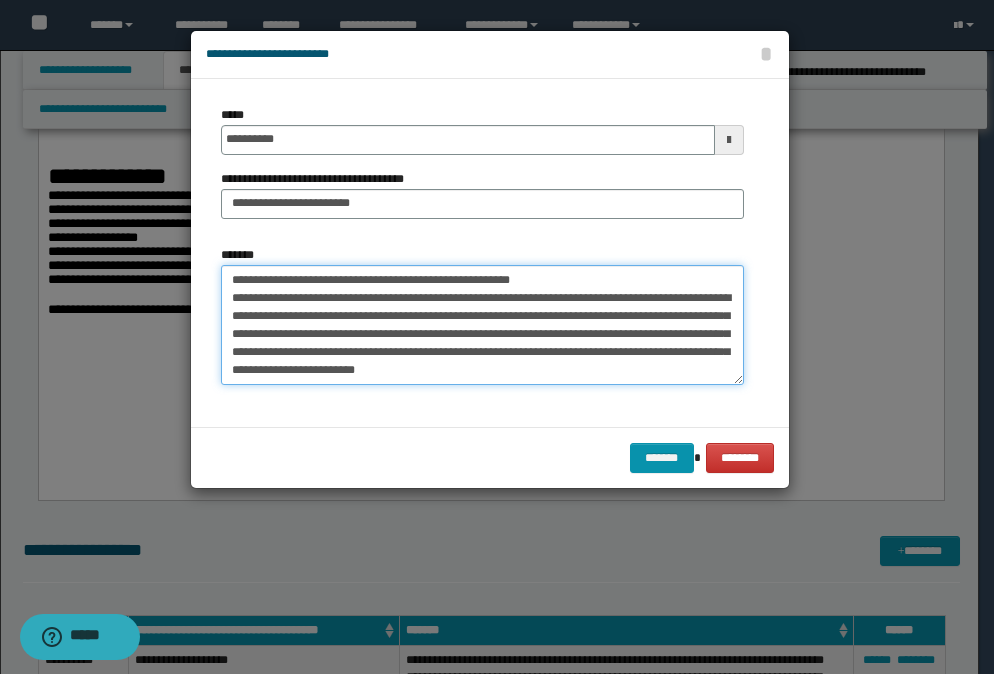 scroll, scrollTop: 306, scrollLeft: 0, axis: vertical 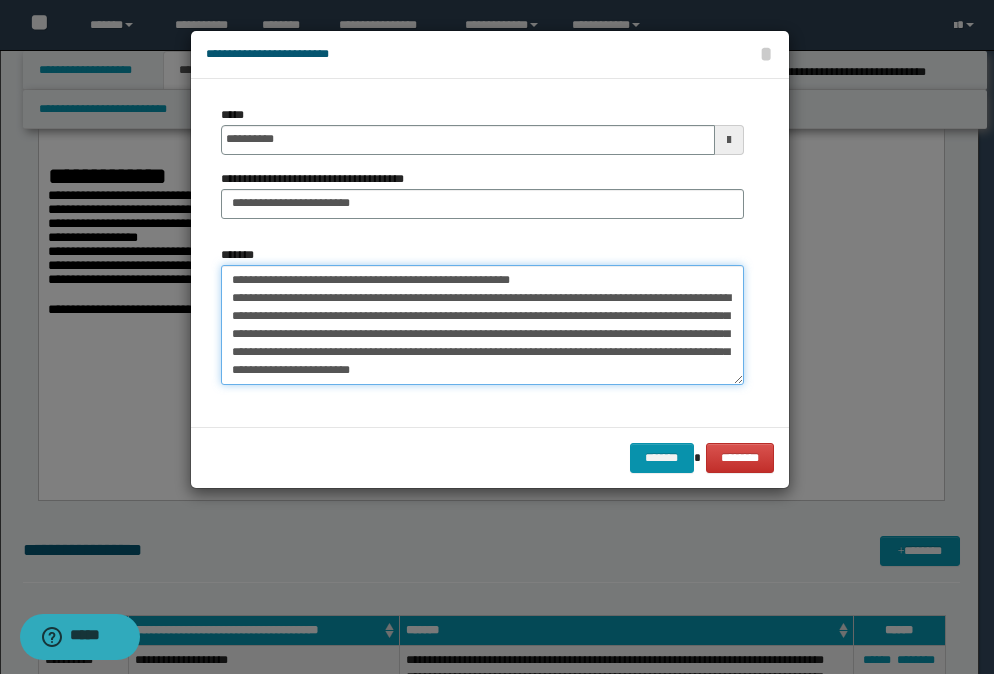 click on "*******" at bounding box center (482, 325) 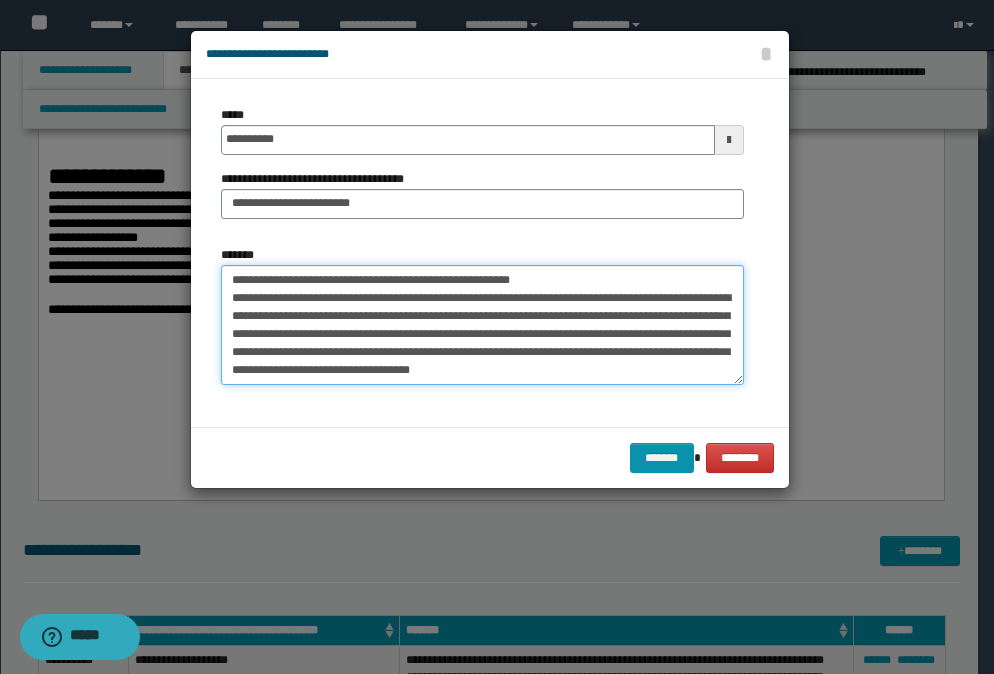 scroll, scrollTop: 324, scrollLeft: 0, axis: vertical 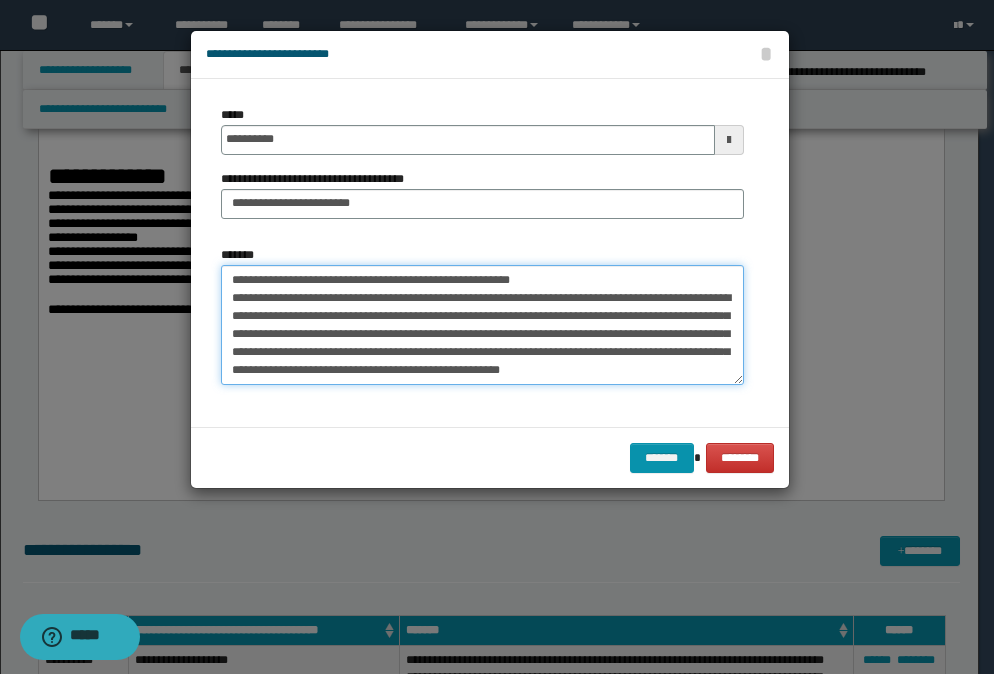 click on "*******" at bounding box center (482, 325) 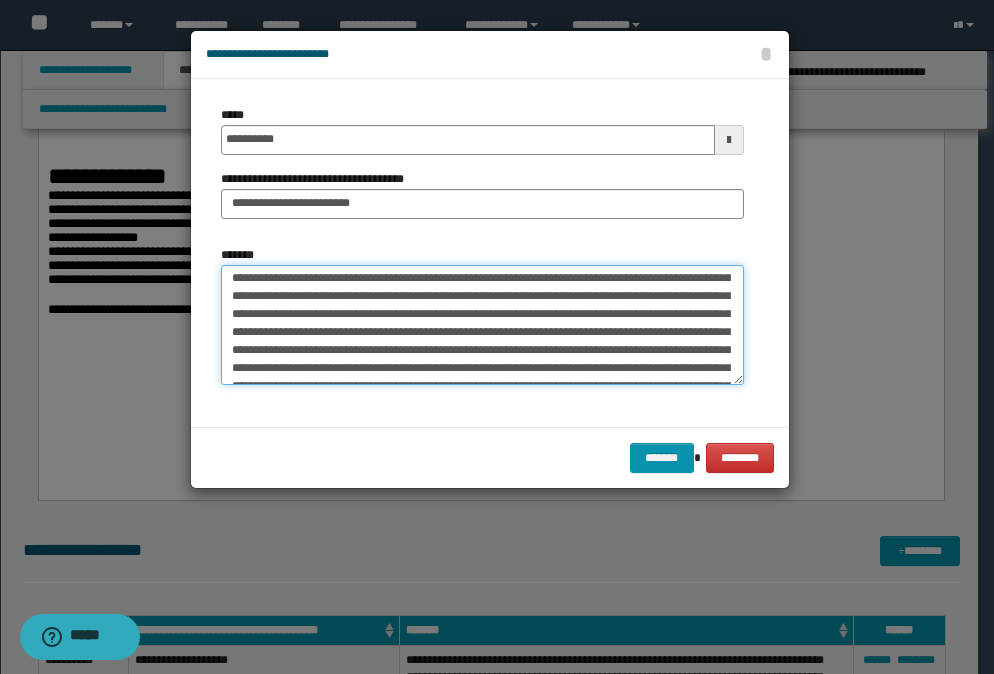 scroll, scrollTop: 408, scrollLeft: 0, axis: vertical 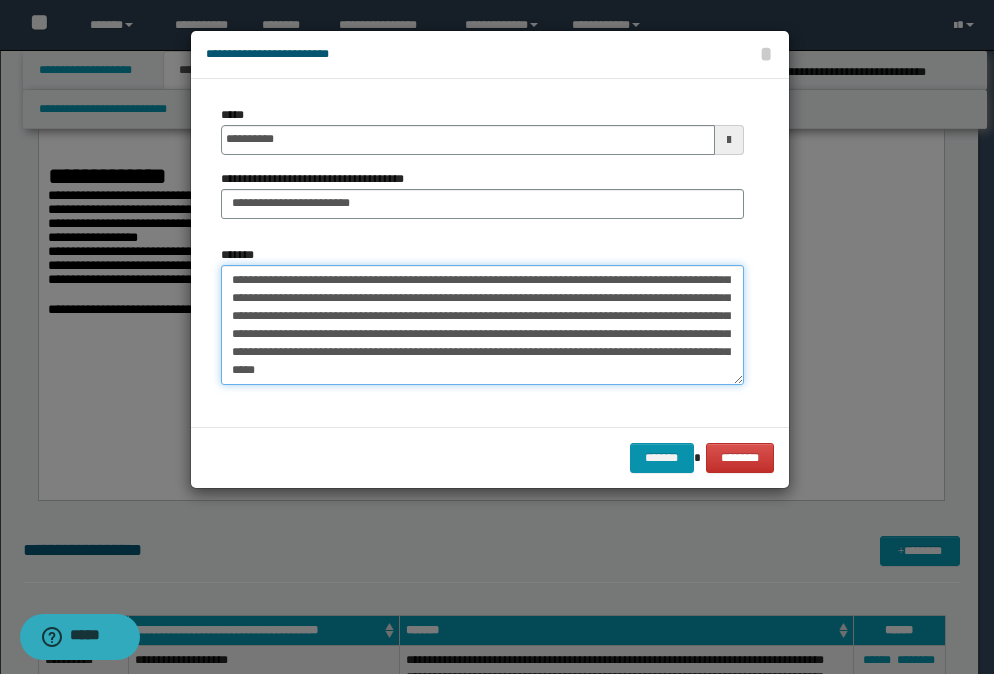 click on "*******" at bounding box center [482, 325] 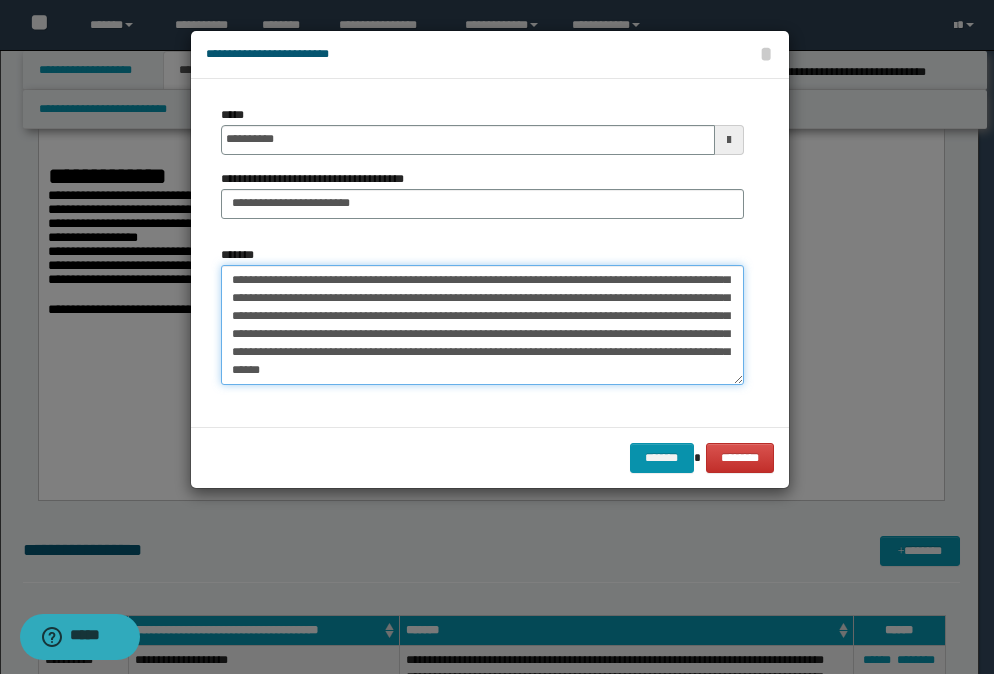 click on "*******" at bounding box center [482, 325] 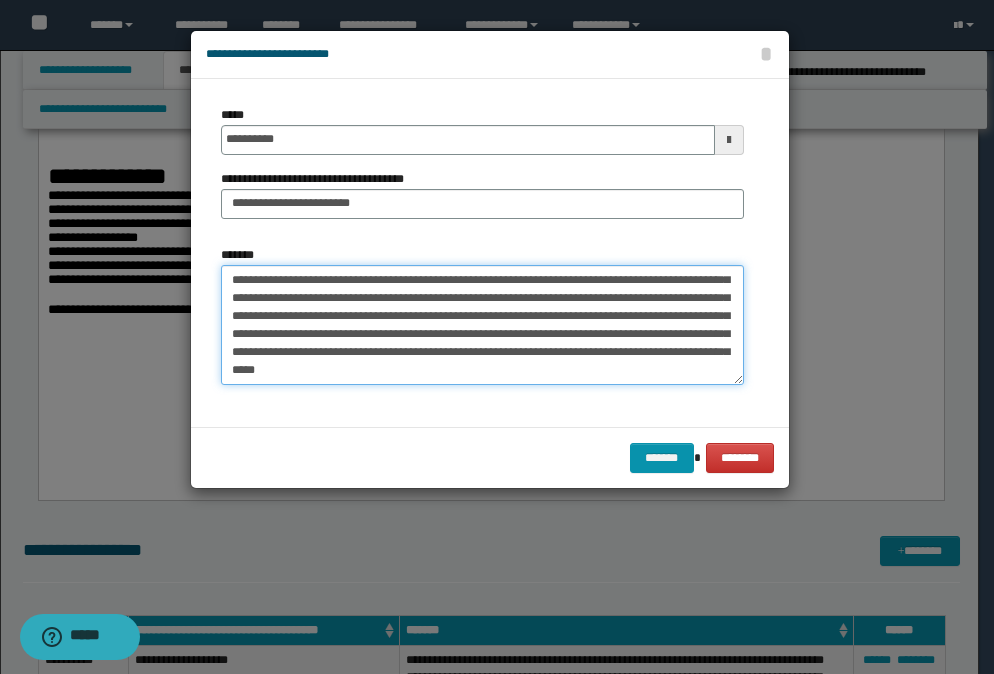 click on "*******" at bounding box center [482, 325] 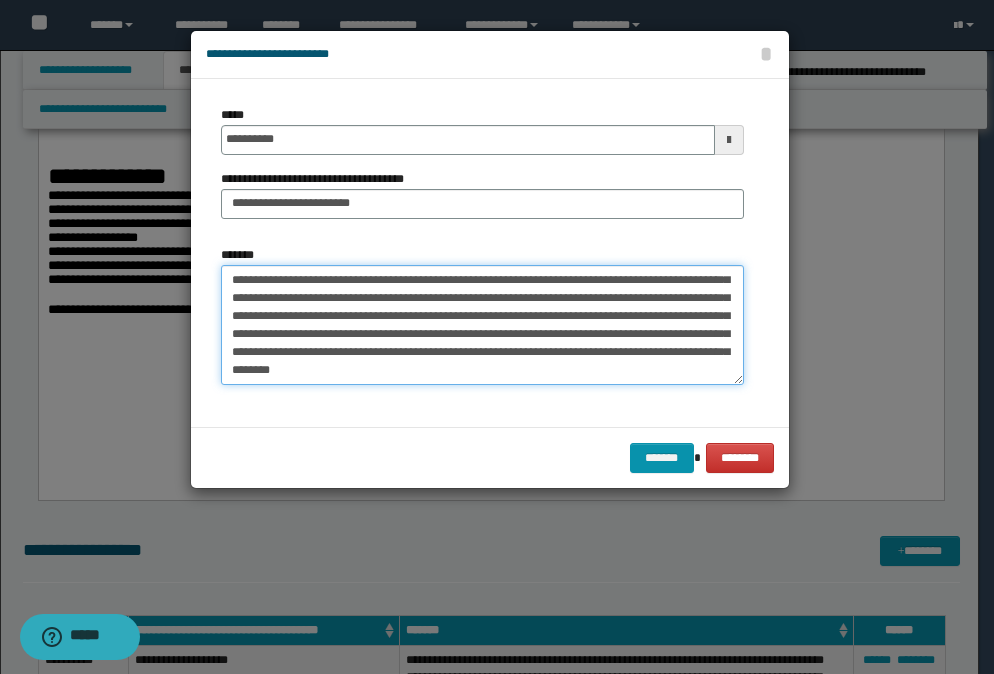 scroll, scrollTop: 414, scrollLeft: 0, axis: vertical 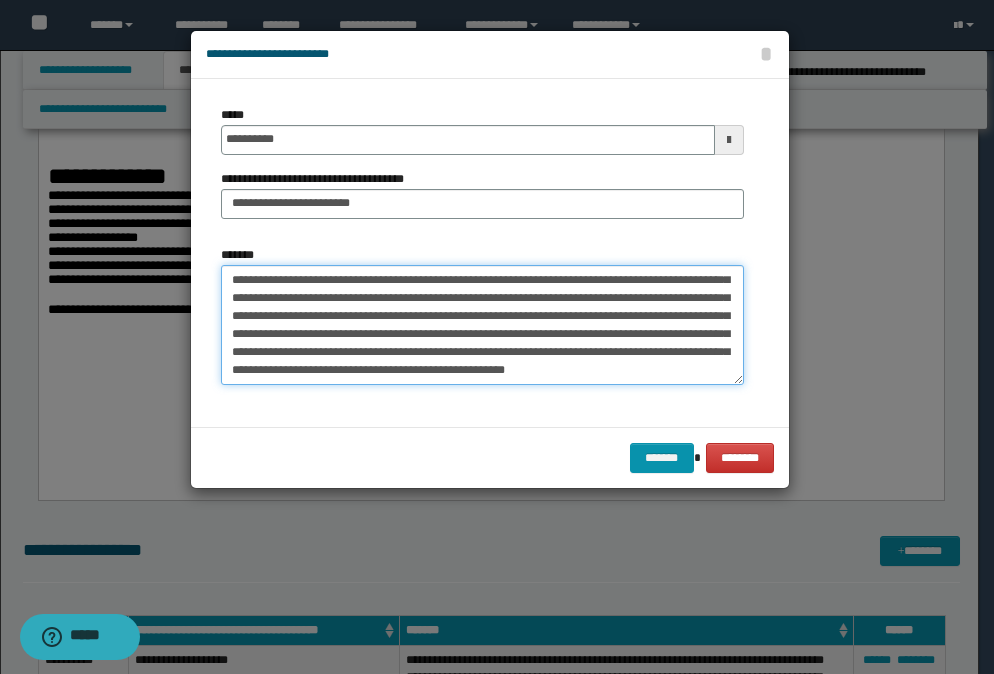 click on "*******" at bounding box center (482, 325) 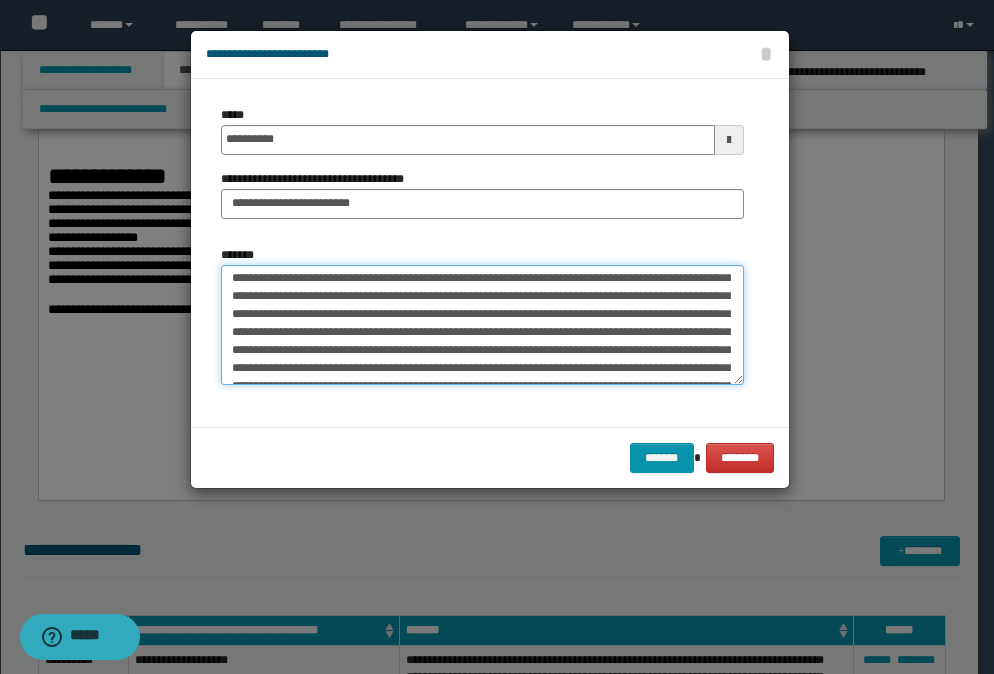 scroll, scrollTop: 534, scrollLeft: 0, axis: vertical 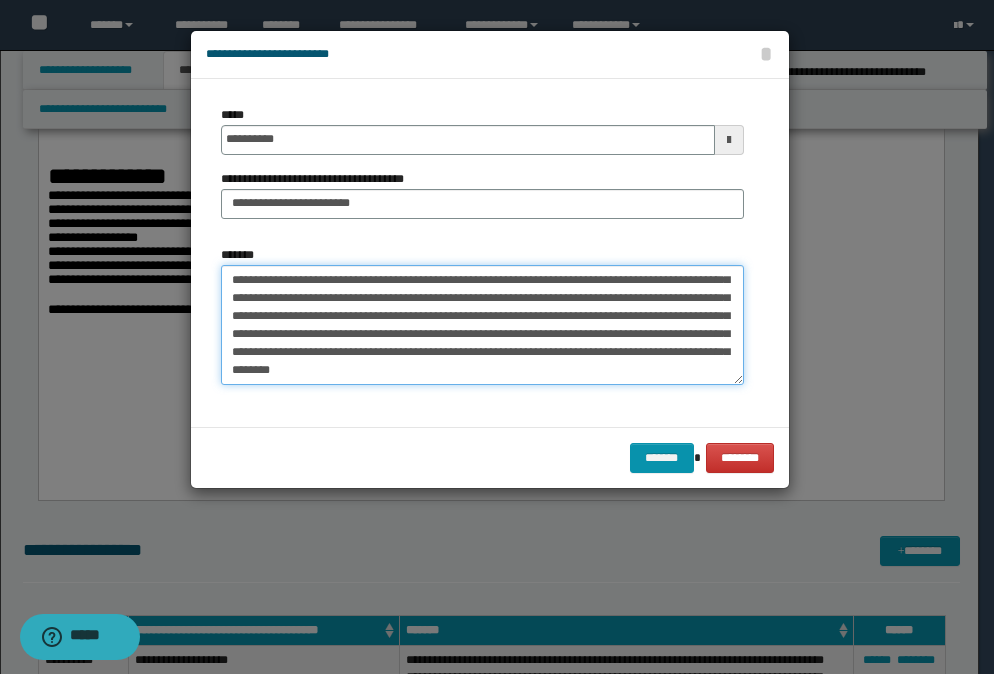 click on "*******" at bounding box center [482, 325] 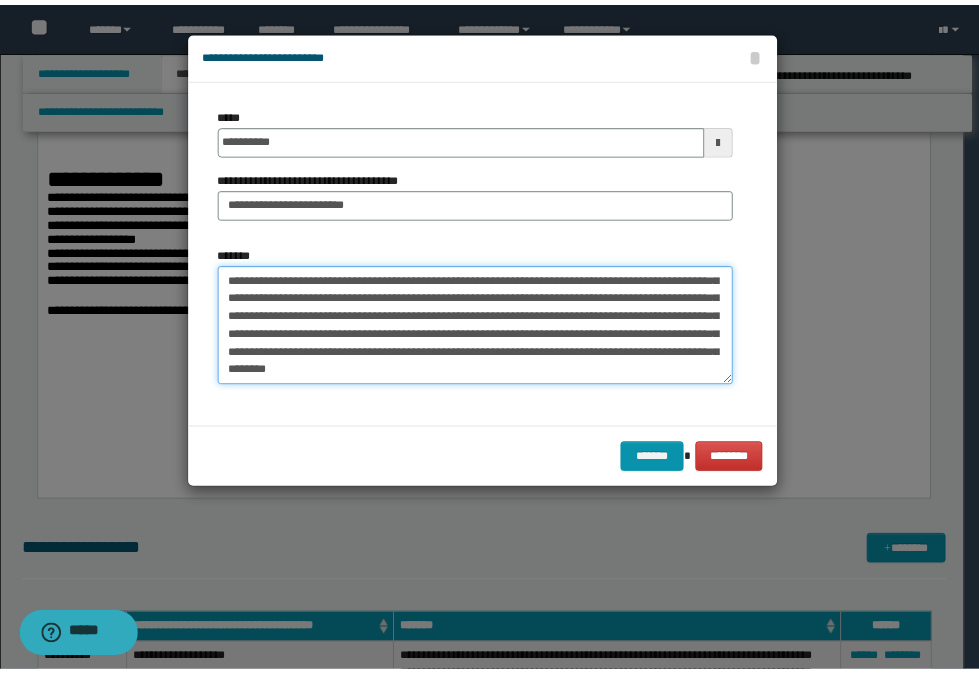 scroll, scrollTop: 540, scrollLeft: 0, axis: vertical 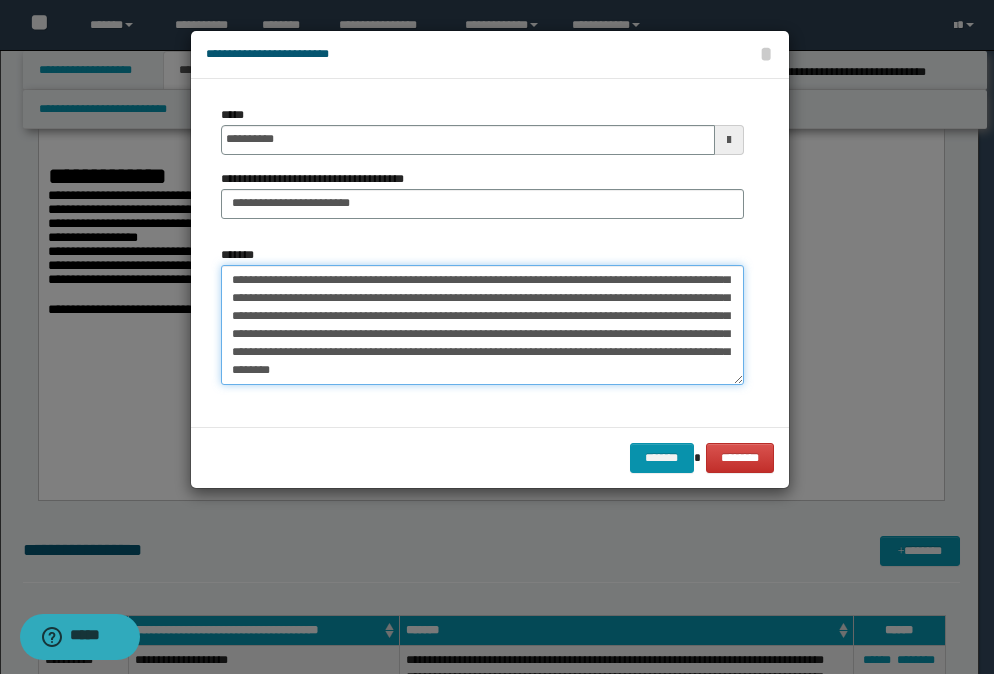 click on "*******" at bounding box center (482, 325) 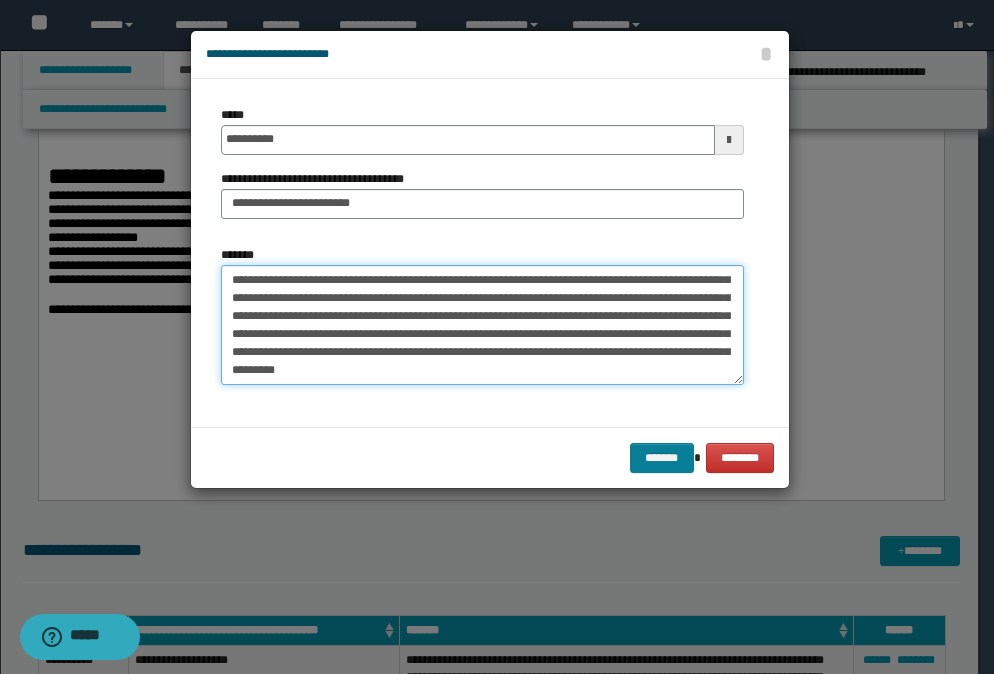 type on "**********" 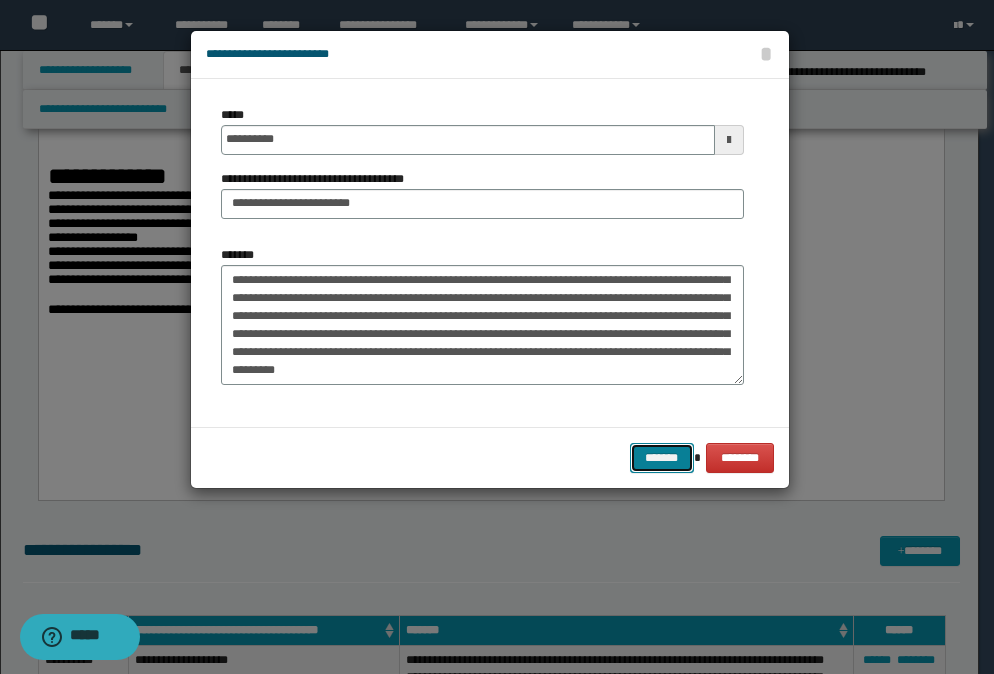 click on "*******" at bounding box center (662, 458) 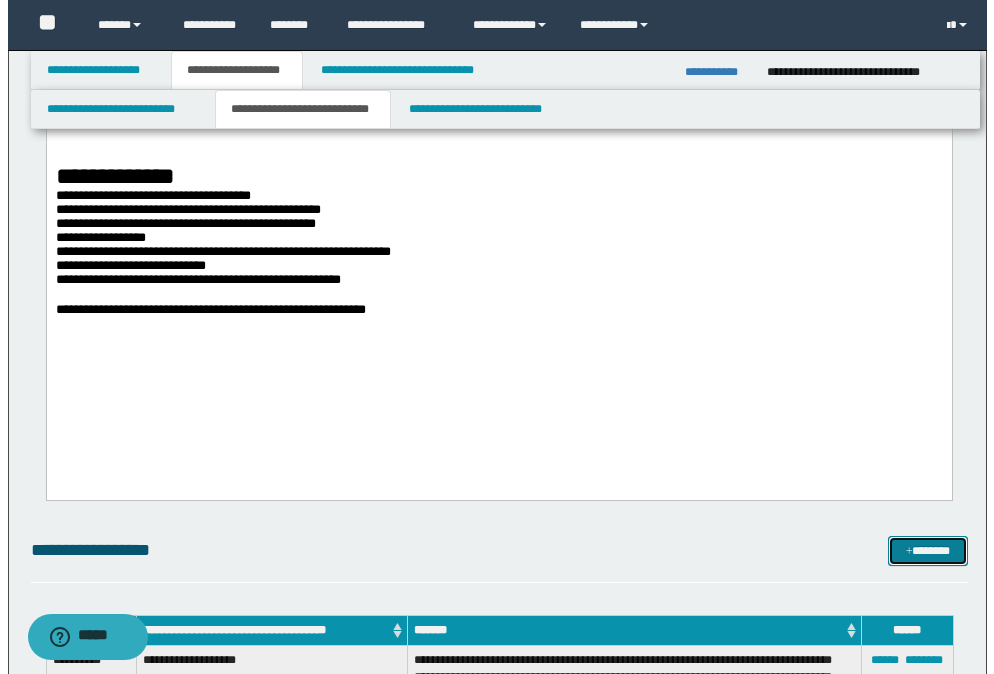 scroll, scrollTop: 800, scrollLeft: 0, axis: vertical 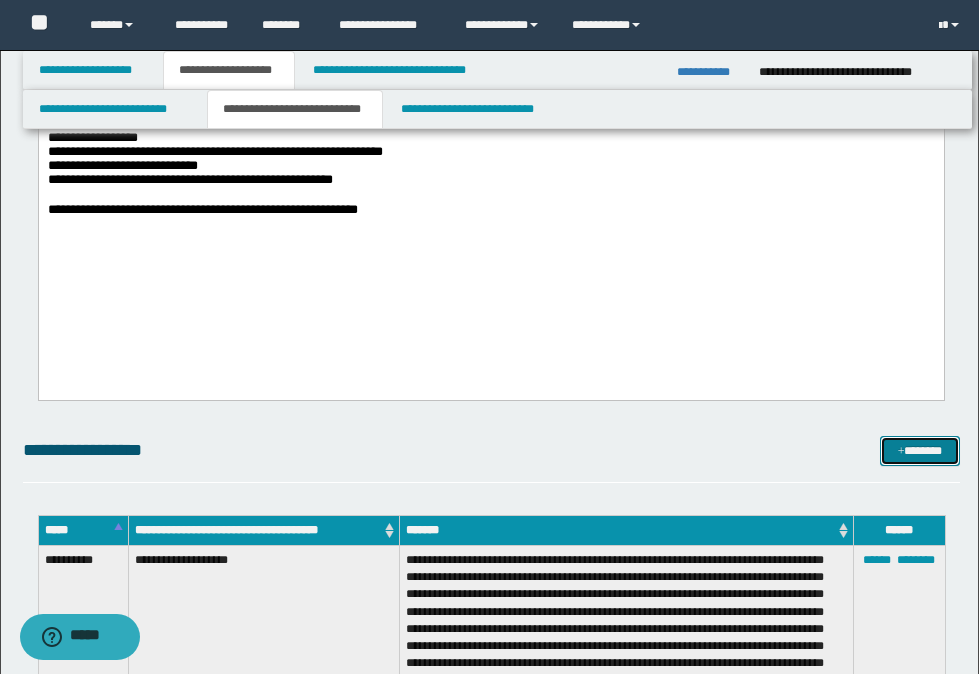 click at bounding box center (901, 452) 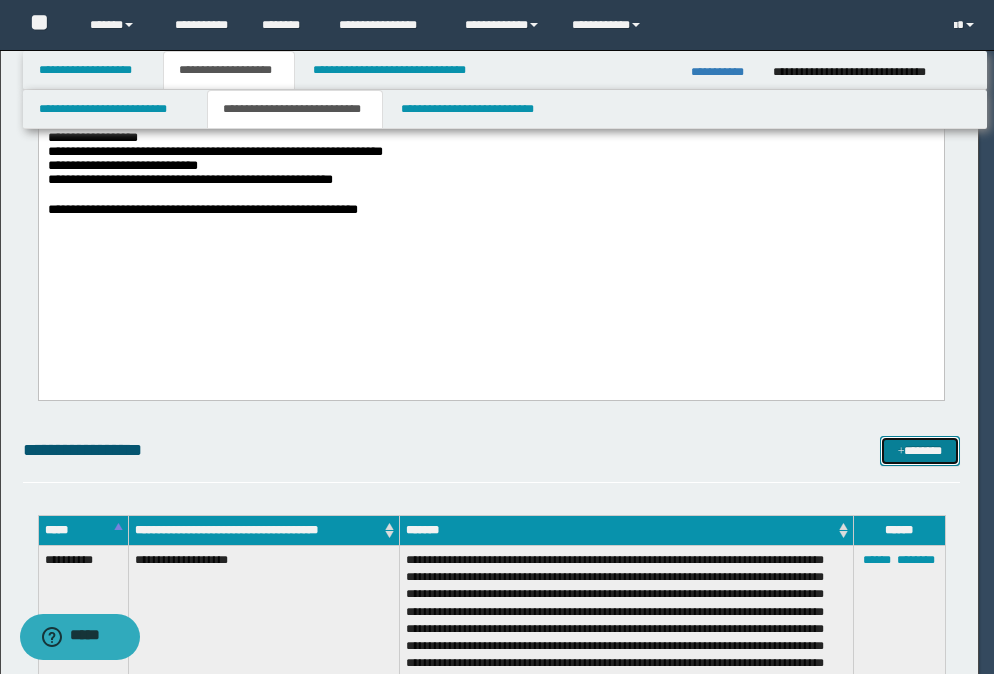 scroll, scrollTop: 0, scrollLeft: 0, axis: both 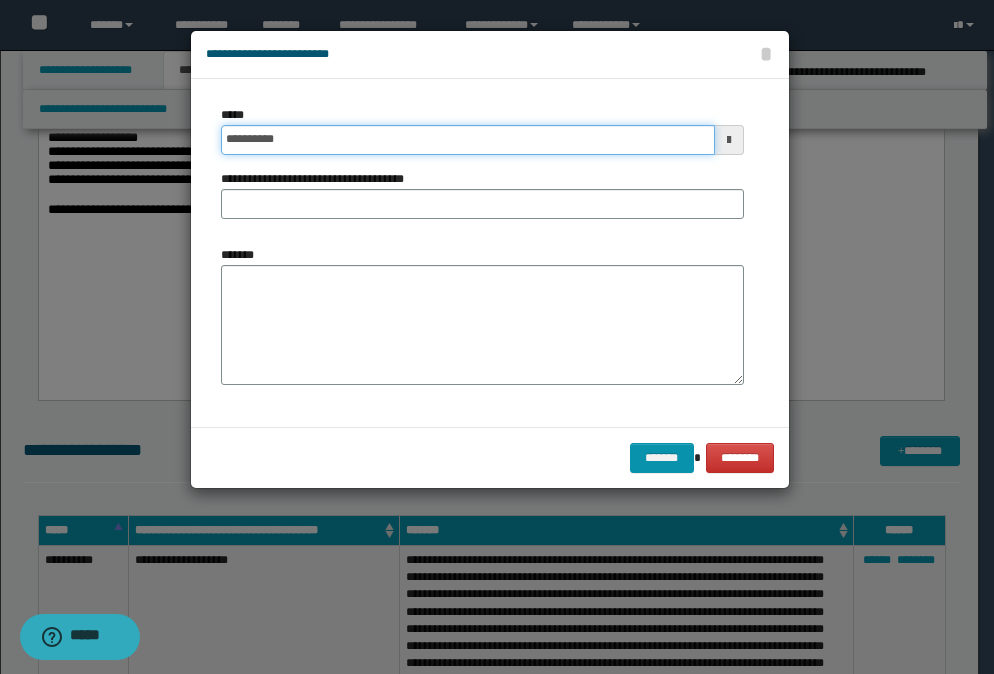 click on "**********" at bounding box center [468, 140] 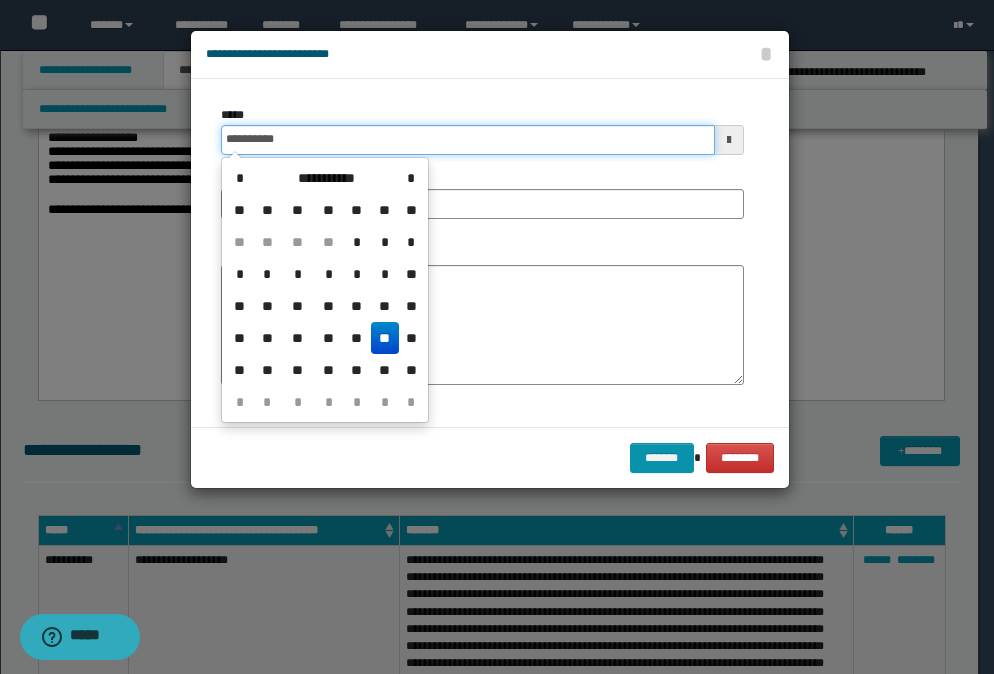 type on "**********" 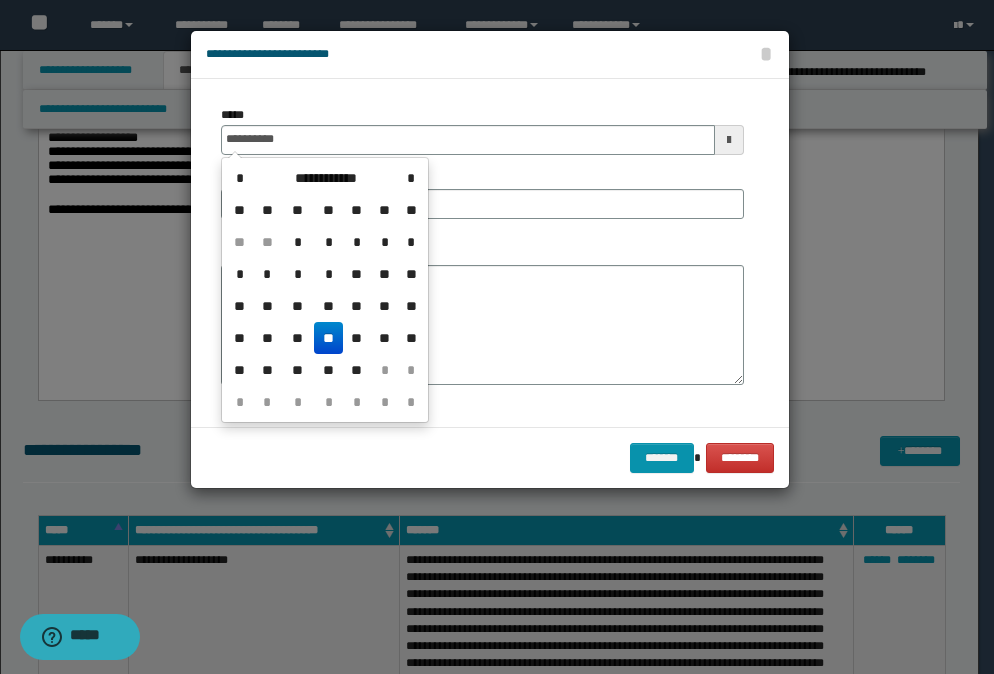 click on "**********" at bounding box center (490, 253) 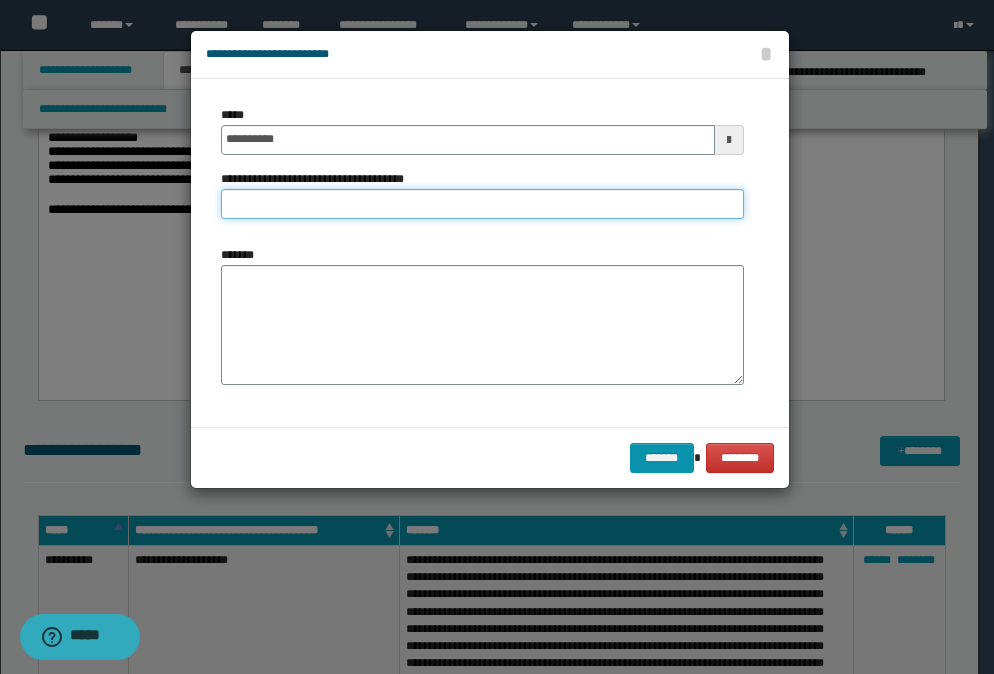 click on "**********" at bounding box center [482, 204] 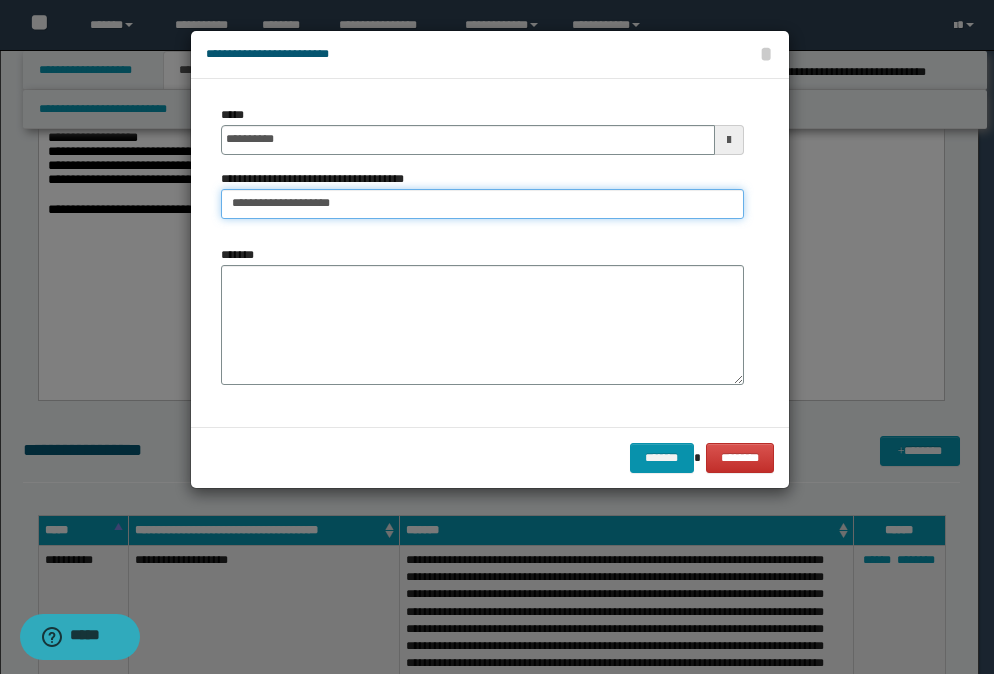click on "**********" at bounding box center (482, 204) 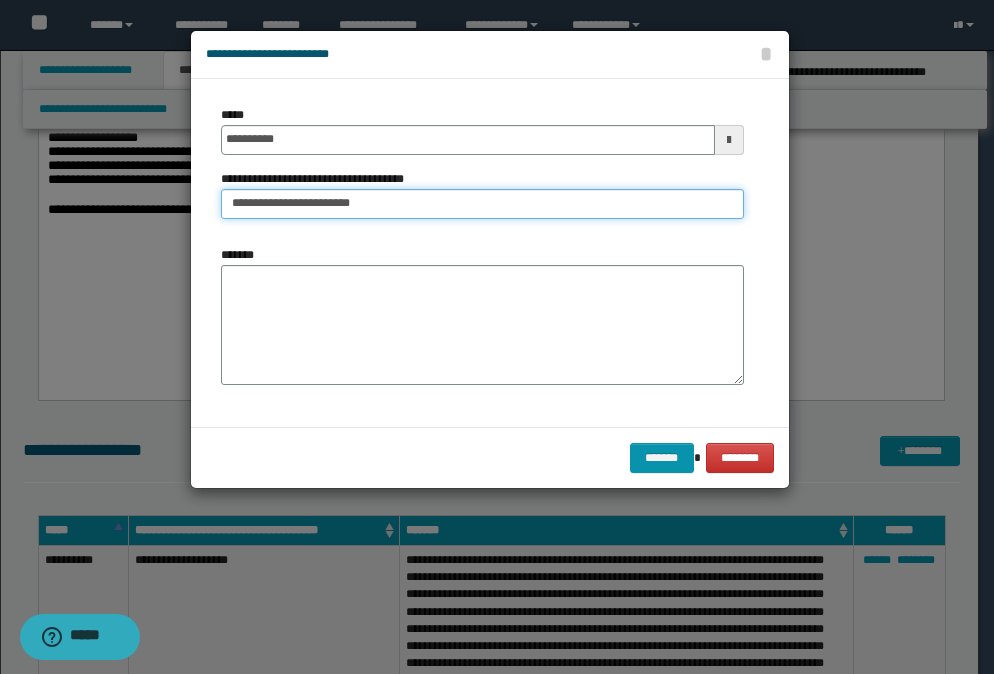 type on "**********" 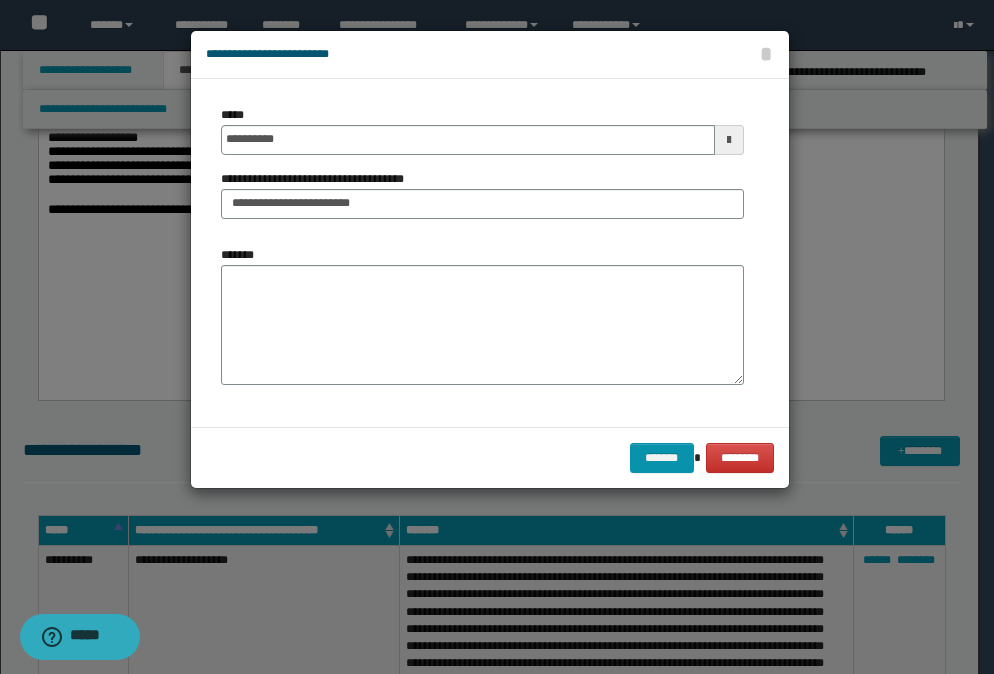 click on "*******" at bounding box center [482, 315] 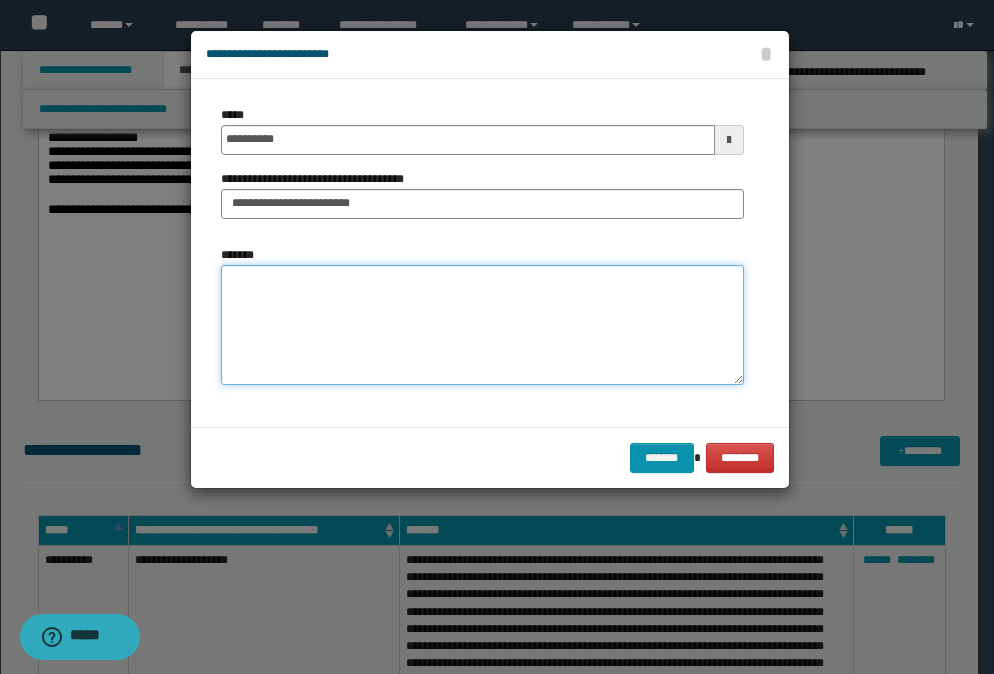 click on "*******" at bounding box center [482, 325] 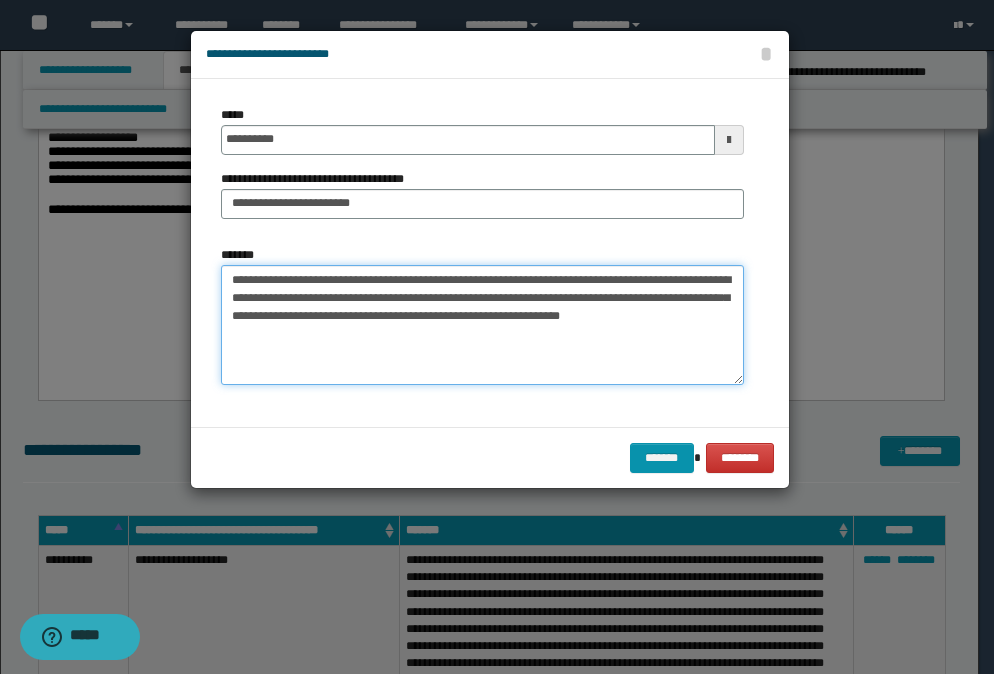 click on "**********" at bounding box center (482, 325) 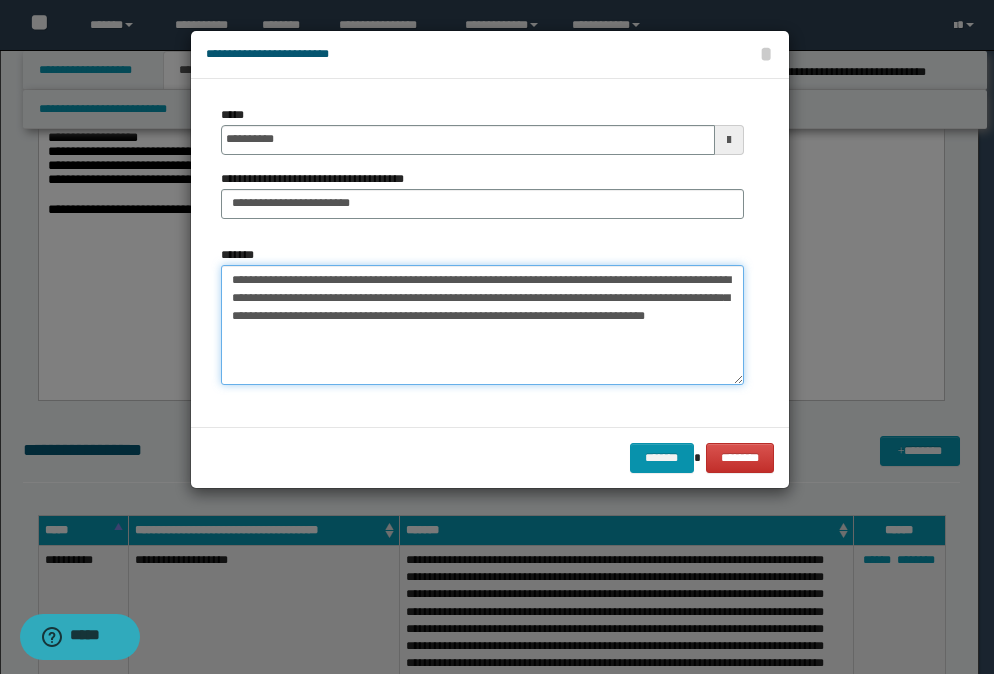 click on "**********" at bounding box center (482, 325) 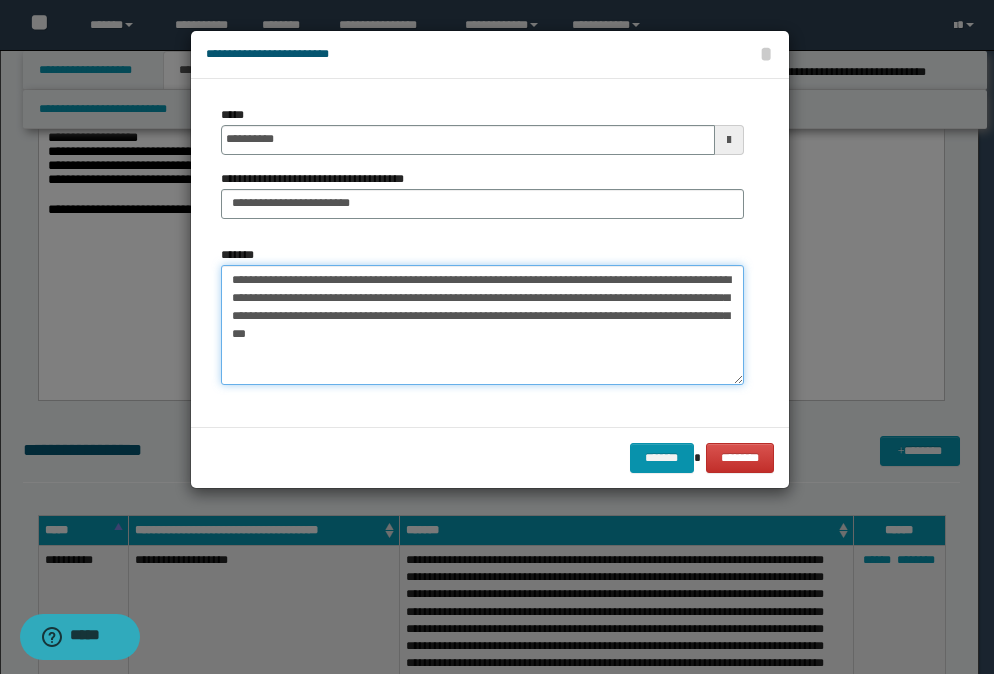 click on "**********" at bounding box center (482, 325) 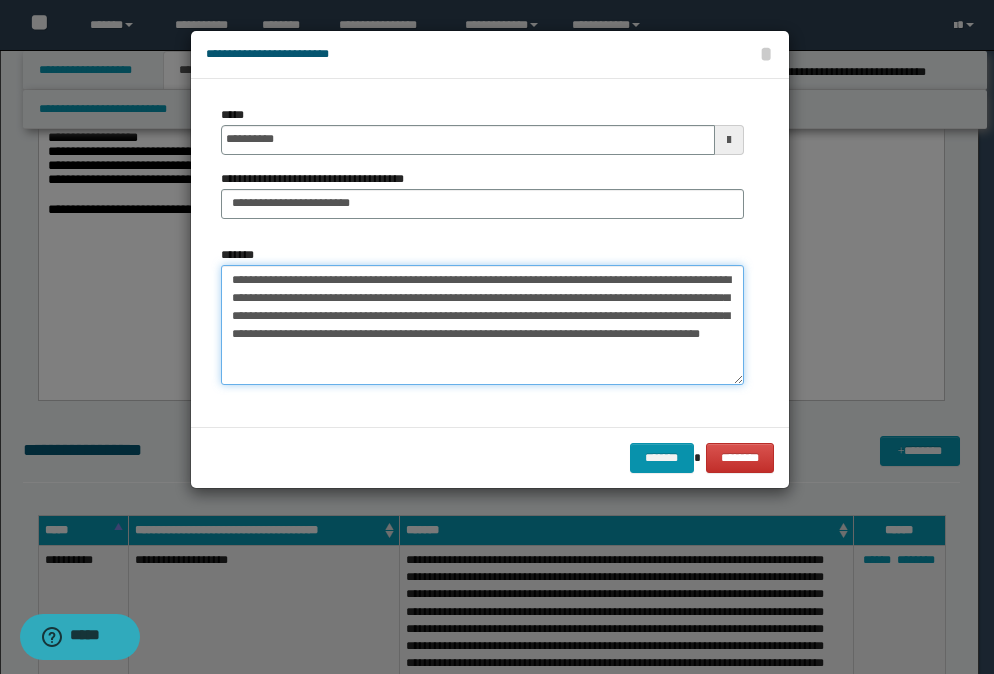 click on "**********" at bounding box center (482, 325) 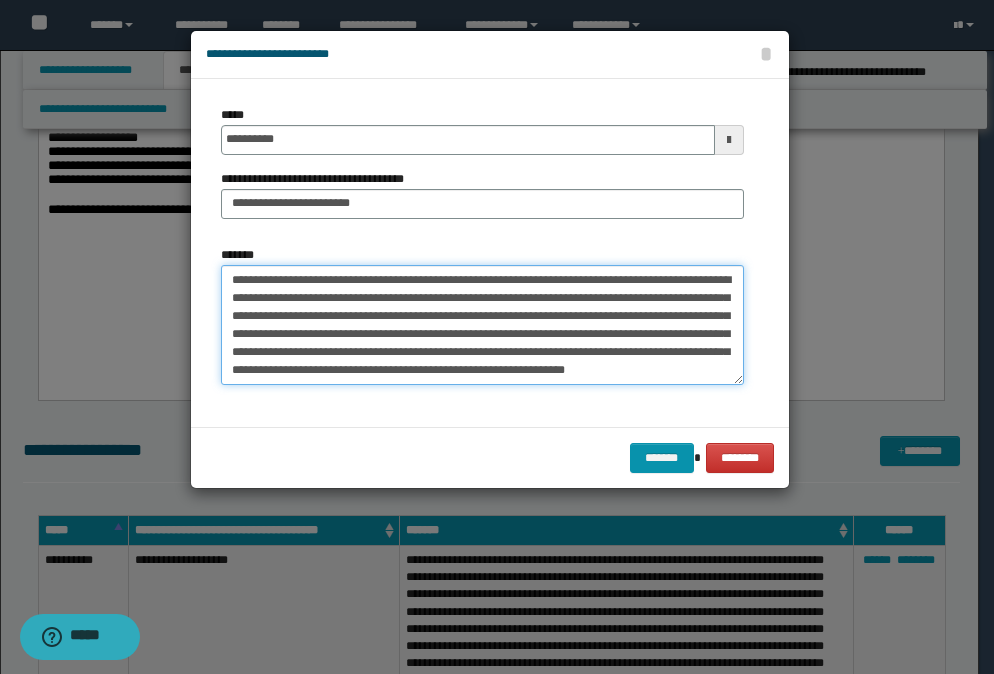 scroll, scrollTop: 12, scrollLeft: 0, axis: vertical 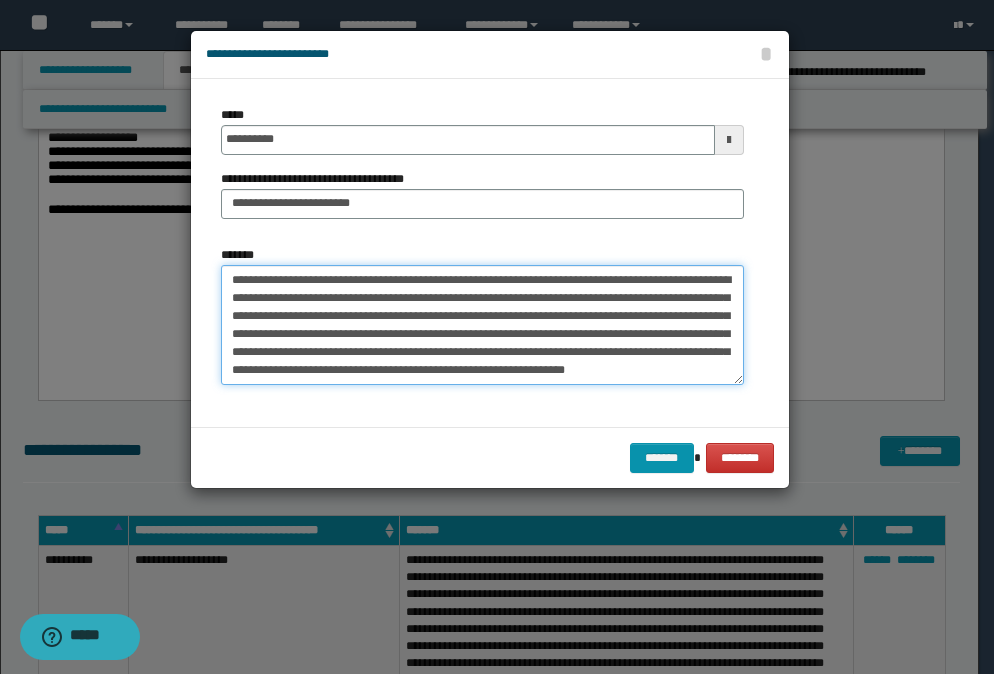 click on "**********" at bounding box center [482, 325] 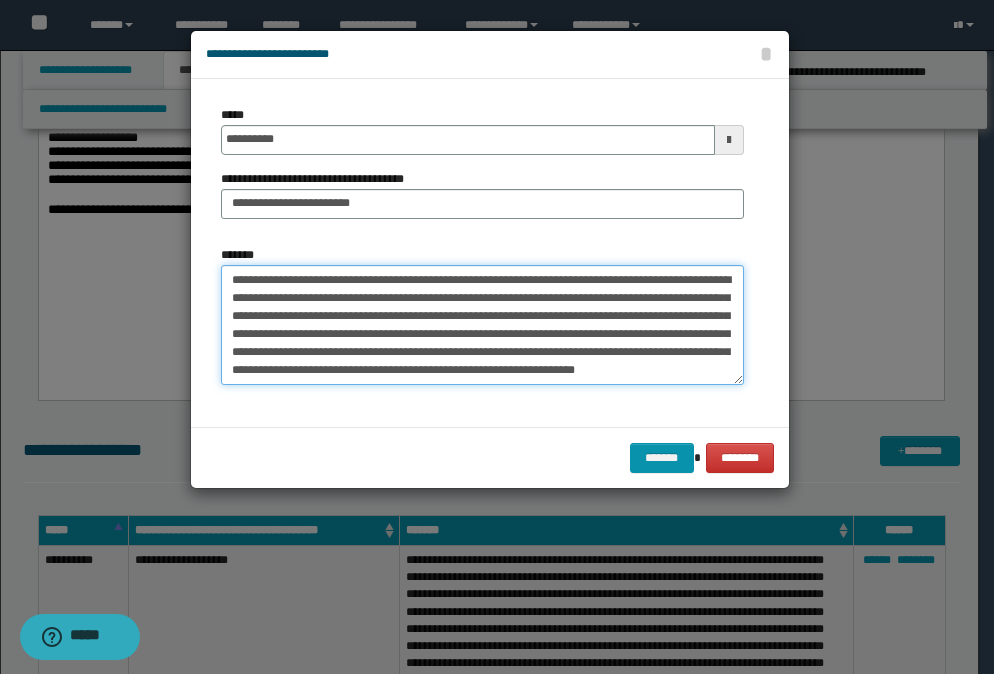 click on "**********" at bounding box center (482, 325) 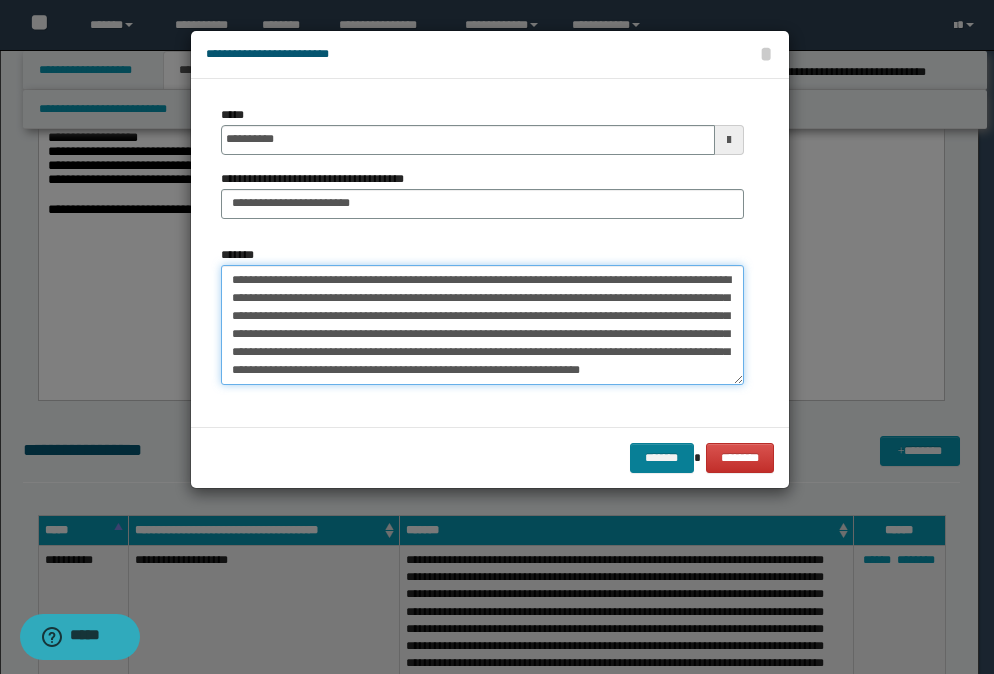 type on "**********" 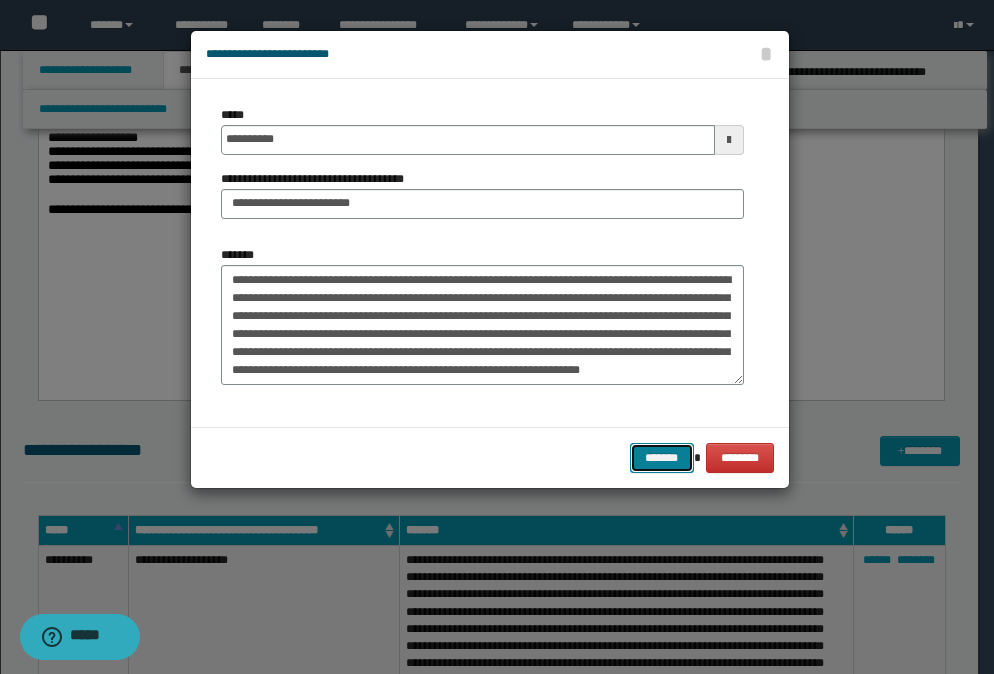 click on "*******" at bounding box center [662, 458] 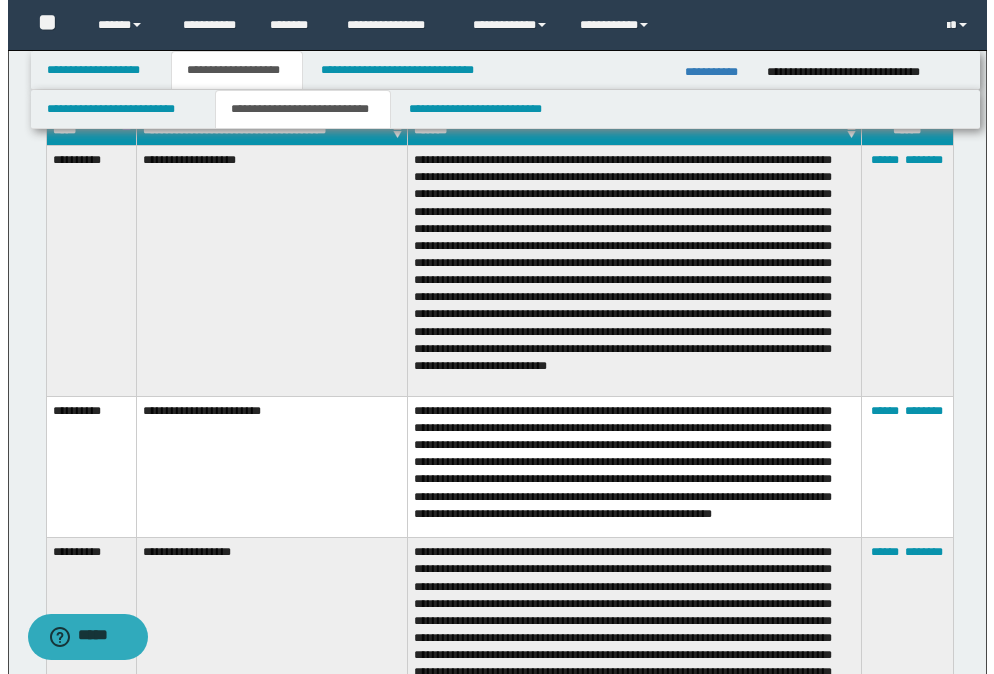 scroll, scrollTop: 1100, scrollLeft: 0, axis: vertical 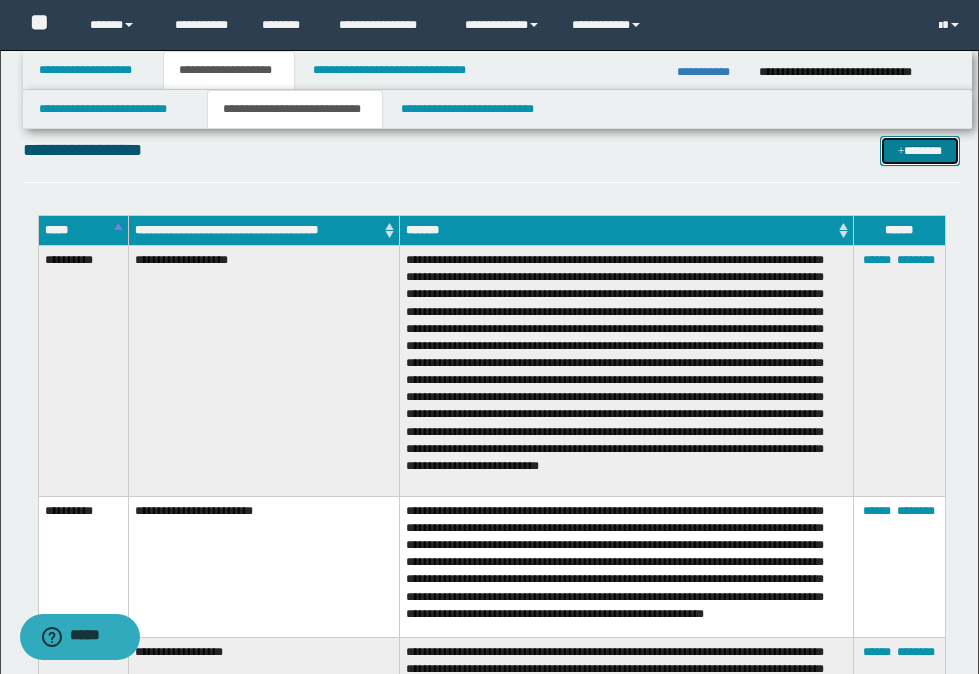 click on "*******" at bounding box center (920, 151) 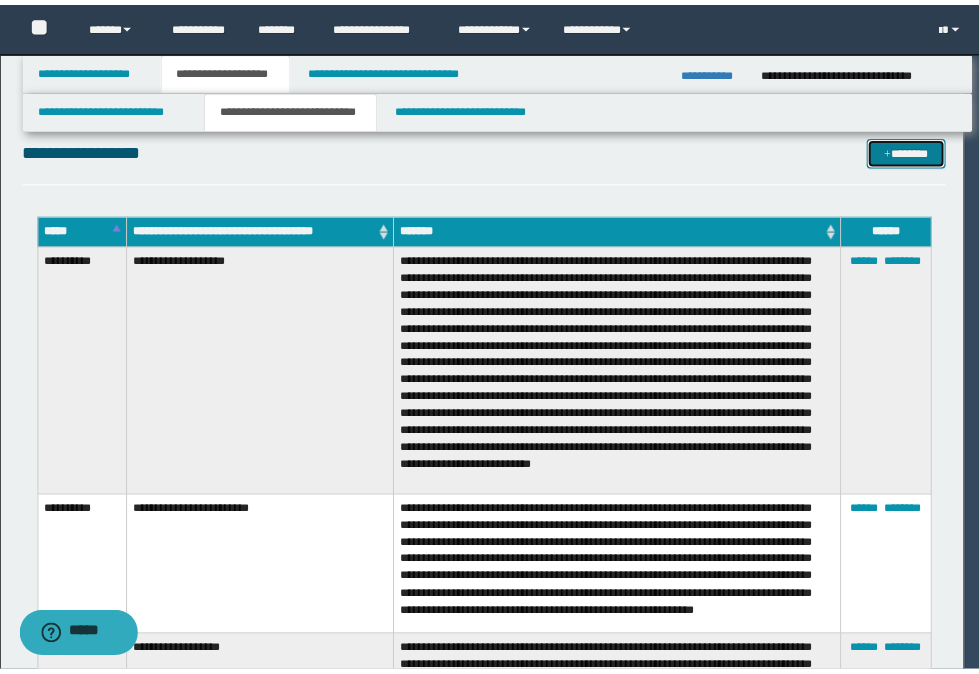 scroll, scrollTop: 0, scrollLeft: 0, axis: both 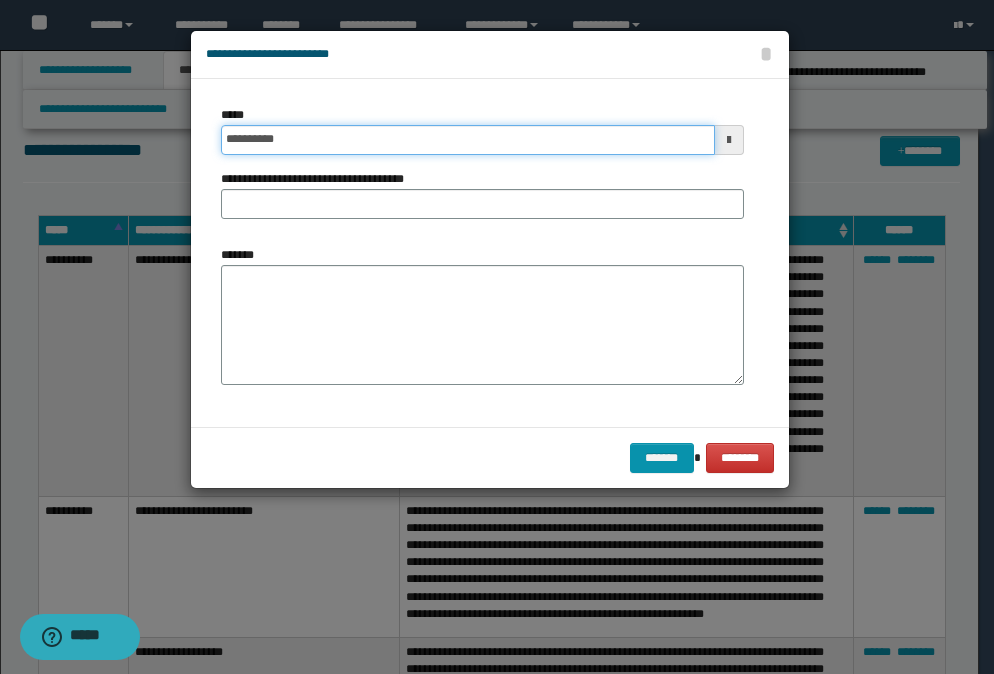 click on "**********" at bounding box center (468, 140) 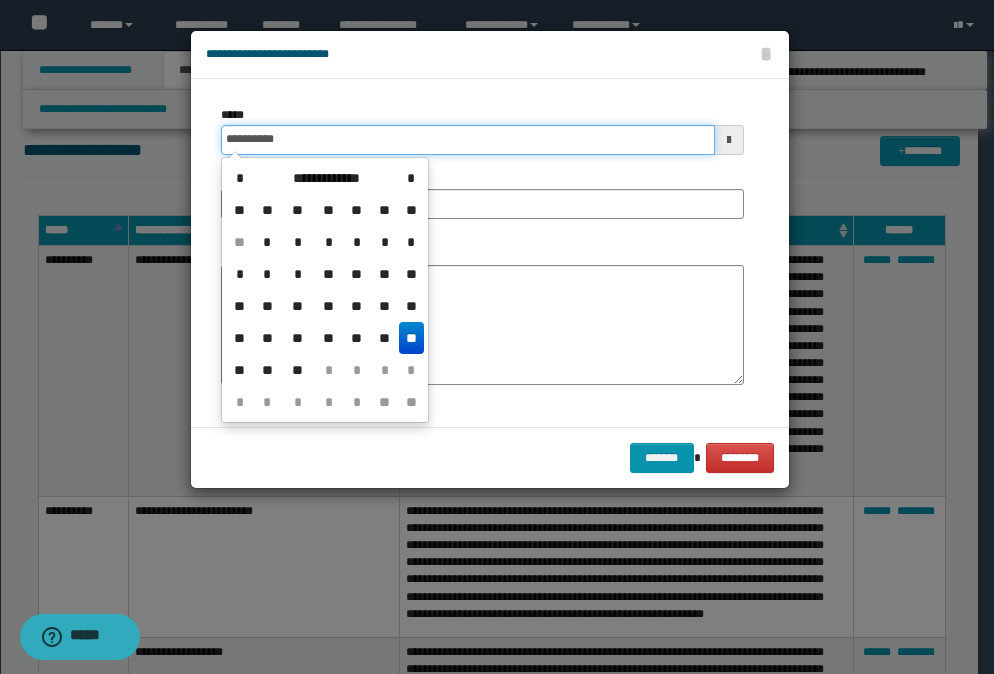 type on "**********" 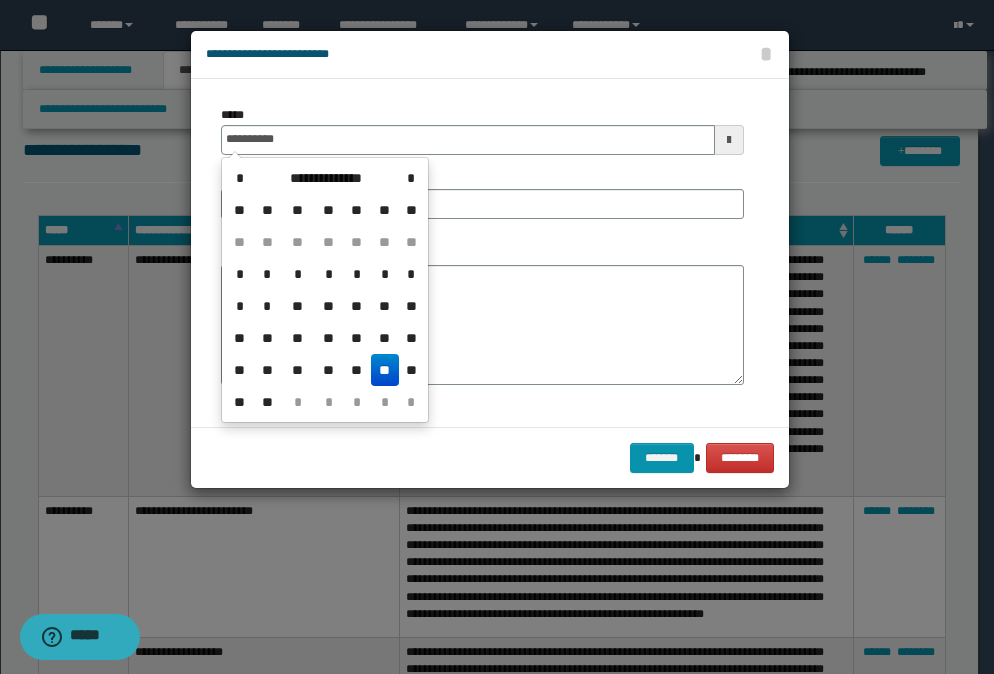click on "**********" at bounding box center [482, 253] 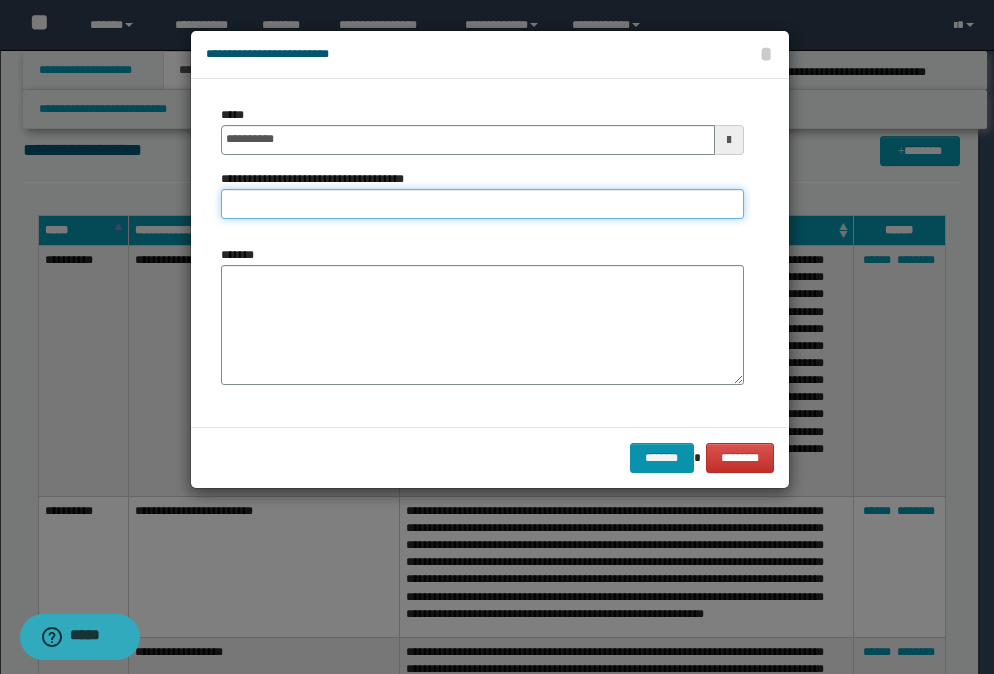 click on "**********" at bounding box center (482, 204) 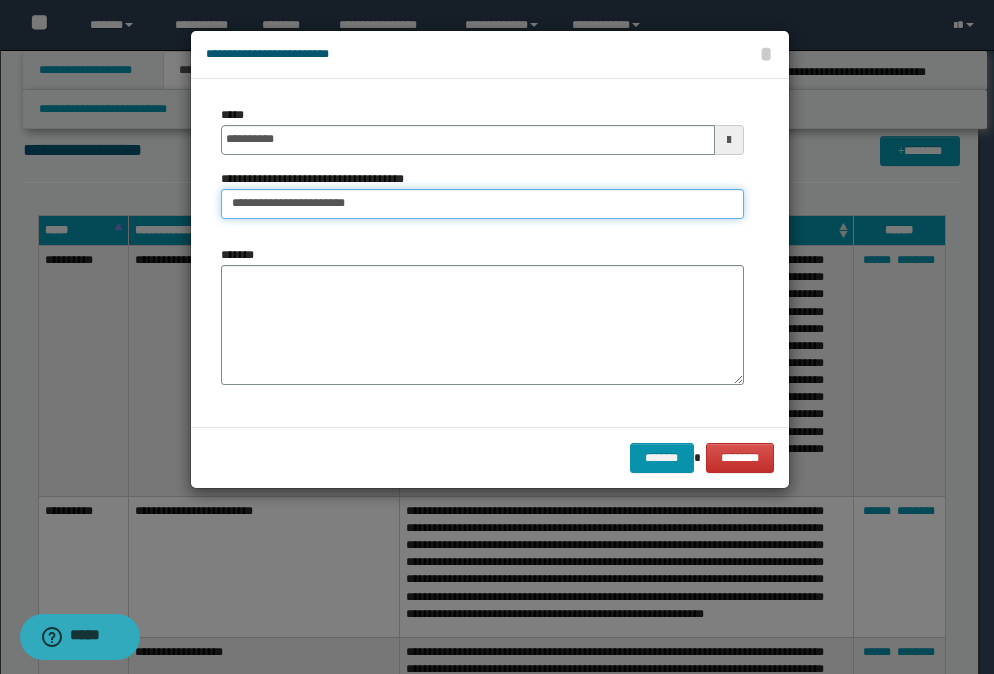 click on "**********" at bounding box center (482, 204) 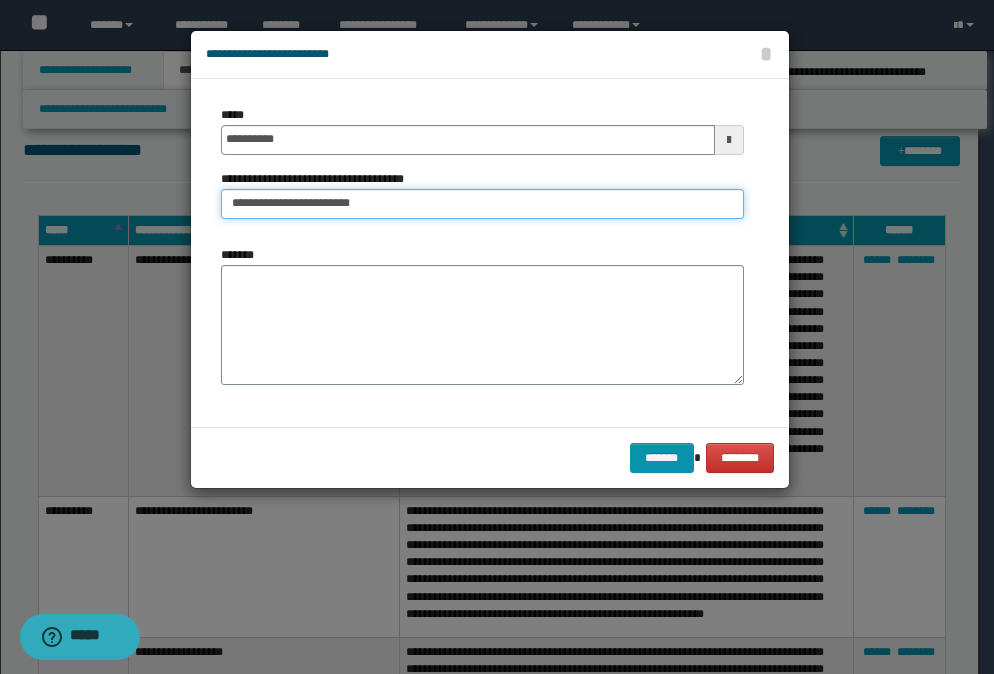 type on "**********" 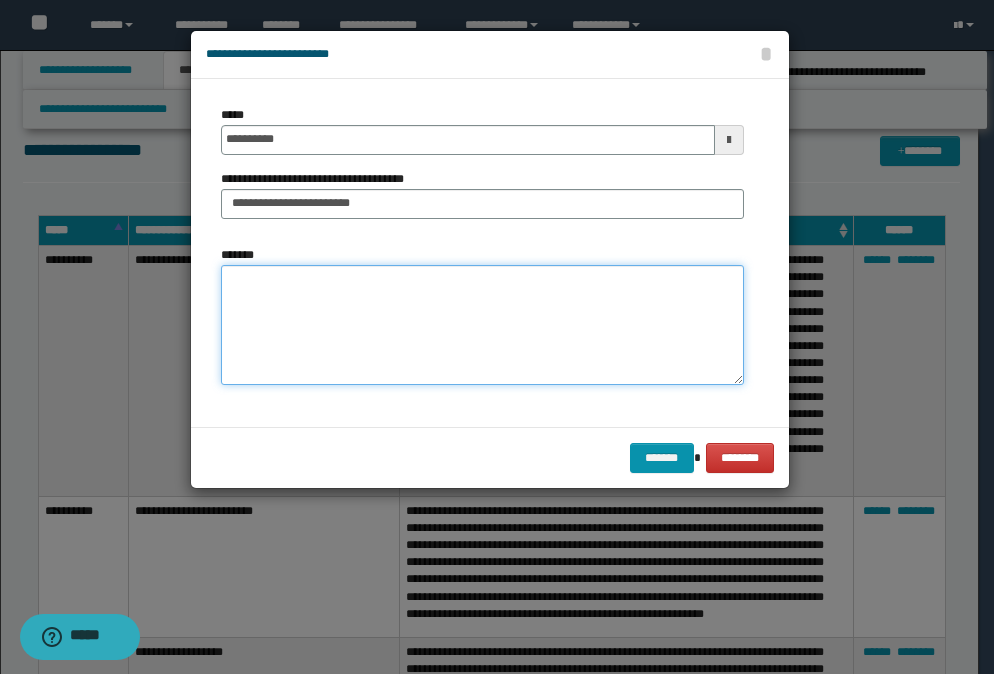 click on "*******" at bounding box center [482, 325] 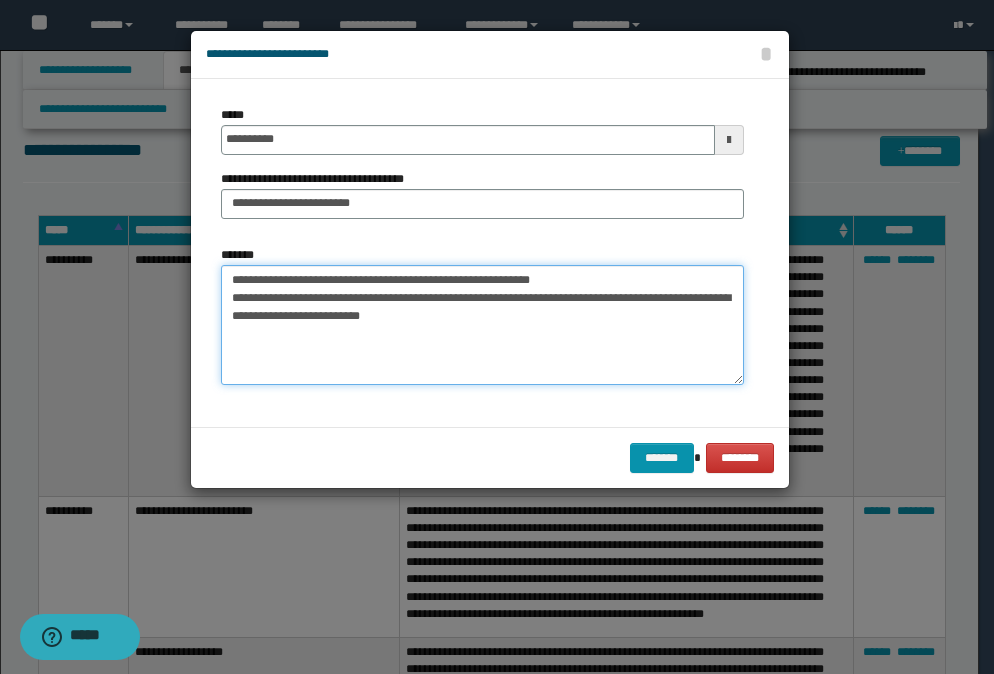 click on "**********" at bounding box center [482, 325] 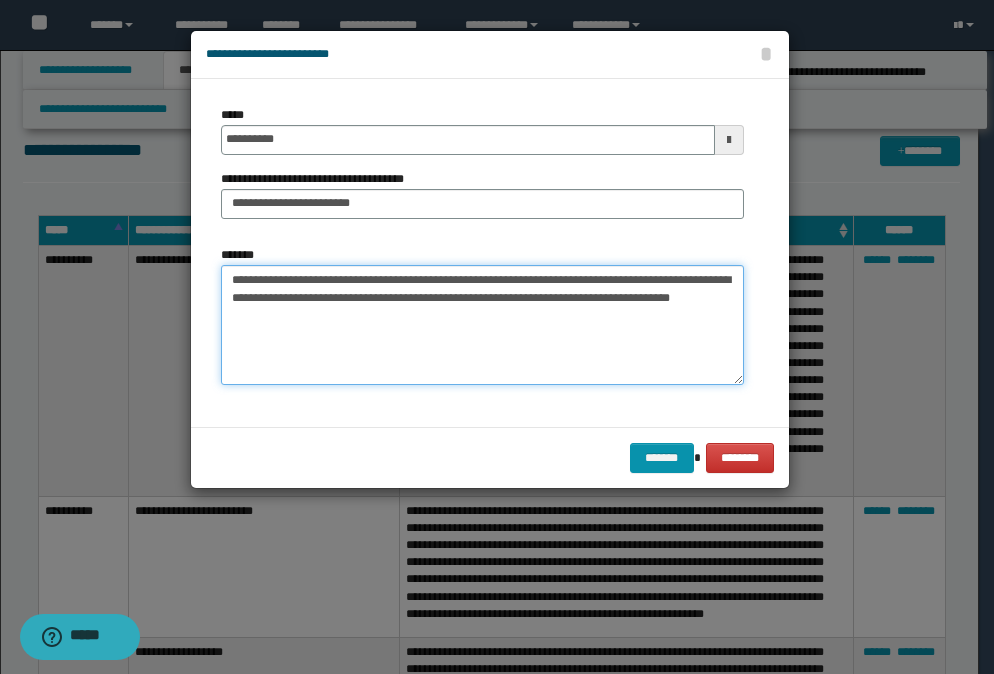 click on "**********" at bounding box center [482, 325] 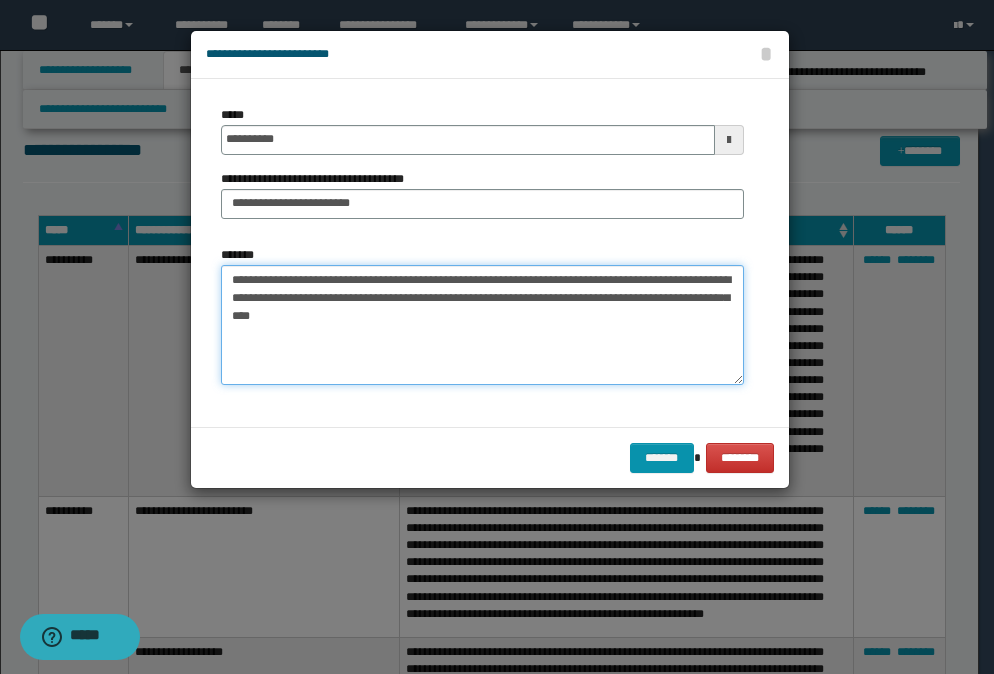 click on "**********" at bounding box center [482, 325] 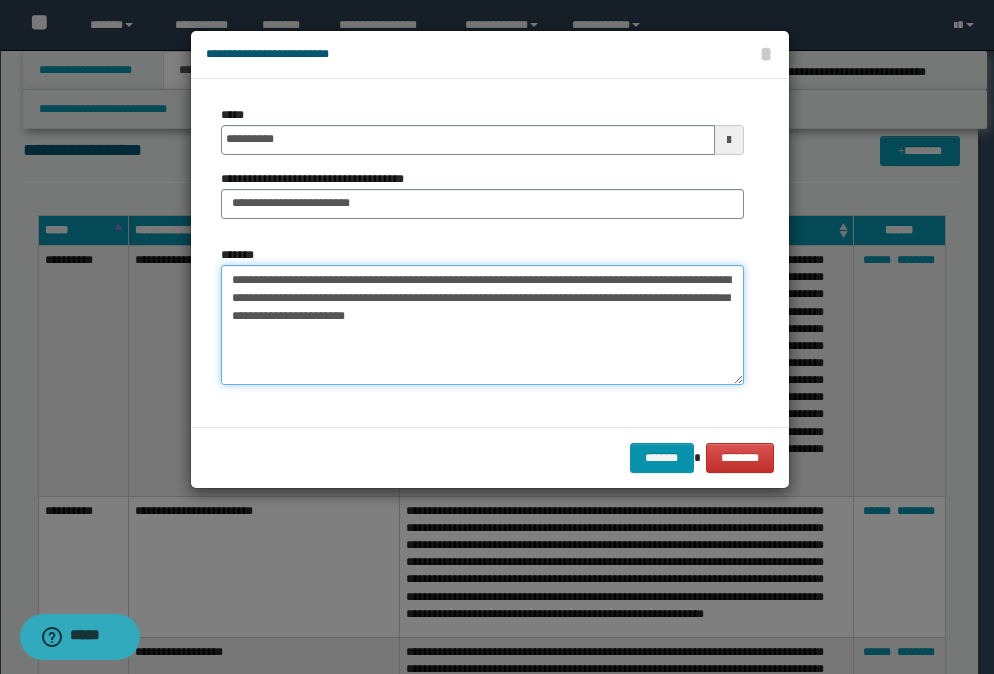 click on "**********" at bounding box center [482, 325] 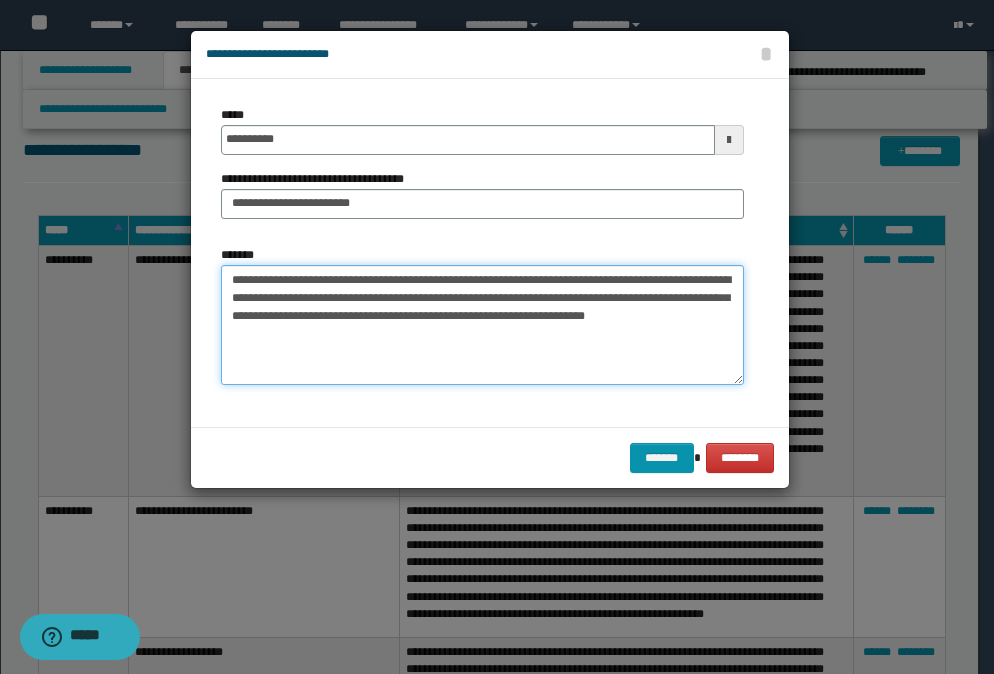 click on "**********" at bounding box center (482, 325) 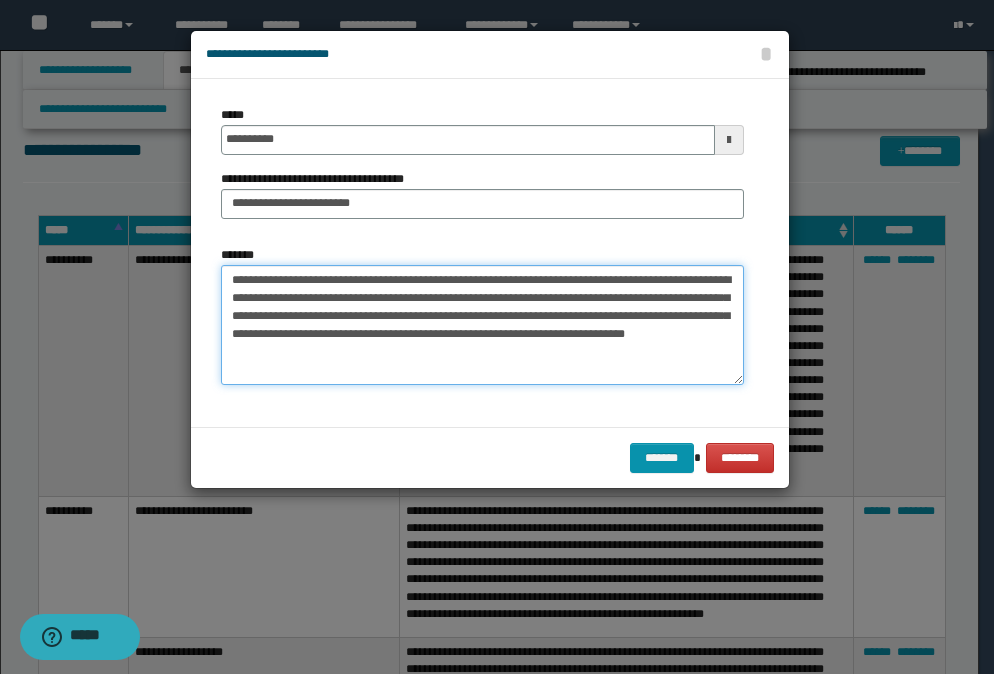 click on "**********" at bounding box center [482, 325] 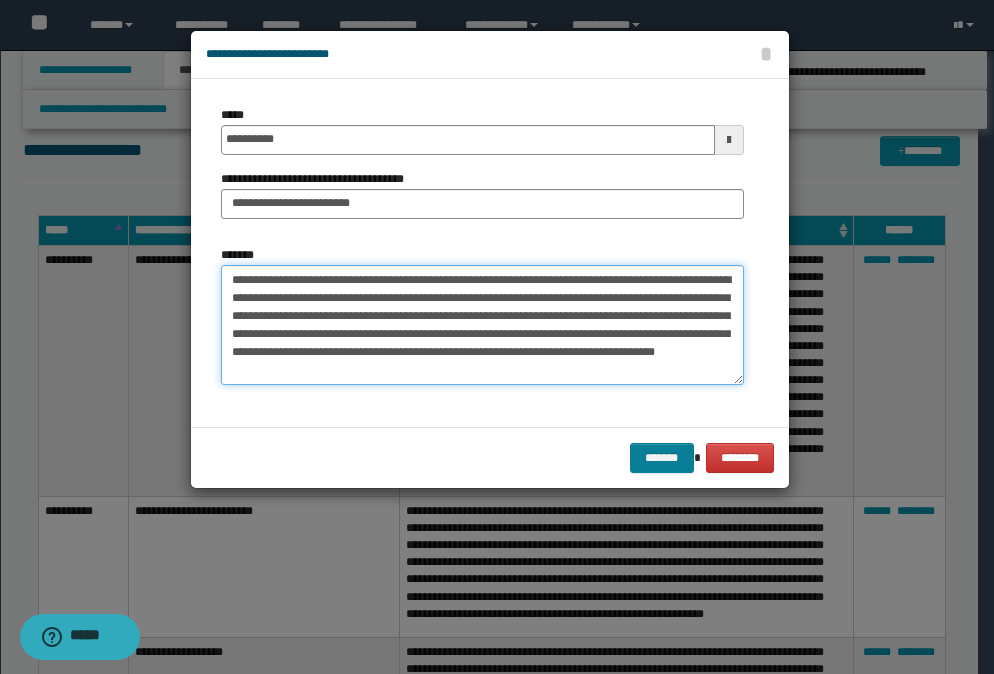 type on "**********" 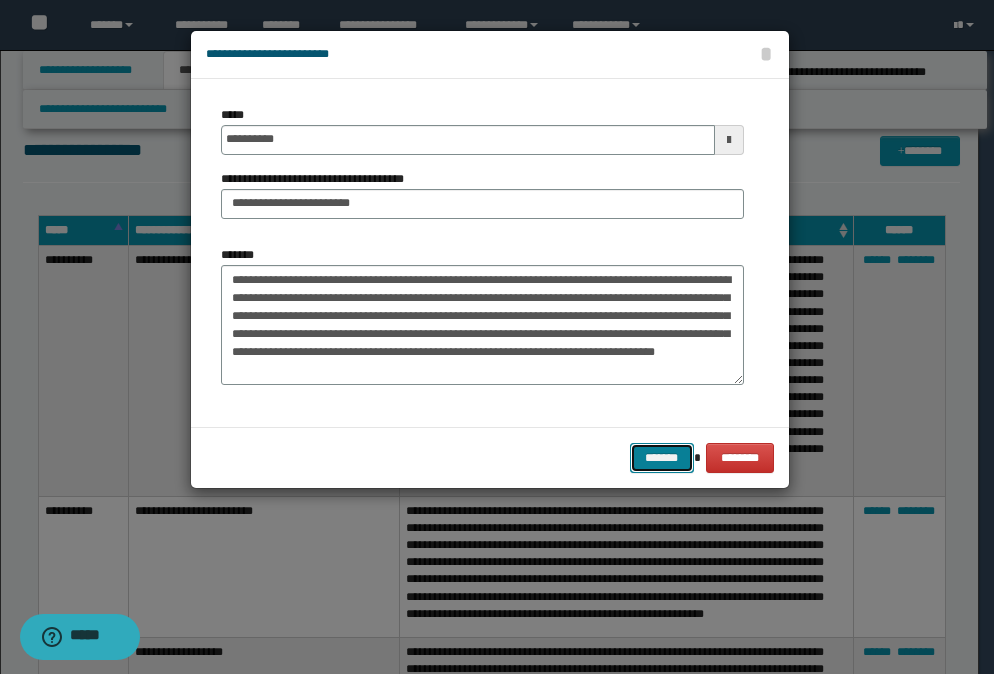 click on "*******" at bounding box center (662, 458) 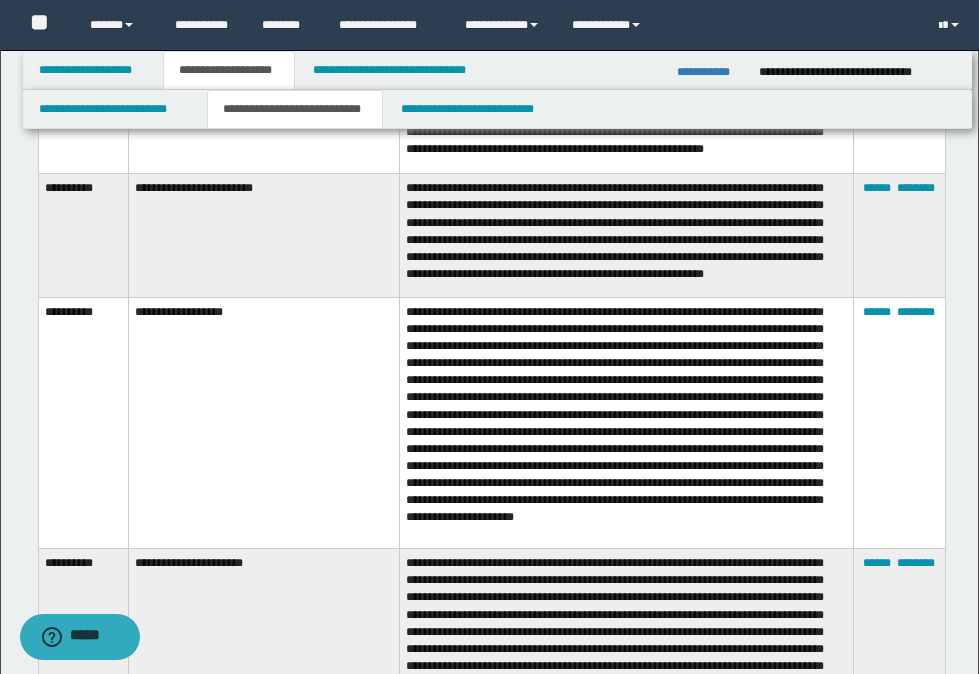 scroll, scrollTop: 1600, scrollLeft: 0, axis: vertical 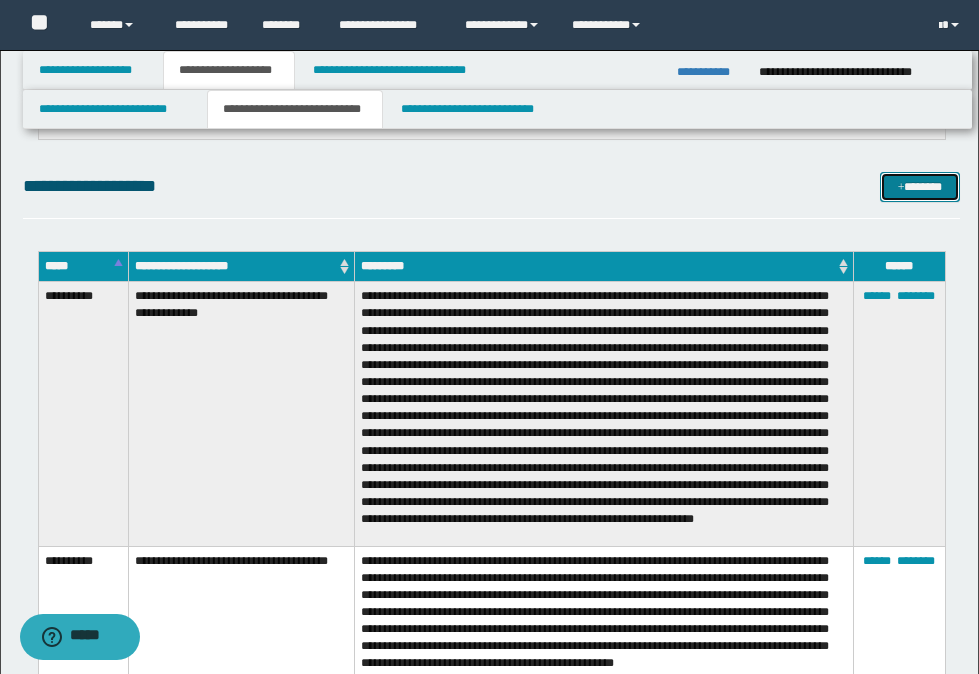 click at bounding box center (901, 188) 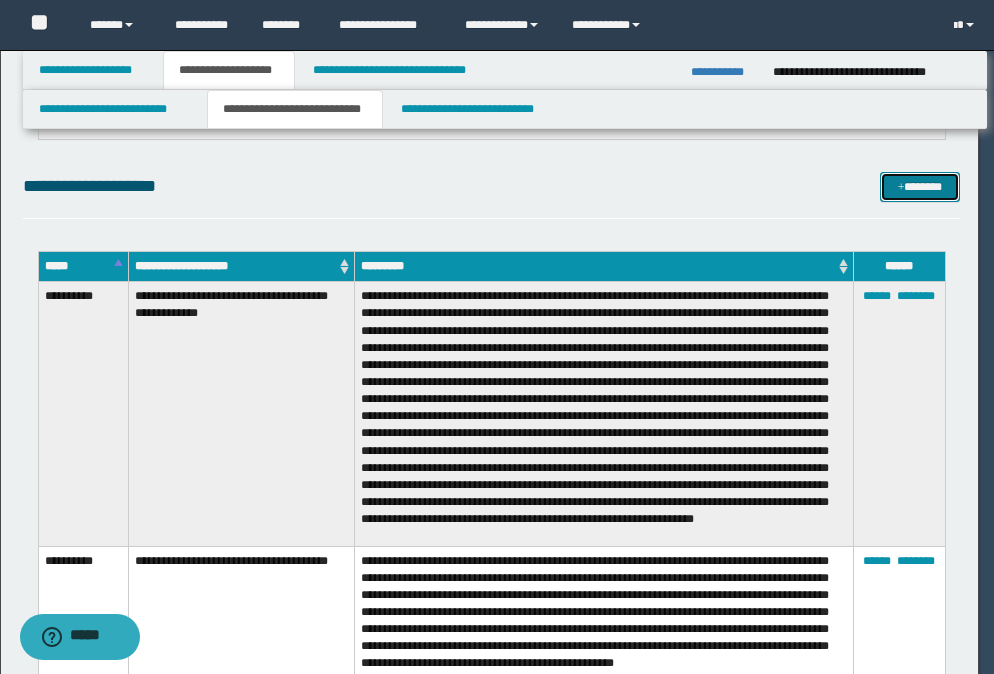 scroll, scrollTop: 0, scrollLeft: 0, axis: both 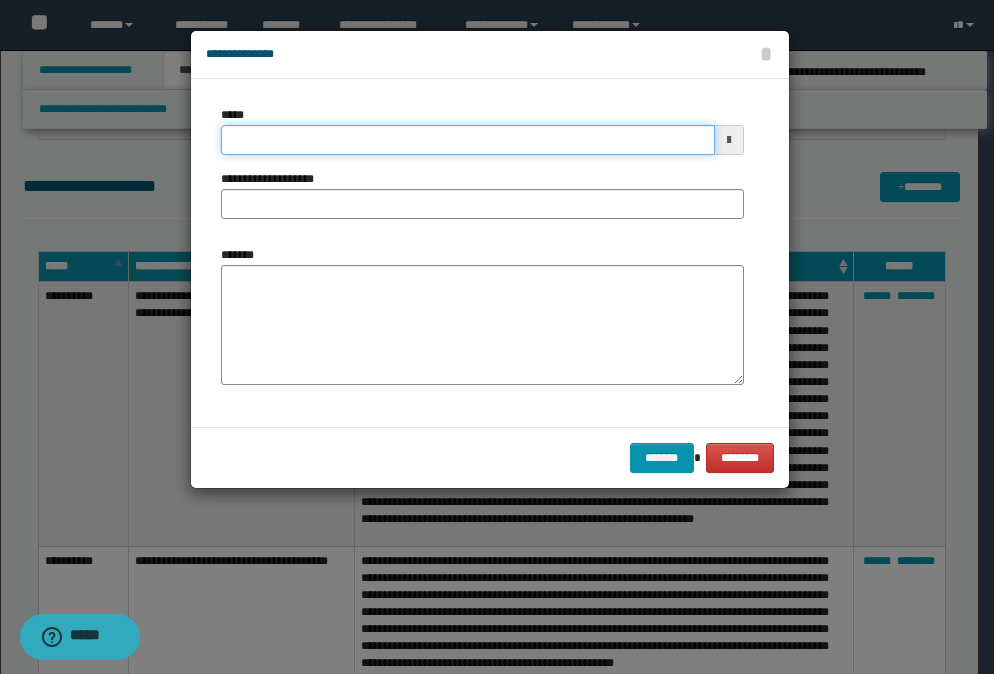 click on "*****" at bounding box center [468, 140] 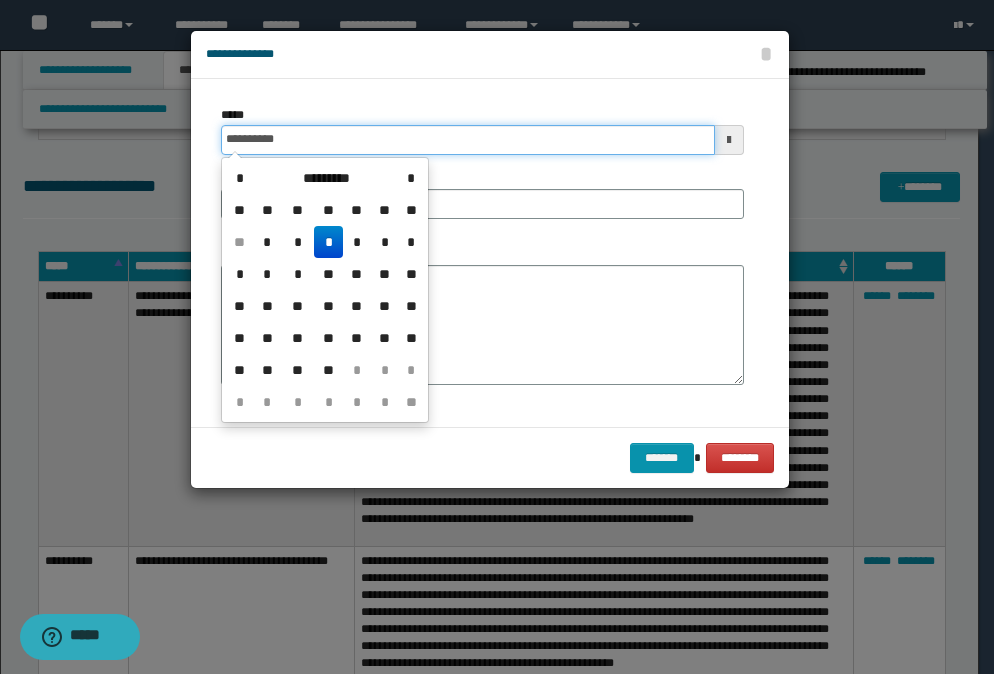 type on "**********" 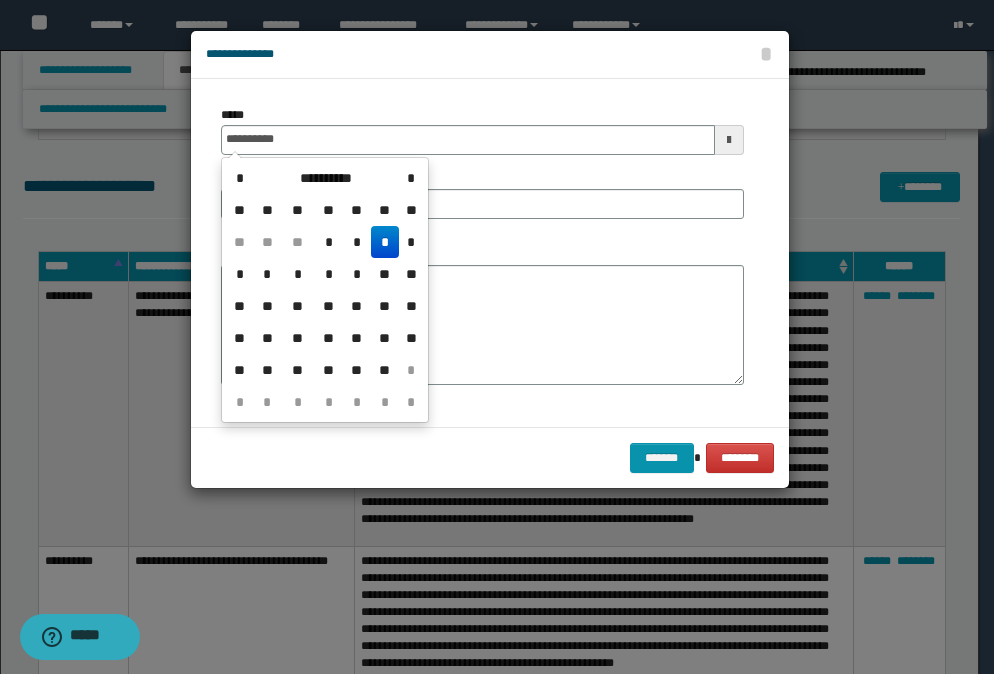 click on "**********" at bounding box center [482, 253] 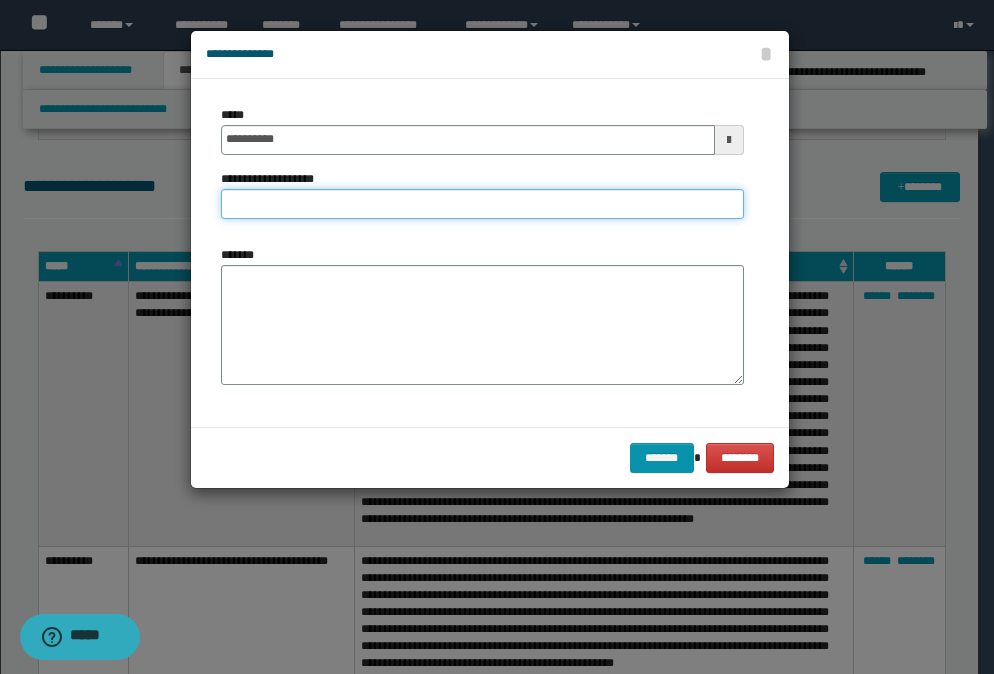 click on "**********" at bounding box center [482, 204] 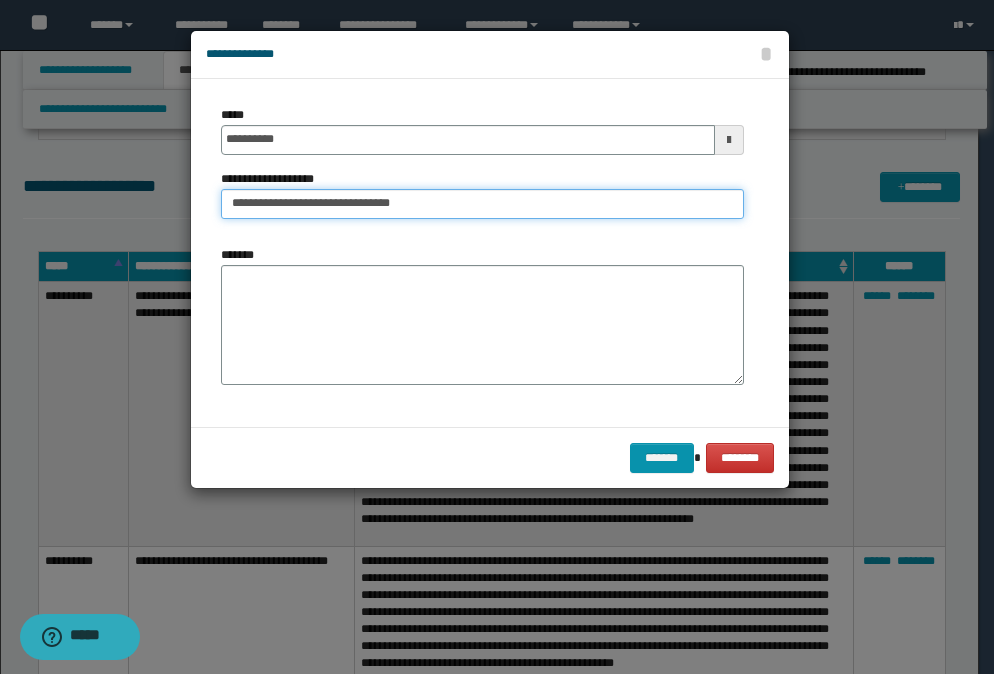 type on "**********" 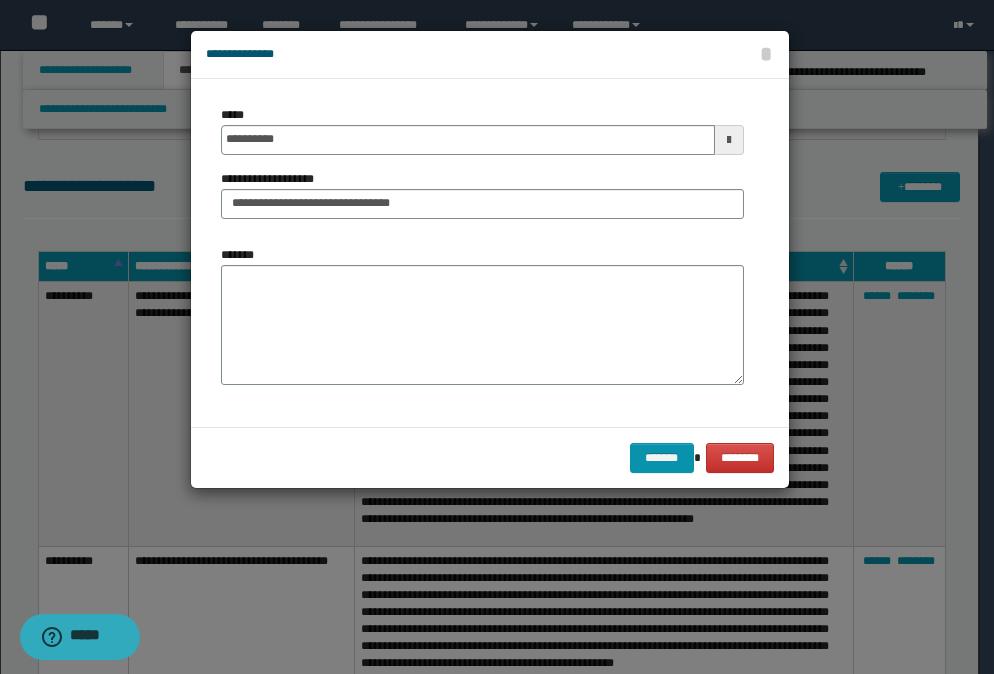 click at bounding box center [497, 337] 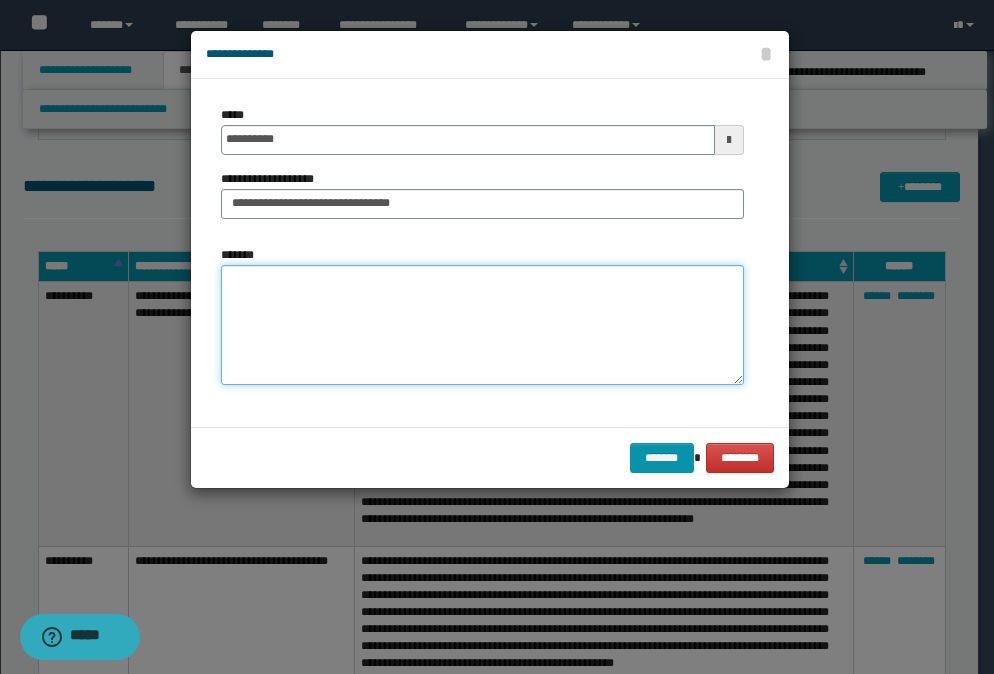 click on "*******" at bounding box center [482, 325] 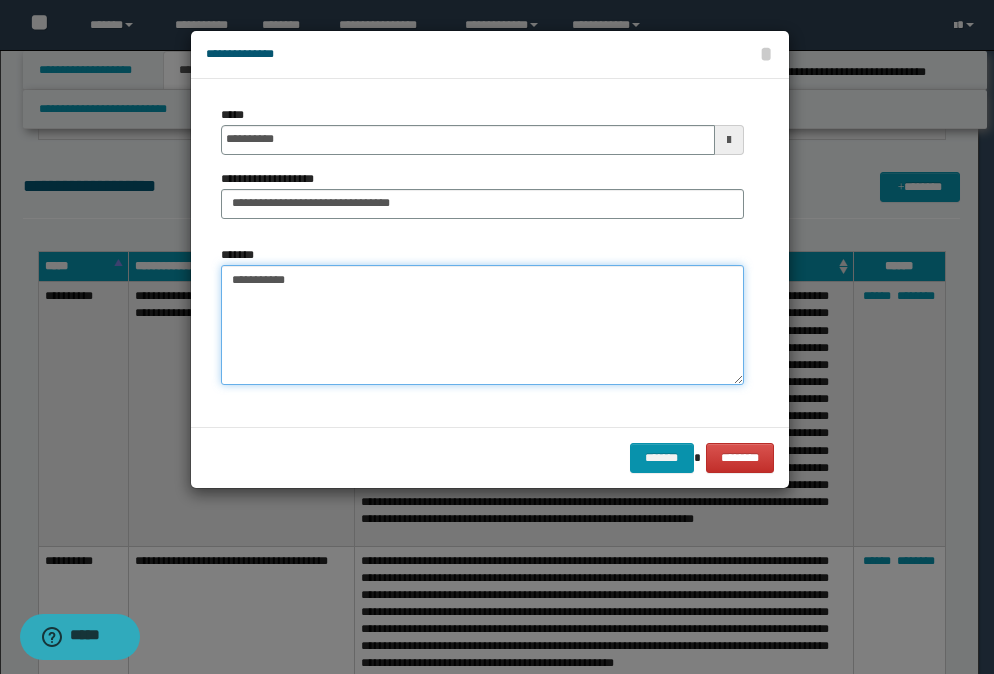 paste on "**********" 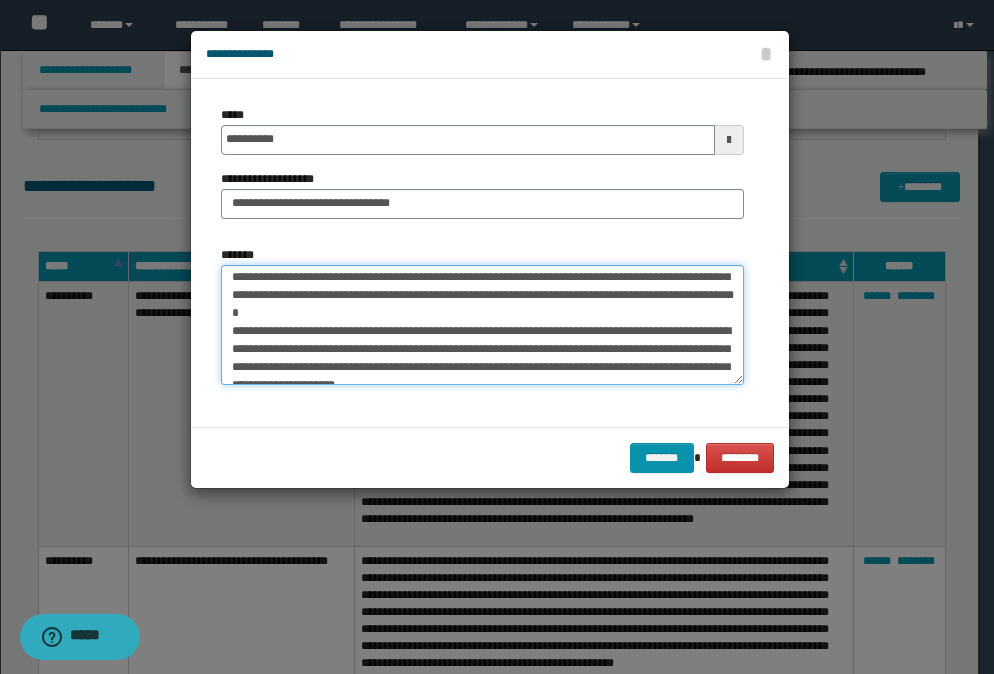 scroll, scrollTop: 0, scrollLeft: 0, axis: both 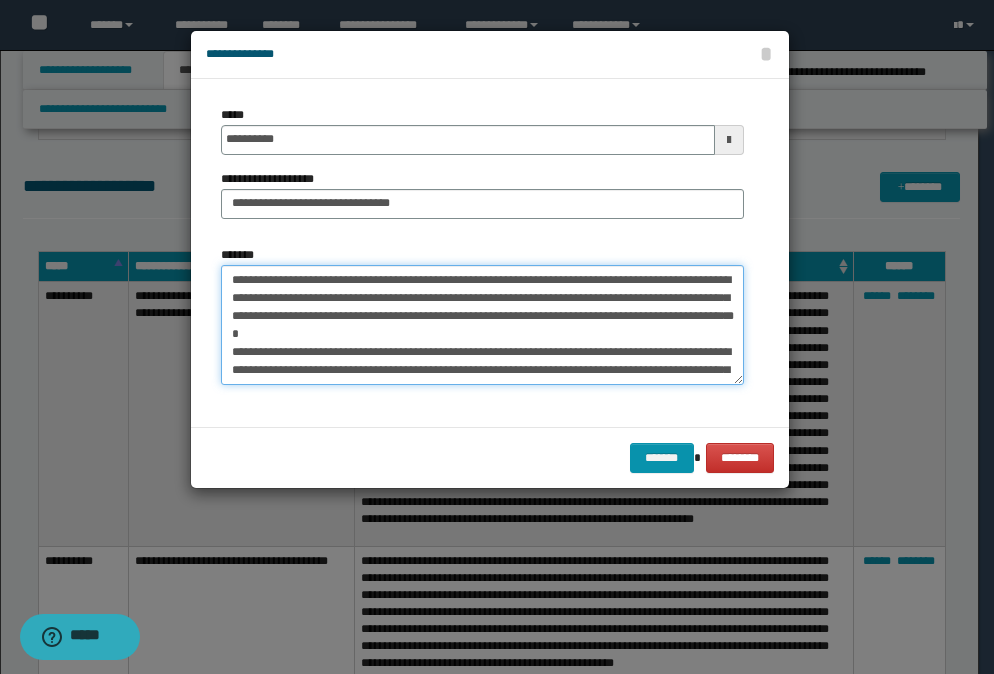 drag, startPoint x: 442, startPoint y: 331, endPoint x: 474, endPoint y: 336, distance: 32.38827 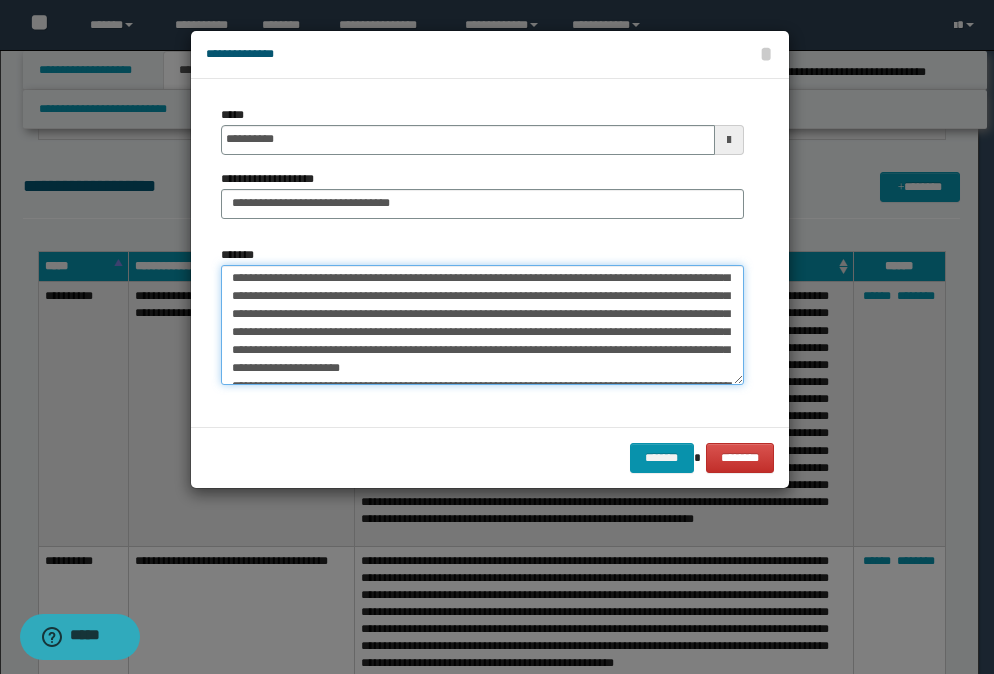 scroll, scrollTop: 40, scrollLeft: 0, axis: vertical 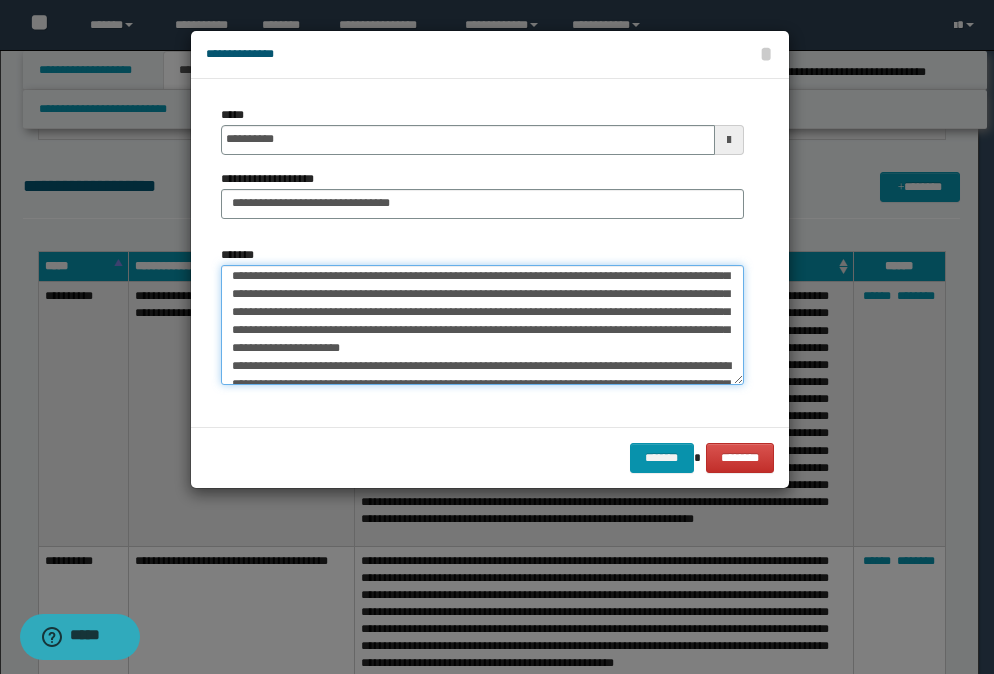 click on "*******" at bounding box center (482, 325) 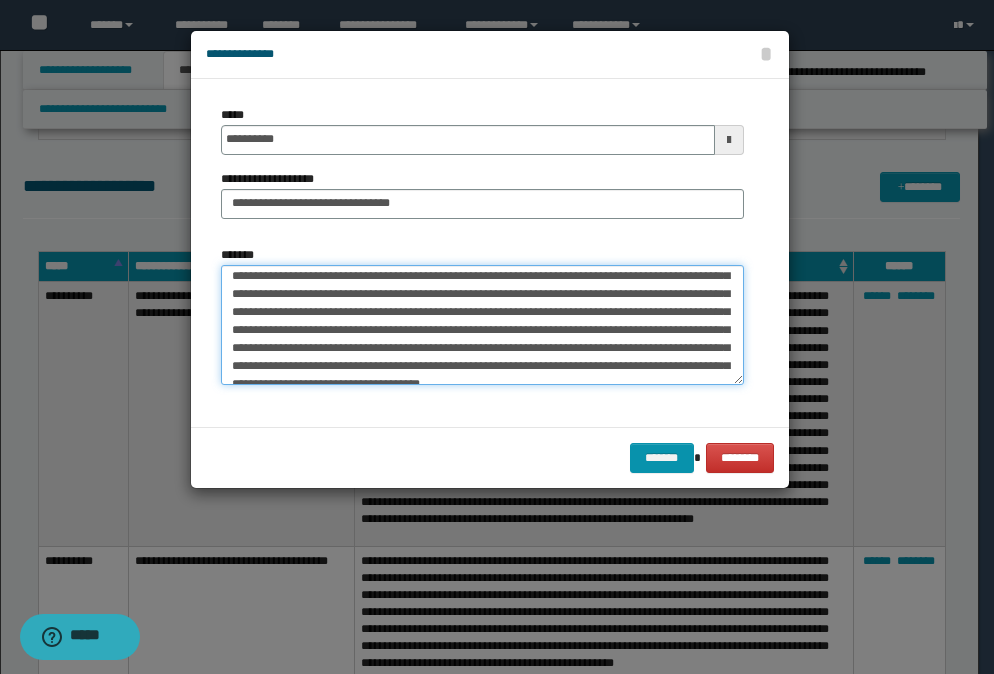 scroll, scrollTop: 30, scrollLeft: 0, axis: vertical 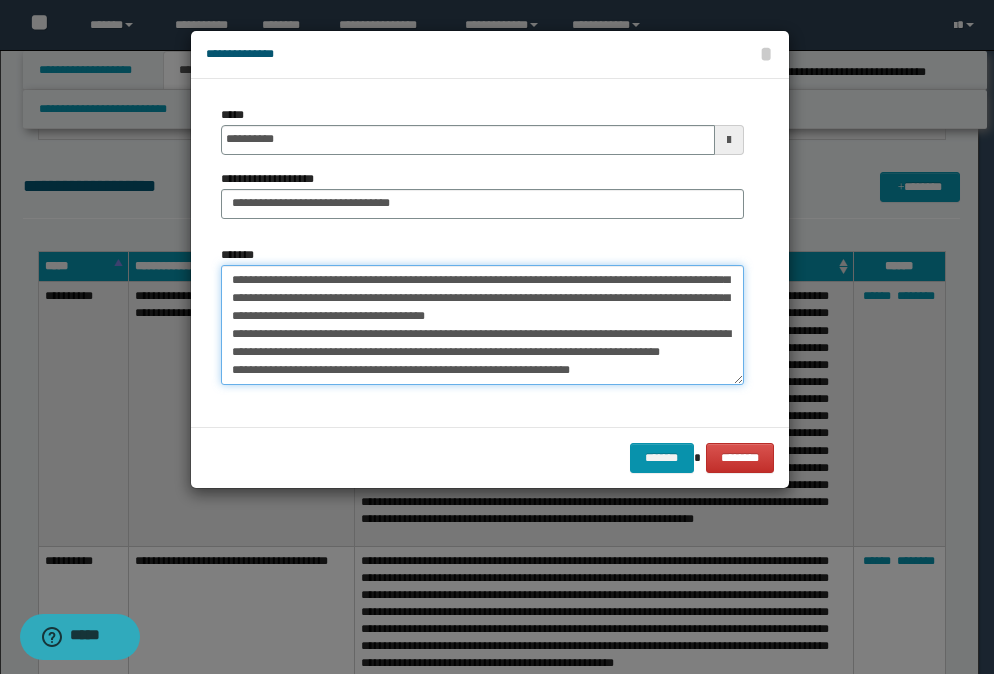 click on "*******" at bounding box center [482, 325] 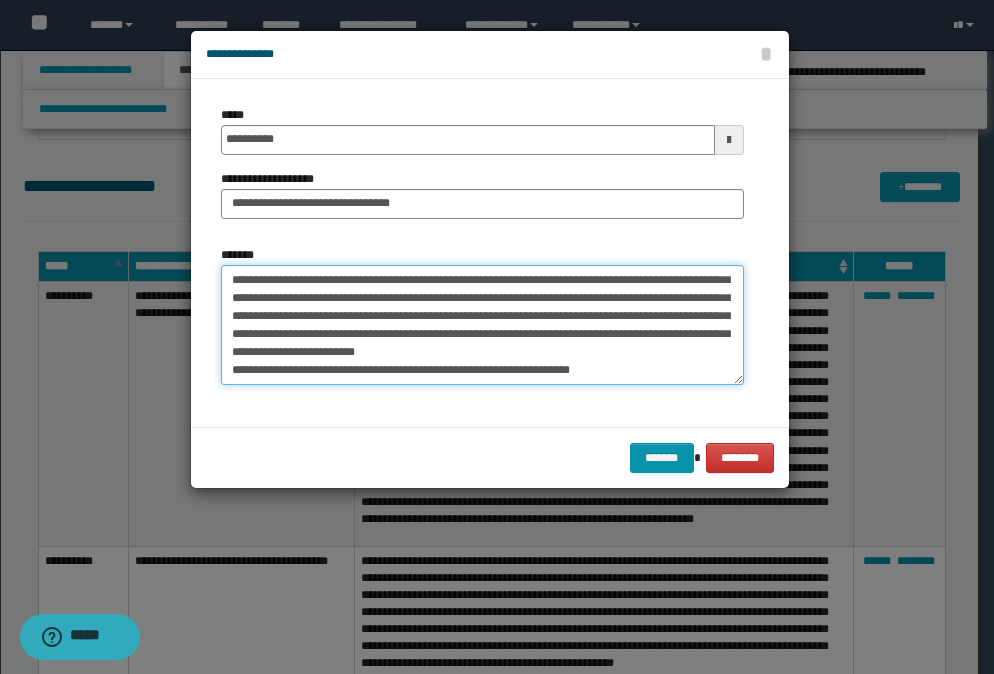 scroll, scrollTop: 92, scrollLeft: 0, axis: vertical 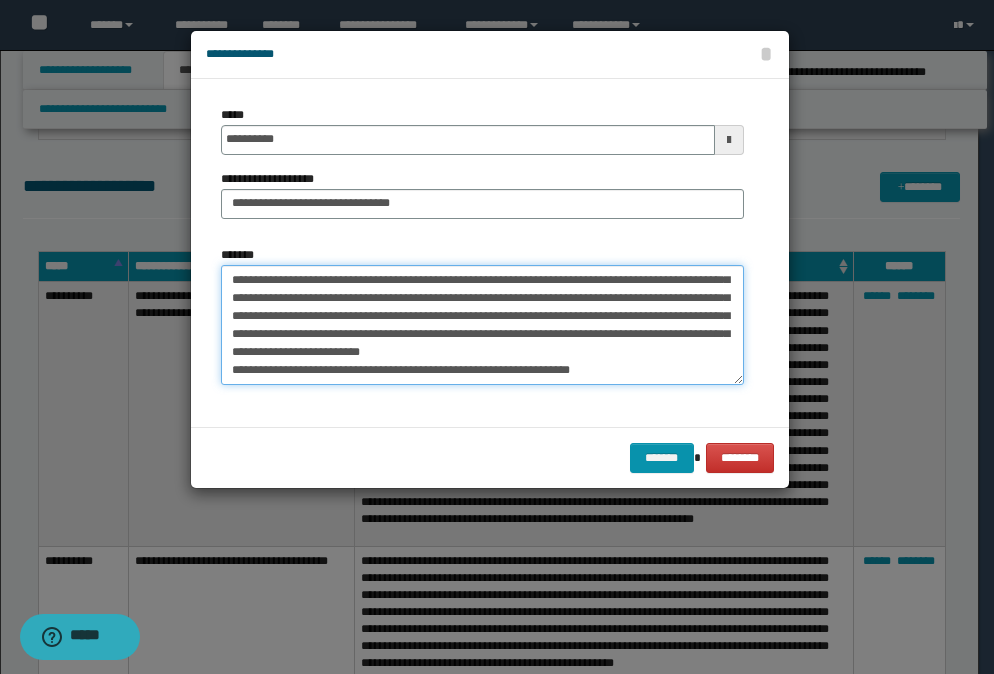 click on "*******" at bounding box center [482, 325] 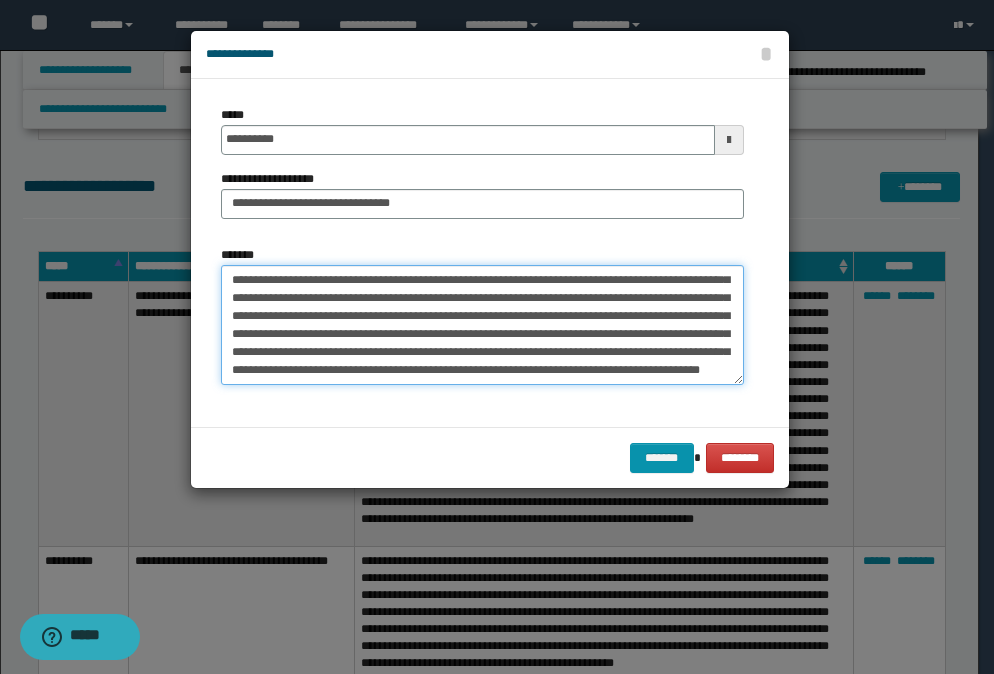 scroll, scrollTop: 108, scrollLeft: 0, axis: vertical 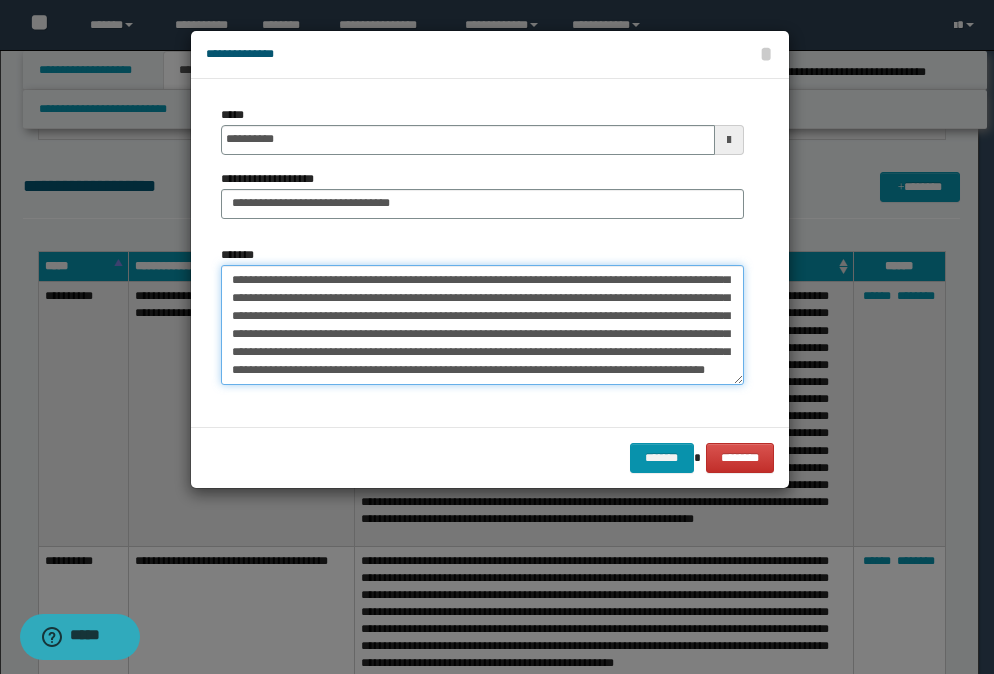 click on "*******" at bounding box center (482, 325) 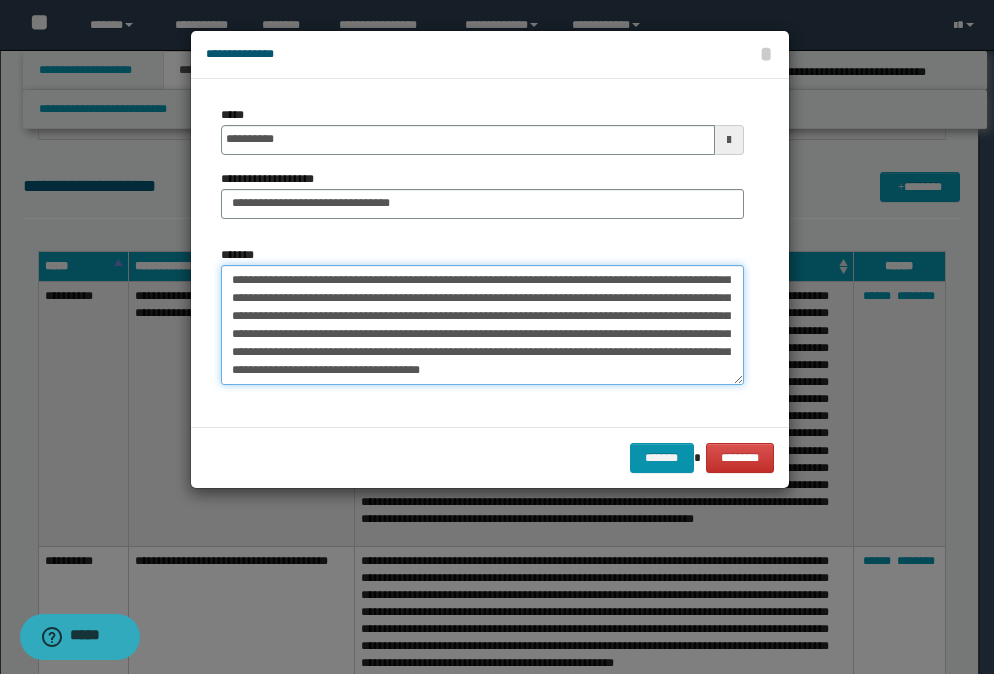 click on "*******" at bounding box center (482, 325) 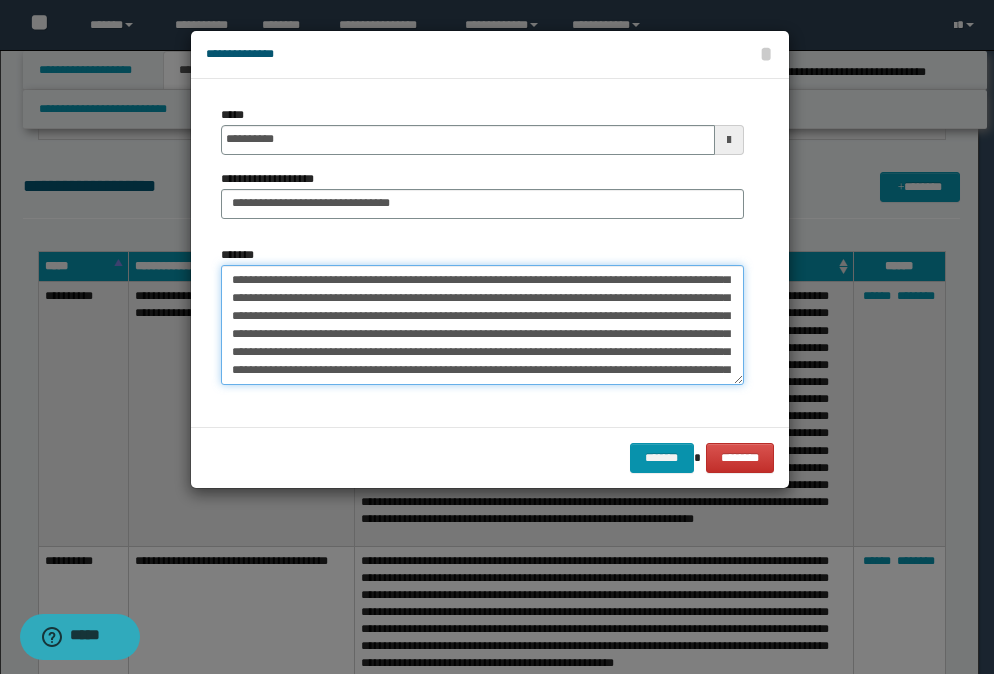 scroll, scrollTop: 246, scrollLeft: 0, axis: vertical 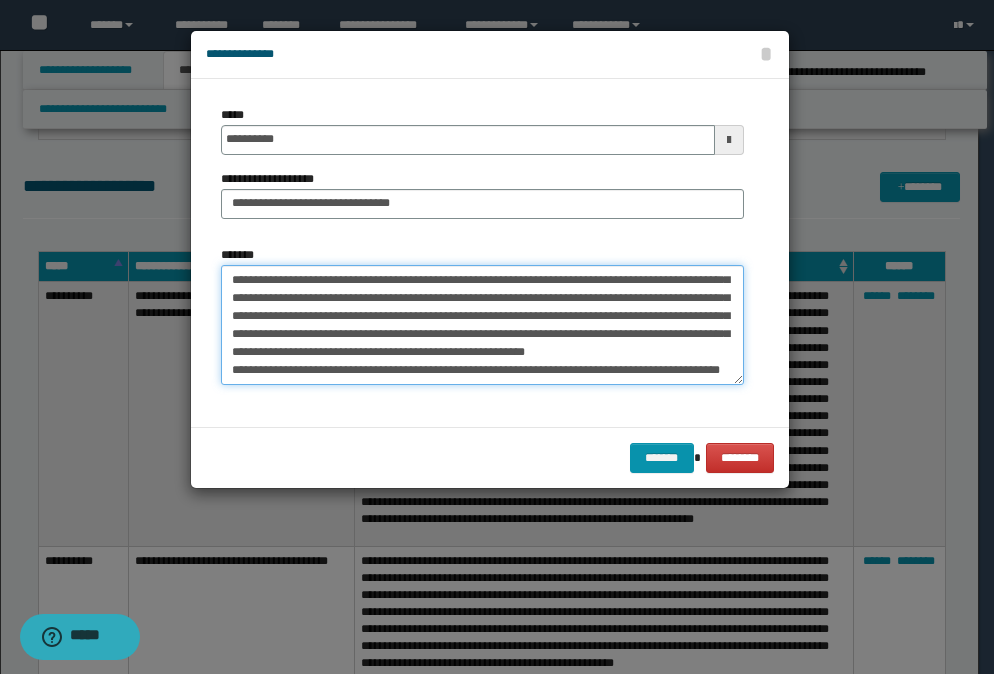 click on "*******" at bounding box center [482, 325] 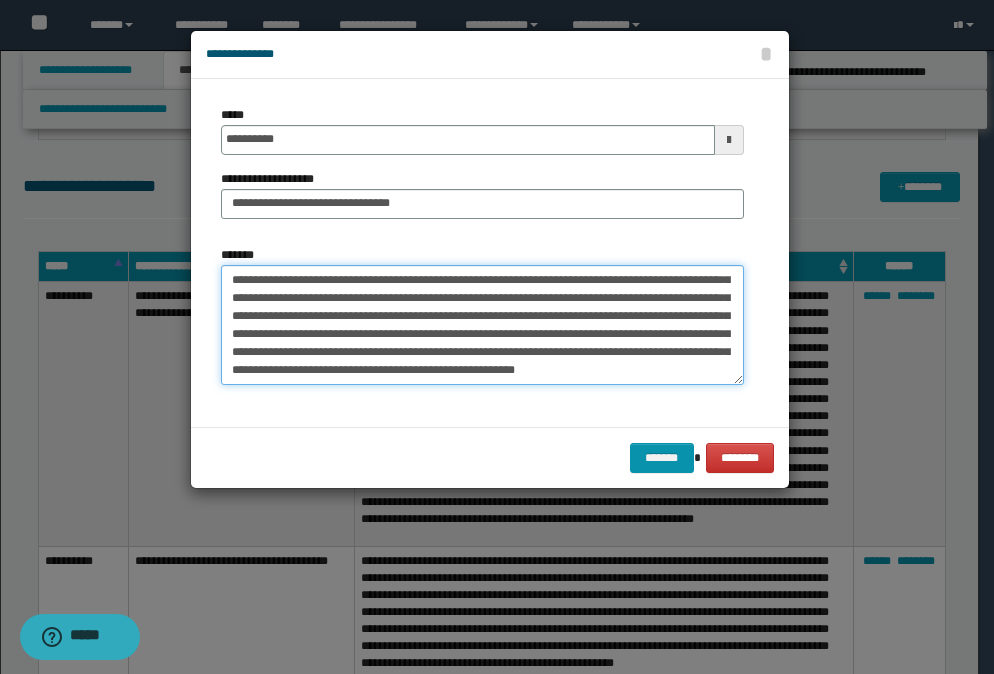 scroll, scrollTop: 228, scrollLeft: 0, axis: vertical 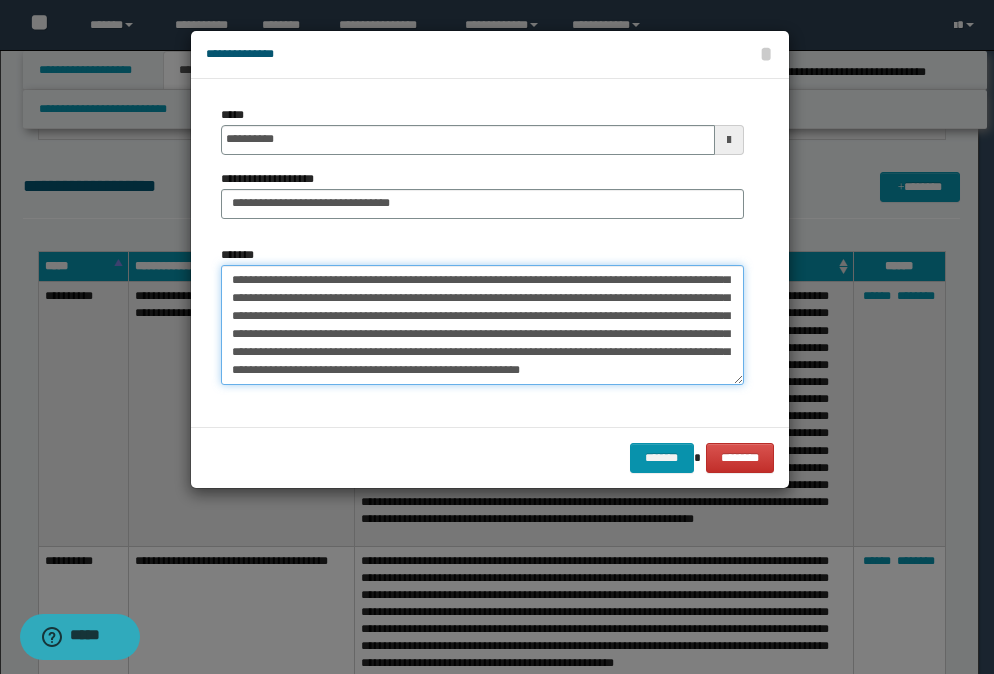 click on "*******" at bounding box center [482, 325] 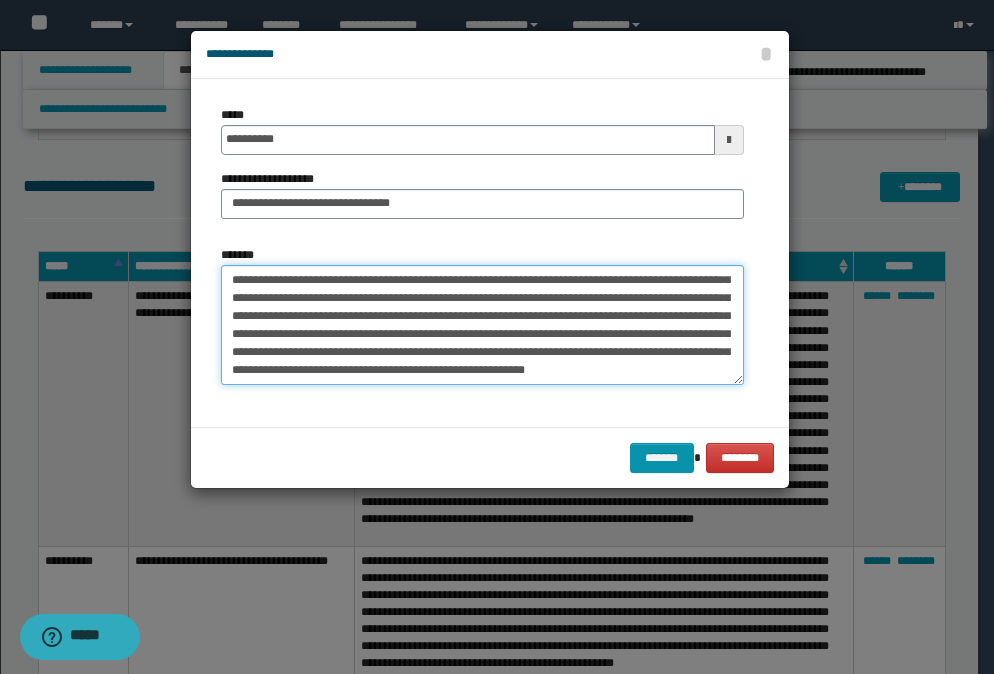 paste on "**********" 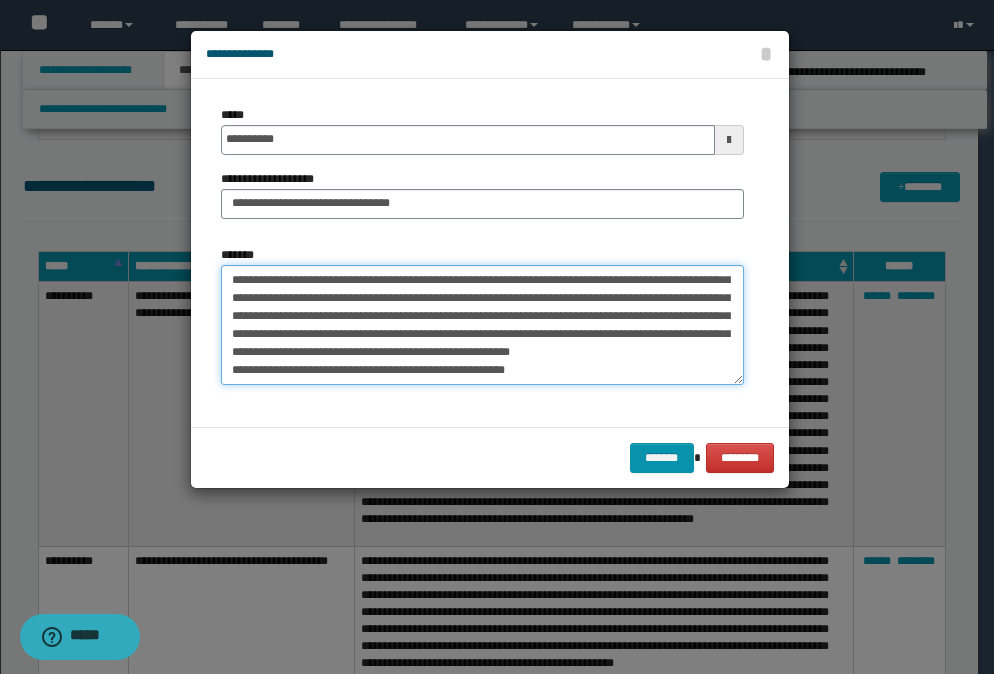 scroll, scrollTop: 318, scrollLeft: 0, axis: vertical 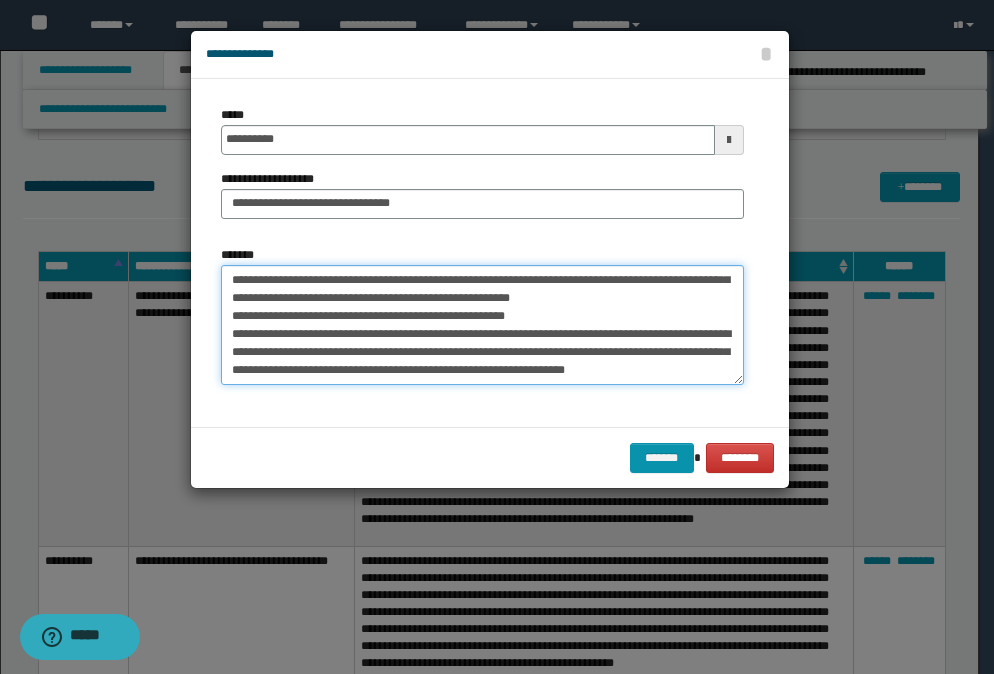 click on "*******" at bounding box center (482, 325) 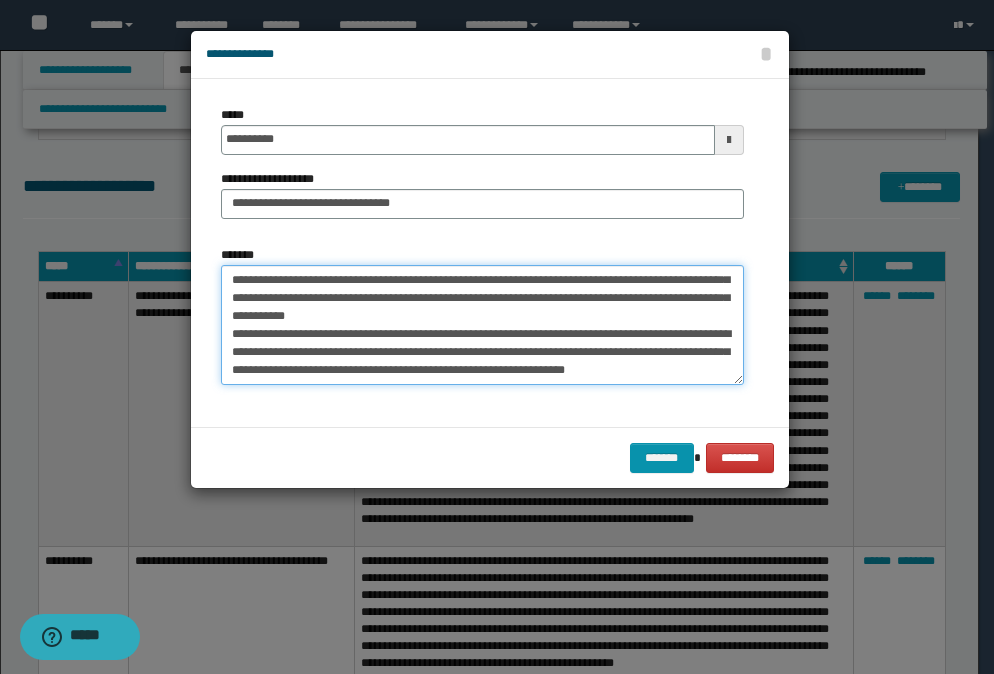 scroll, scrollTop: 300, scrollLeft: 0, axis: vertical 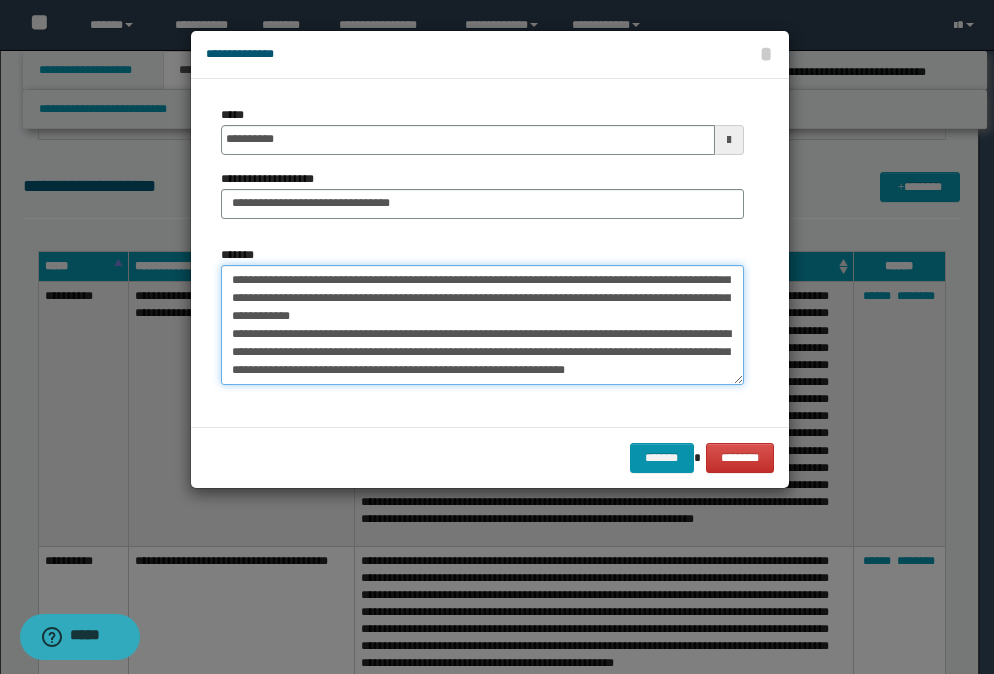 click on "*******" at bounding box center (482, 325) 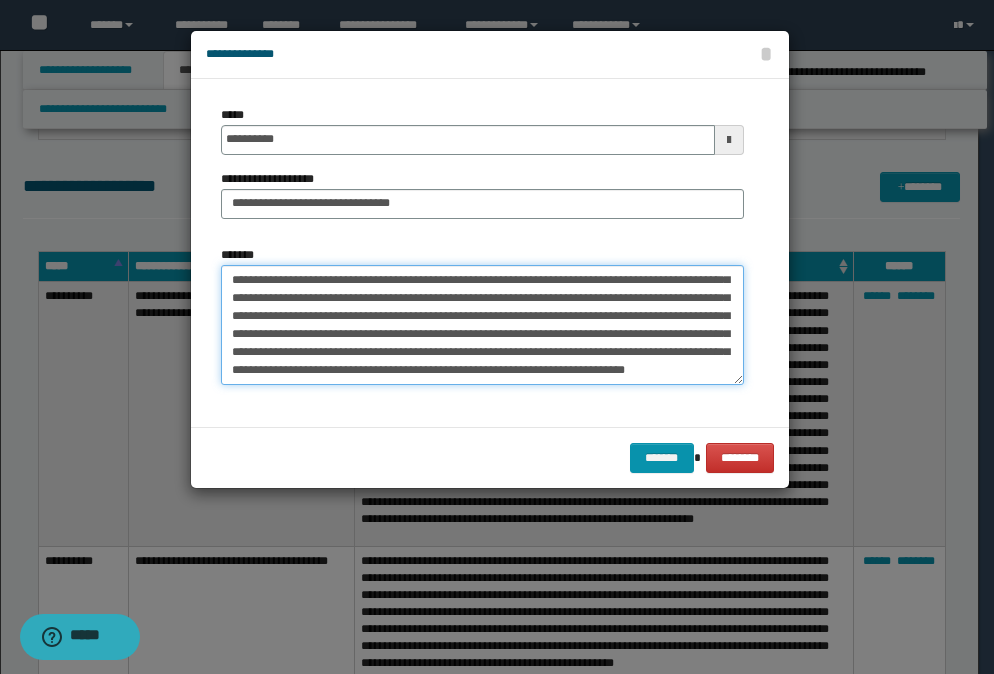 scroll, scrollTop: 282, scrollLeft: 0, axis: vertical 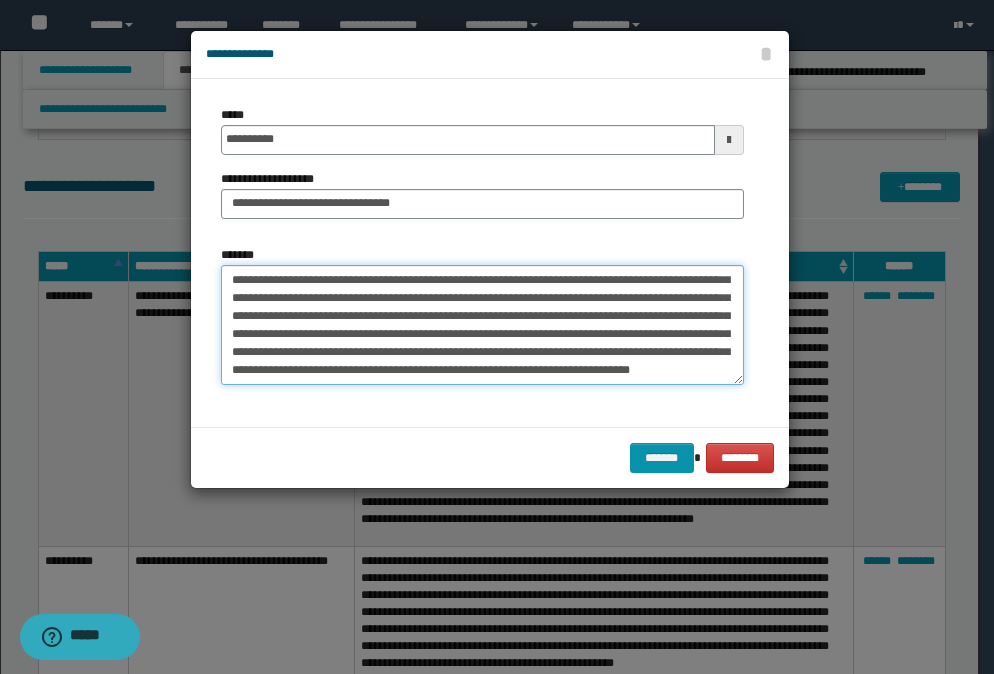click on "*******" at bounding box center (482, 325) 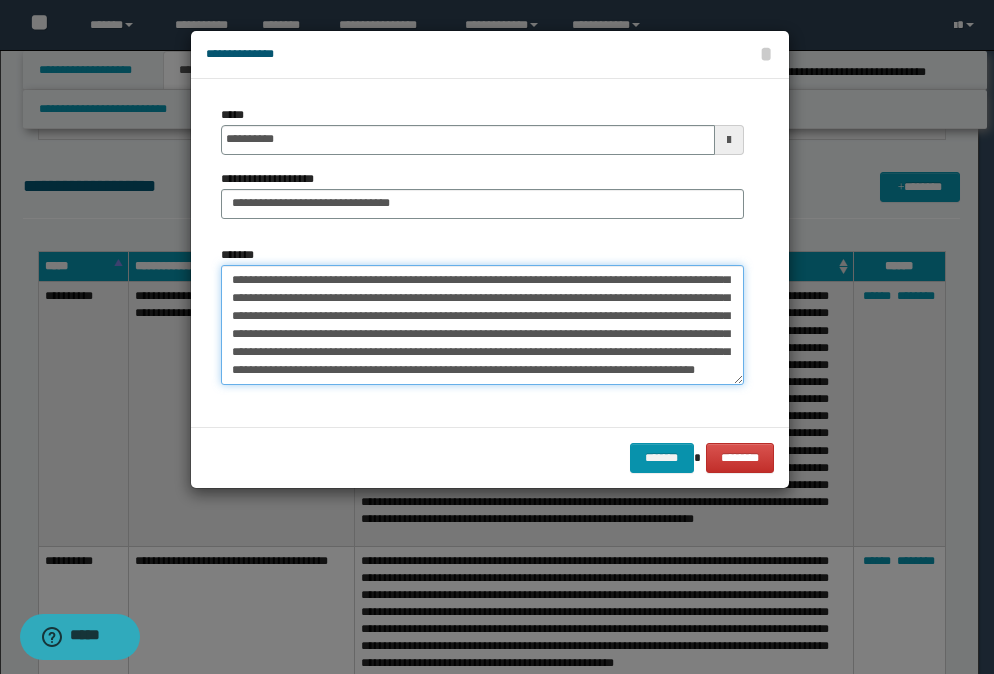 click on "*******" at bounding box center [482, 325] 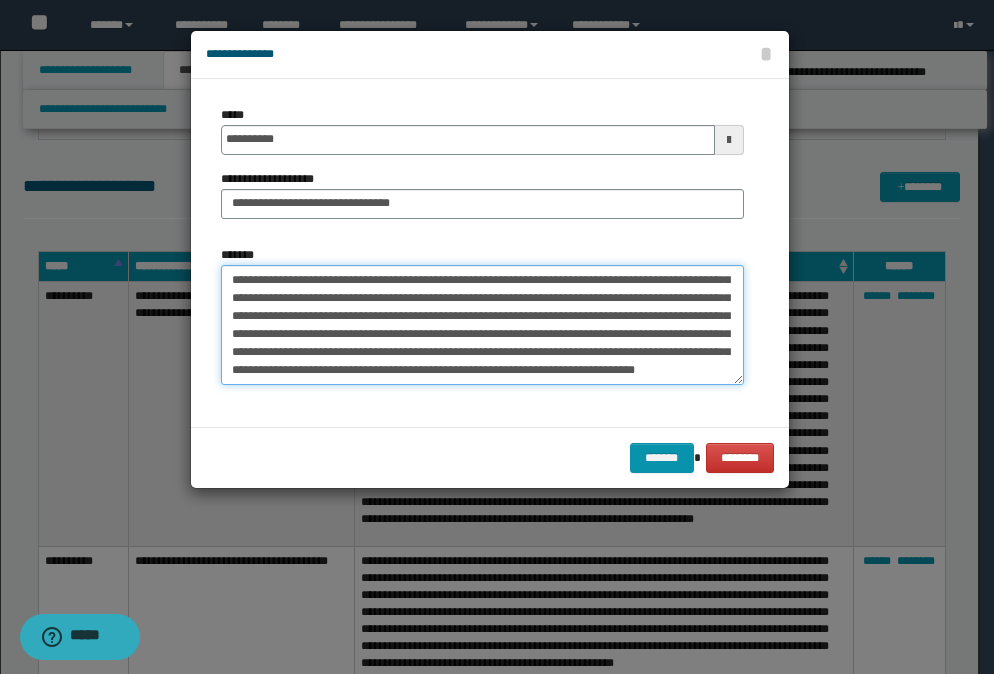 scroll, scrollTop: 354, scrollLeft: 0, axis: vertical 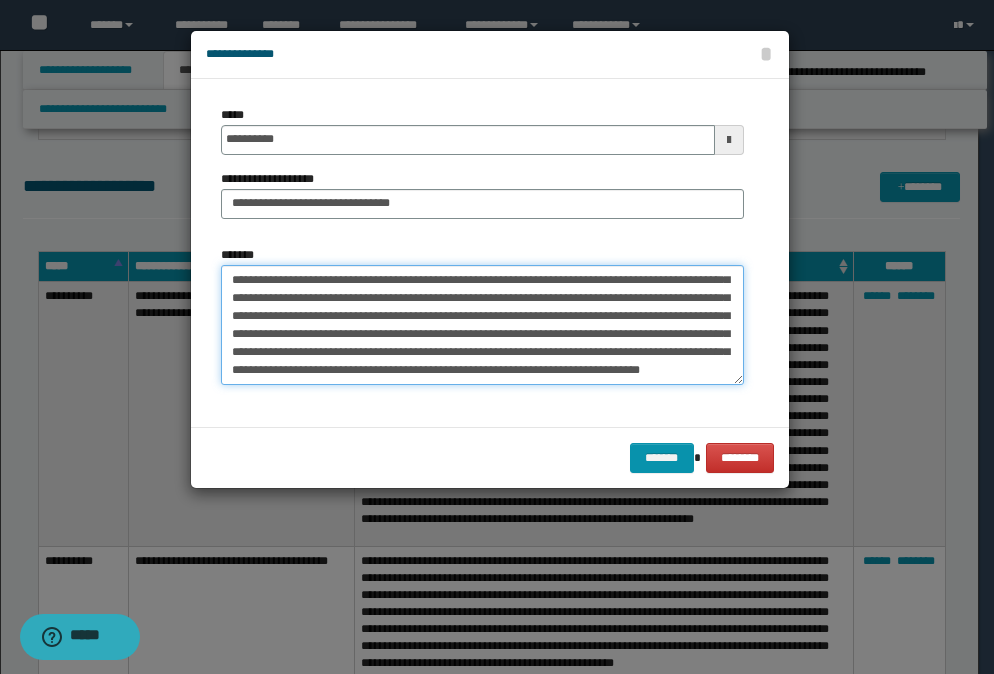 click on "*******" at bounding box center (482, 325) 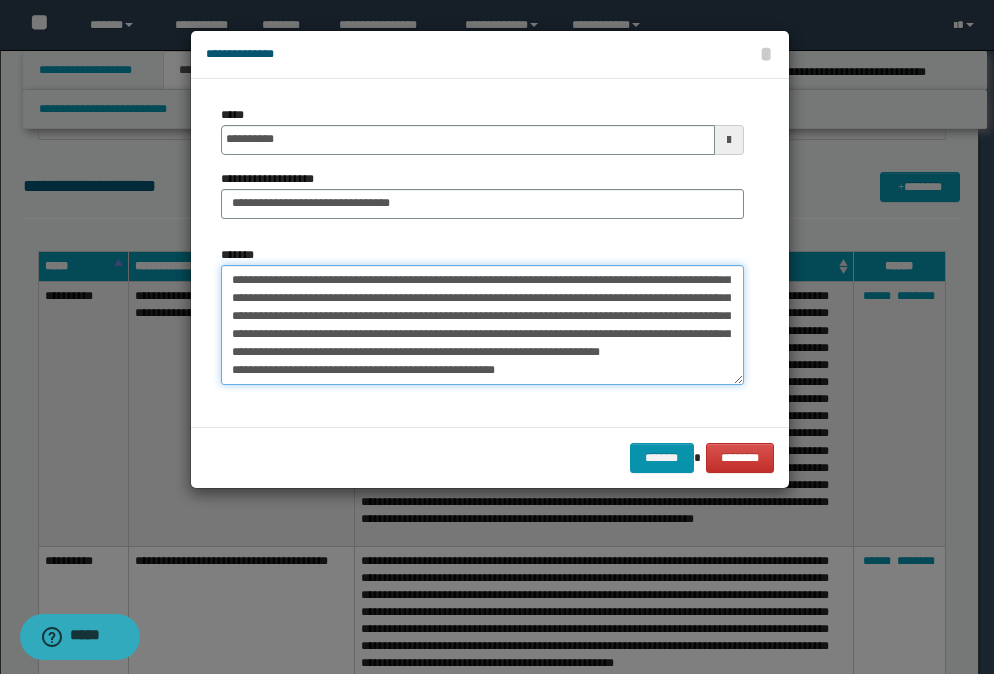 scroll, scrollTop: 390, scrollLeft: 0, axis: vertical 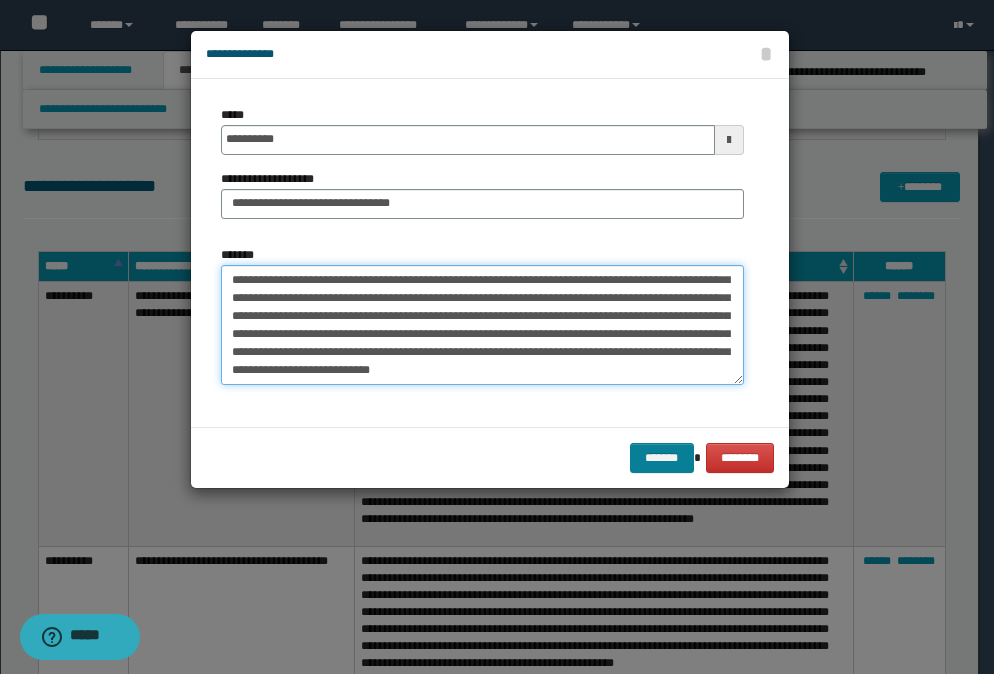 type on "**********" 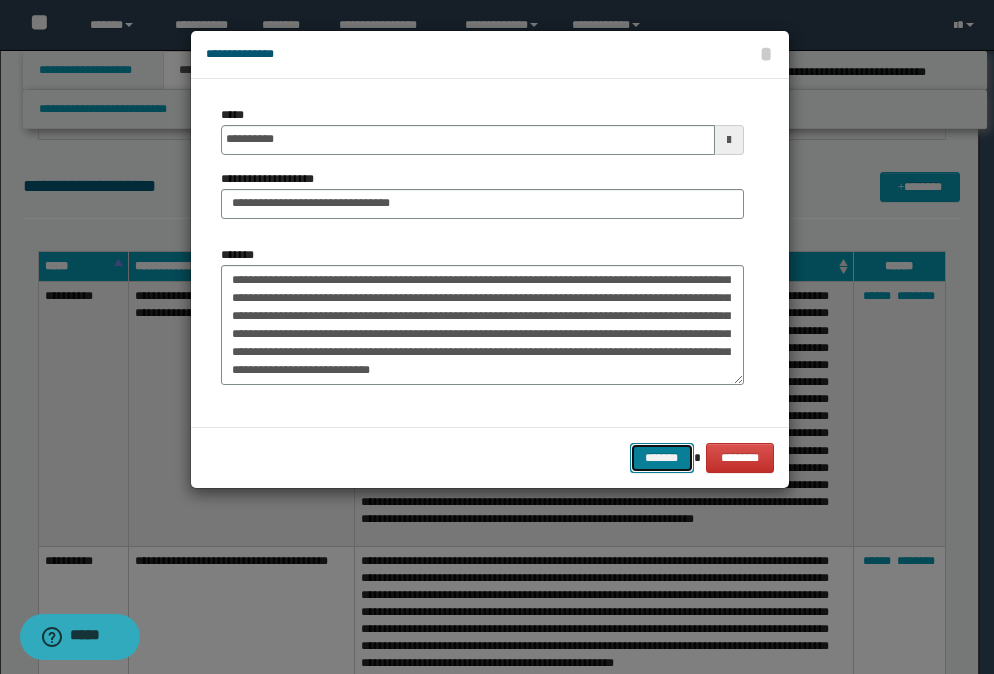 click on "*******" at bounding box center (662, 458) 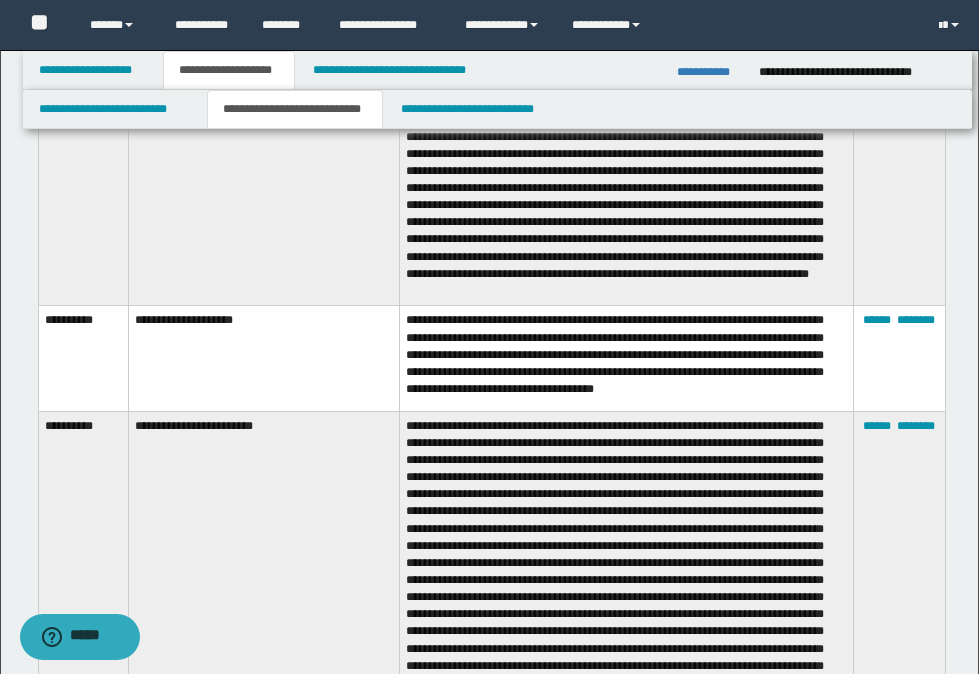 scroll, scrollTop: 4000, scrollLeft: 0, axis: vertical 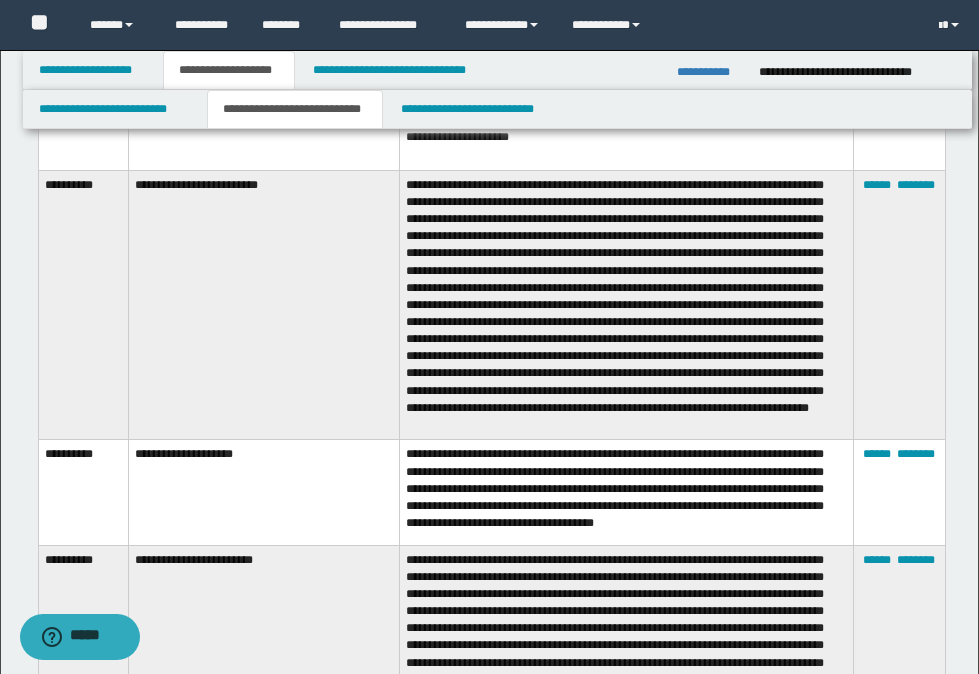 click at bounding box center [626, 305] 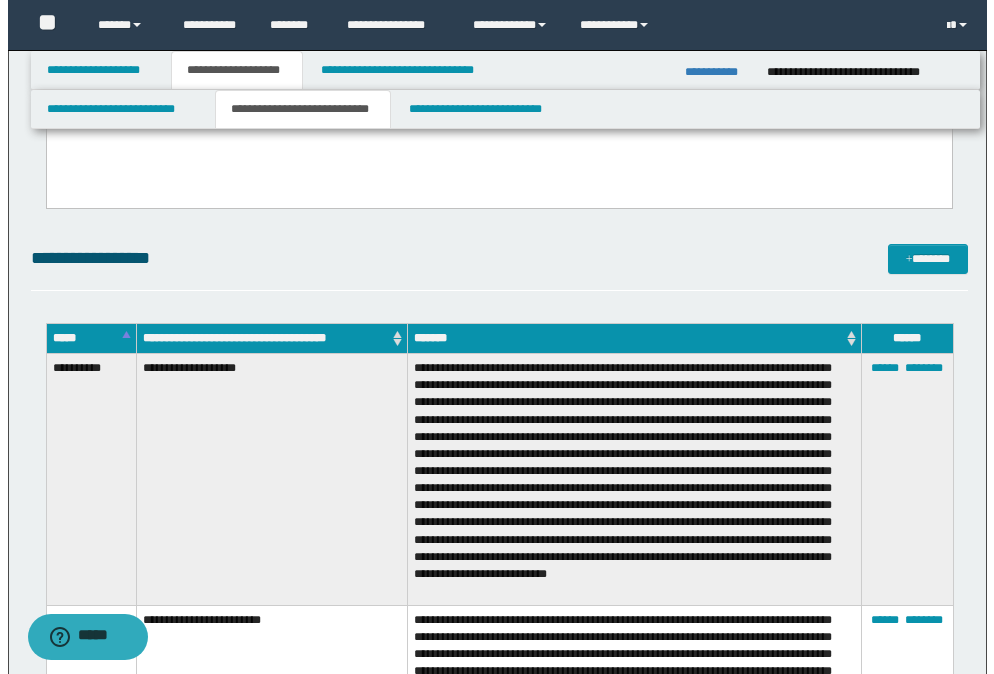 scroll, scrollTop: 1000, scrollLeft: 0, axis: vertical 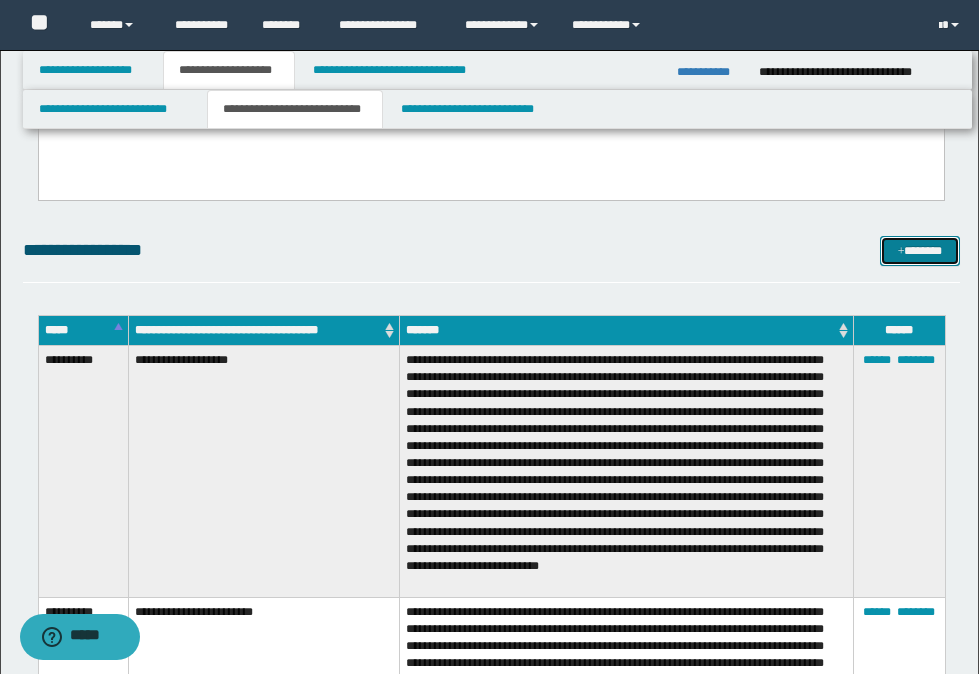 click at bounding box center (901, 252) 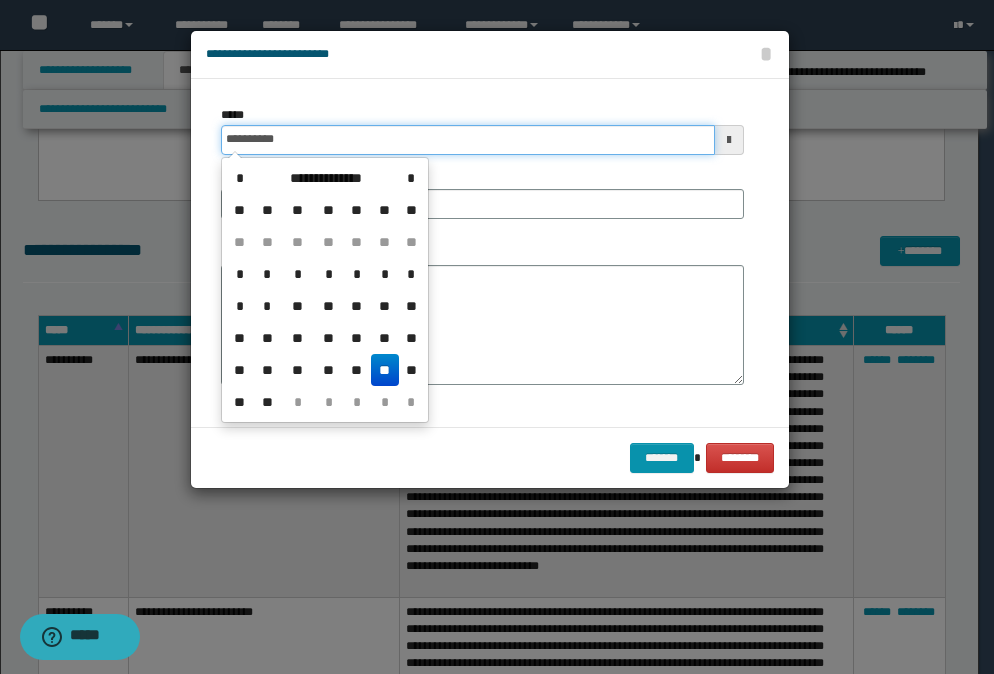 click on "**********" at bounding box center [468, 140] 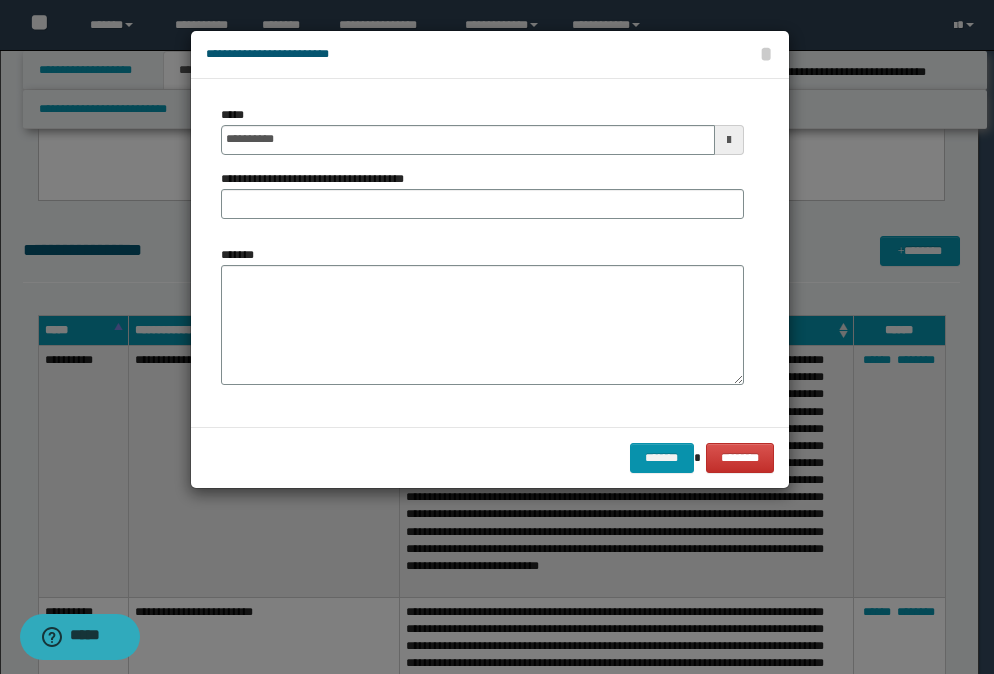 click on "**********" at bounding box center [482, 130] 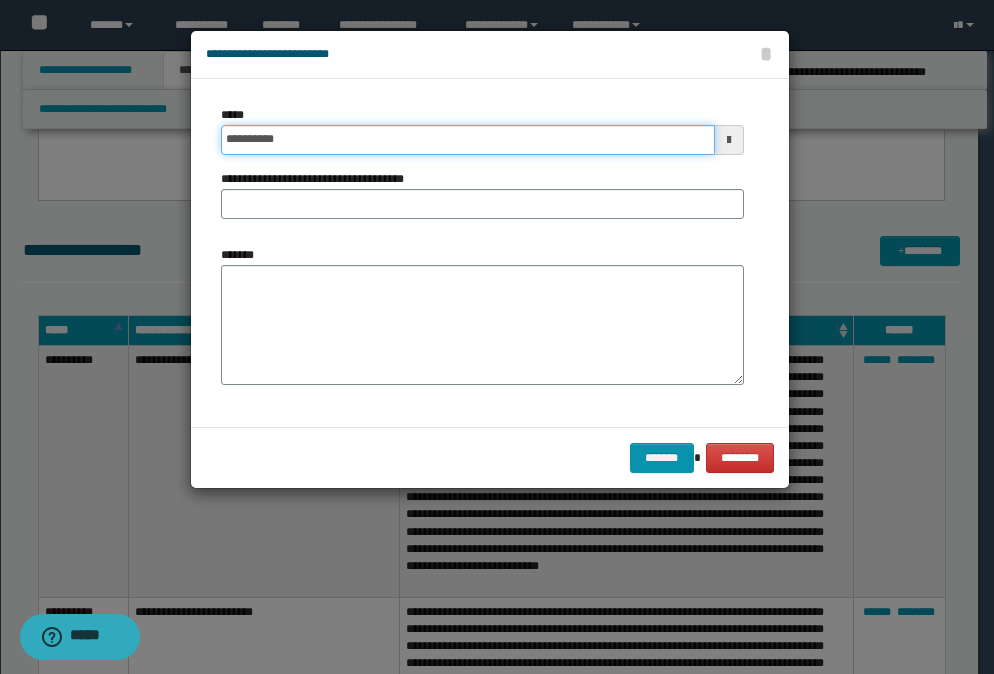 click on "**********" at bounding box center (468, 140) 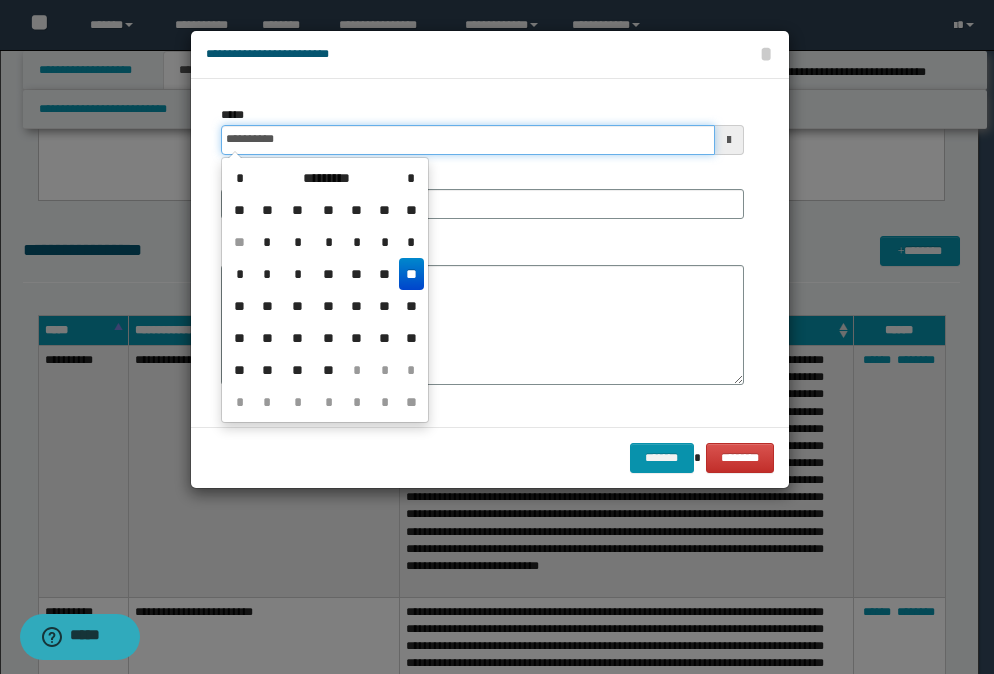 type on "**********" 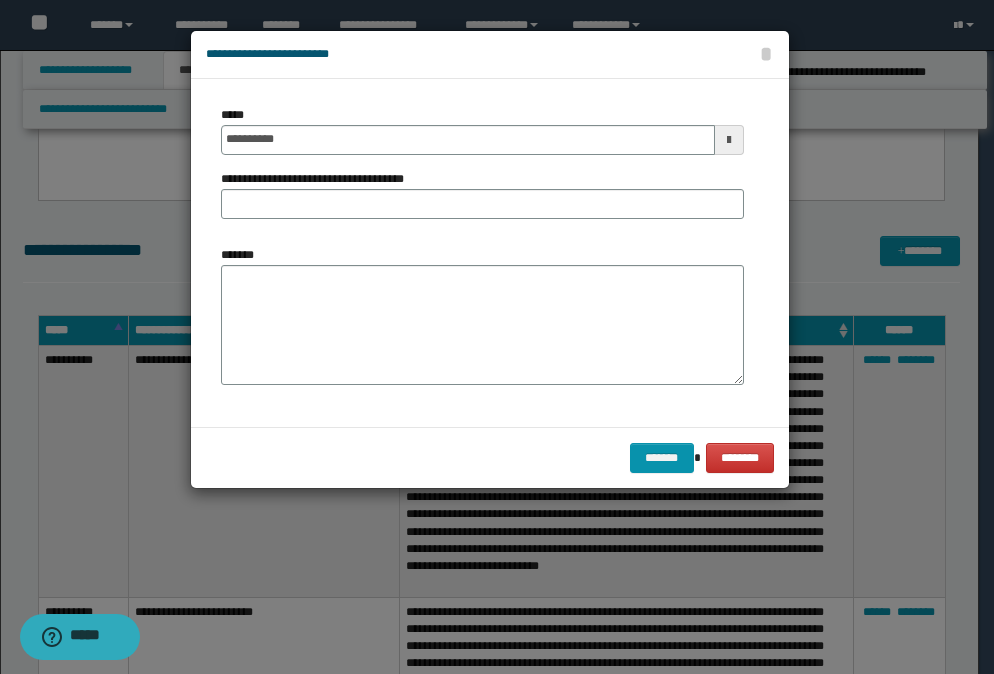 click on "**********" at bounding box center [490, 253] 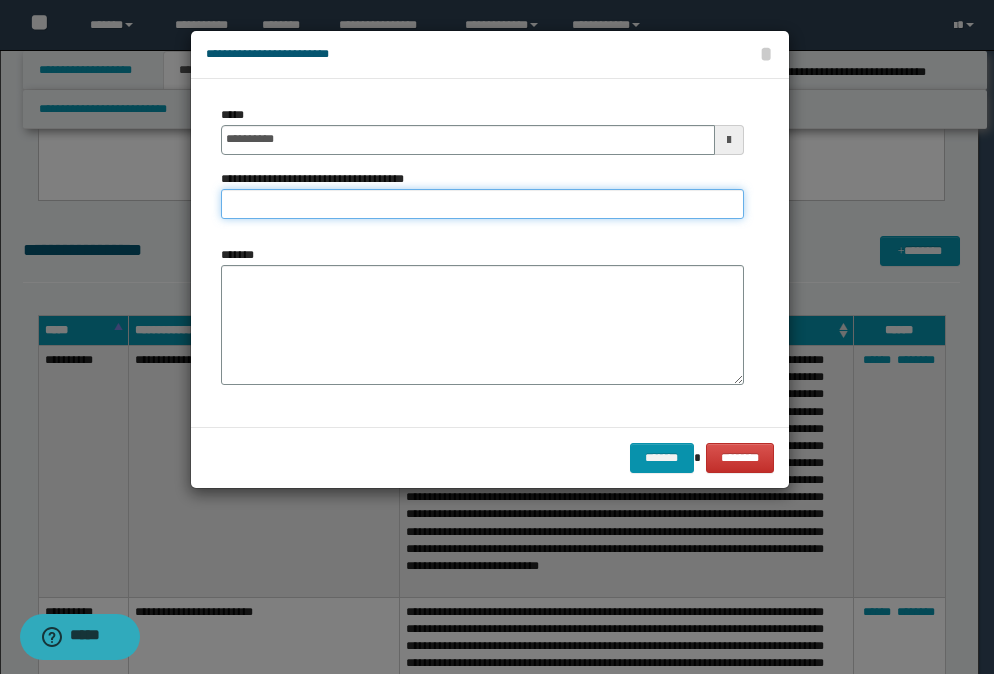 click on "**********" at bounding box center [482, 204] 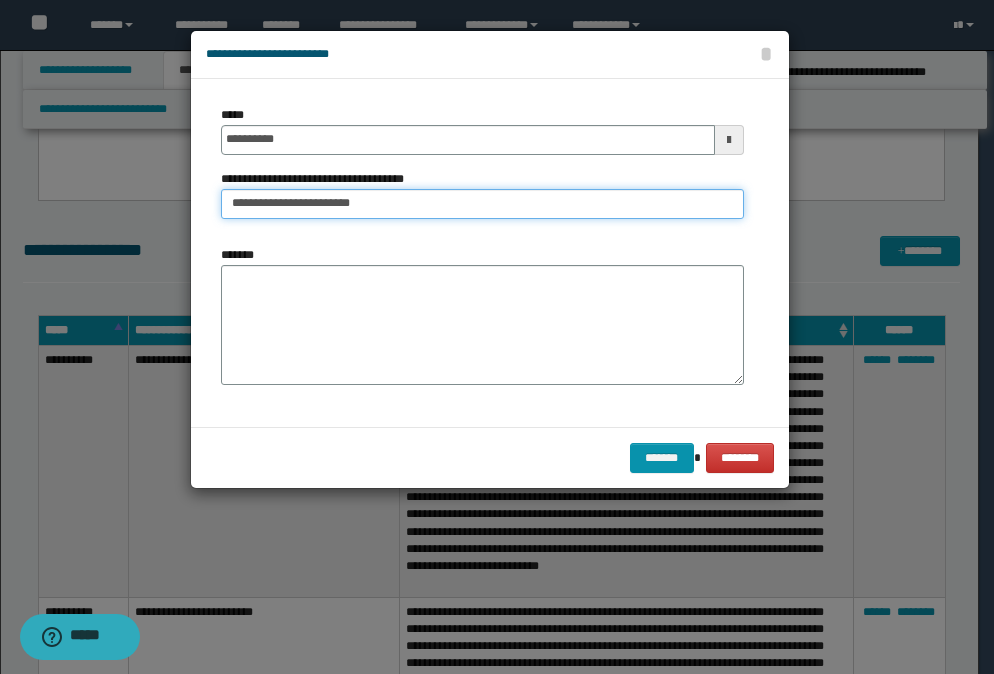 click on "**********" at bounding box center [482, 204] 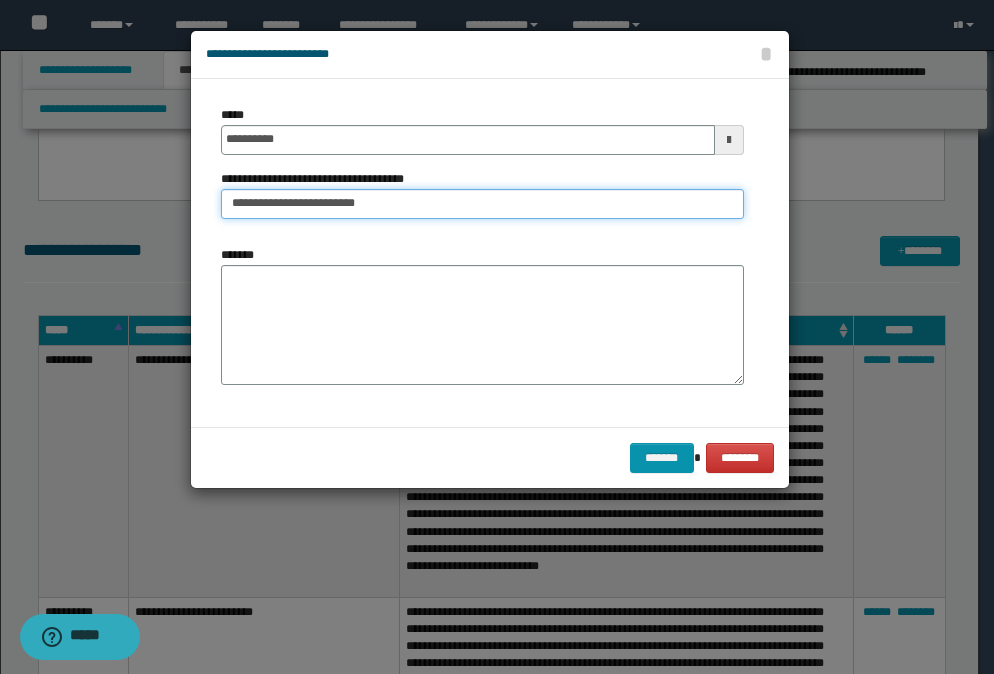 type on "**********" 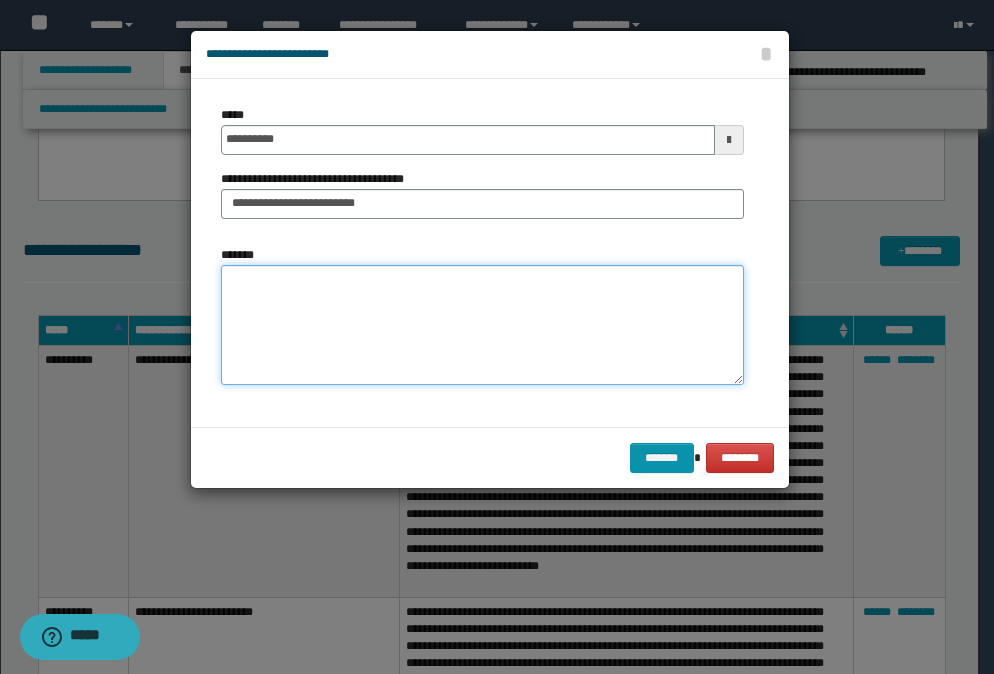 click on "*******" at bounding box center [482, 325] 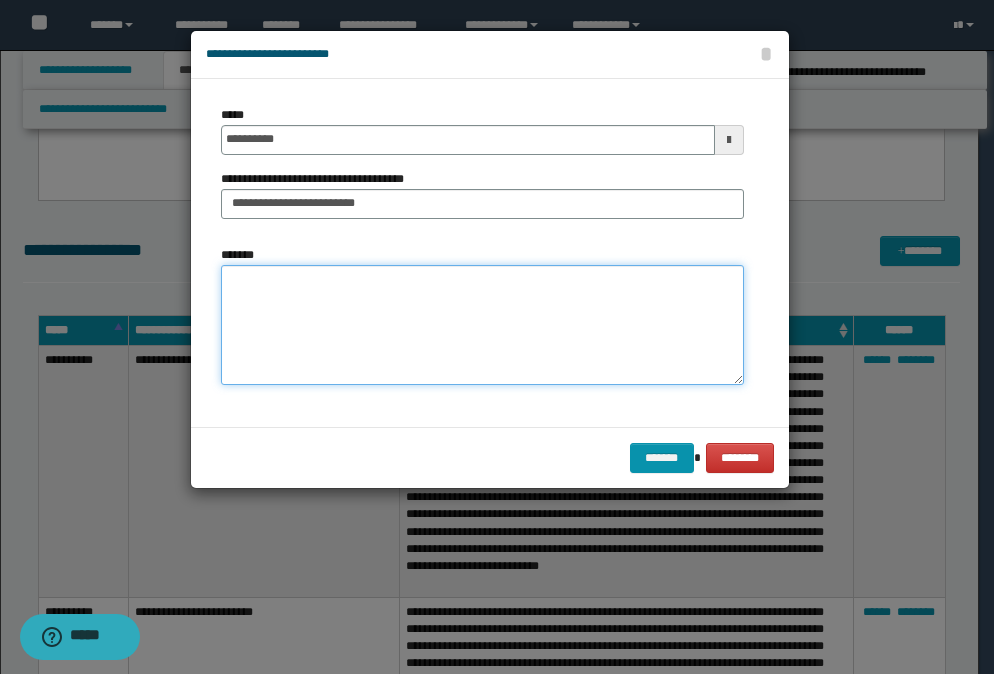 click on "*******" at bounding box center [482, 325] 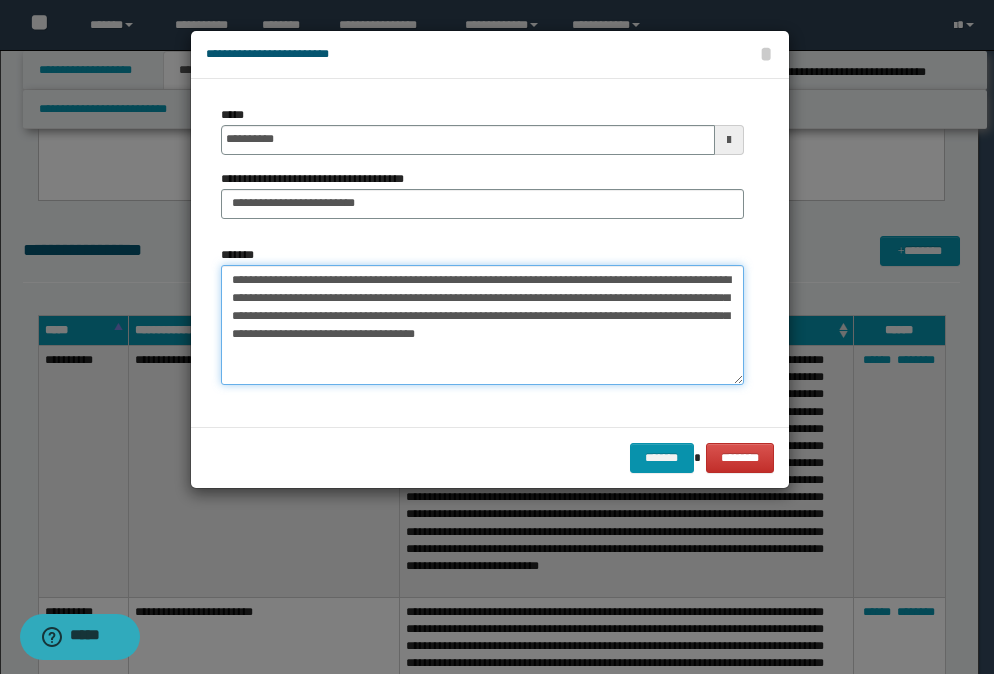 click on "**********" at bounding box center (482, 325) 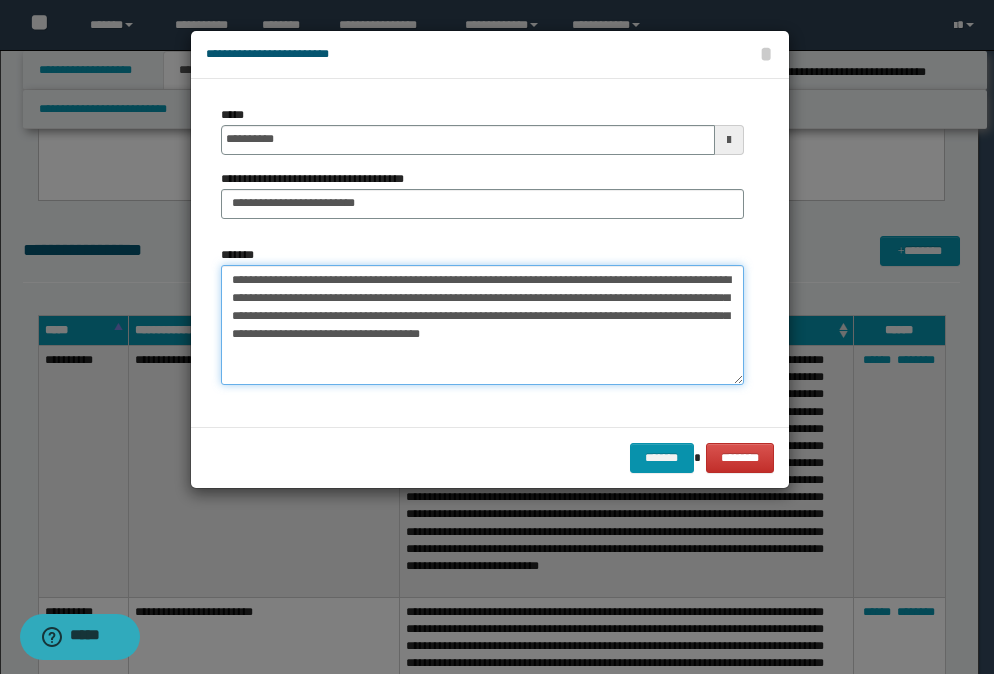 click on "**********" at bounding box center [482, 325] 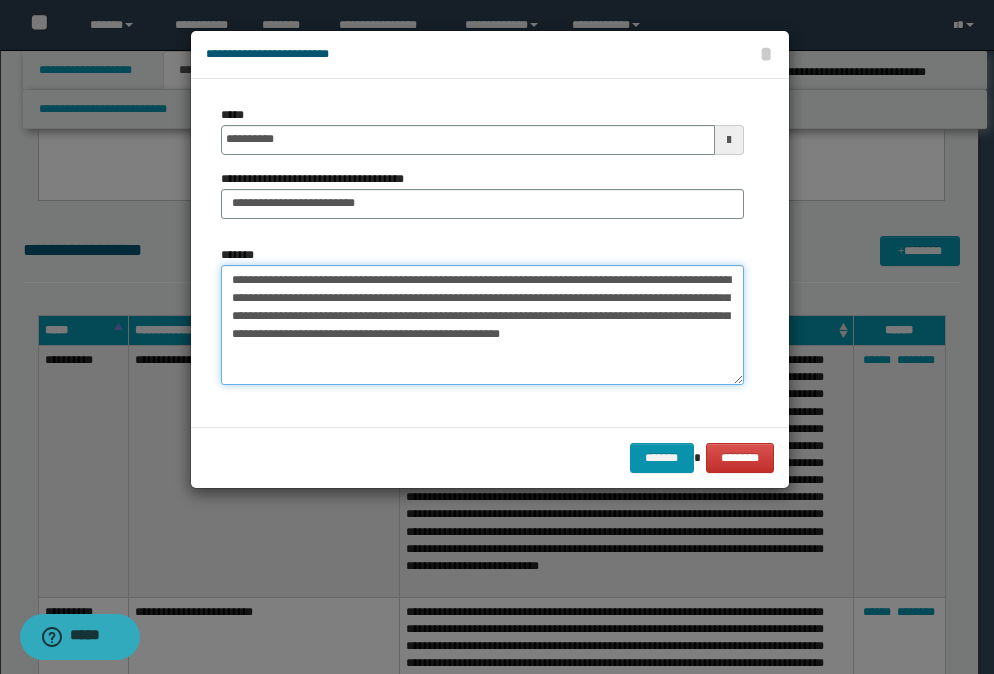 click on "**********" at bounding box center (482, 325) 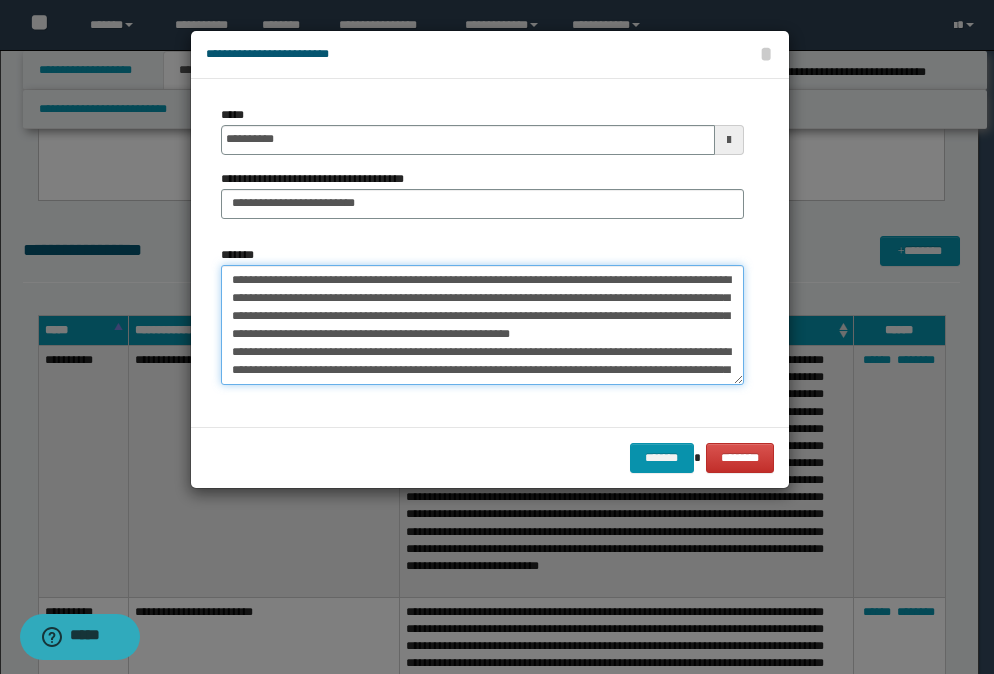scroll, scrollTop: 12, scrollLeft: 0, axis: vertical 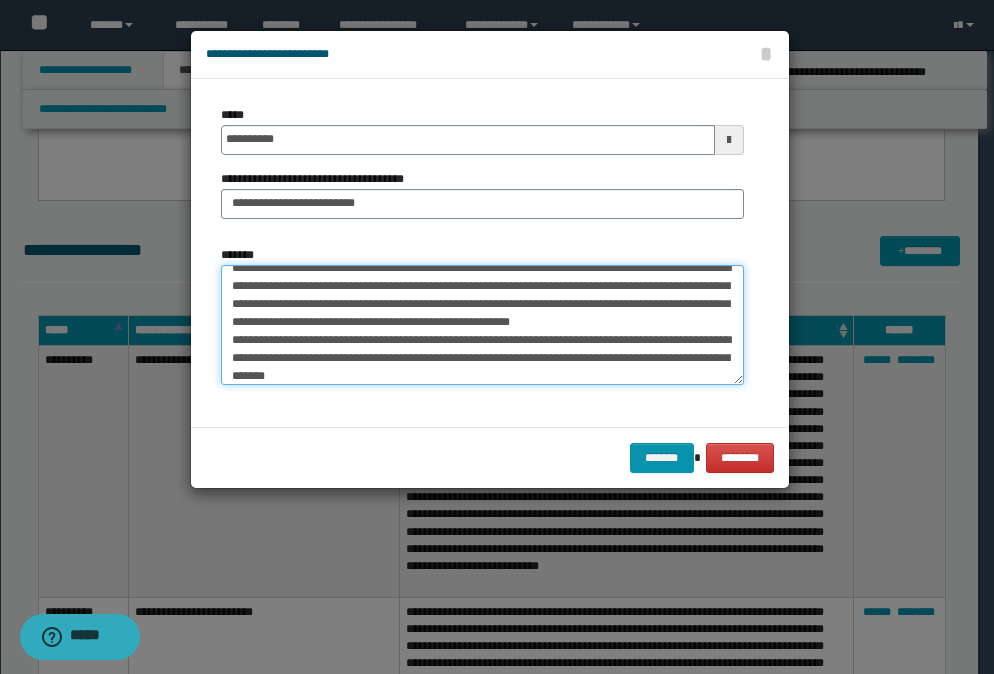 click on "**********" at bounding box center [482, 325] 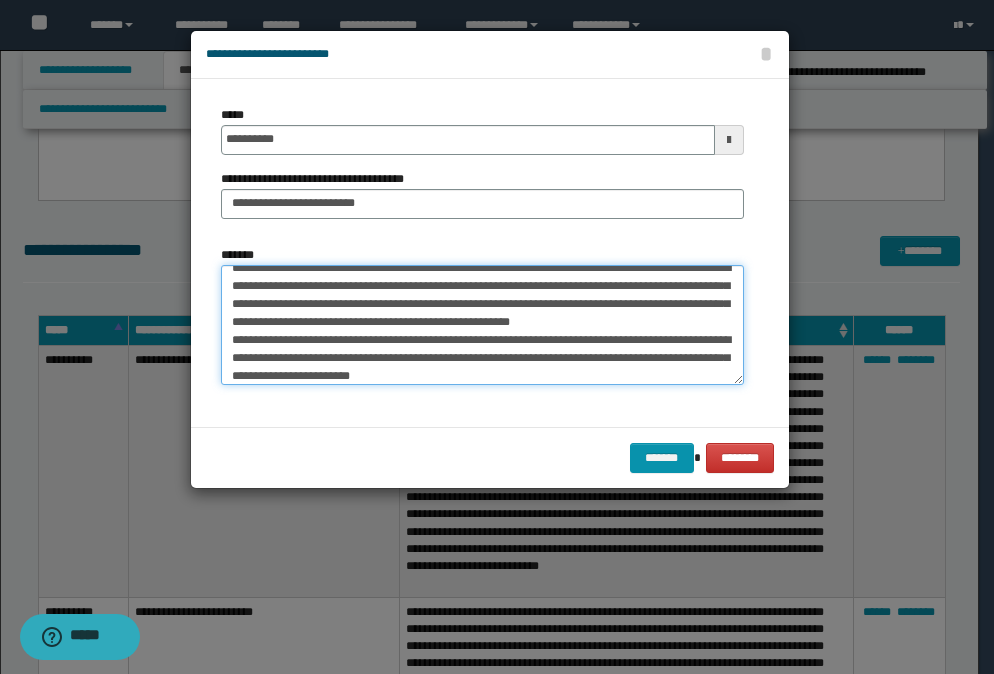 click on "**********" at bounding box center [482, 325] 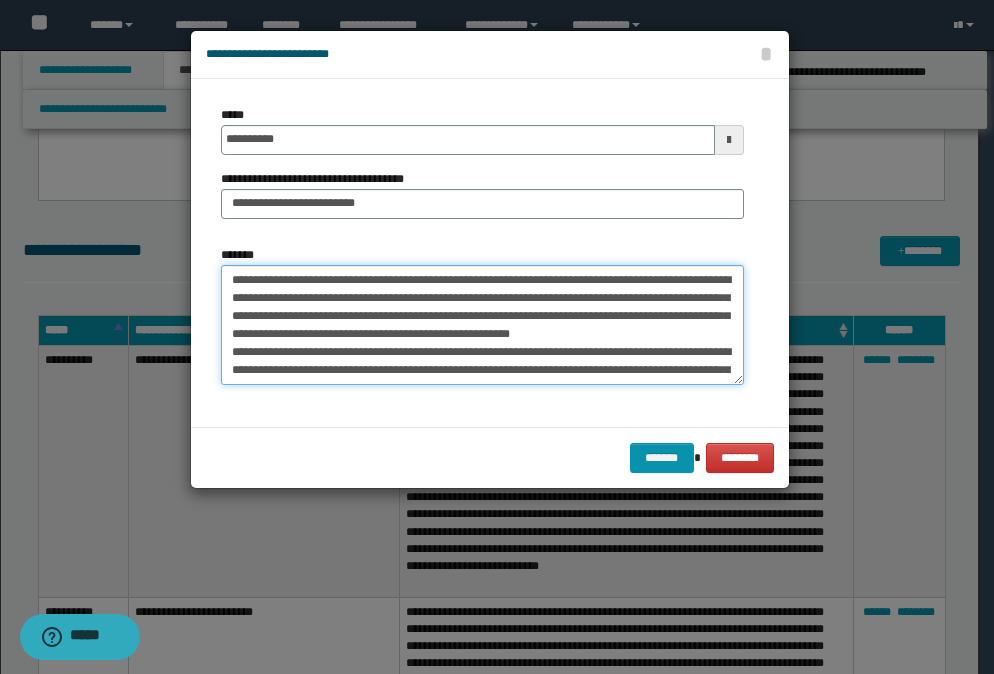 scroll, scrollTop: 18, scrollLeft: 0, axis: vertical 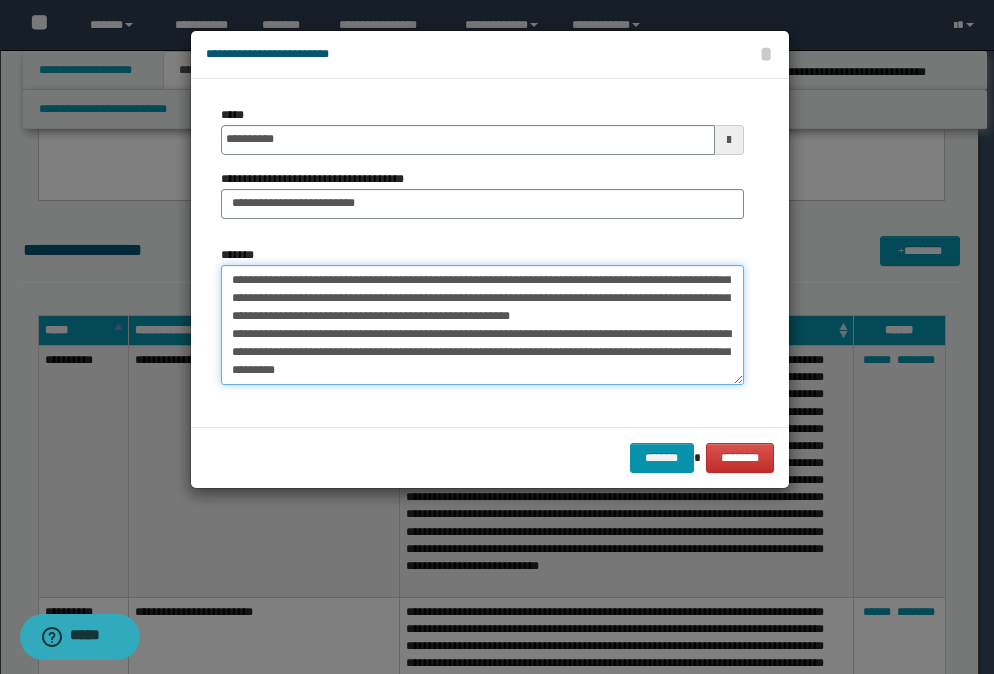 click on "**********" at bounding box center (482, 325) 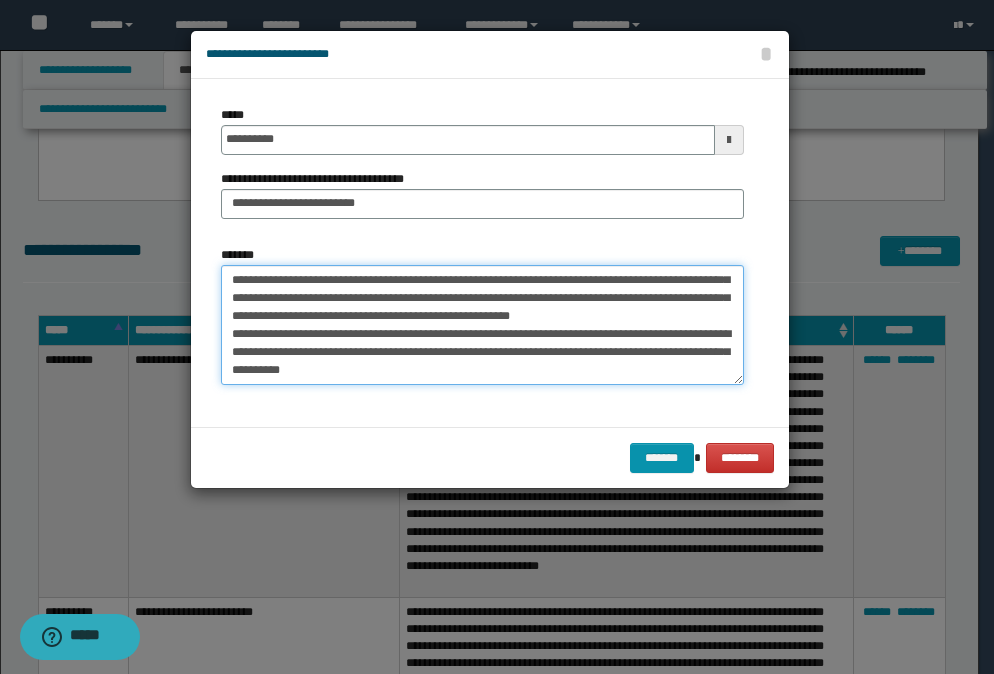 click on "**********" at bounding box center (482, 325) 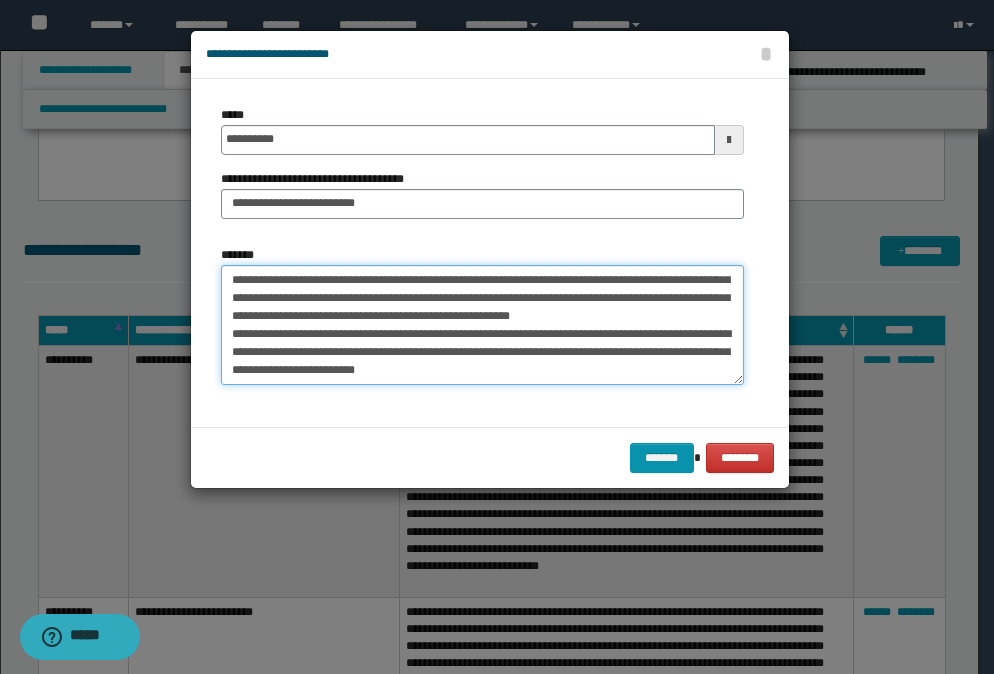 click on "**********" at bounding box center (482, 325) 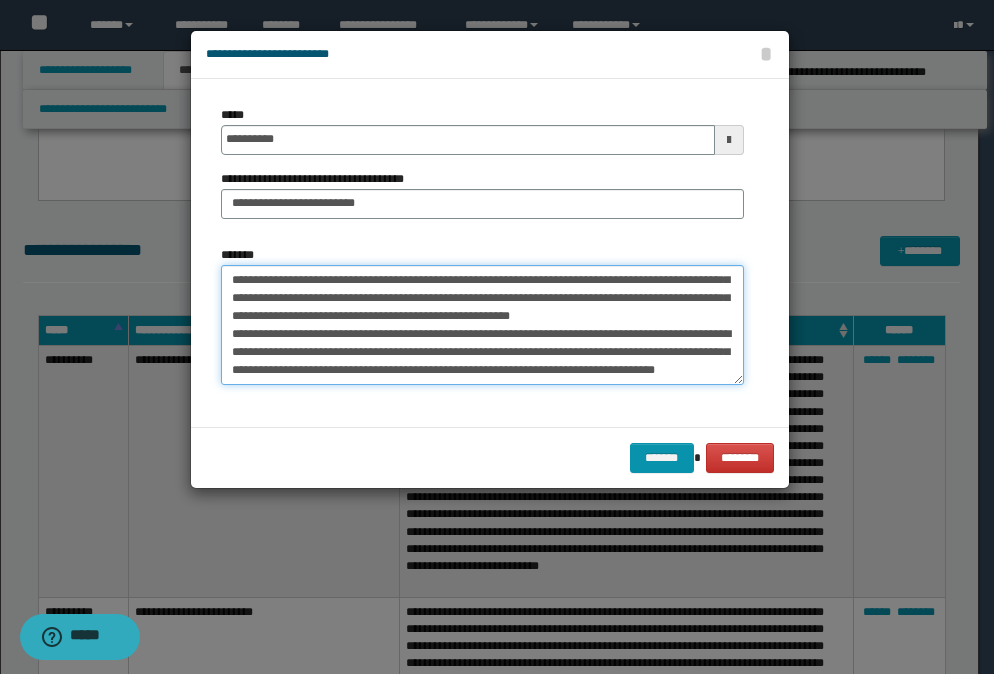 scroll, scrollTop: 30, scrollLeft: 0, axis: vertical 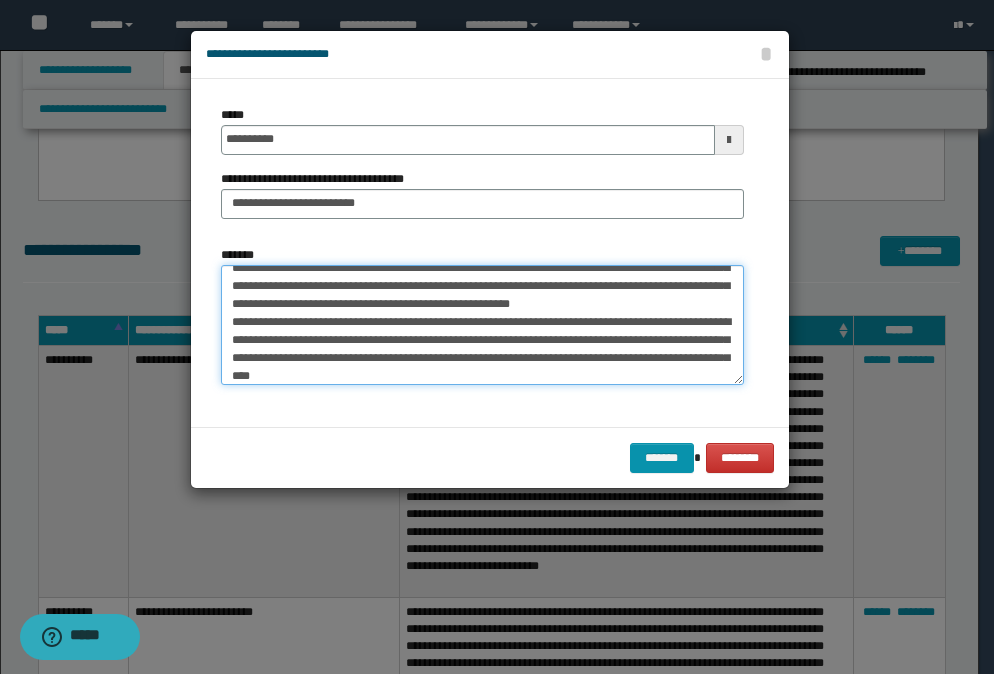 click on "**********" at bounding box center [482, 325] 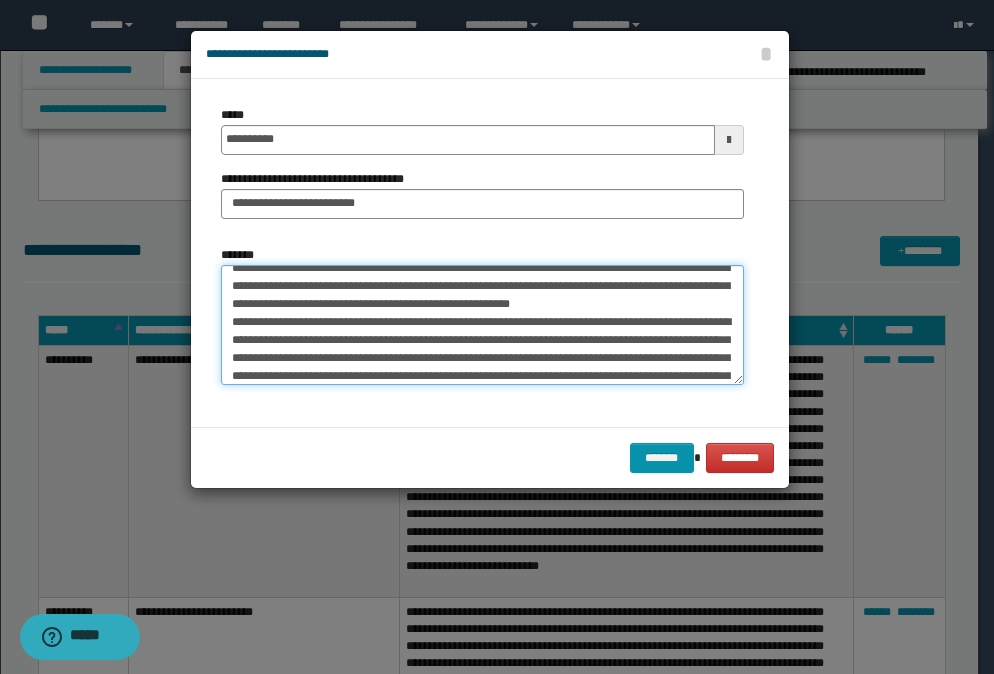 scroll, scrollTop: 120, scrollLeft: 0, axis: vertical 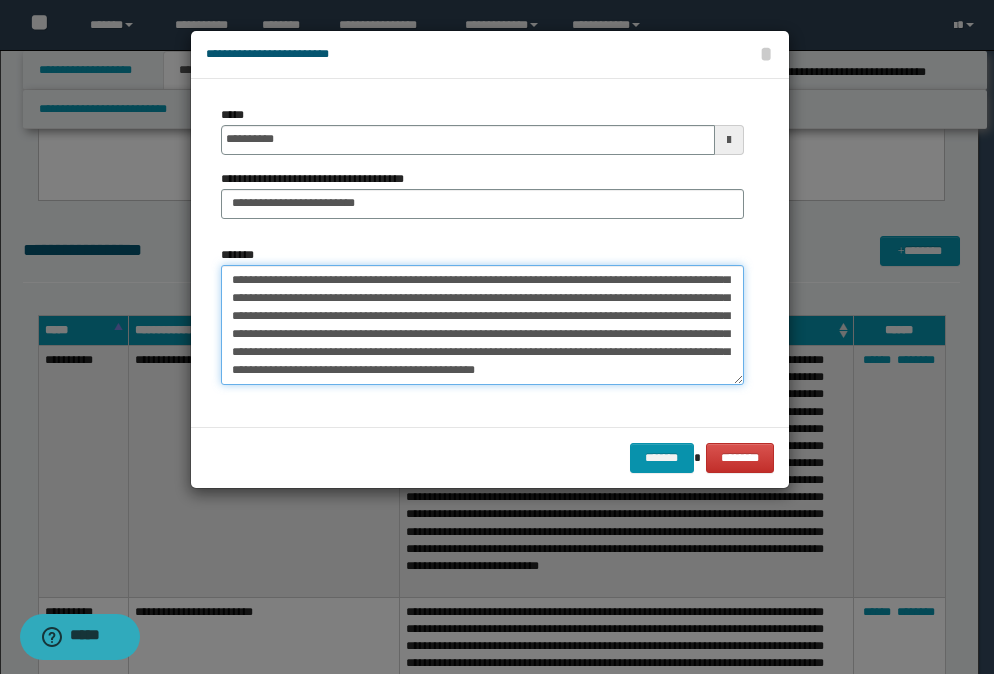 click on "*******" at bounding box center [482, 325] 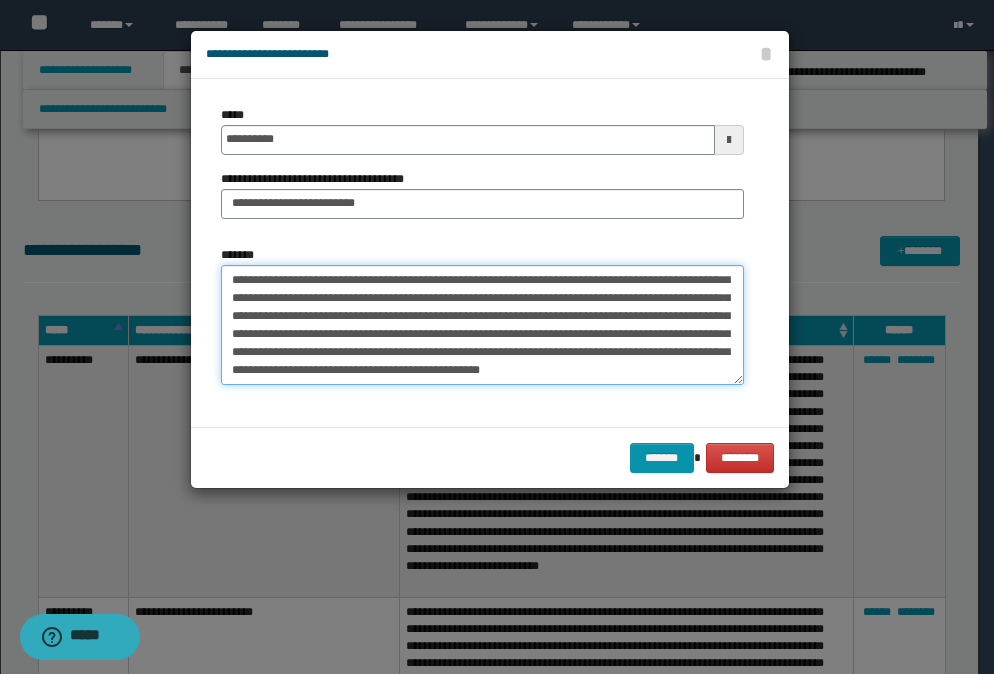 type on "**********" 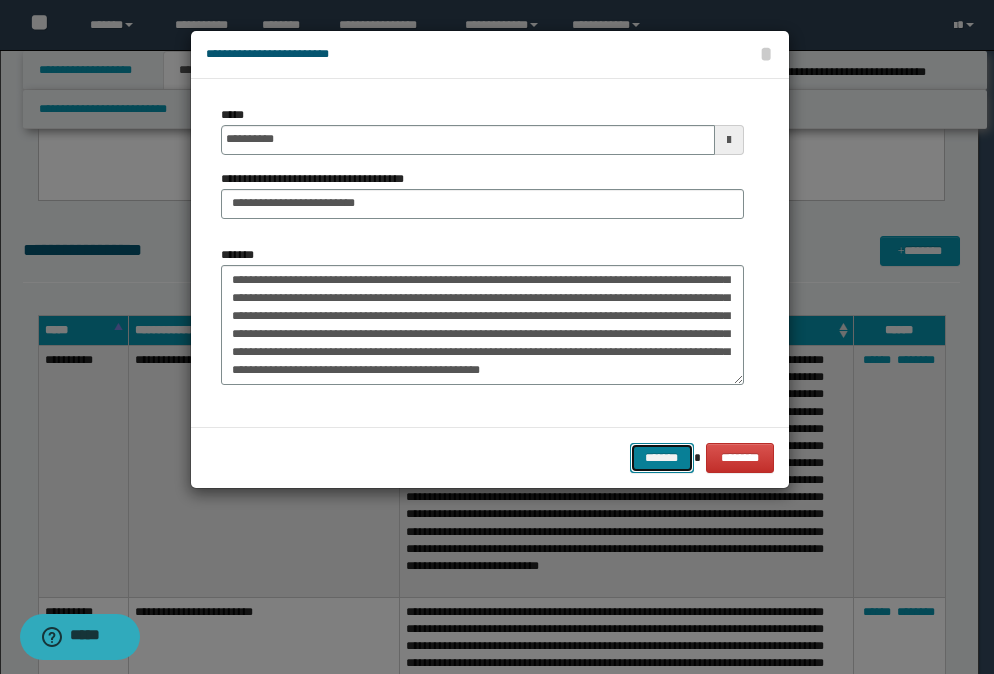 click on "*******" at bounding box center (662, 458) 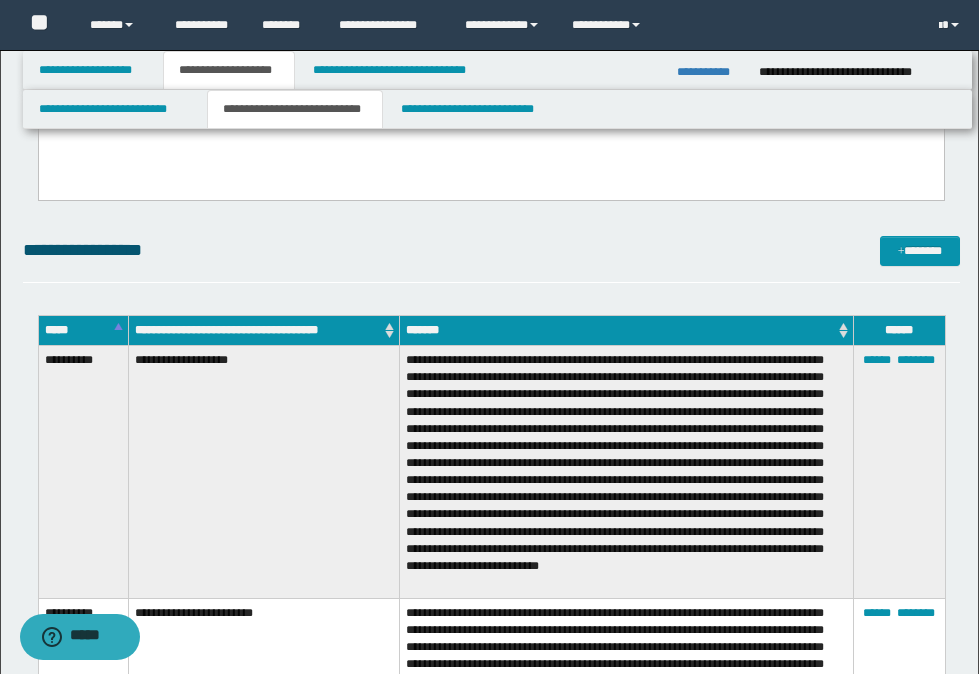 click on "**********" at bounding box center [710, 72] 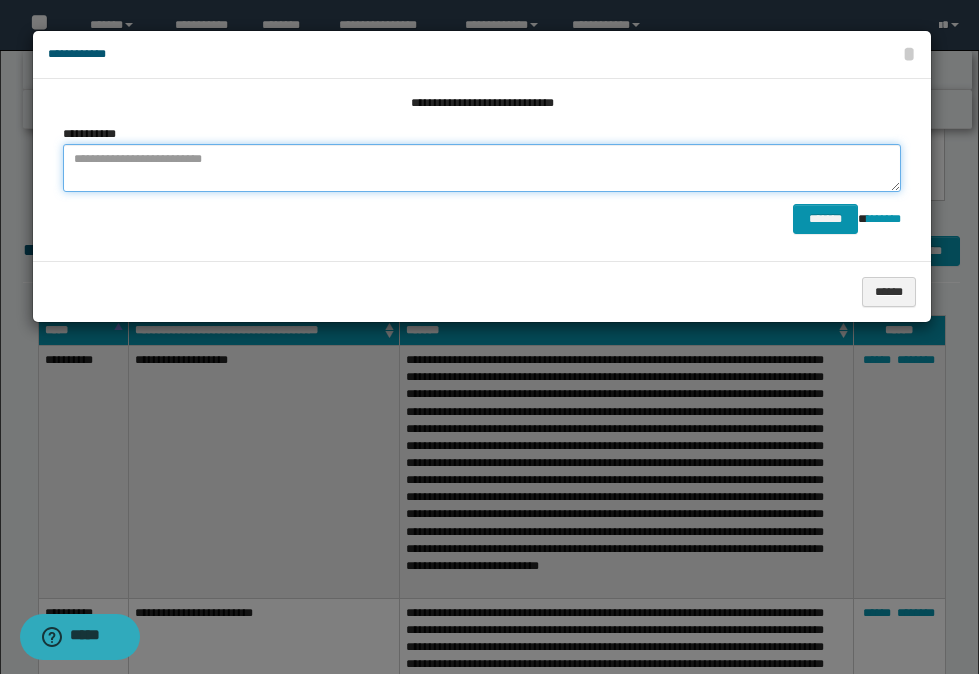 click at bounding box center [482, 168] 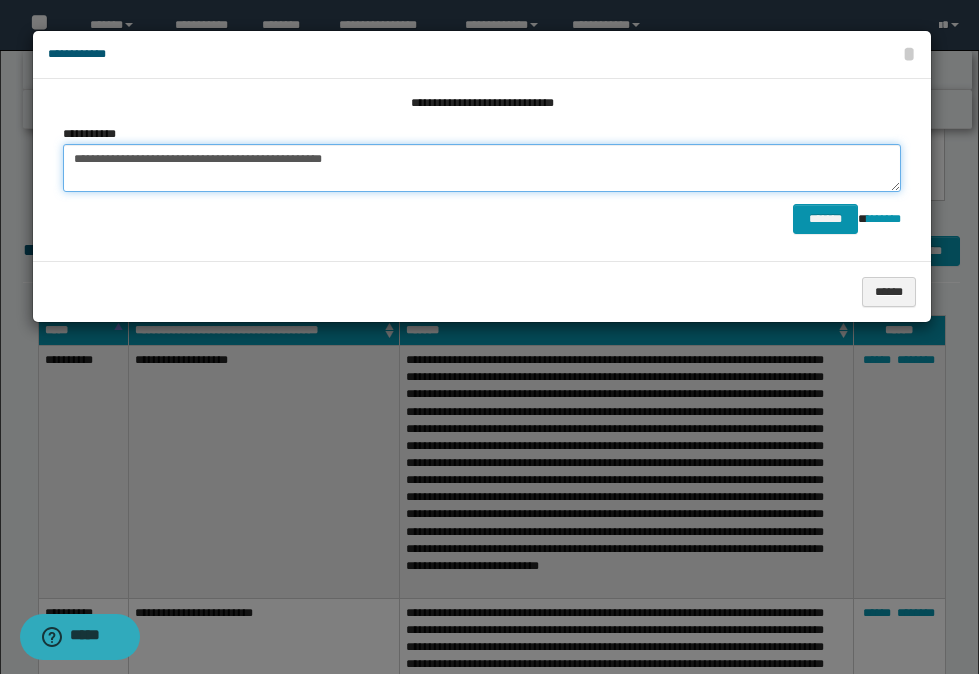 click on "**********" at bounding box center [482, 168] 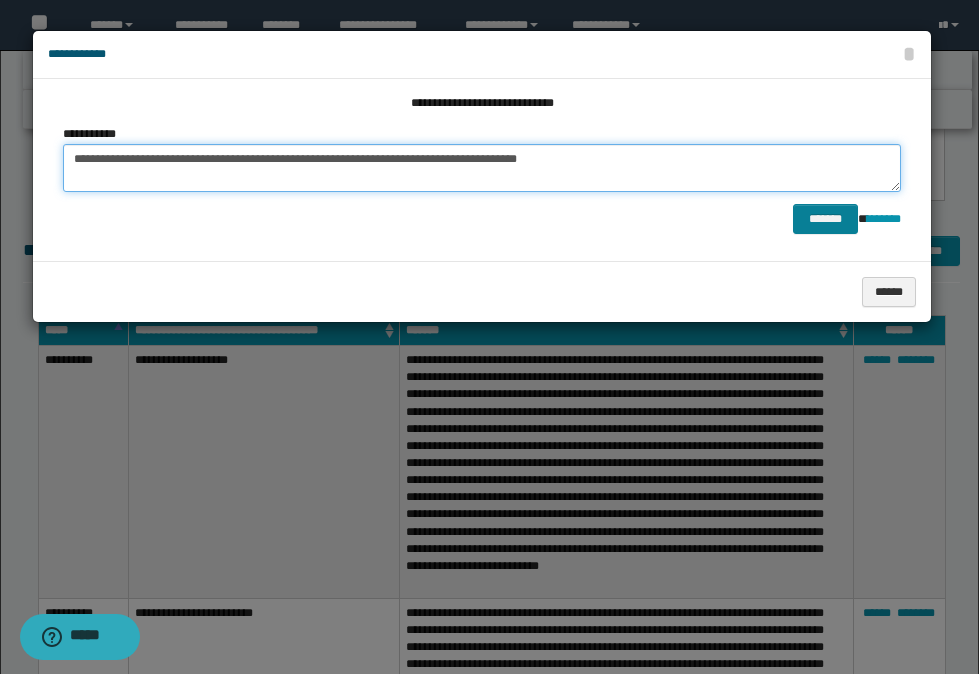 type on "**********" 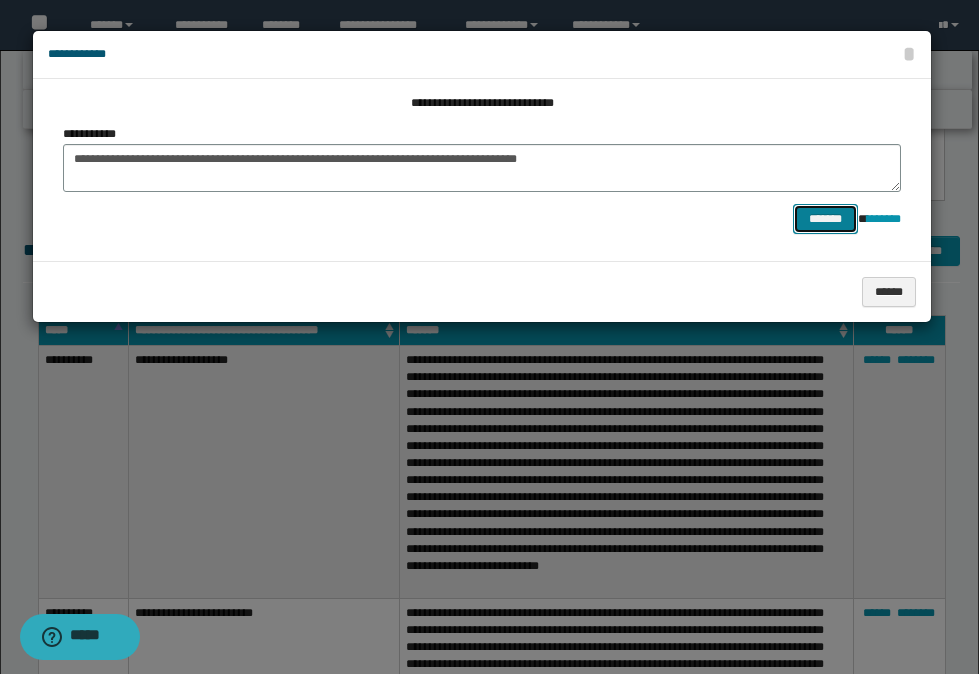 click on "*******" at bounding box center (825, 219) 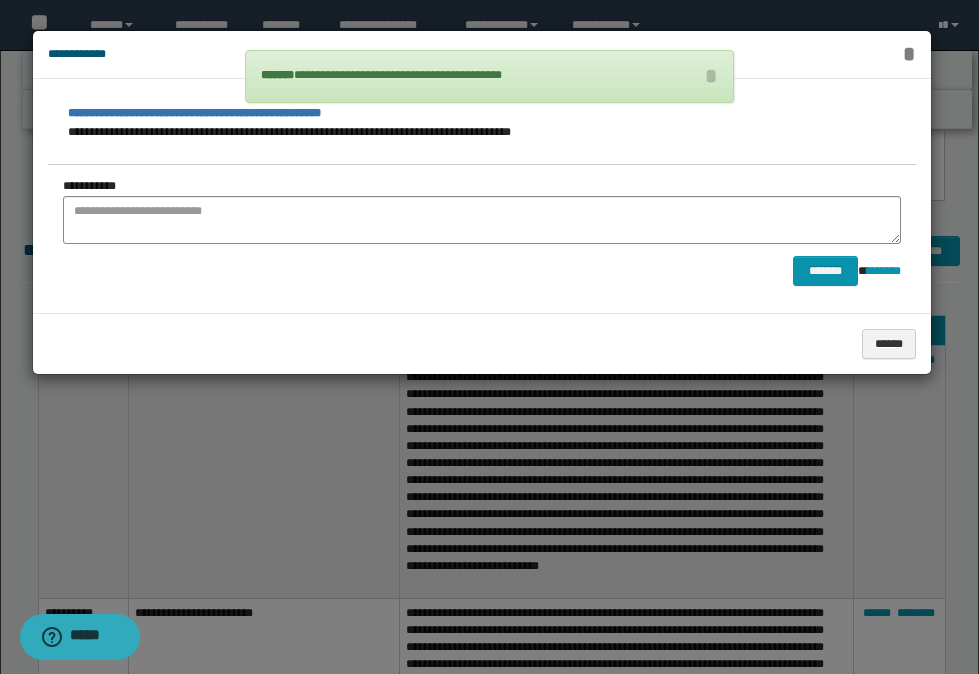 click on "*" at bounding box center (908, 54) 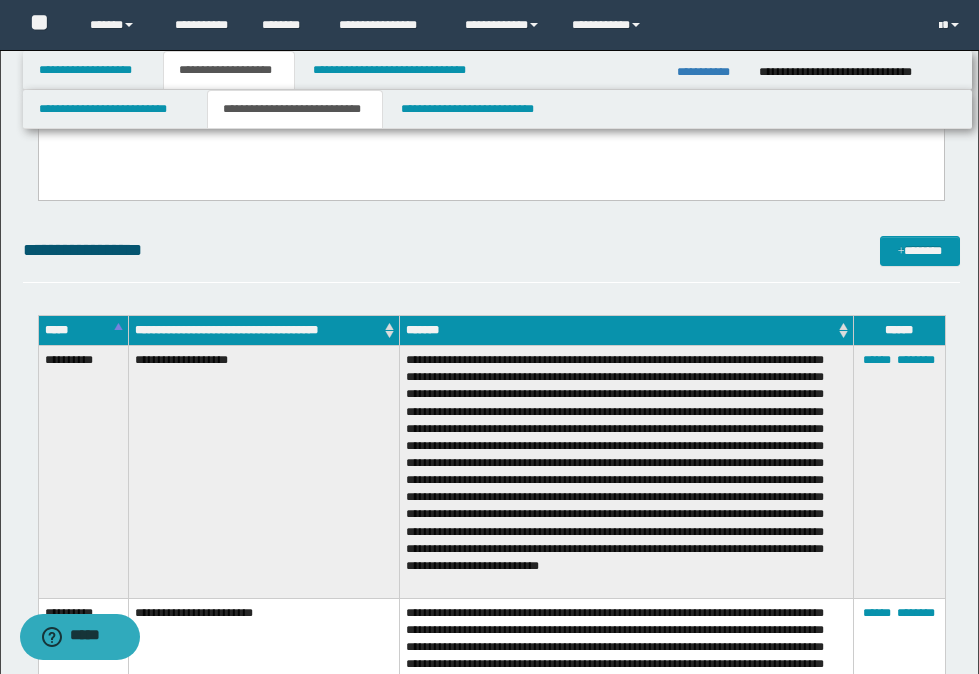 click on "**********" at bounding box center (710, 72) 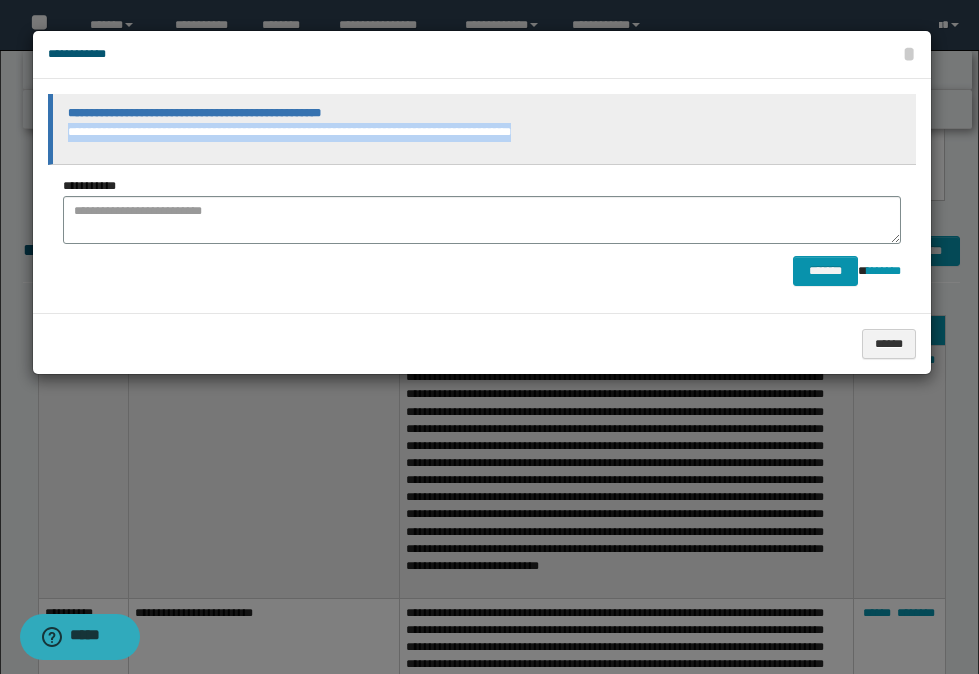 drag, startPoint x: 512, startPoint y: 129, endPoint x: 60, endPoint y: 140, distance: 452.13382 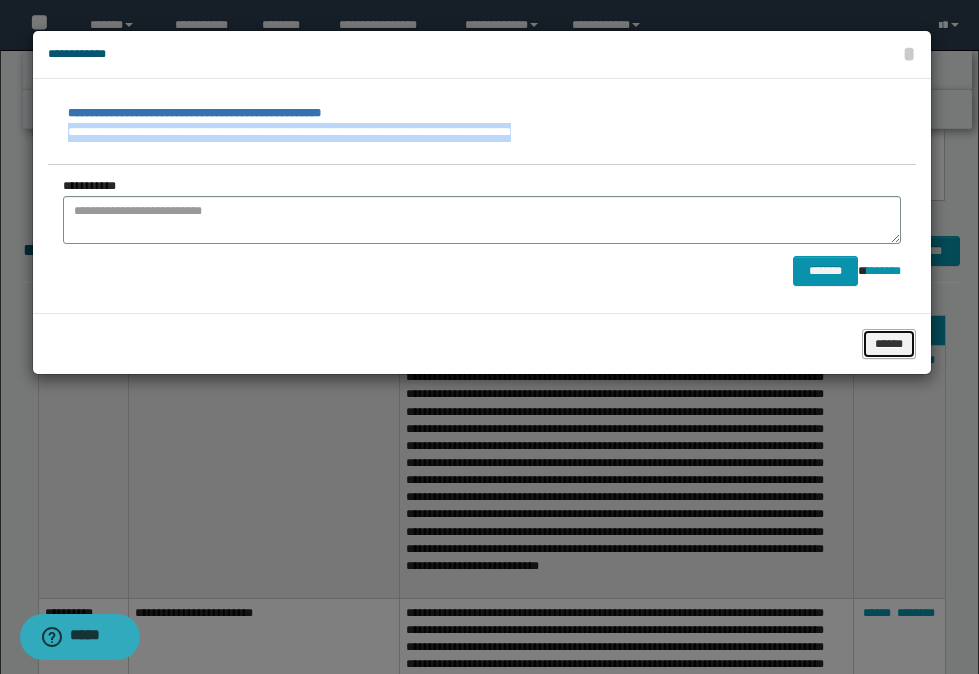 click on "******" at bounding box center (889, 344) 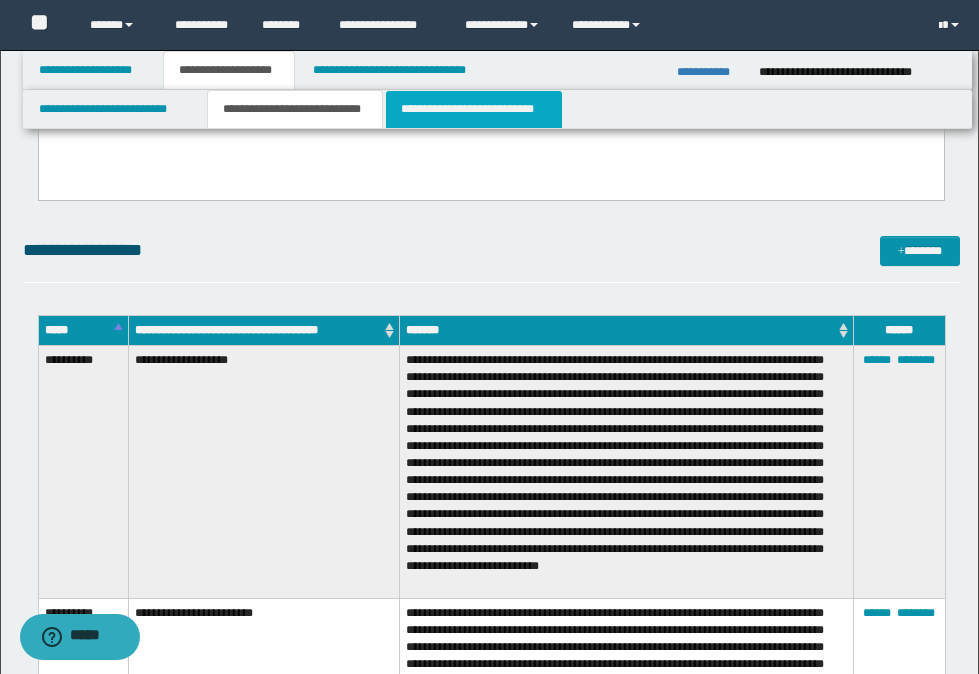 click on "**********" at bounding box center [474, 109] 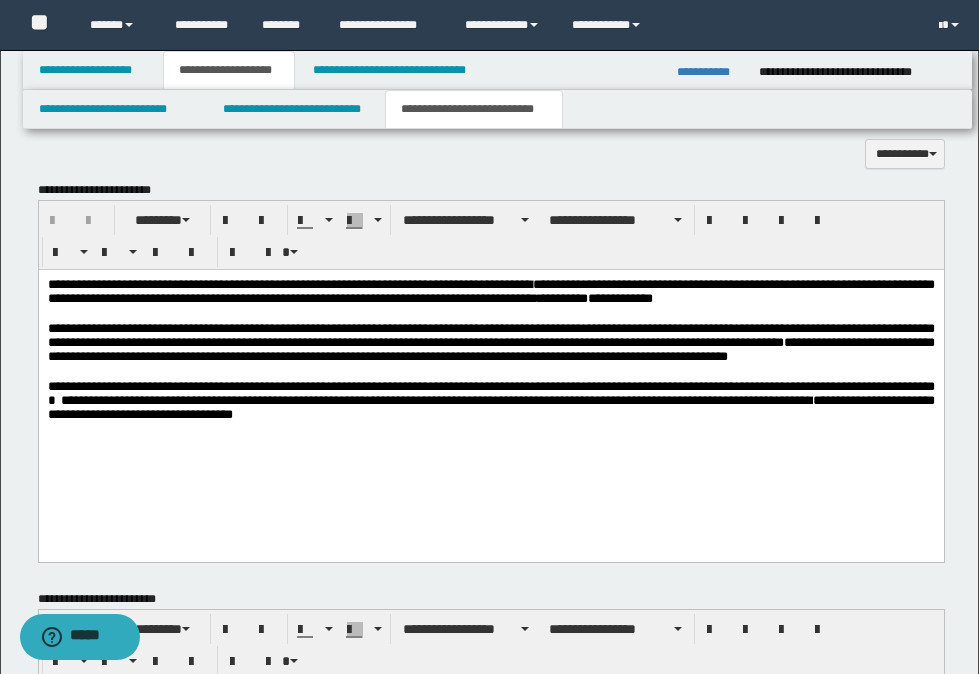 scroll, scrollTop: 1400, scrollLeft: 0, axis: vertical 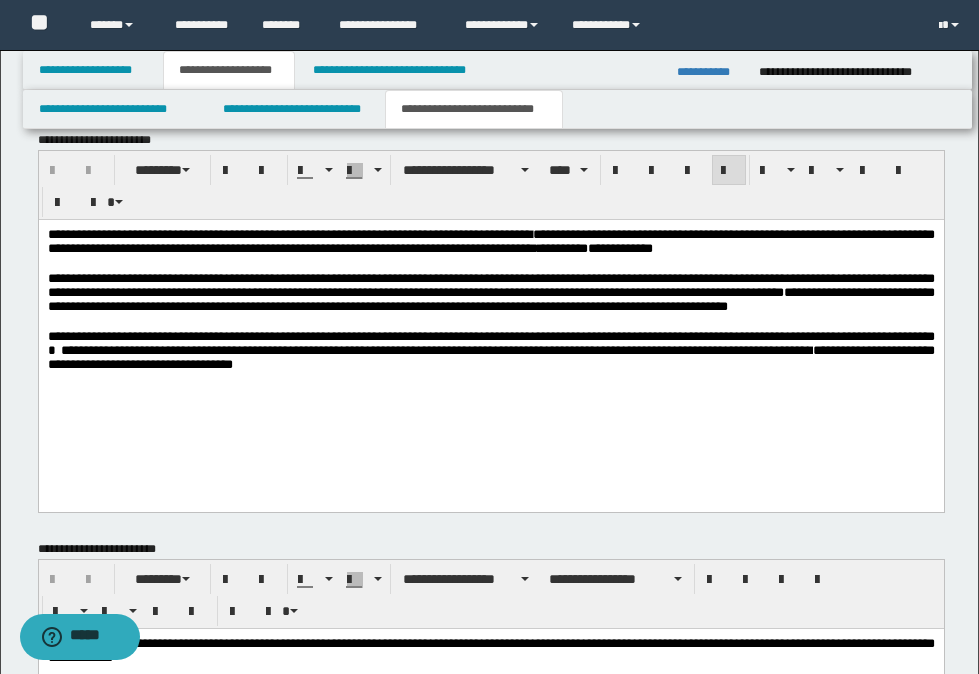 click on "**********" at bounding box center (490, 350) 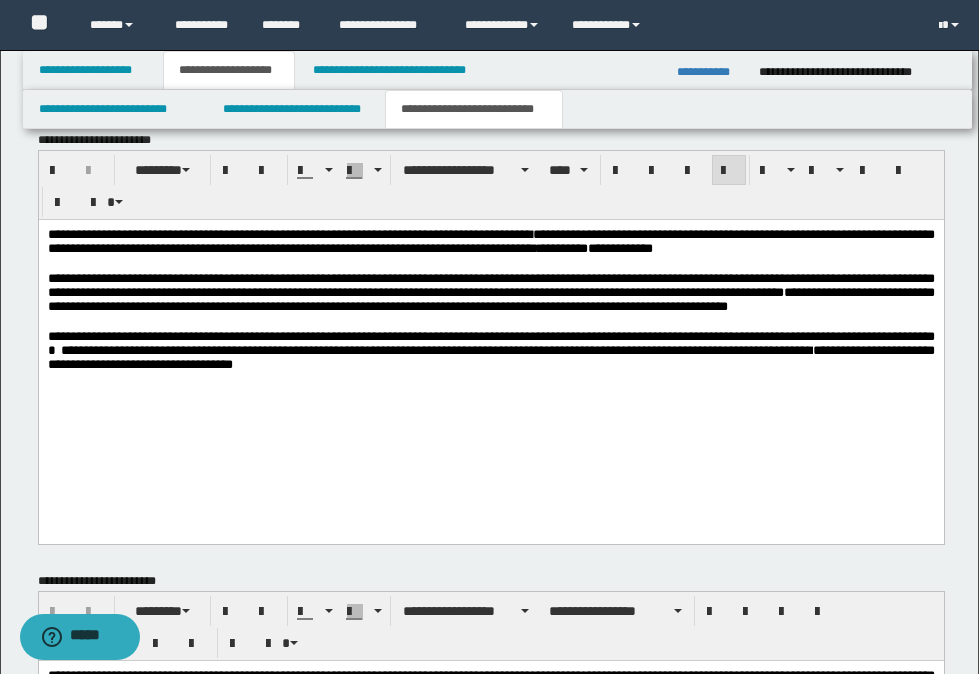 type 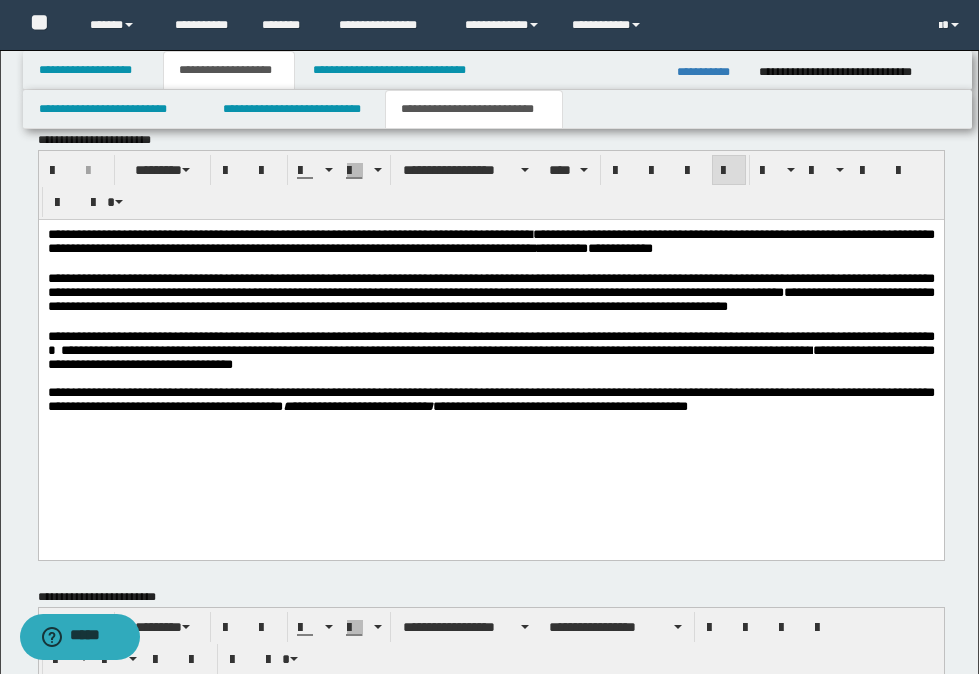 drag, startPoint x: 452, startPoint y: 370, endPoint x: 443, endPoint y: 379, distance: 12.727922 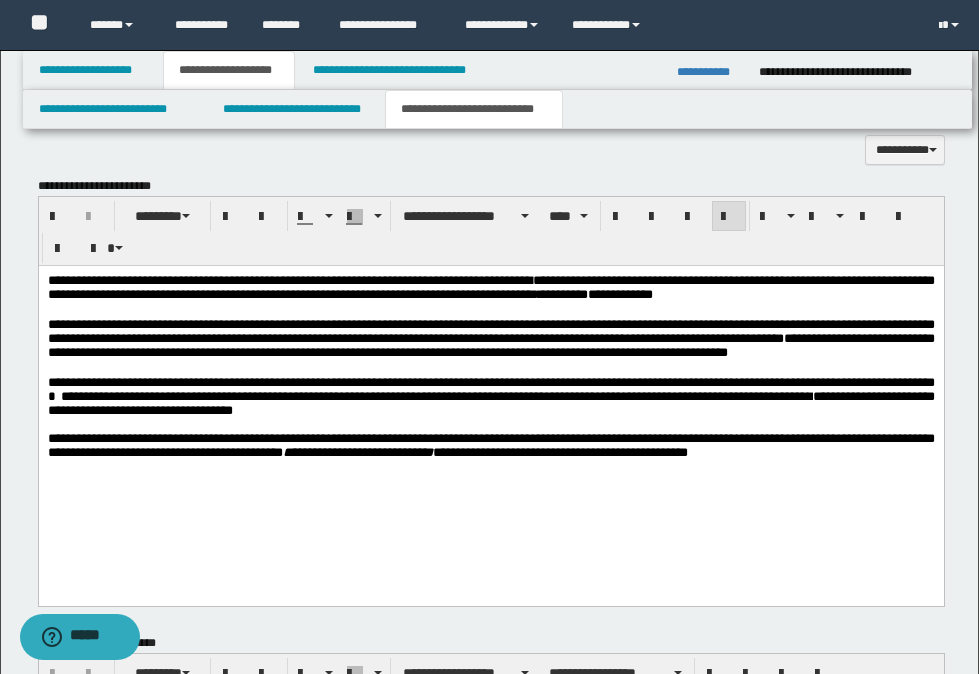 scroll, scrollTop: 1400, scrollLeft: 0, axis: vertical 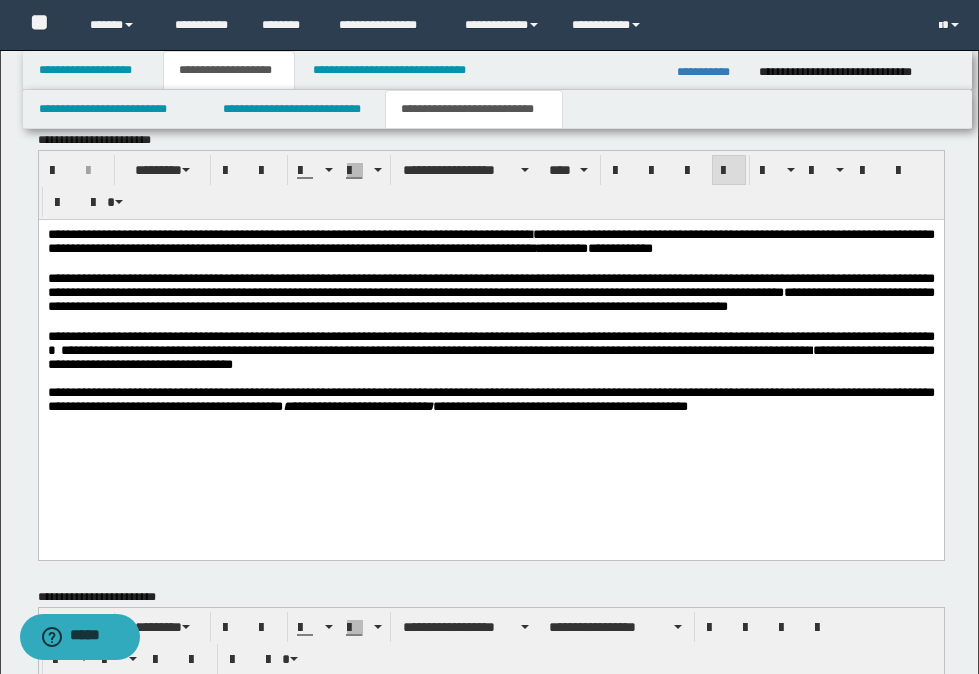 click on "**********" at bounding box center (490, 398) 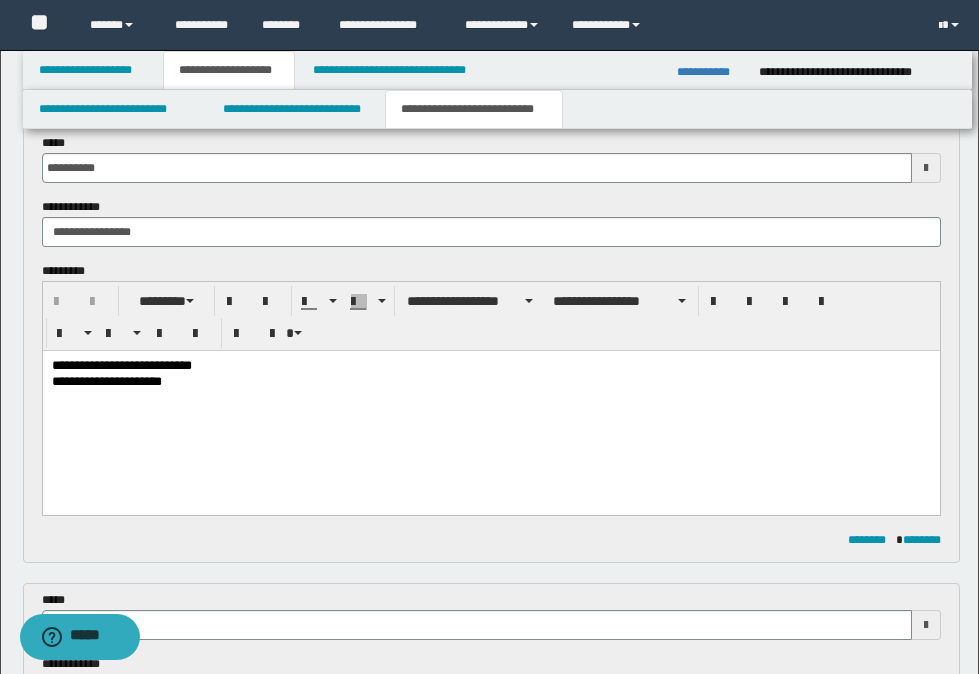 scroll, scrollTop: 0, scrollLeft: 0, axis: both 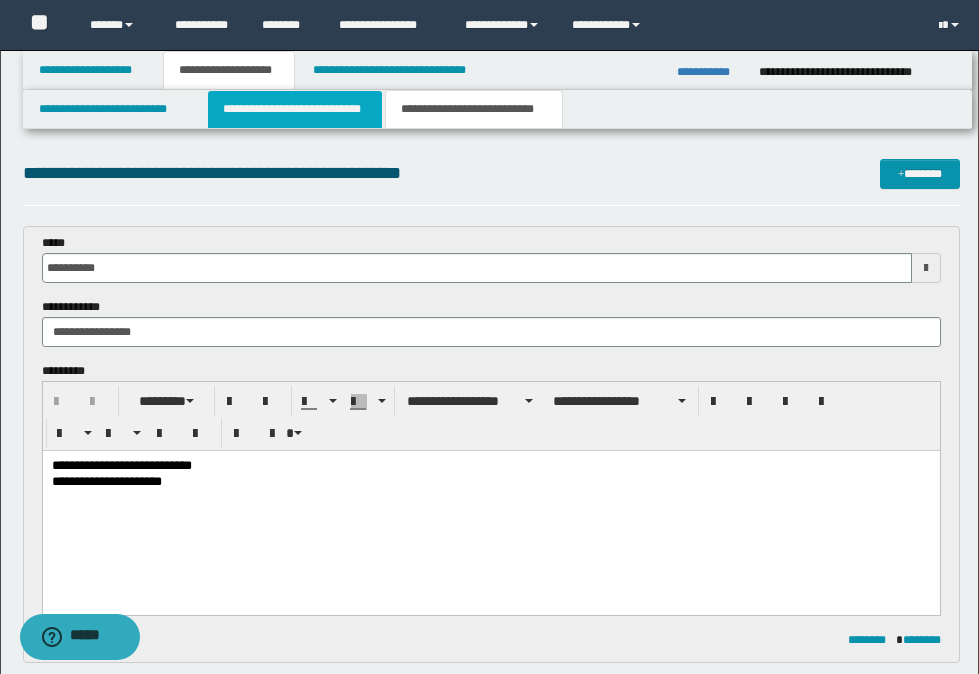 click on "**********" at bounding box center [295, 109] 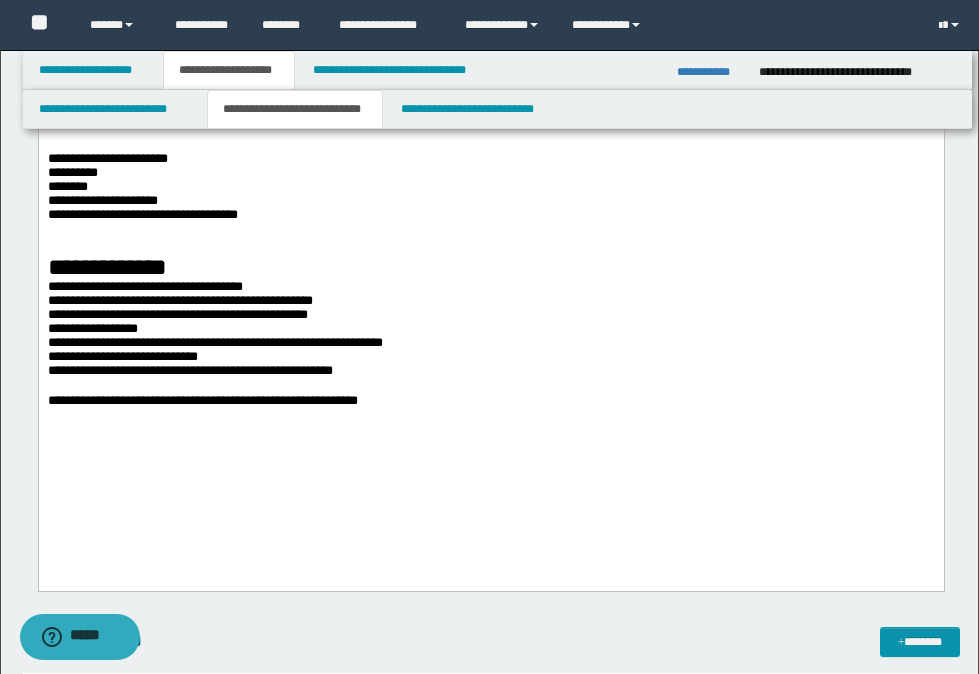 scroll, scrollTop: 600, scrollLeft: 0, axis: vertical 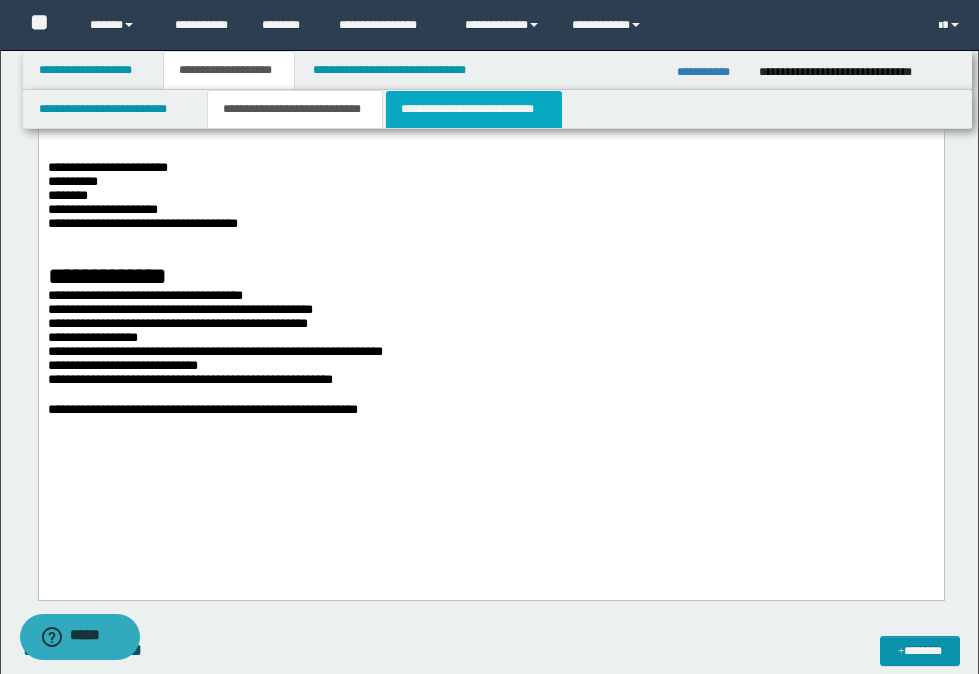 click on "**********" at bounding box center (474, 109) 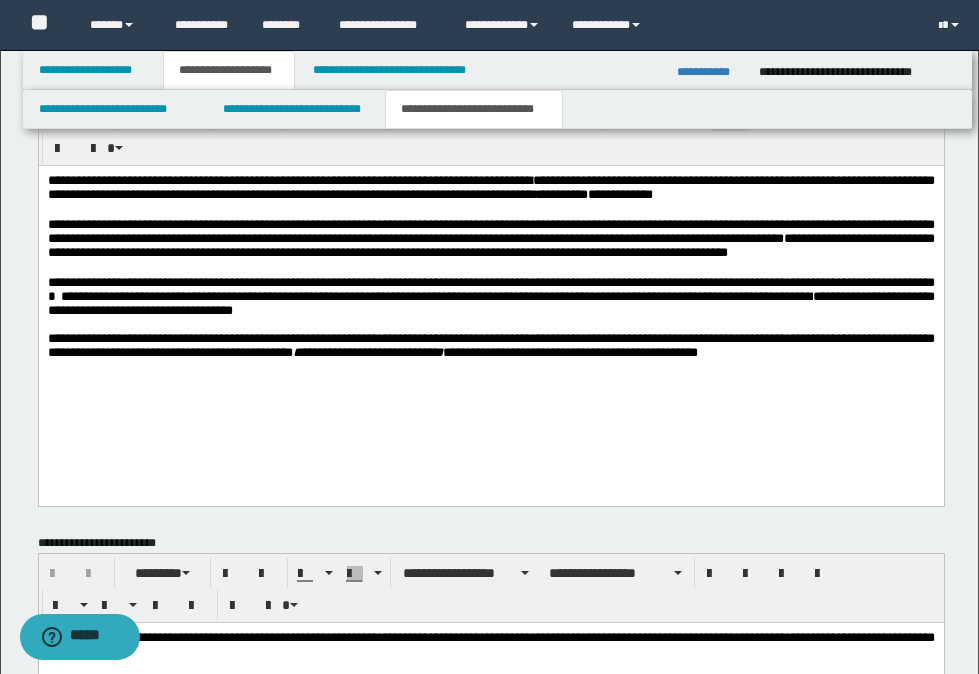 scroll, scrollTop: 1500, scrollLeft: 0, axis: vertical 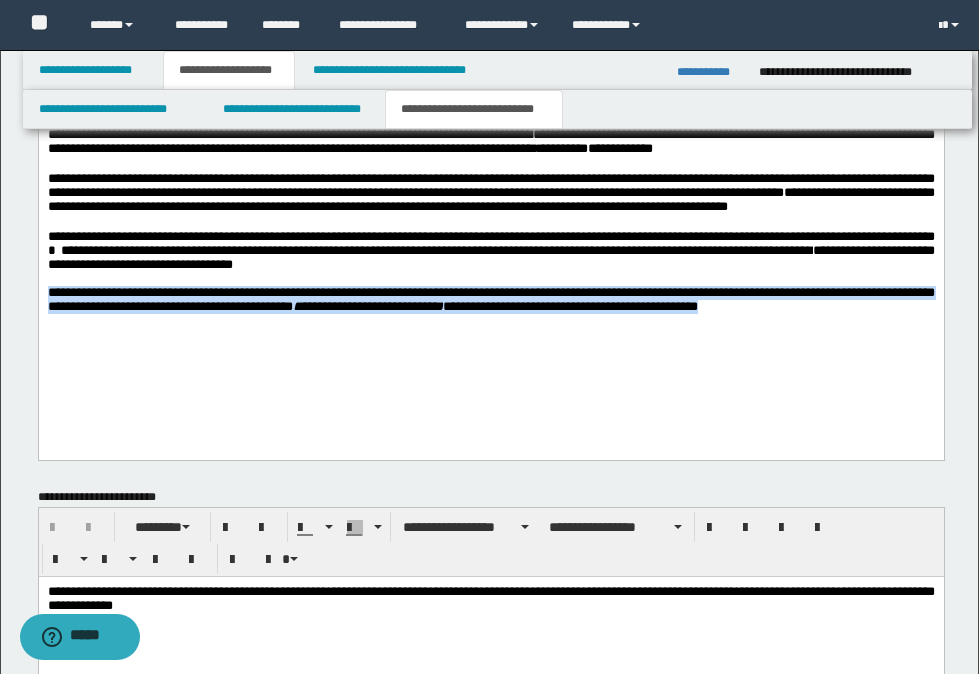 drag, startPoint x: 851, startPoint y: 343, endPoint x: 28, endPoint y: 331, distance: 823.08746 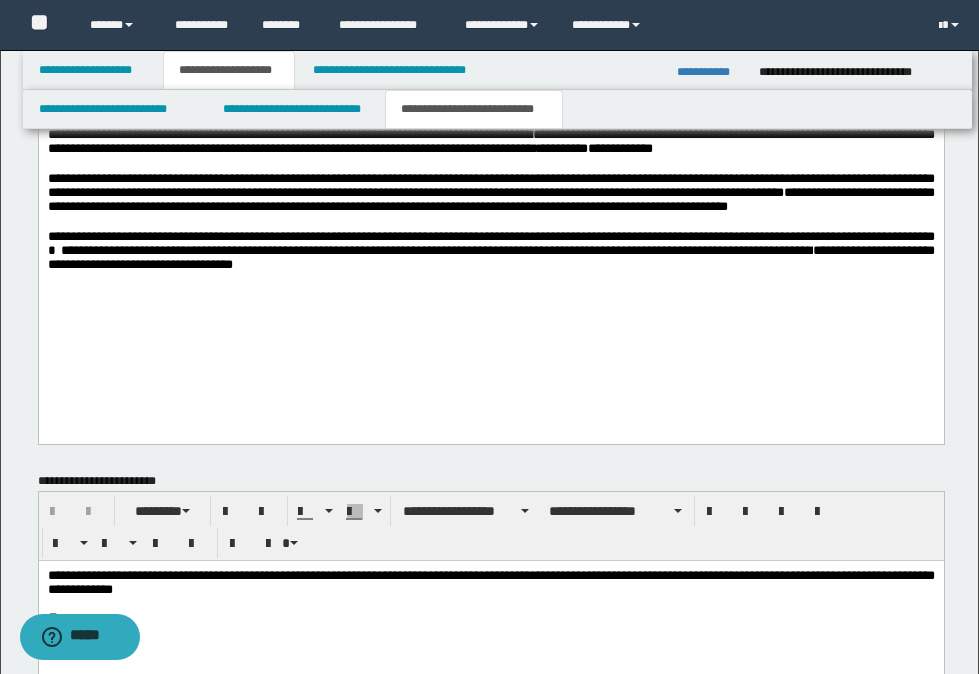 drag, startPoint x: 814, startPoint y: 139, endPoint x: 807, endPoint y: 151, distance: 13.892444 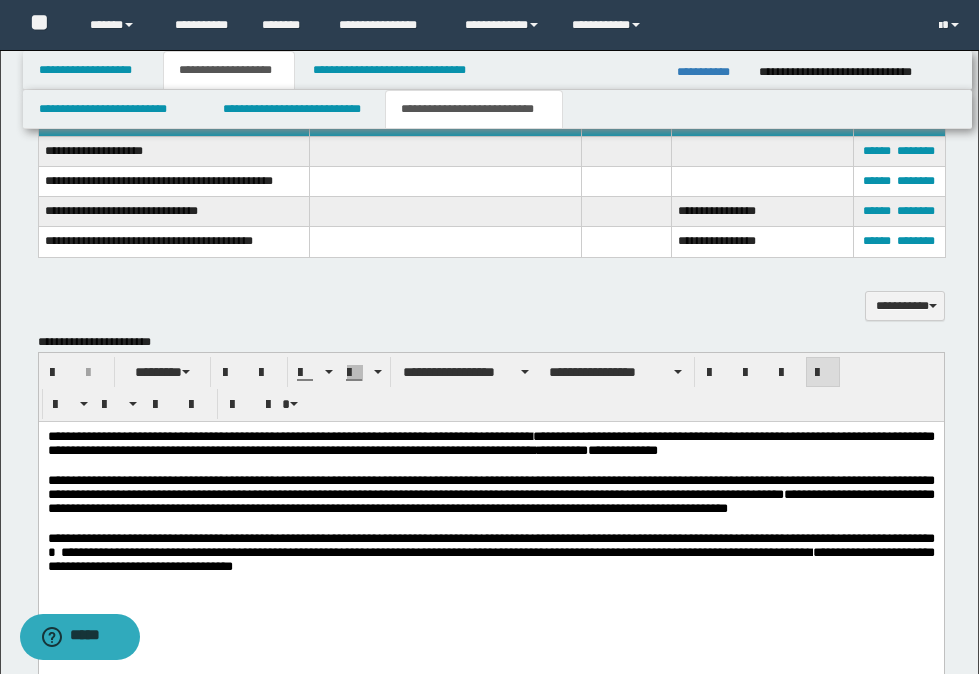scroll, scrollTop: 1192, scrollLeft: 0, axis: vertical 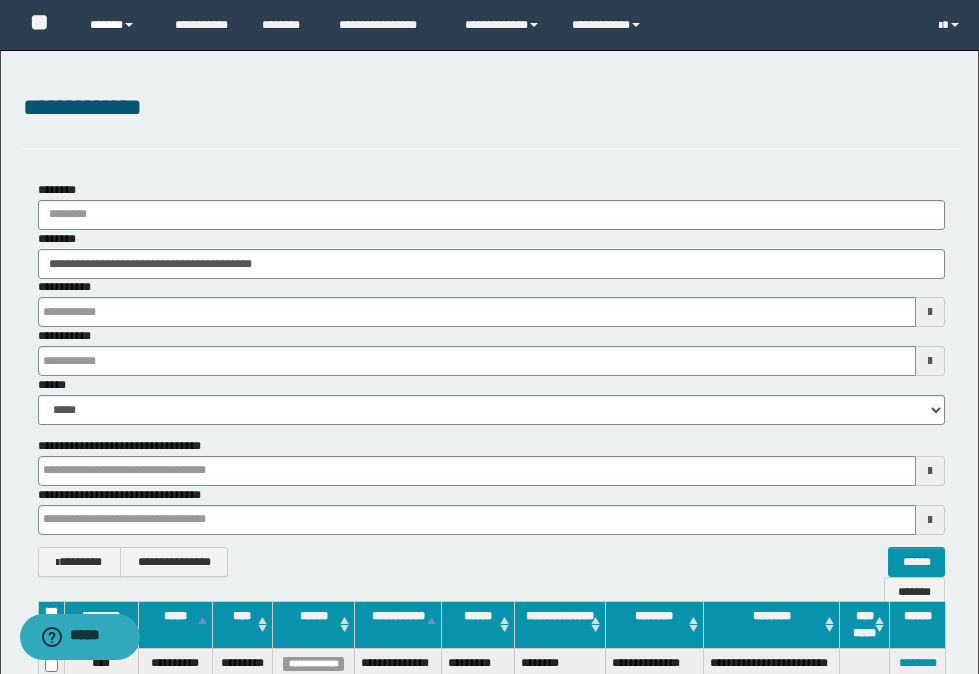 click on "******" at bounding box center [117, 25] 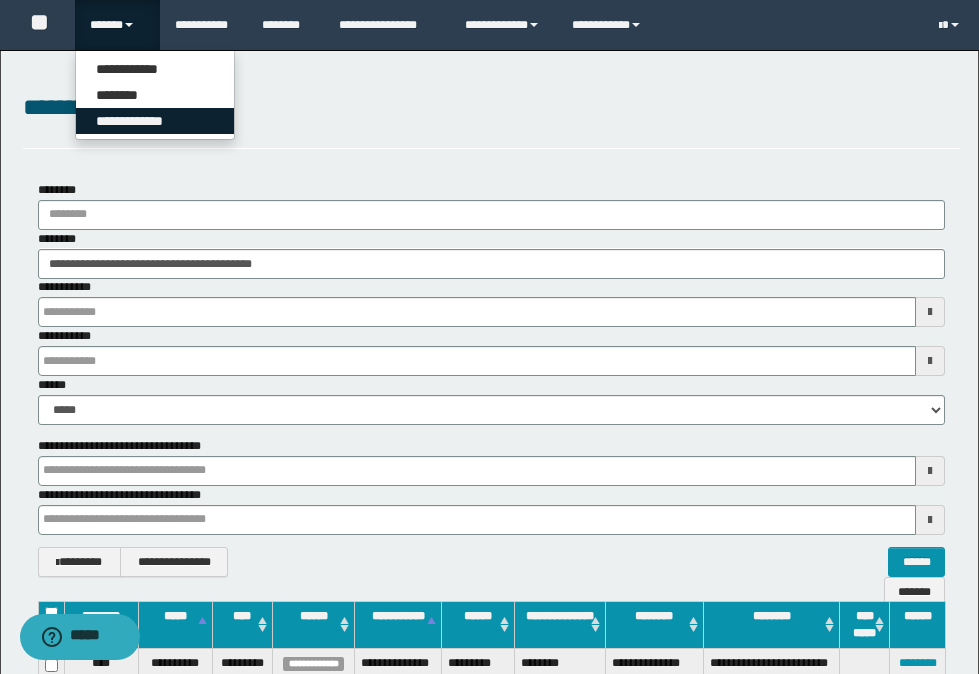 click on "**********" at bounding box center (155, 121) 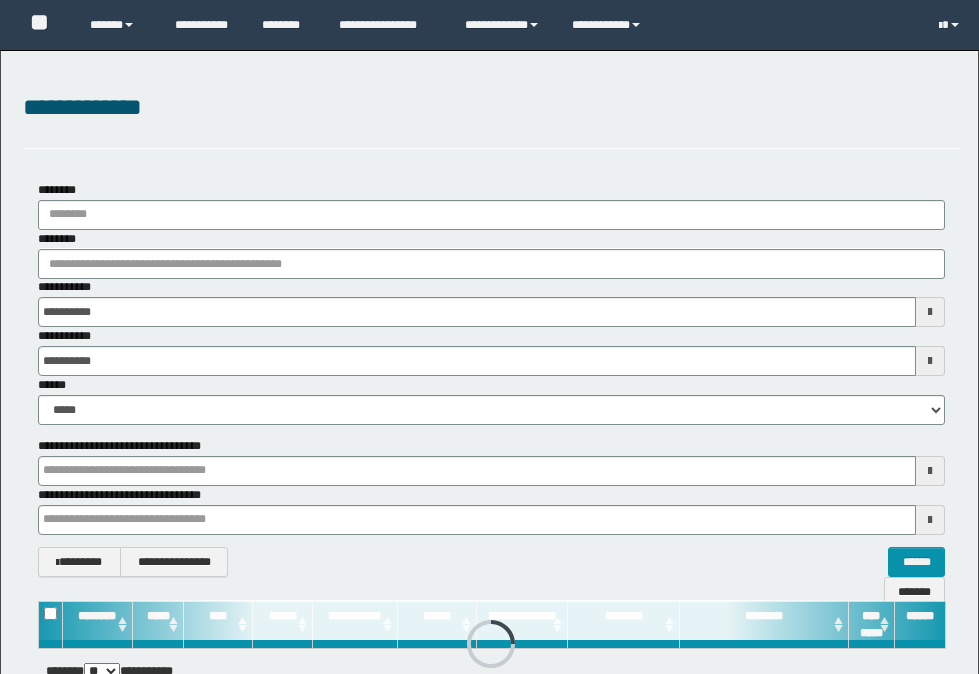 scroll, scrollTop: 0, scrollLeft: 0, axis: both 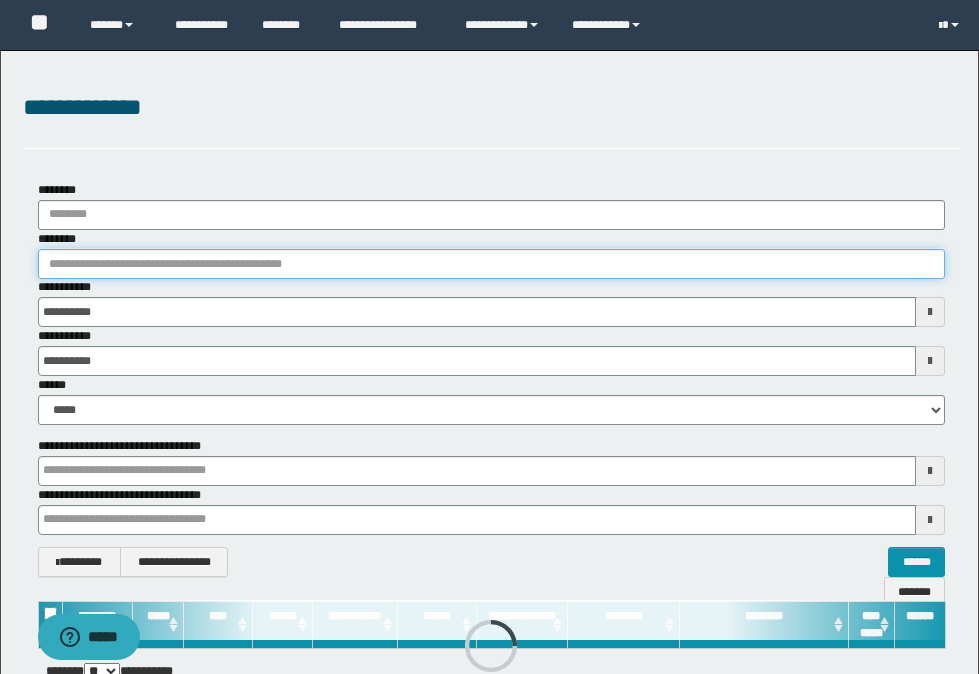 click on "********" at bounding box center [491, 264] 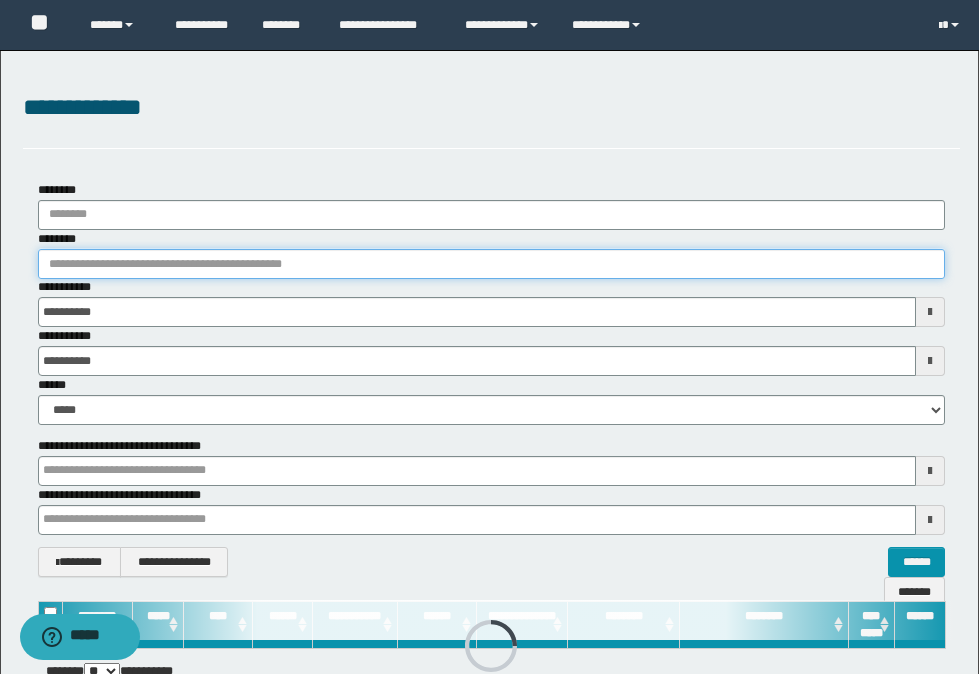 scroll, scrollTop: 0, scrollLeft: 0, axis: both 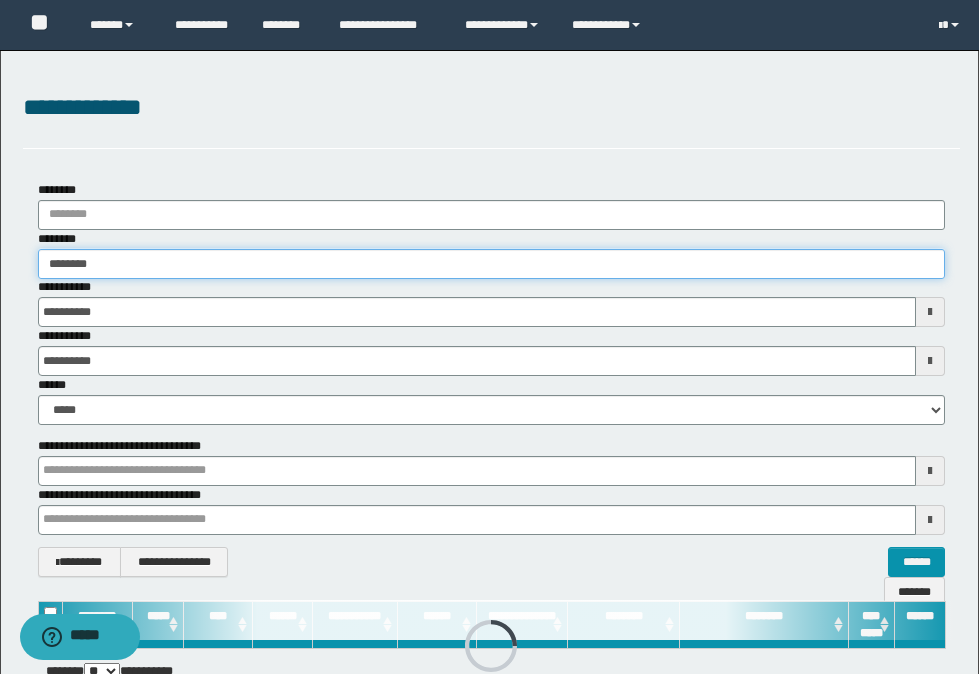 type on "********" 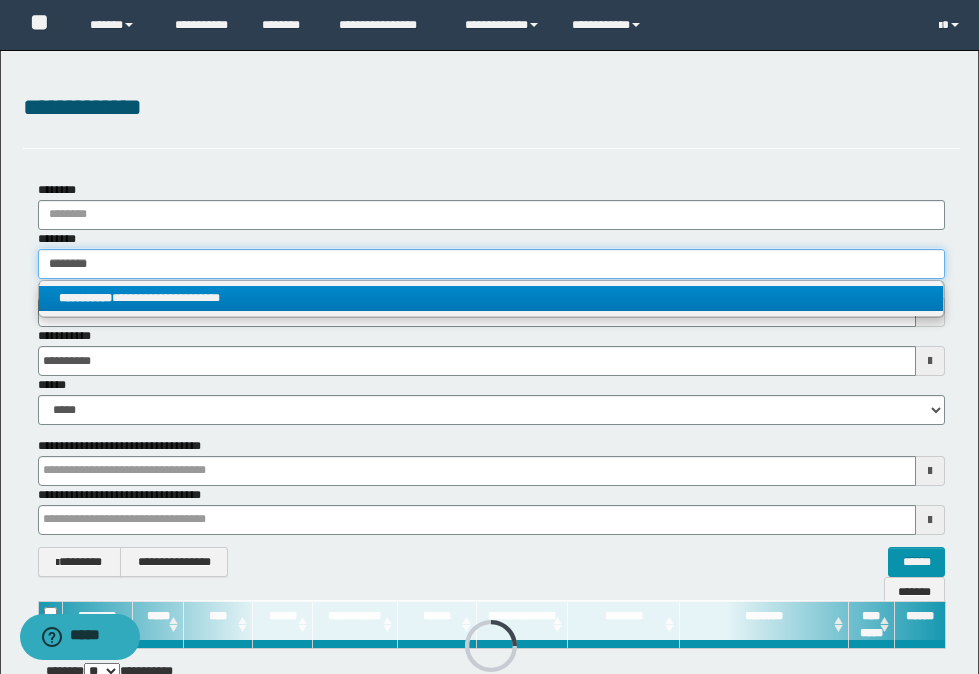 type on "********" 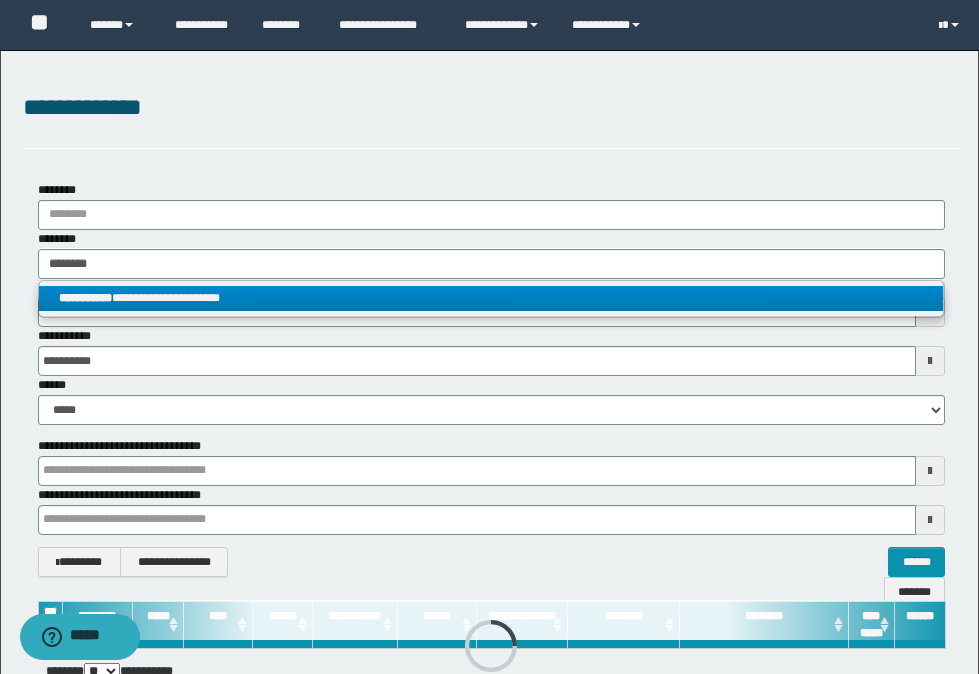 click on "**********" at bounding box center [491, 298] 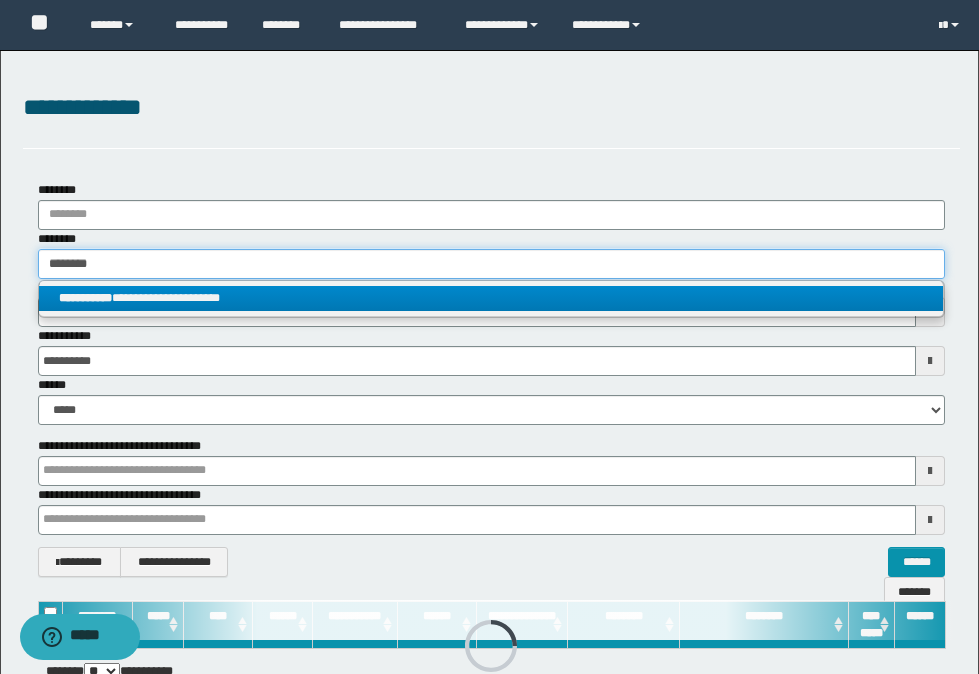 type 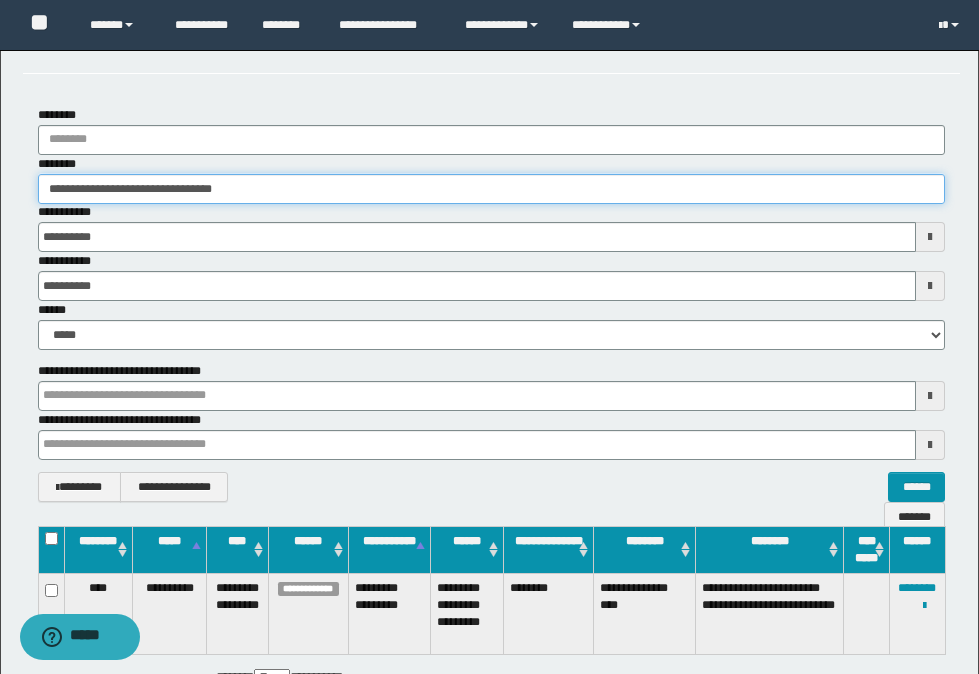 scroll, scrollTop: 215, scrollLeft: 0, axis: vertical 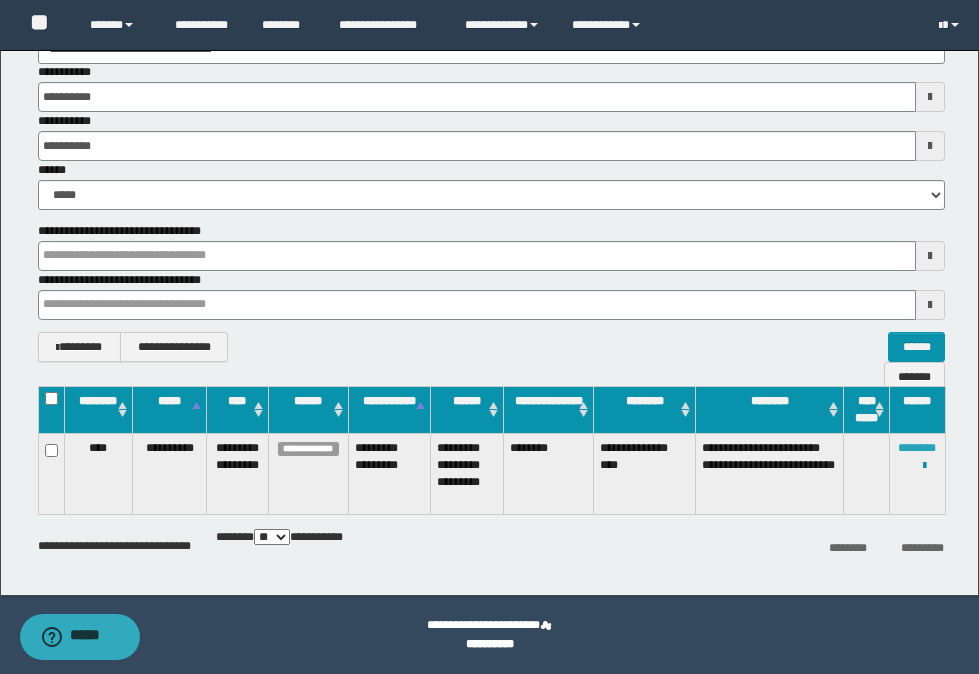 click on "********" at bounding box center (917, 448) 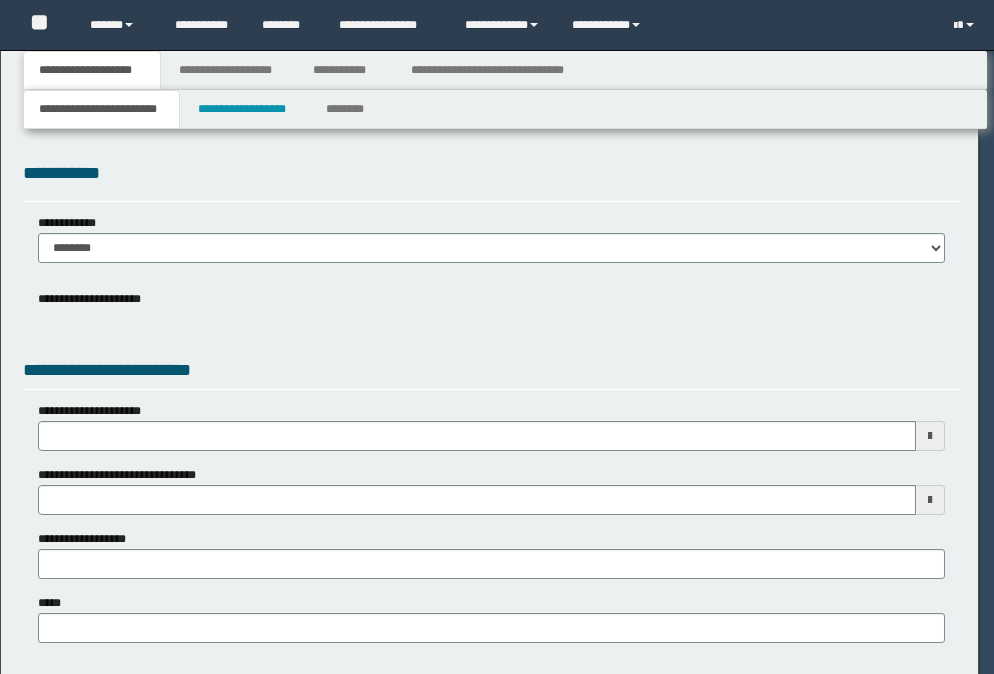 scroll, scrollTop: 0, scrollLeft: 0, axis: both 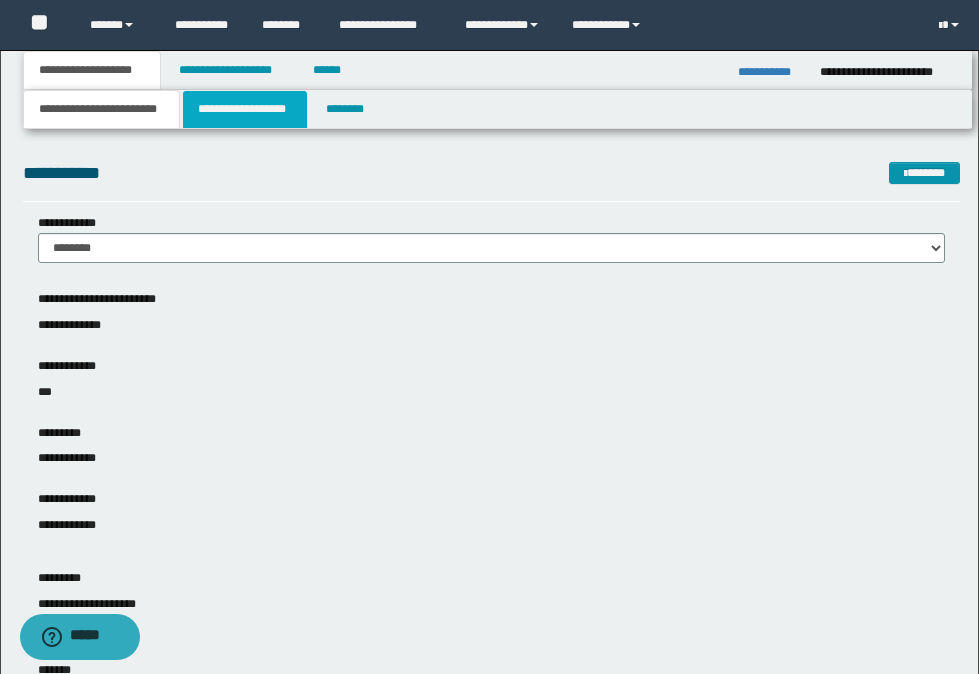 click on "**********" at bounding box center [245, 109] 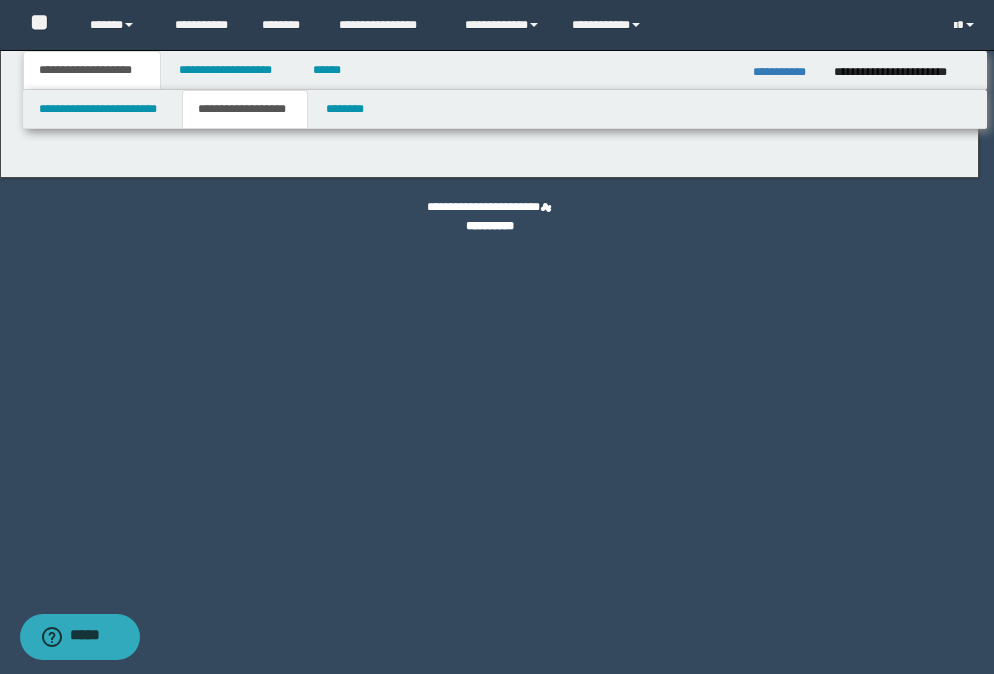 type on "********" 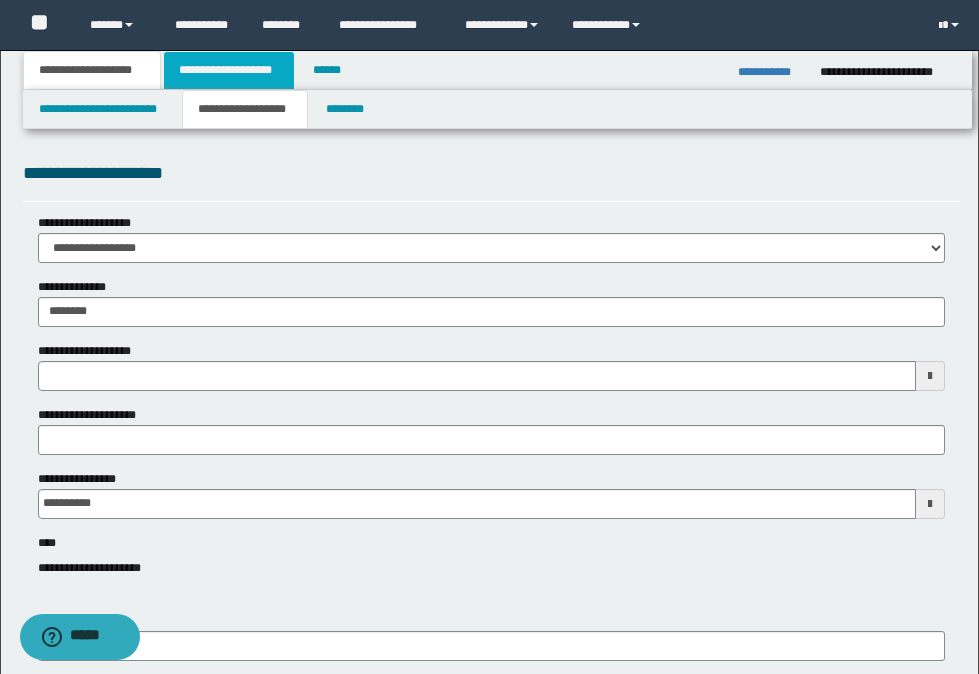 click on "**********" at bounding box center [229, 70] 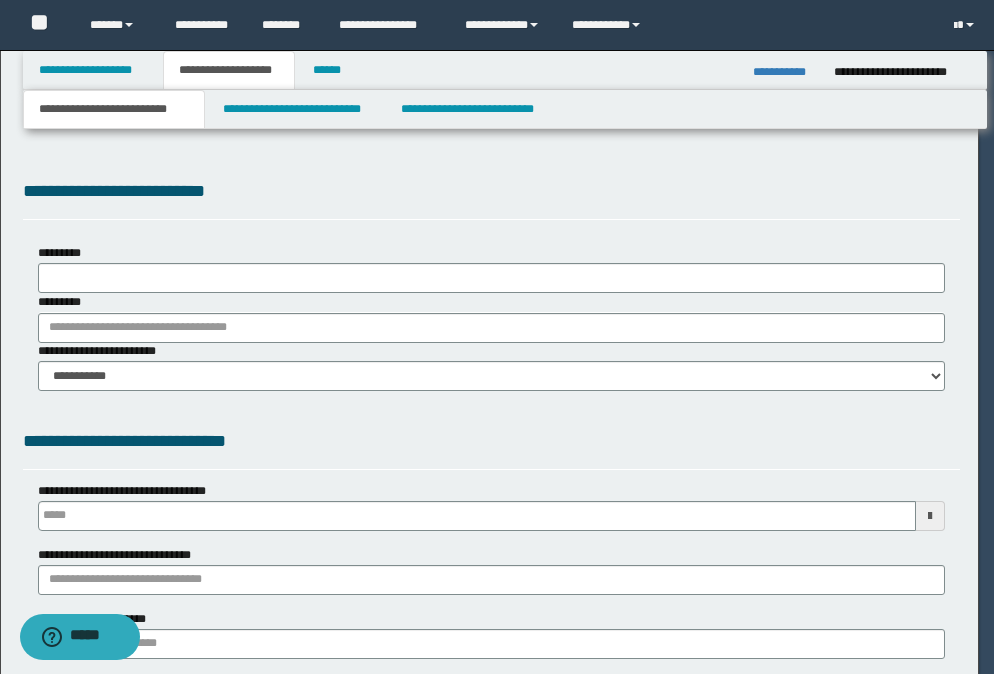 select on "*" 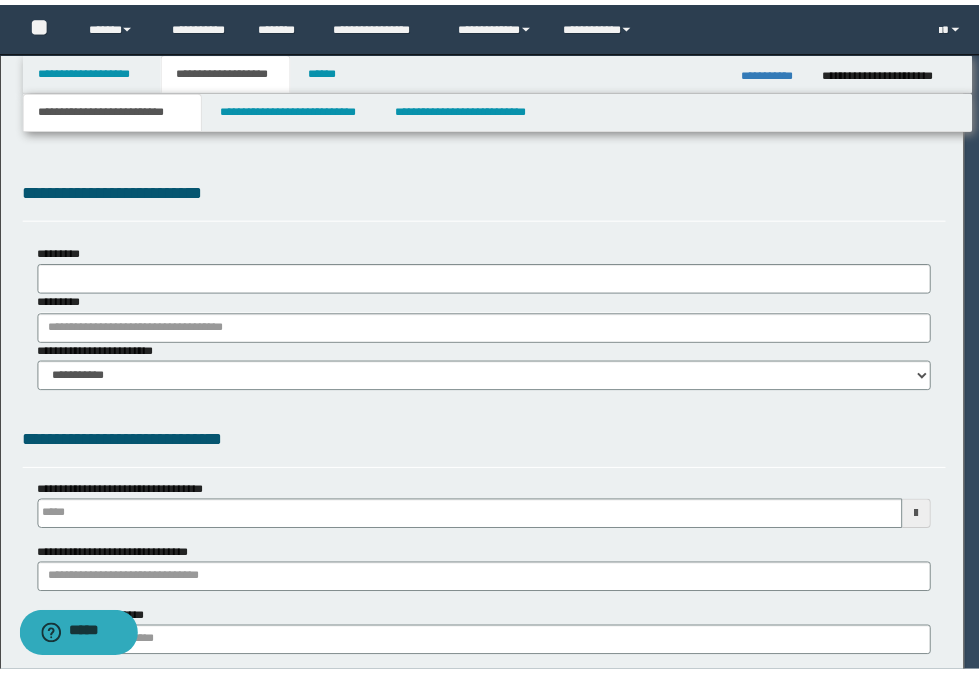 scroll, scrollTop: 0, scrollLeft: 0, axis: both 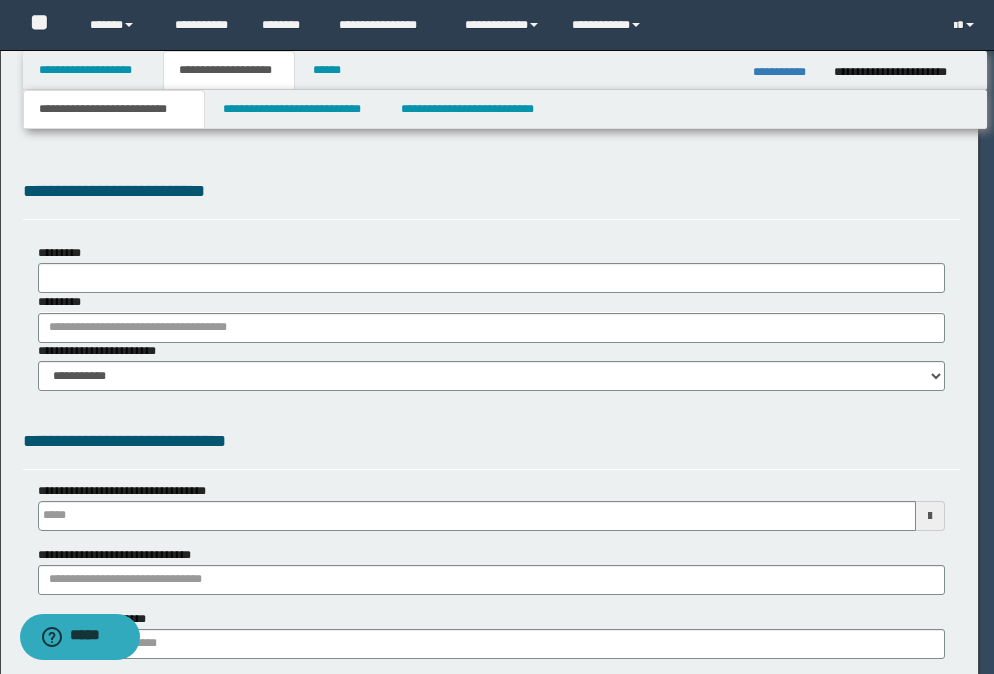 type 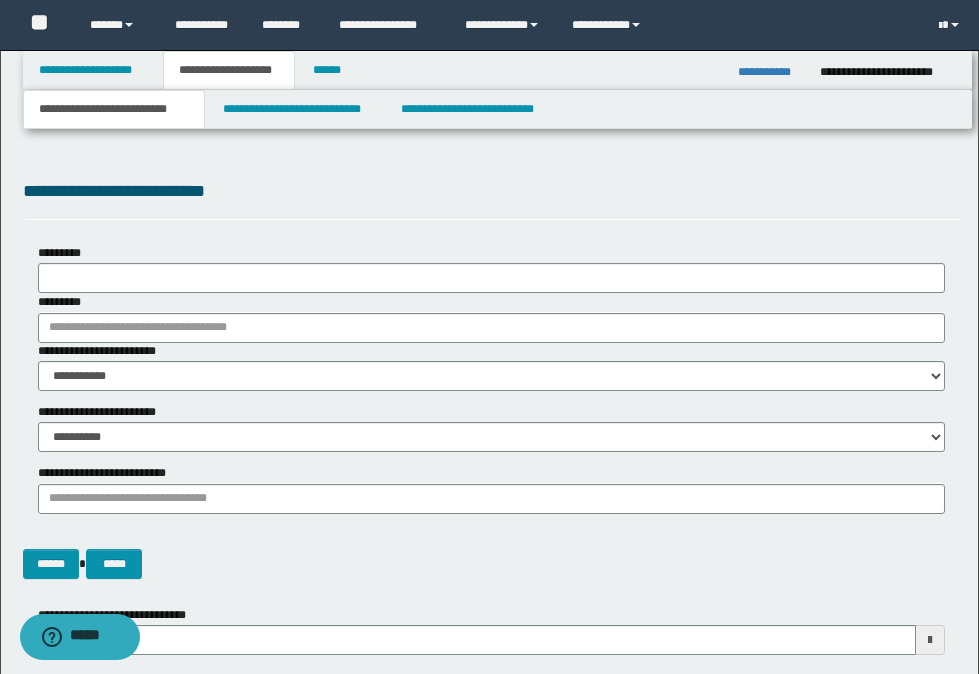 click on "**********" at bounding box center [114, 109] 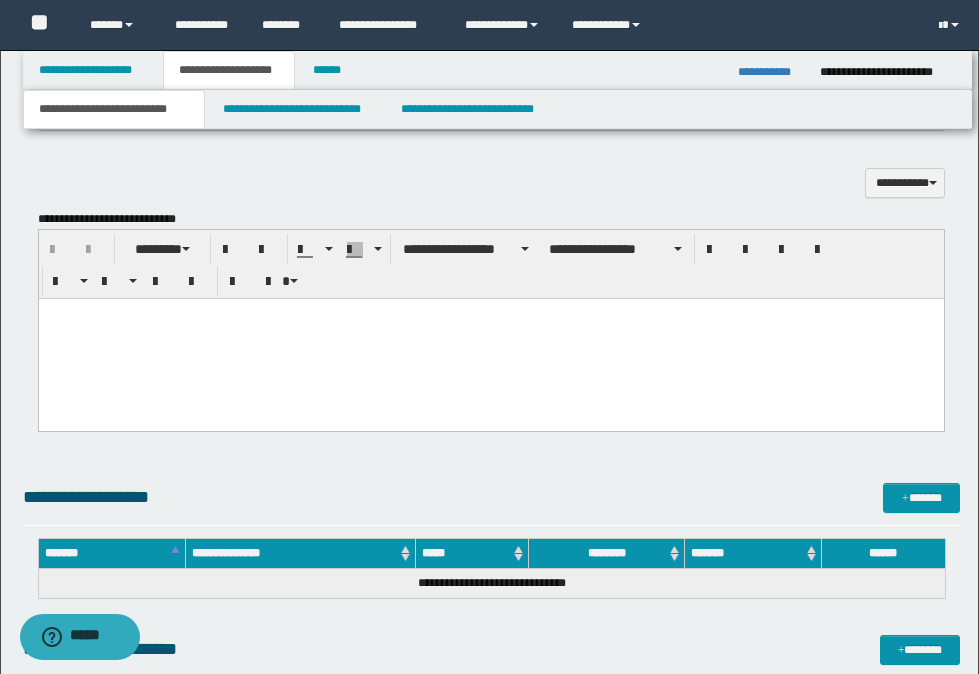 scroll, scrollTop: 1400, scrollLeft: 0, axis: vertical 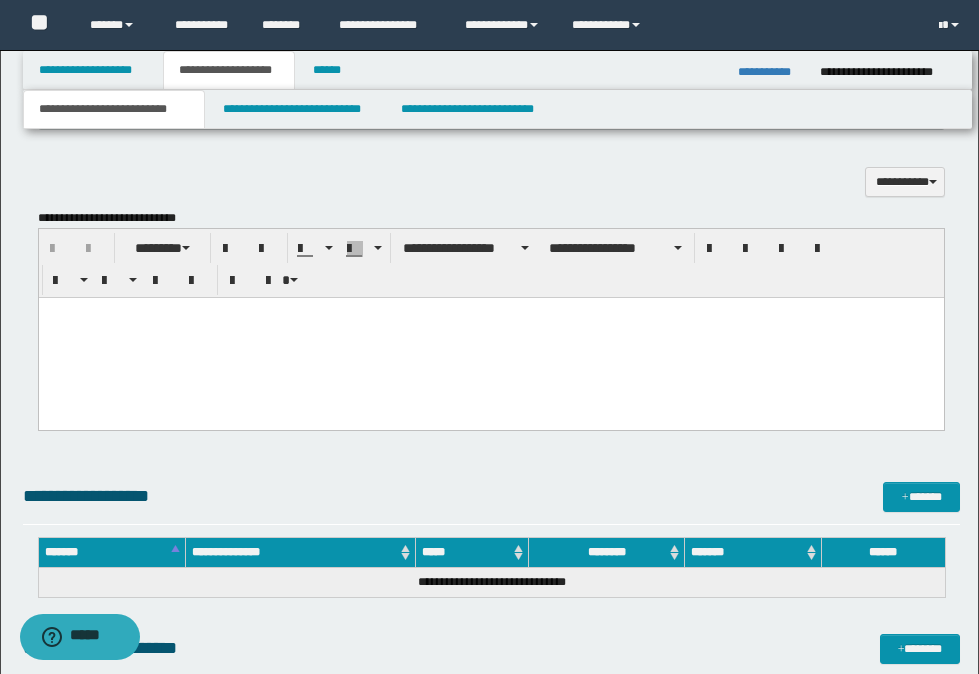 click at bounding box center [490, 337] 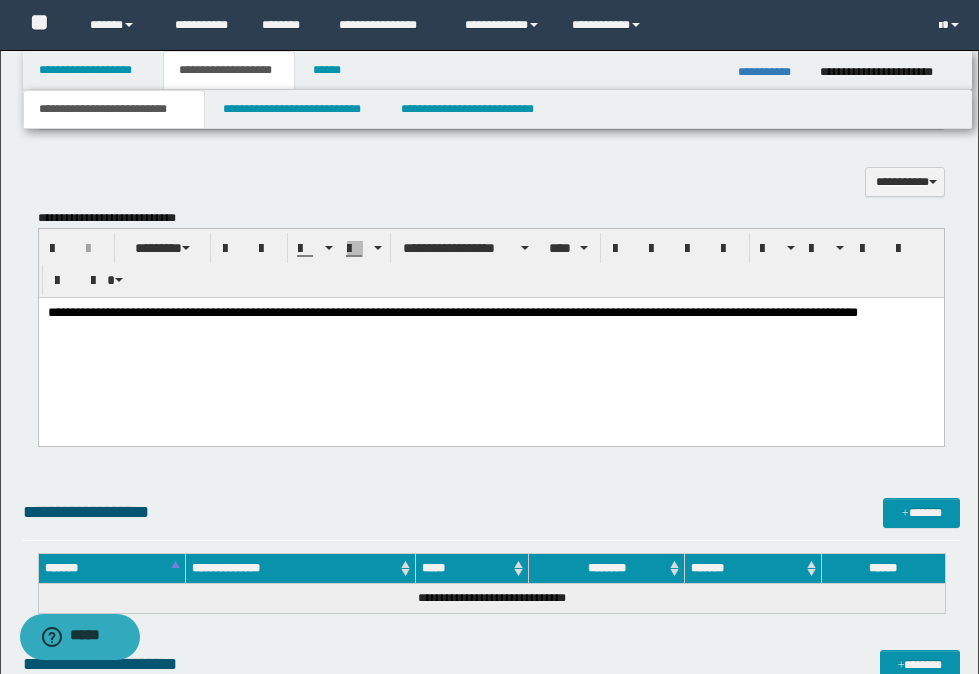 click on "**********" at bounding box center (452, 311) 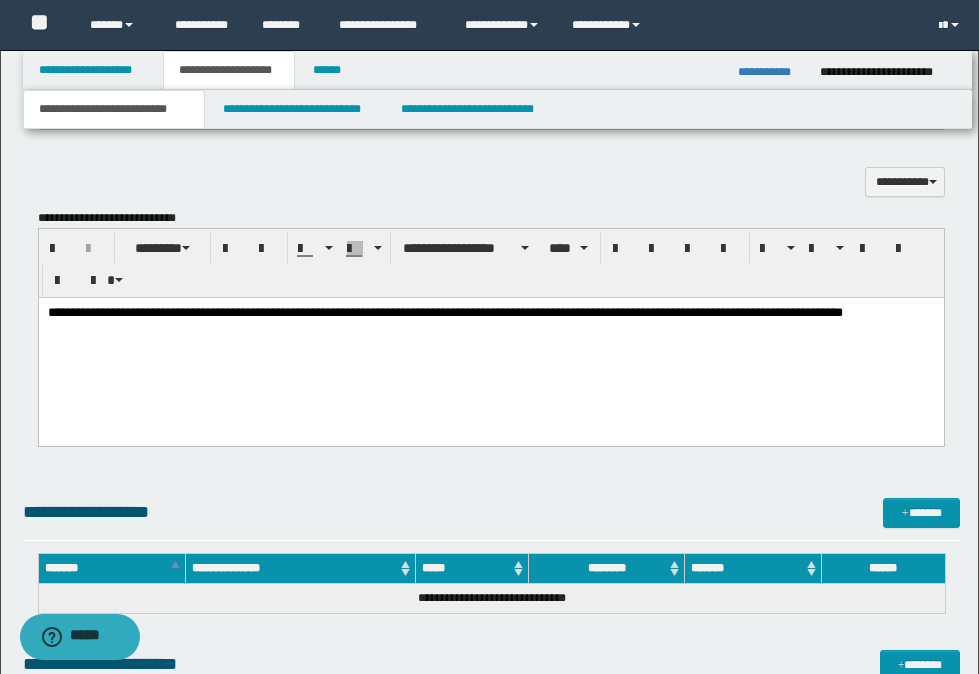 click on "**********" at bounding box center [444, 311] 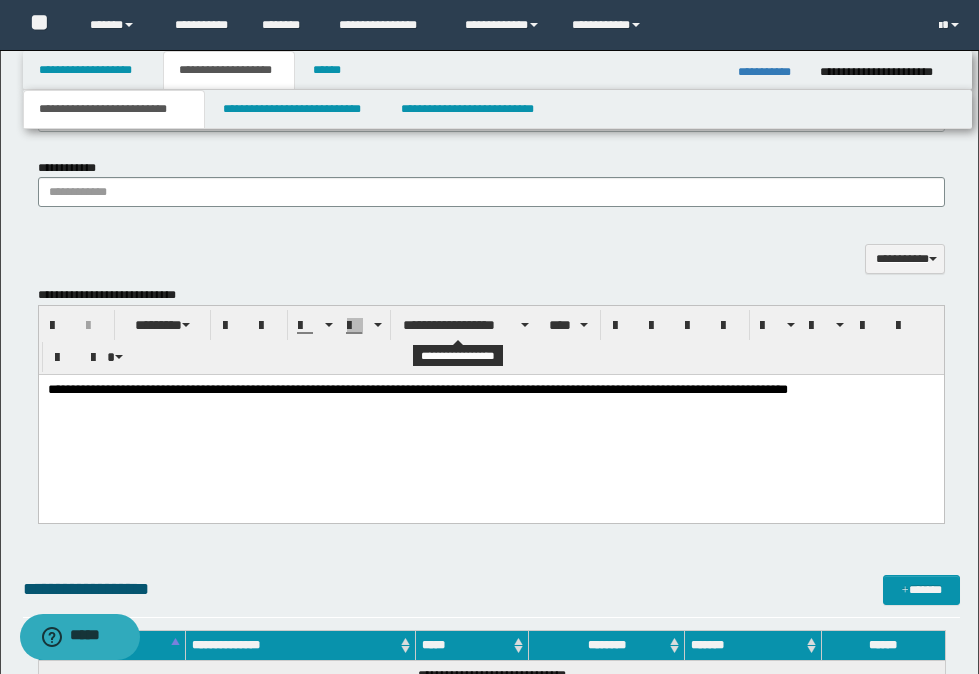 scroll, scrollTop: 1300, scrollLeft: 0, axis: vertical 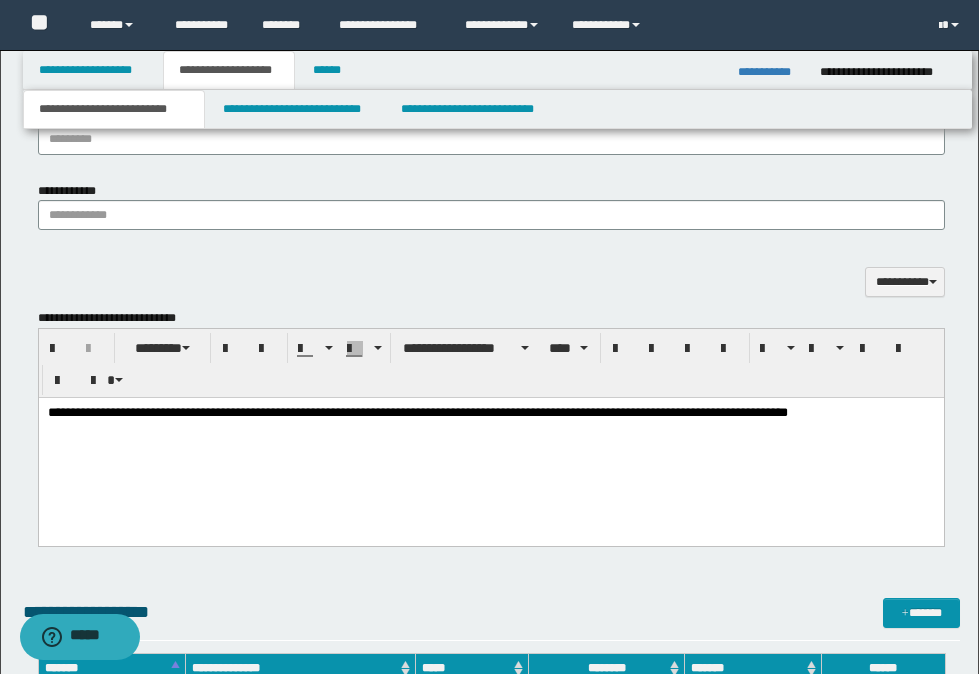 drag, startPoint x: 62, startPoint y: 444, endPoint x: 884, endPoint y: 419, distance: 822.38007 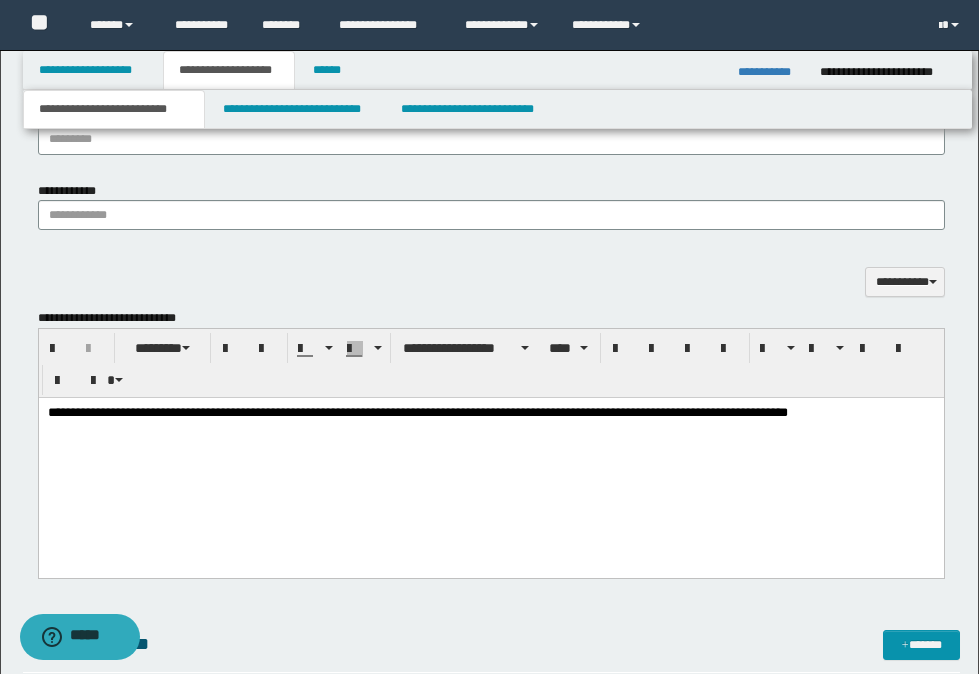 click at bounding box center (490, 440) 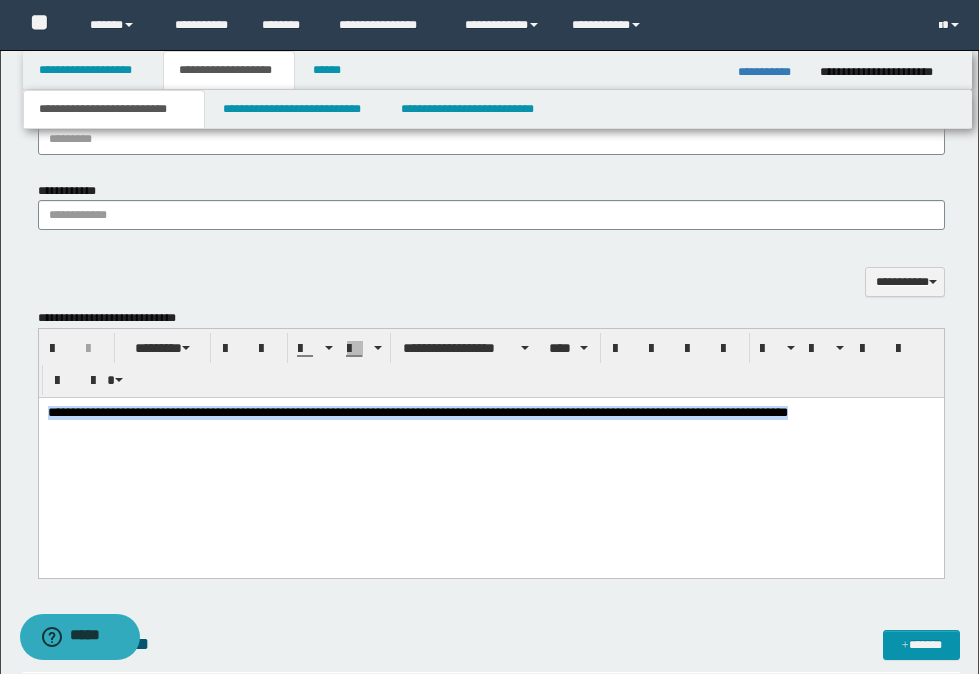 drag, startPoint x: 848, startPoint y: 414, endPoint x: 1, endPoint y: 389, distance: 847.3689 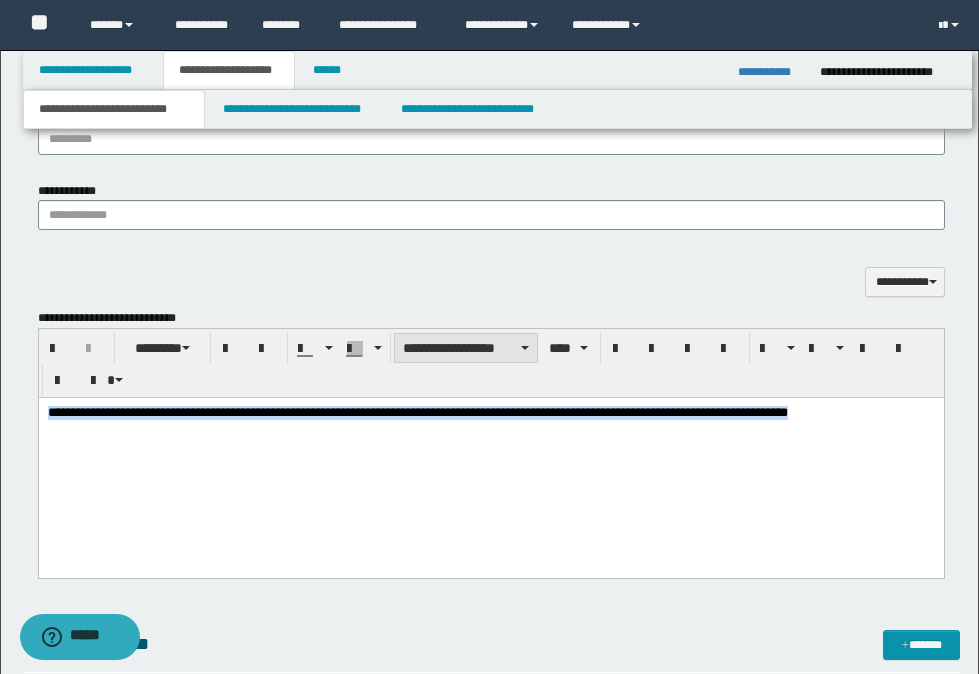 click on "**********" at bounding box center (466, 348) 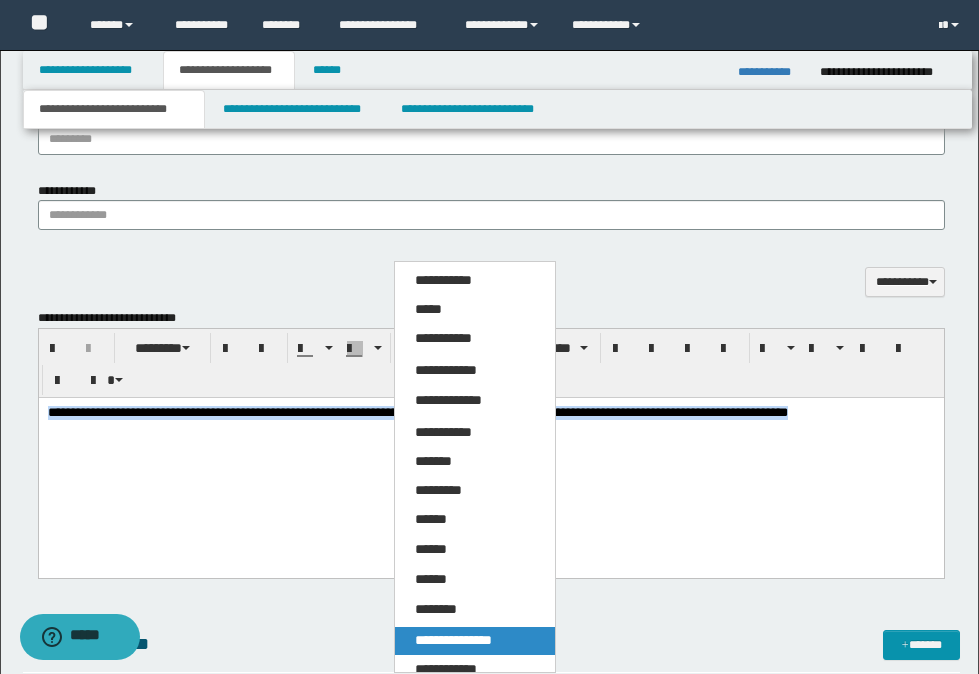 click on "**********" at bounding box center (453, 640) 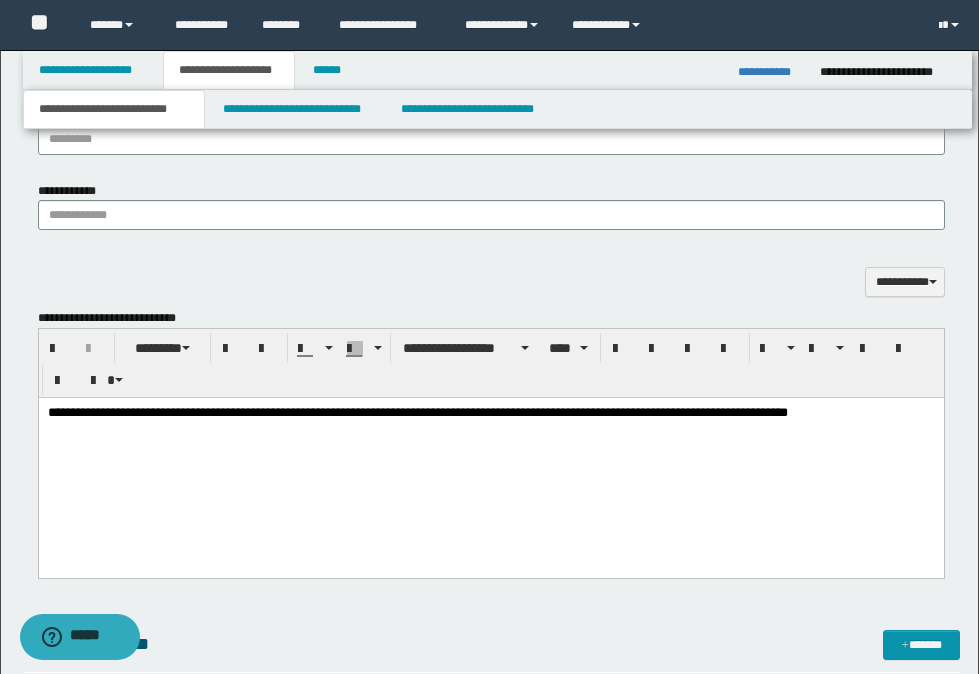 click at bounding box center (490, 440) 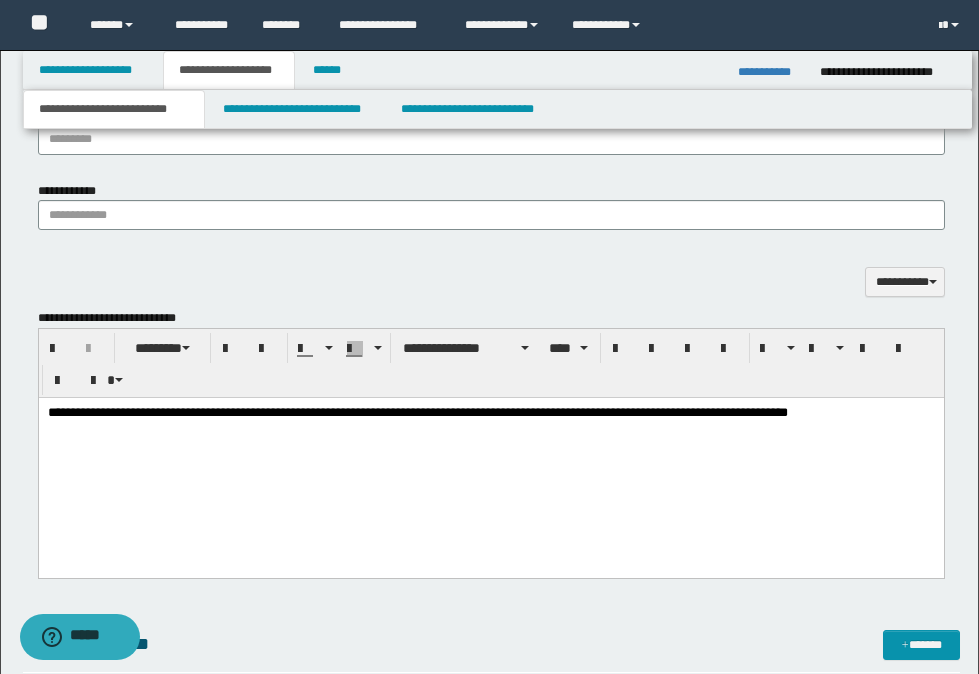 click on "**********" at bounding box center (490, 412) 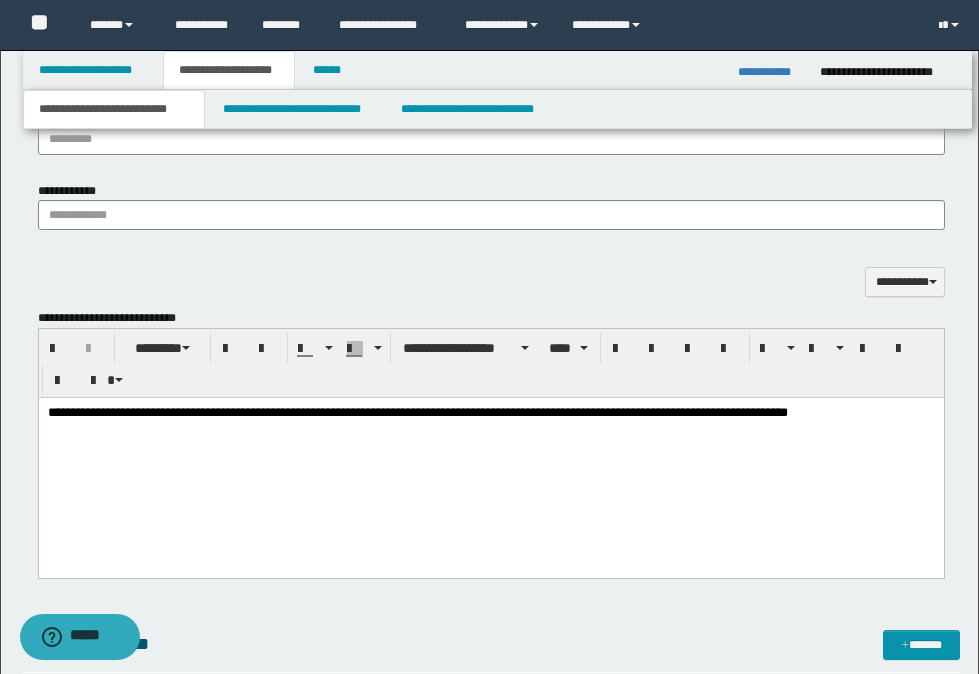 click at bounding box center (490, 426) 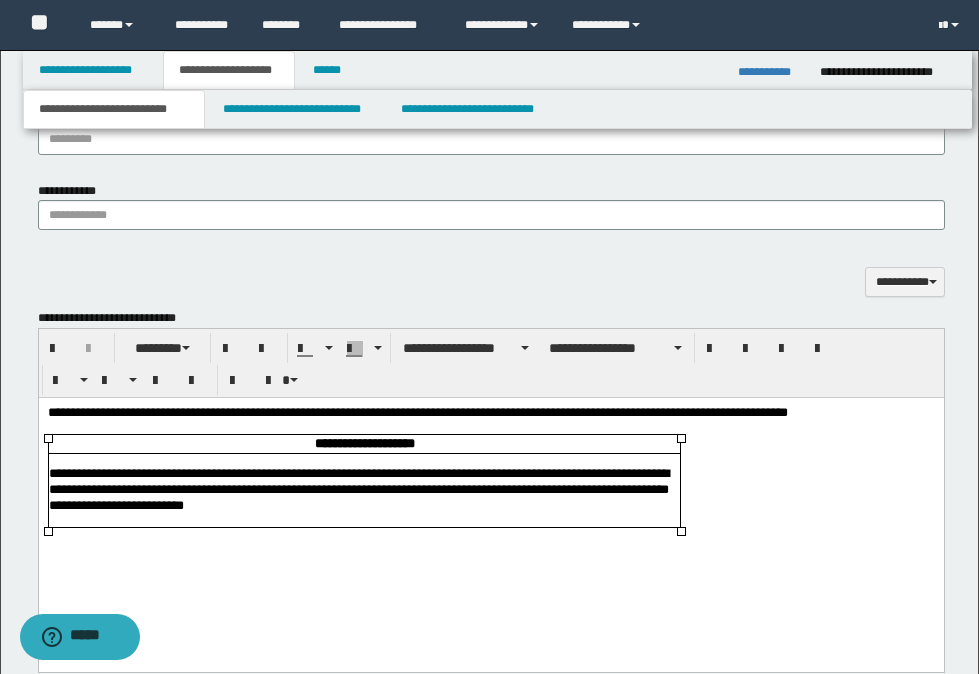 click on "**********" at bounding box center [490, 505] 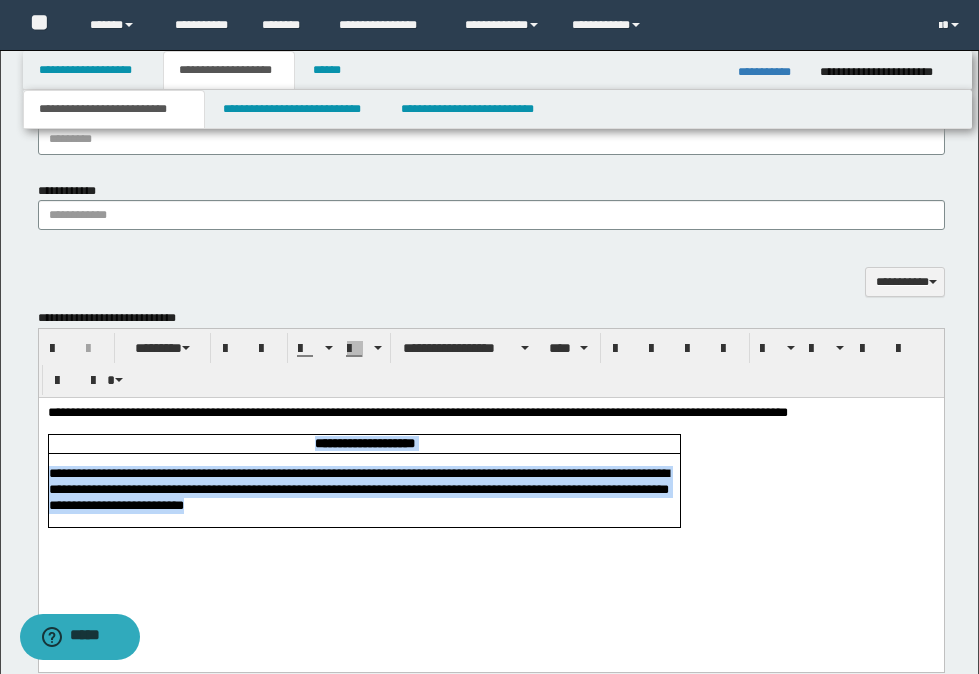 drag, startPoint x: 692, startPoint y: 539, endPoint x: 76, endPoint y: 828, distance: 680.42413 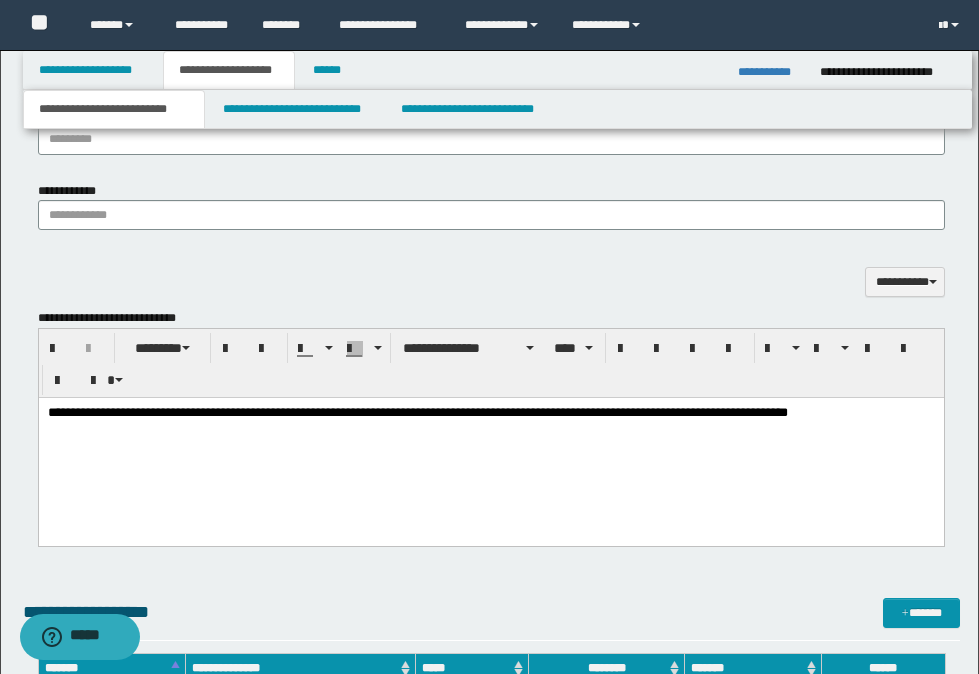click on "**********" at bounding box center (490, 412) 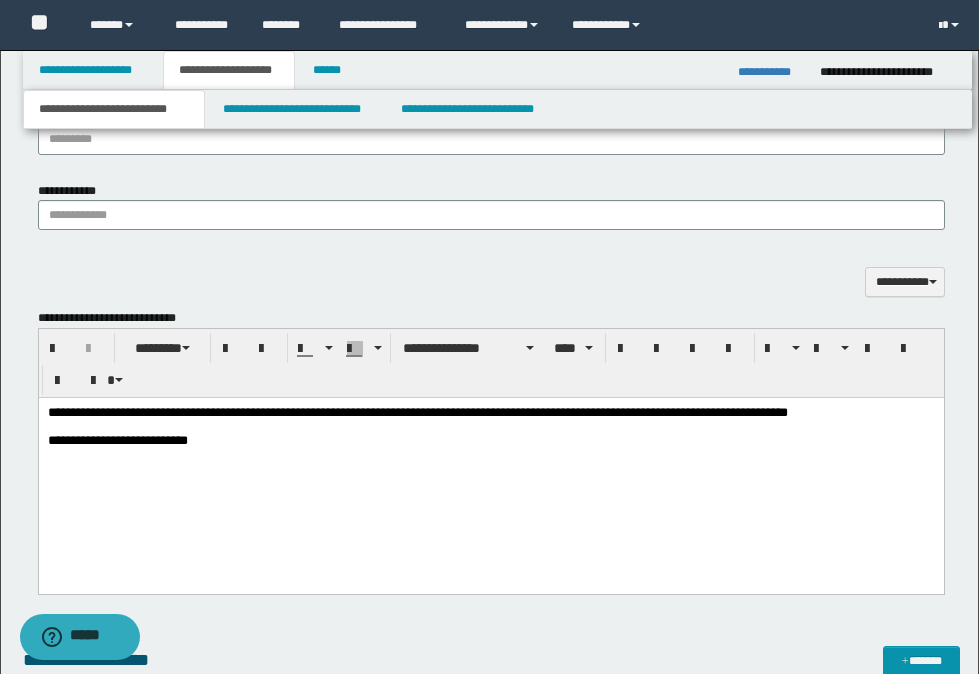click on "**********" at bounding box center (490, 440) 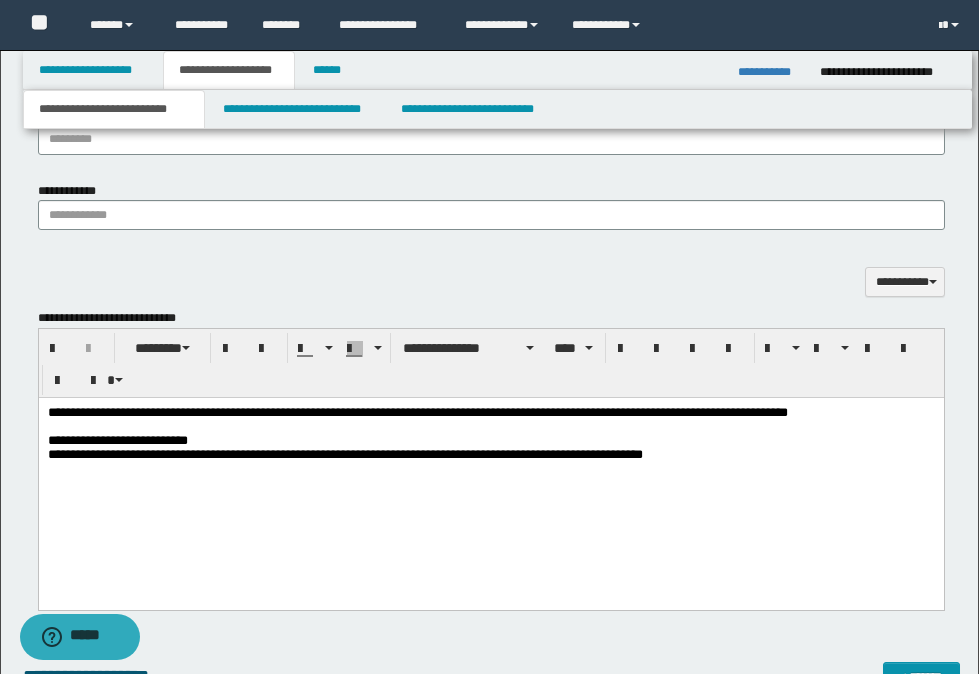 click on "**********" at bounding box center [490, 440] 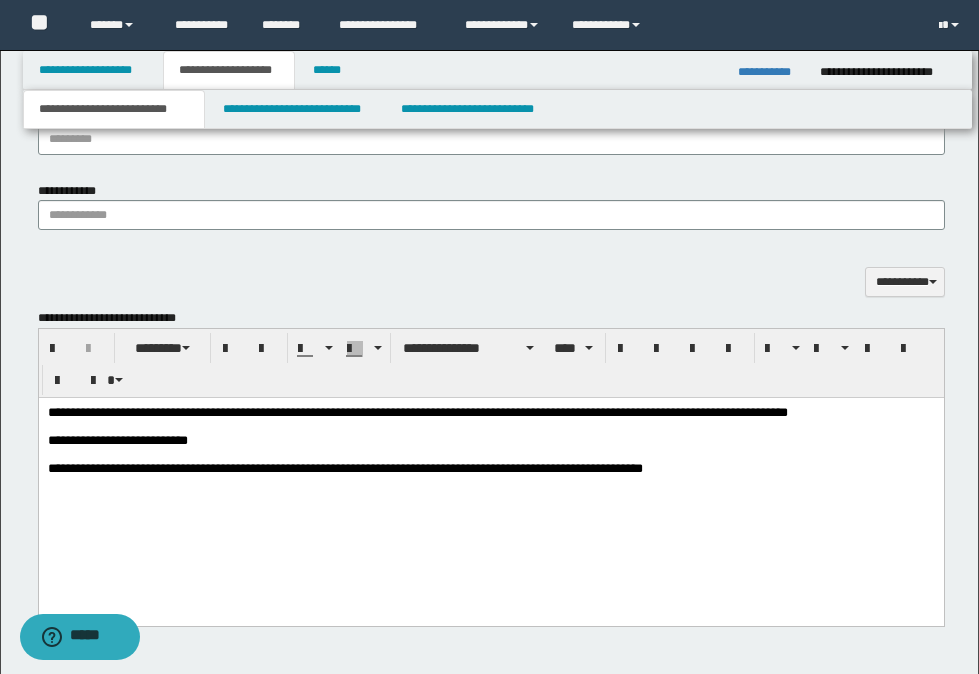 click on "**********" at bounding box center [490, 468] 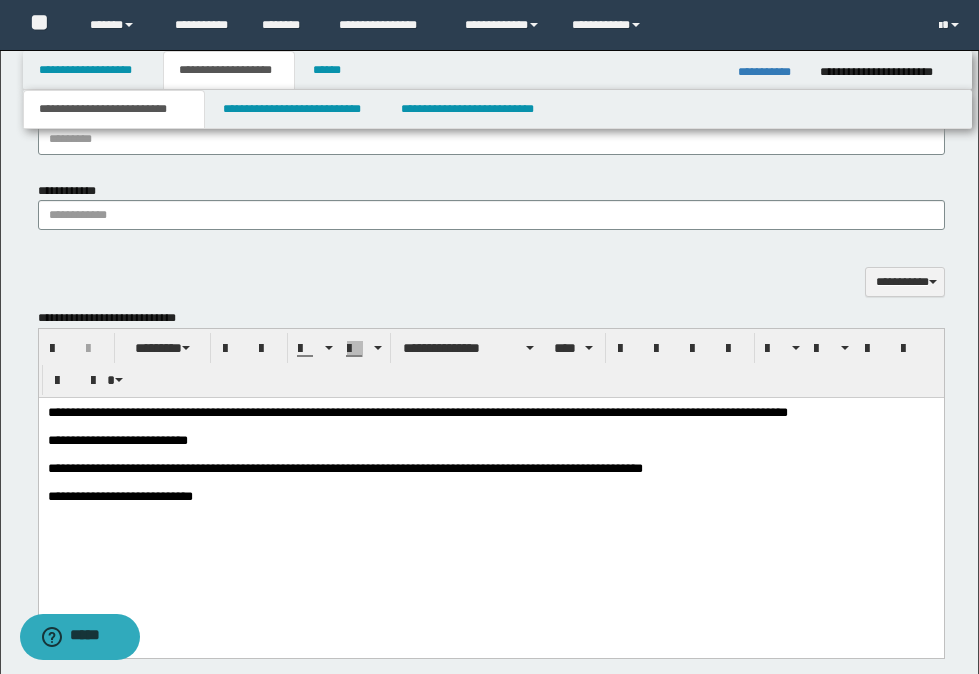 click on "**********" at bounding box center [344, 467] 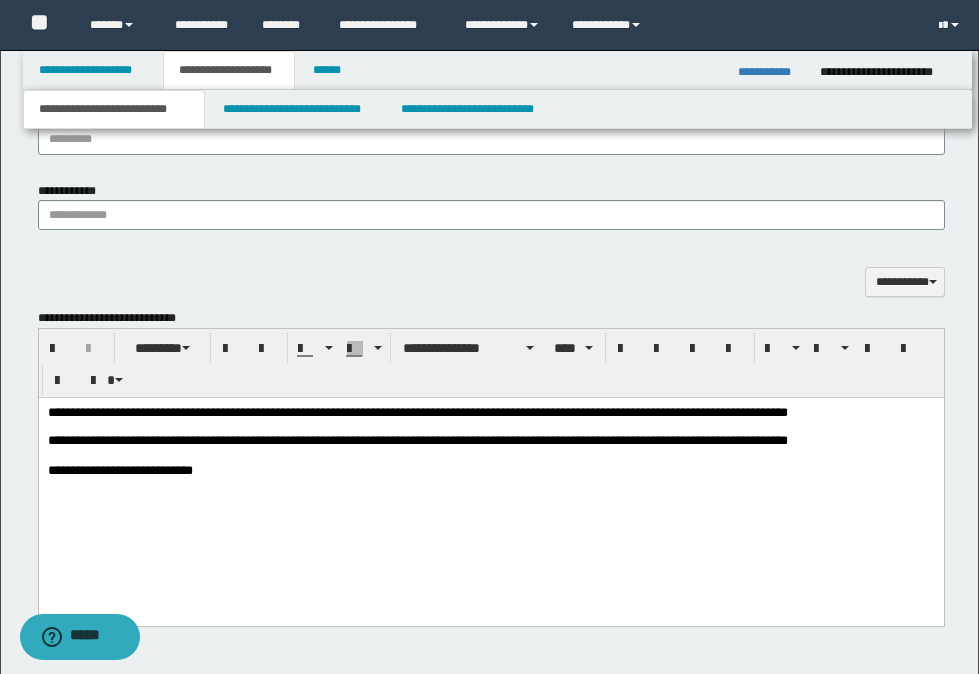 click on "**********" at bounding box center [490, 470] 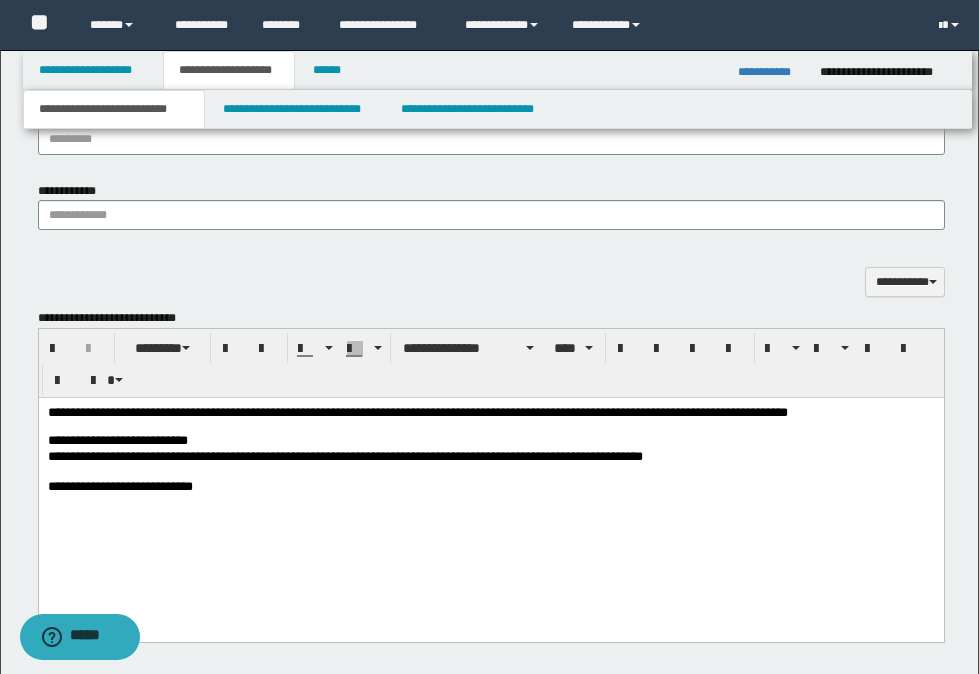click on "**********" at bounding box center (490, 441) 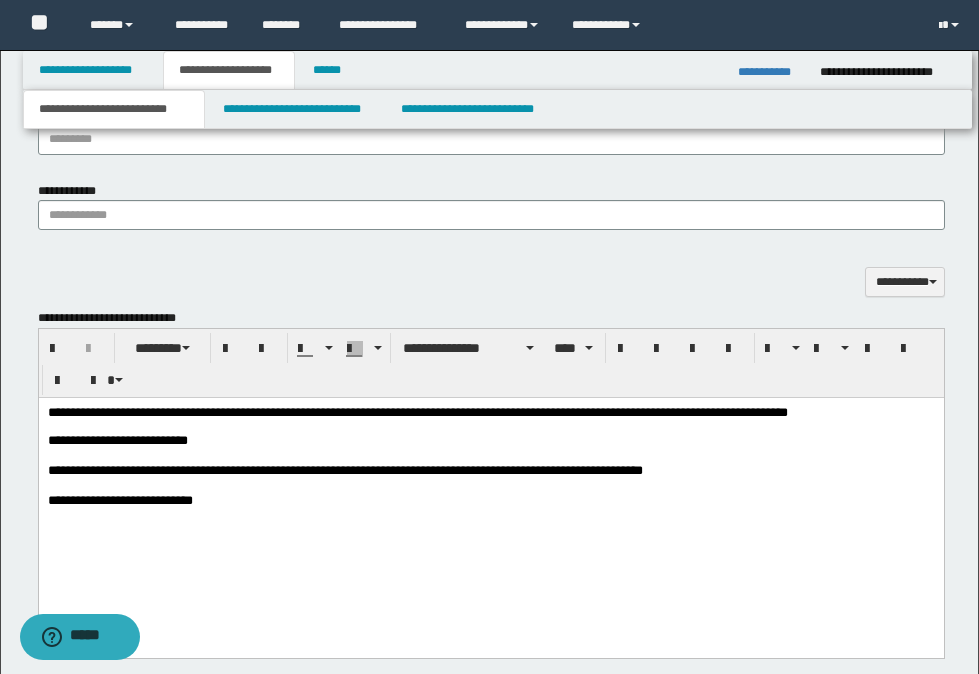 click on "**********" at bounding box center [490, 500] 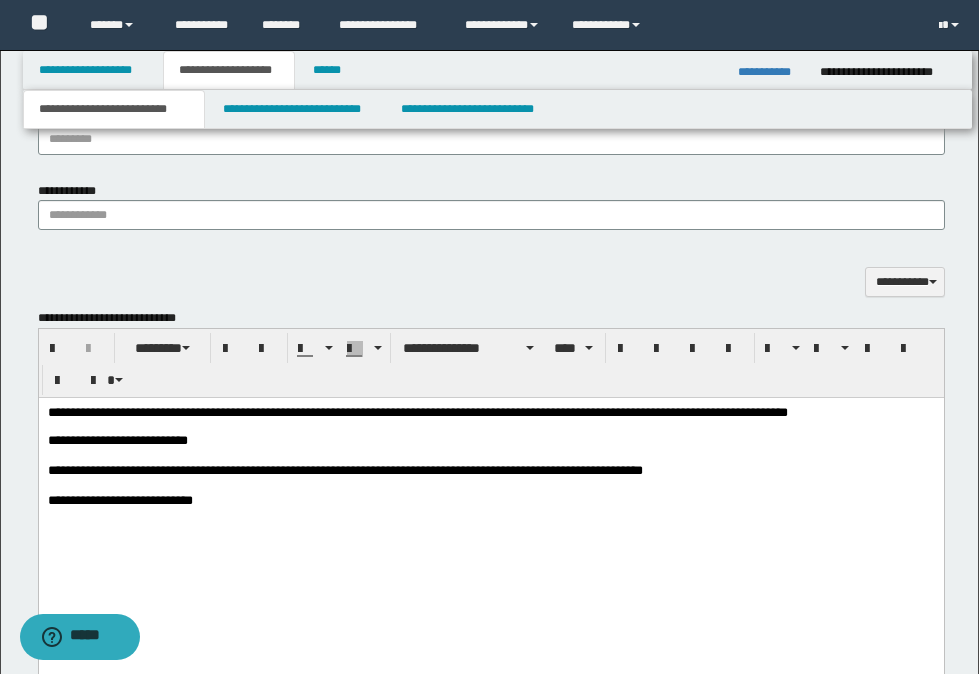 click on "**********" at bounding box center [490, 500] 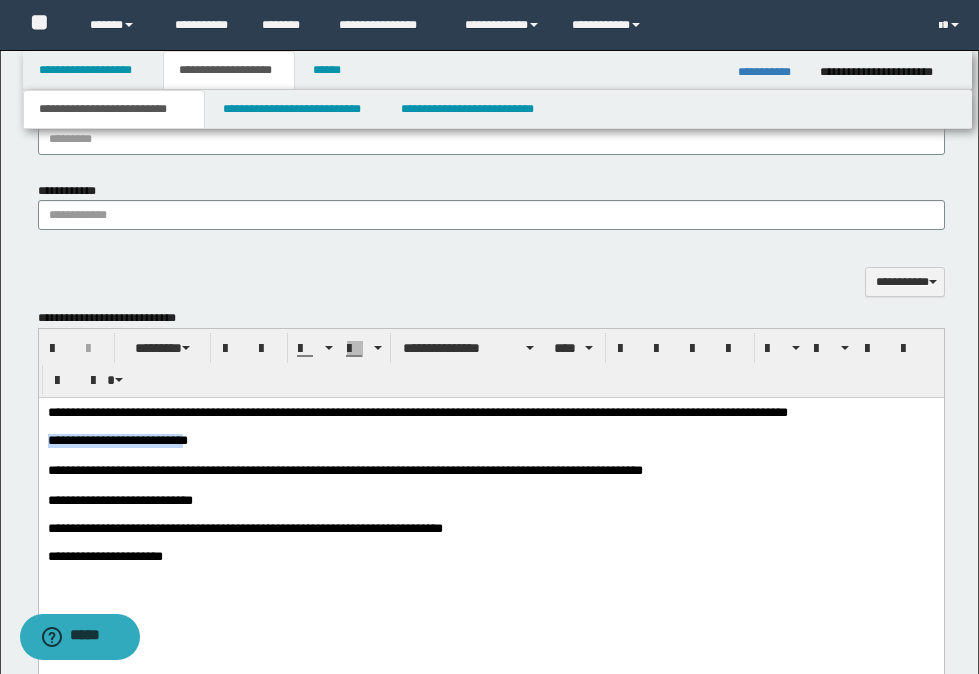 drag, startPoint x: 196, startPoint y: 442, endPoint x: 45, endPoint y: 443, distance: 151.00331 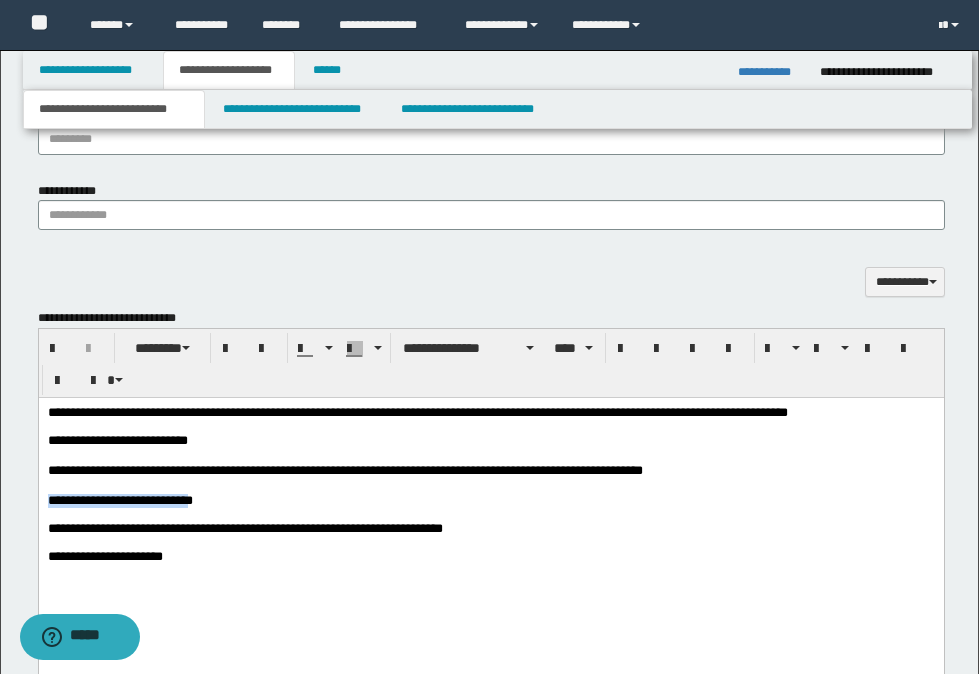 drag, startPoint x: 205, startPoint y: 508, endPoint x: 45, endPoint y: 501, distance: 160.15305 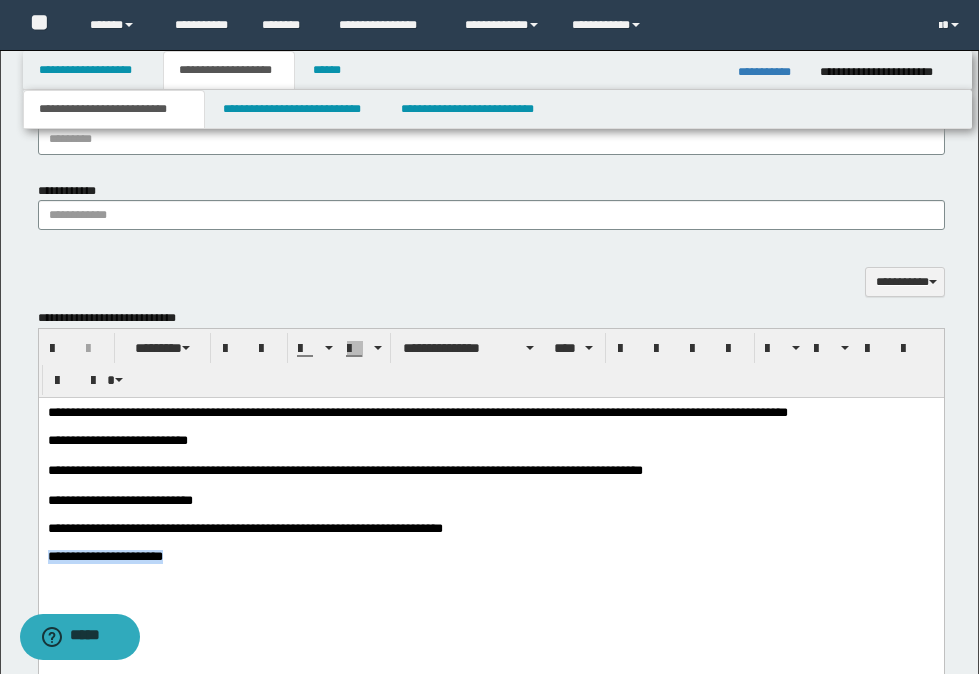drag, startPoint x: 179, startPoint y: 575, endPoint x: 47, endPoint y: 573, distance: 132.01515 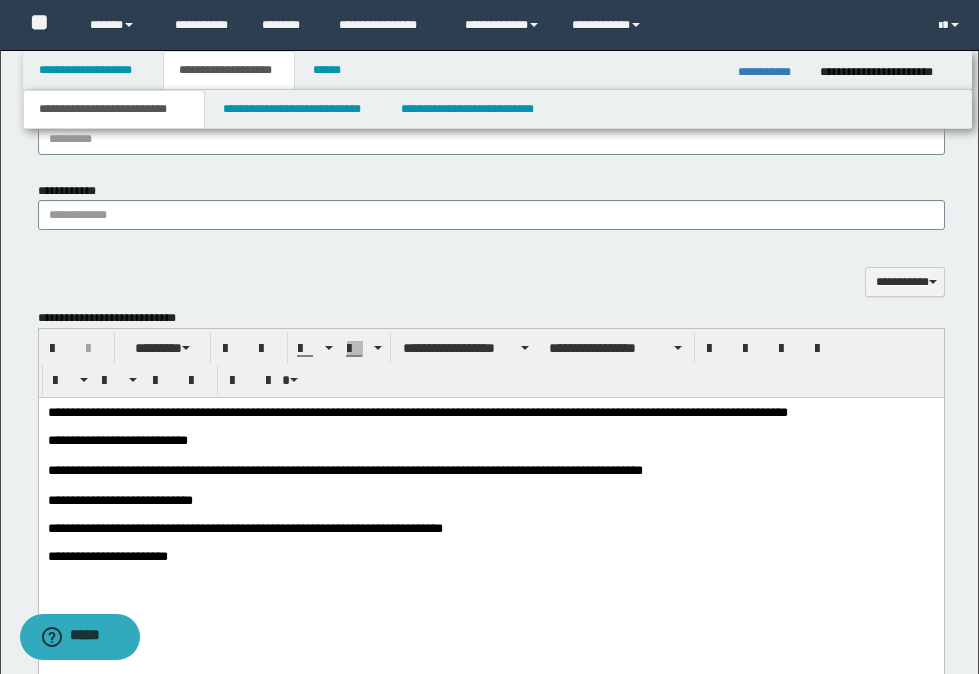 click on "**********" at bounding box center [490, 557] 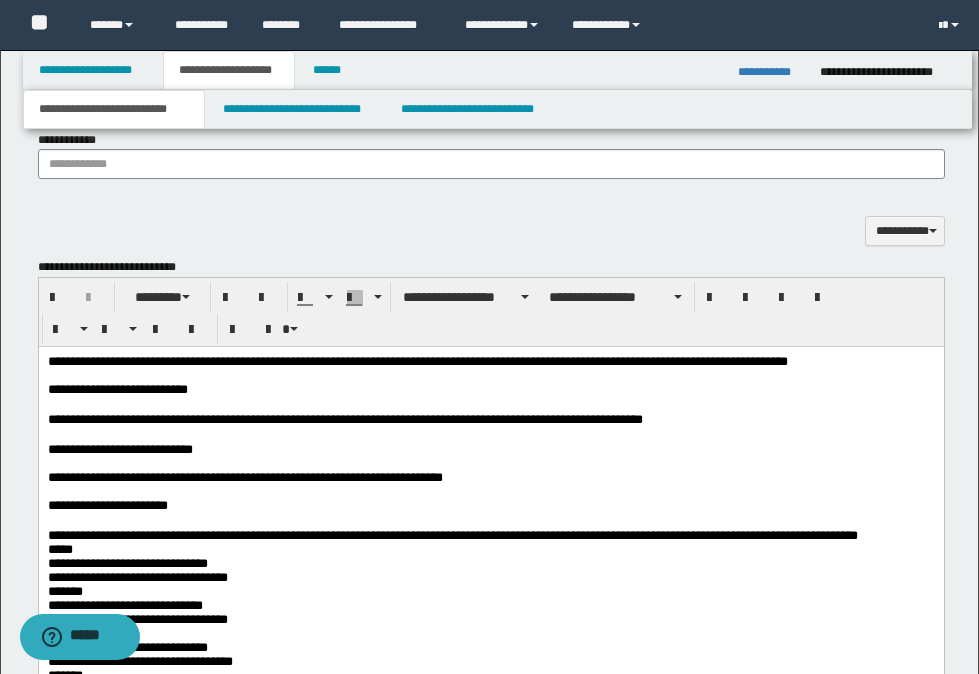 scroll, scrollTop: 1400, scrollLeft: 0, axis: vertical 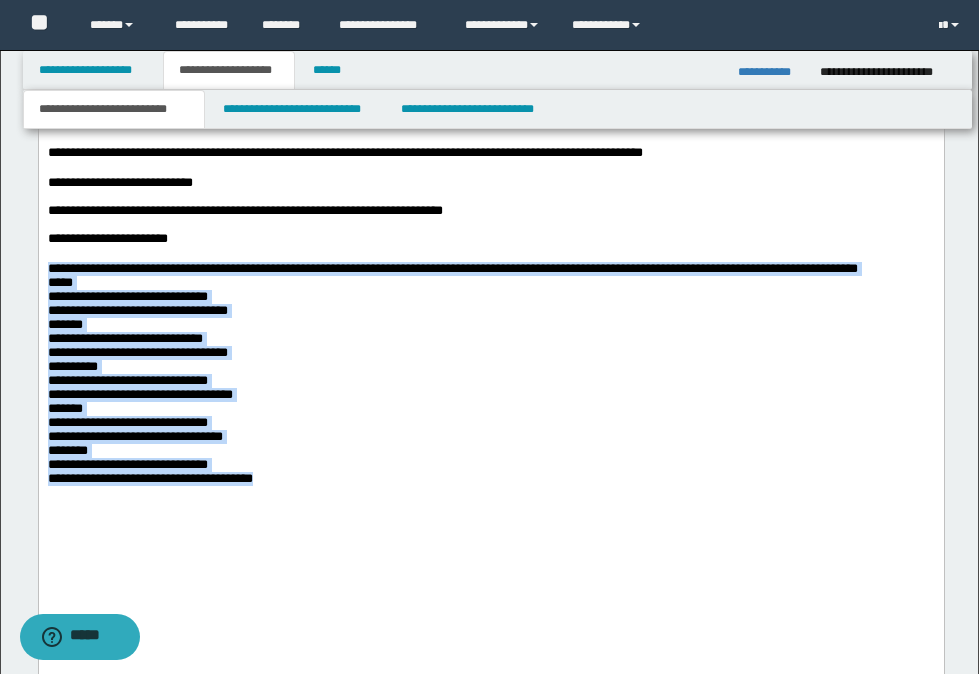 drag, startPoint x: 46, startPoint y: 286, endPoint x: 277, endPoint y: 532, distance: 337.45667 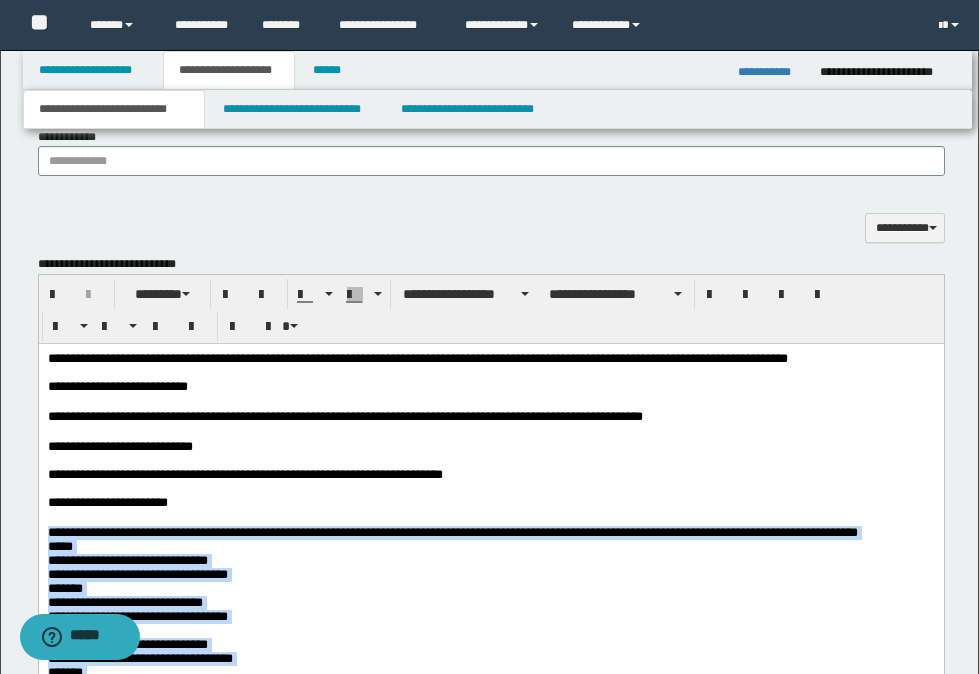 scroll, scrollTop: 1318, scrollLeft: 0, axis: vertical 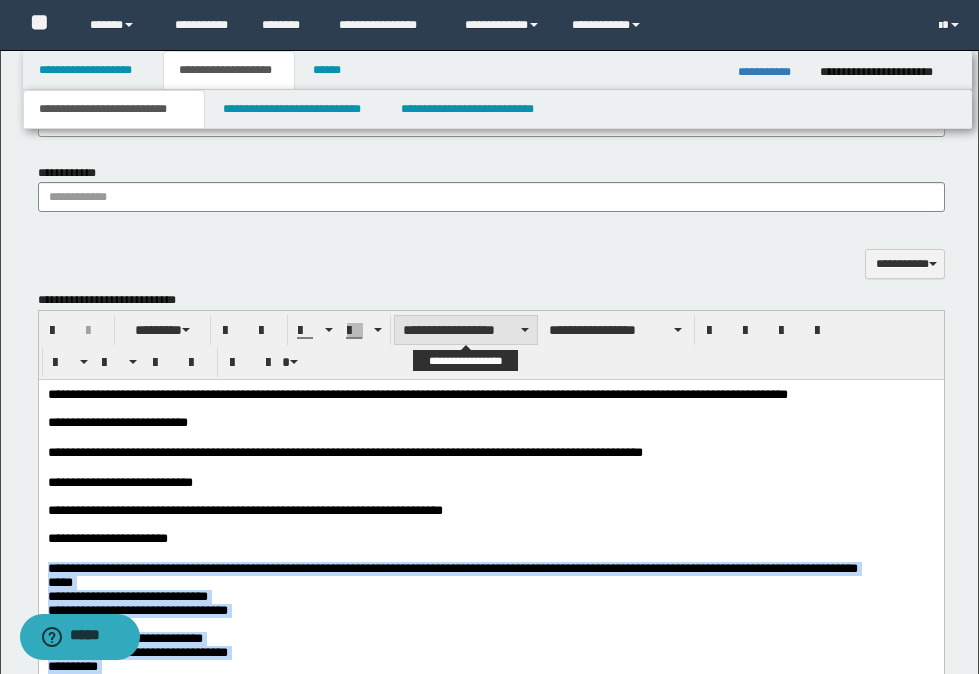 click on "**********" at bounding box center [466, 330] 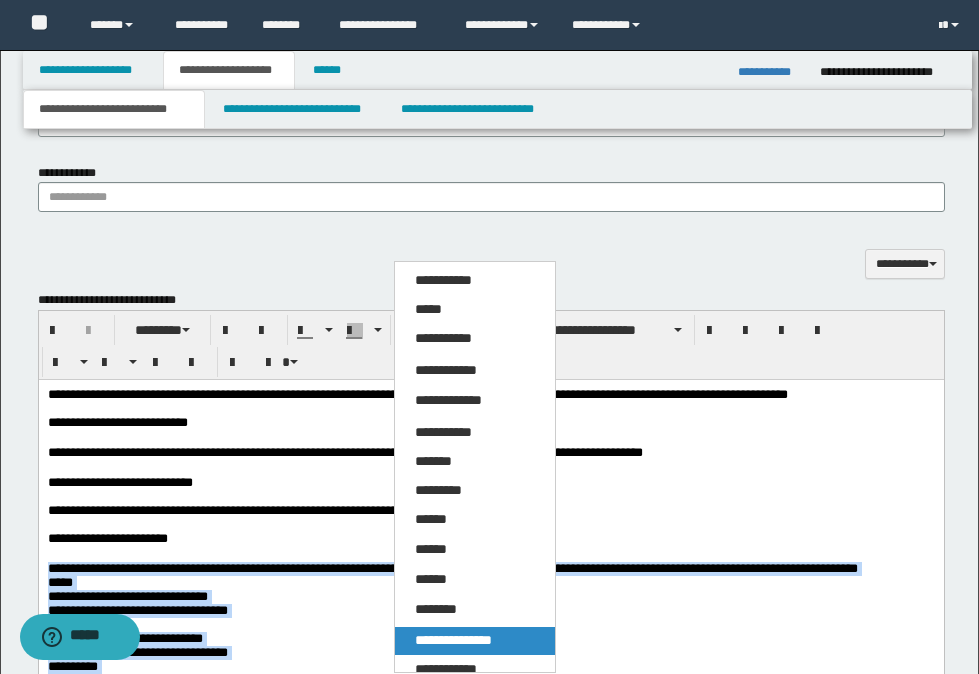 click on "**********" at bounding box center [453, 640] 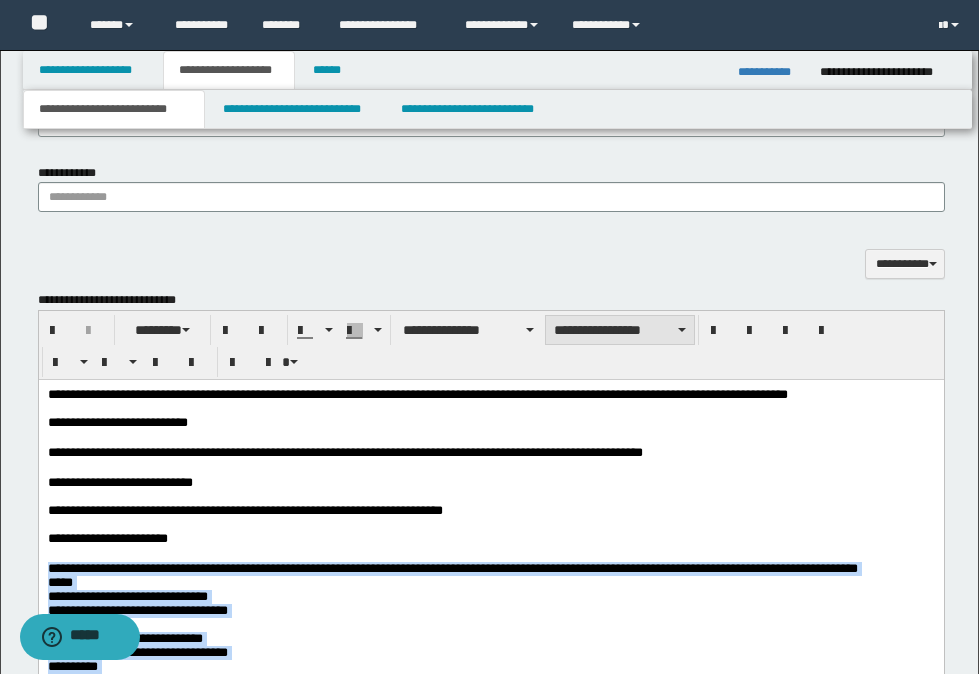 click on "**********" at bounding box center (620, 330) 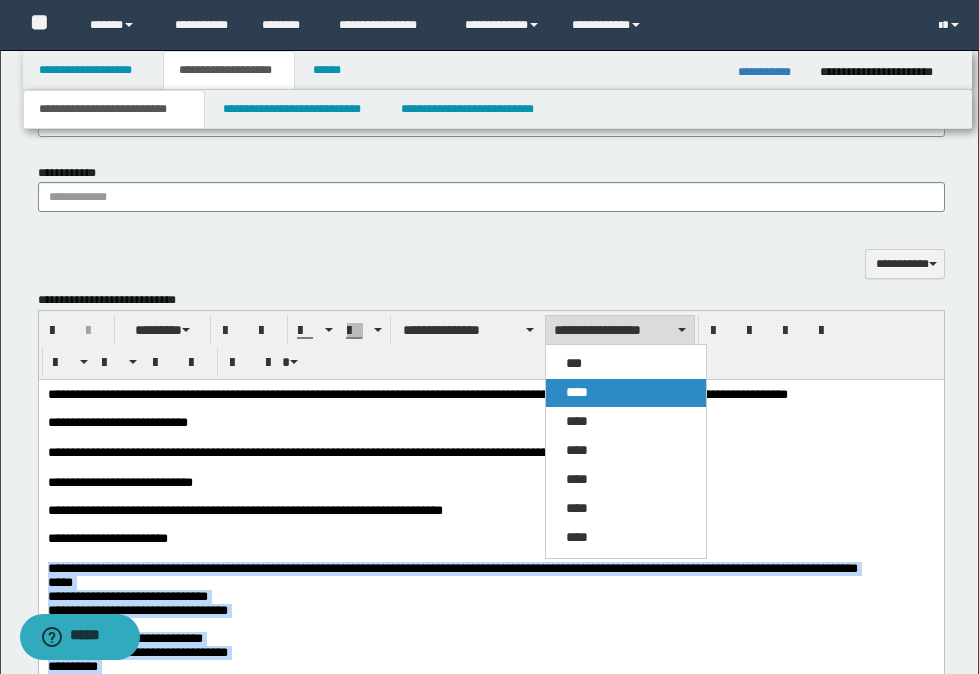 click on "****" at bounding box center [626, 393] 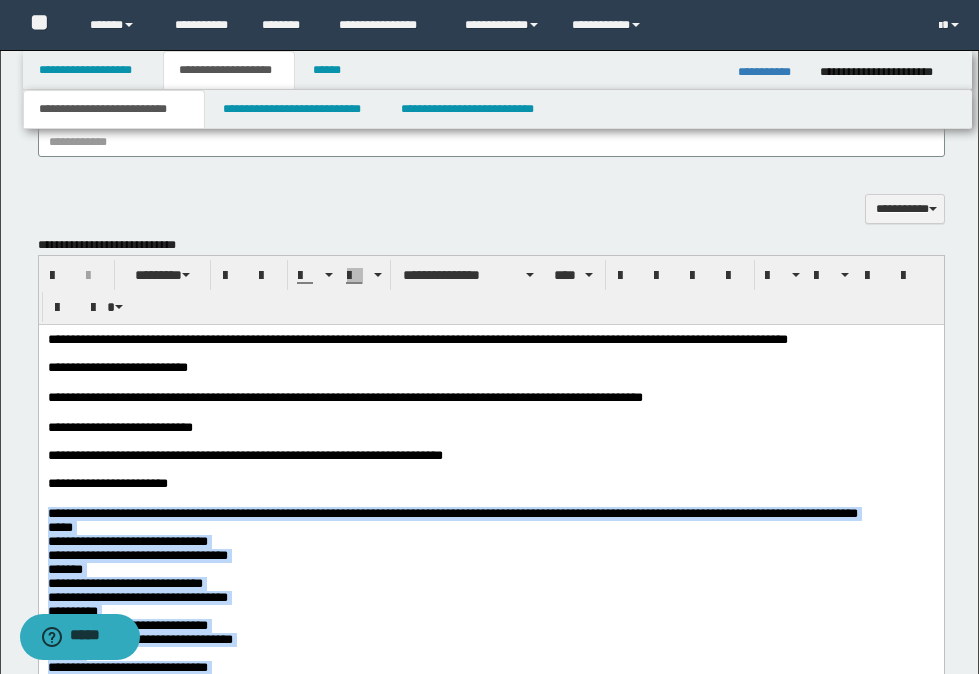 scroll, scrollTop: 1418, scrollLeft: 0, axis: vertical 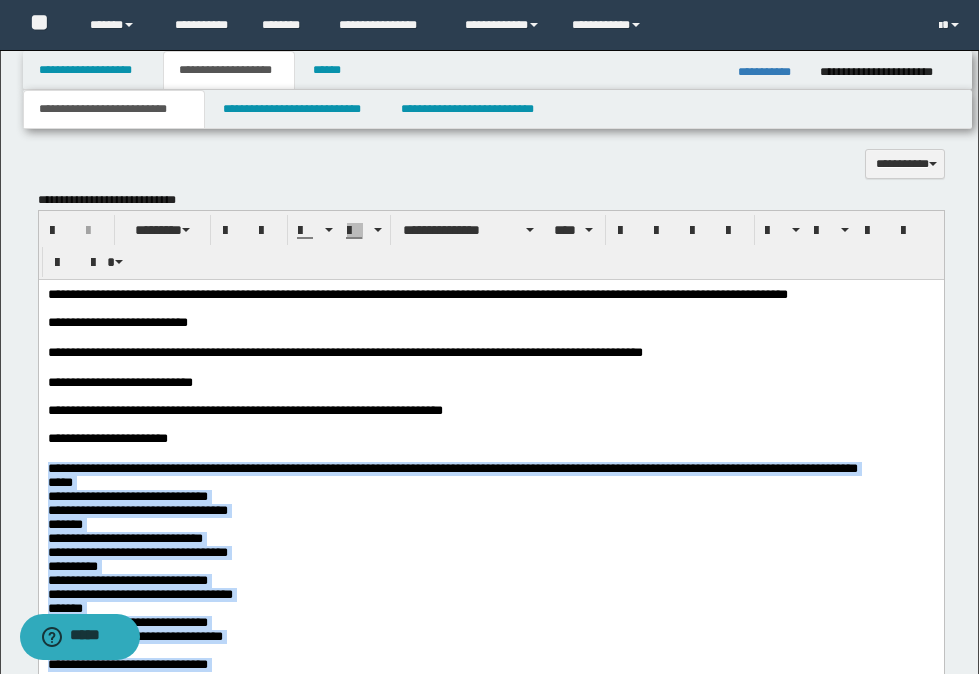 click on "**********" at bounding box center [490, 589] 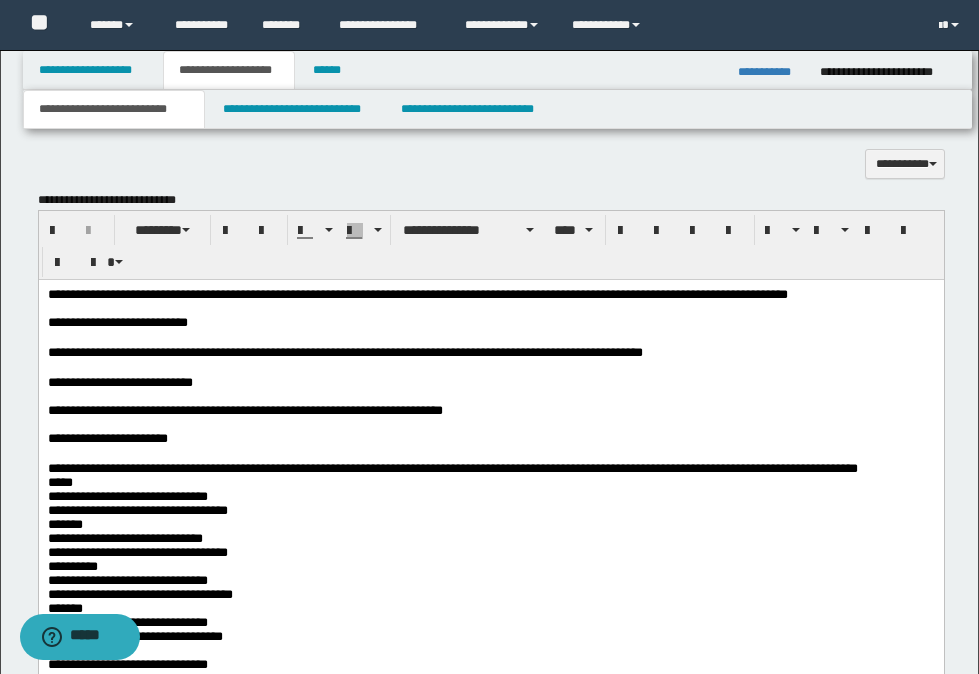 click on "**********" at bounding box center (490, 589) 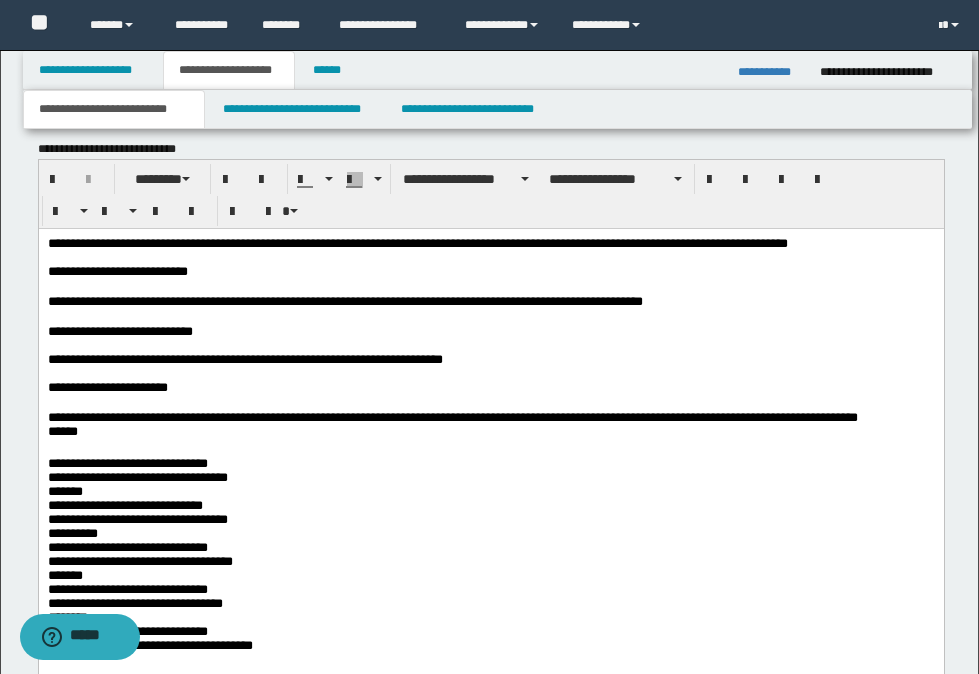 scroll, scrollTop: 1518, scrollLeft: 0, axis: vertical 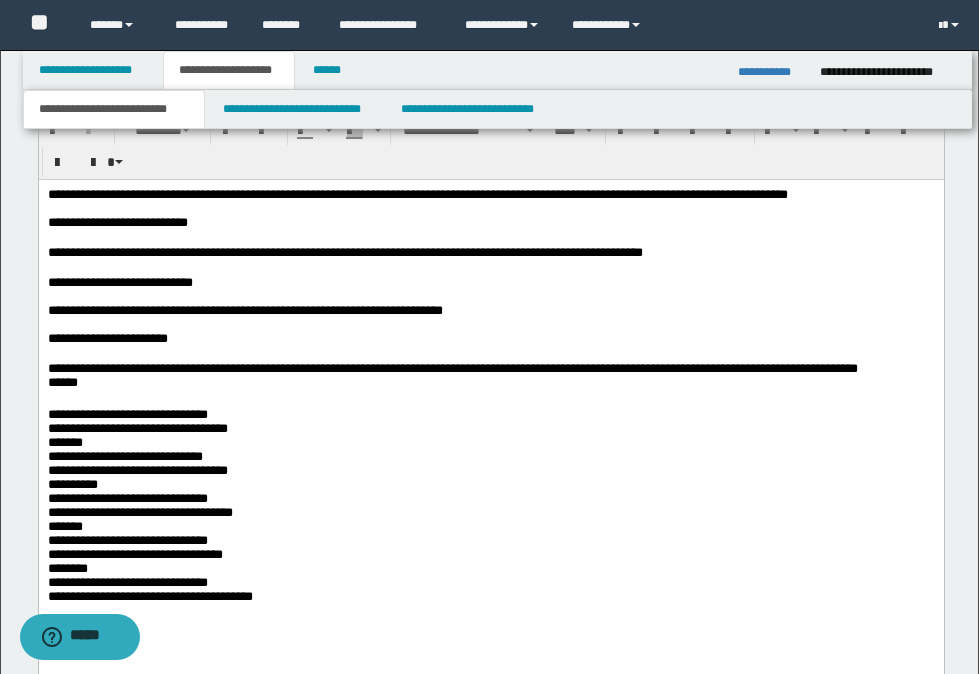 click on "**********" at bounding box center (490, 498) 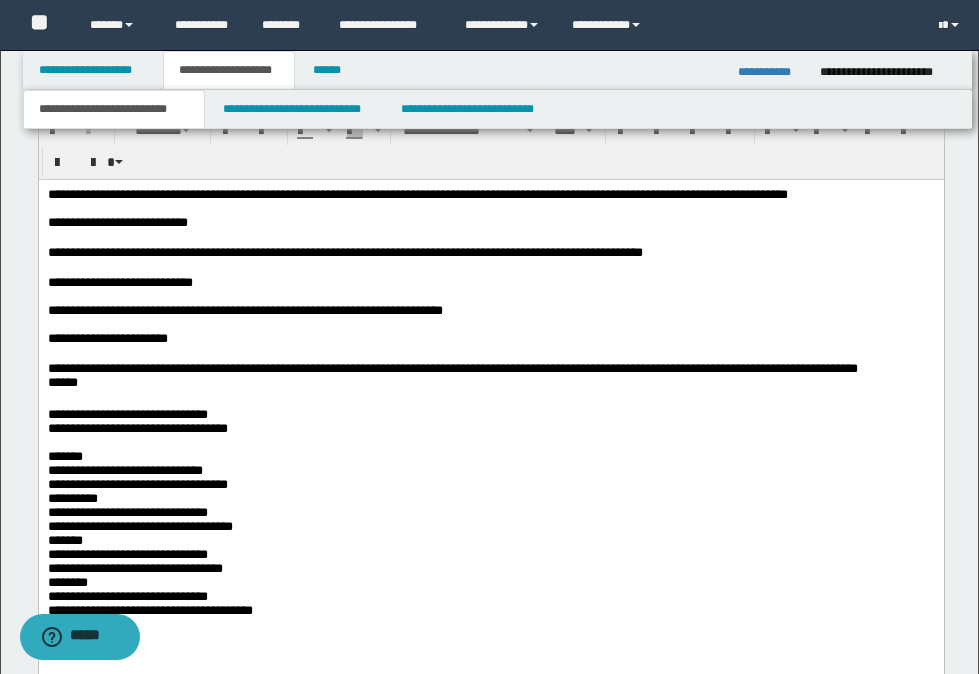 click on "**********" at bounding box center [490, 526] 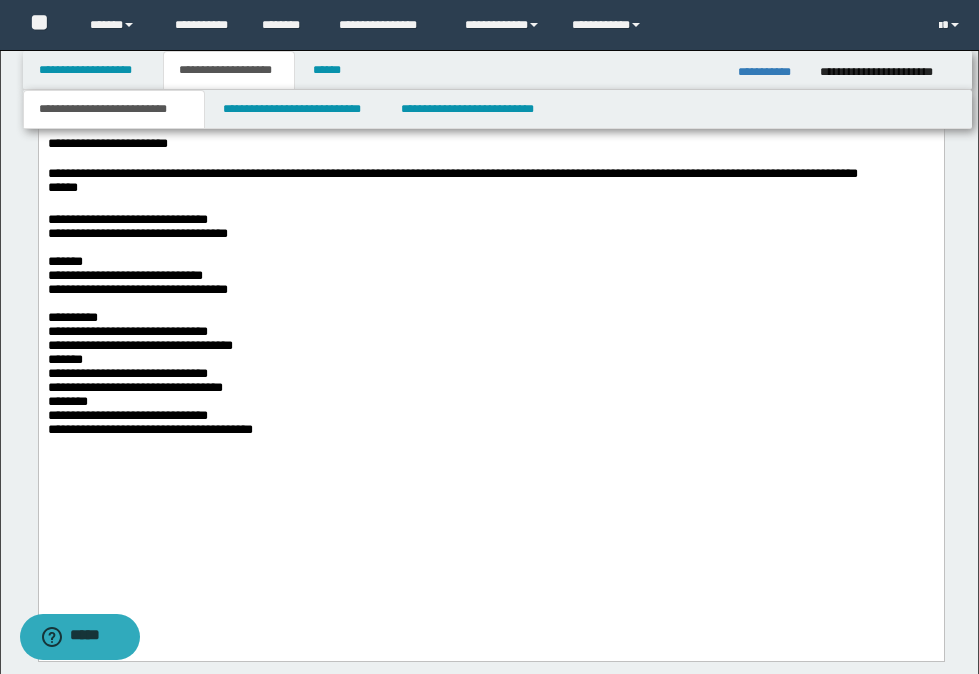 scroll, scrollTop: 1718, scrollLeft: 0, axis: vertical 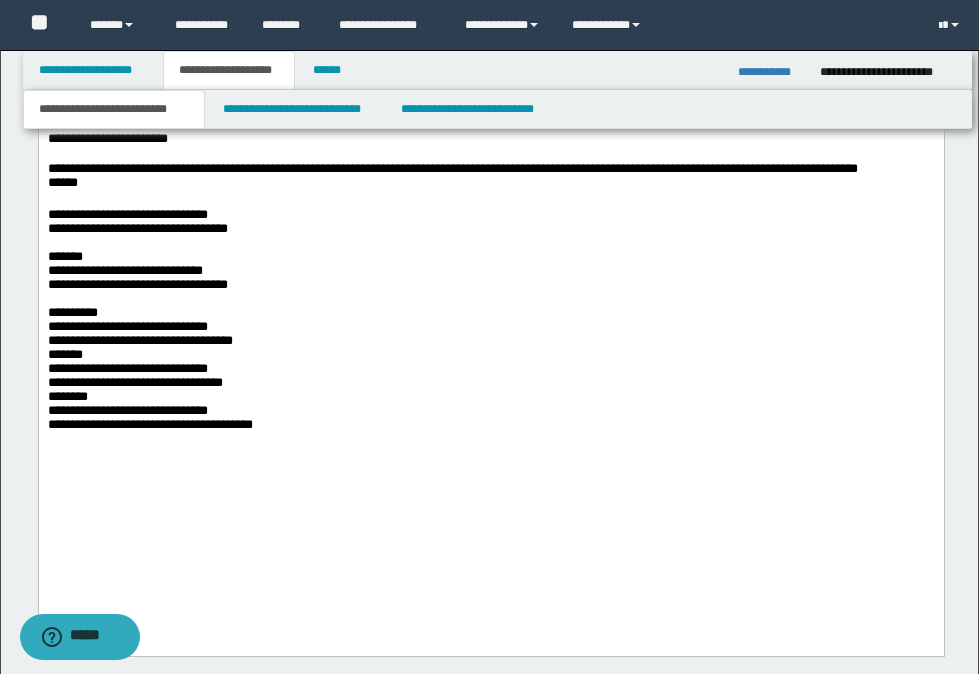 click on "**********" at bounding box center (490, 362) 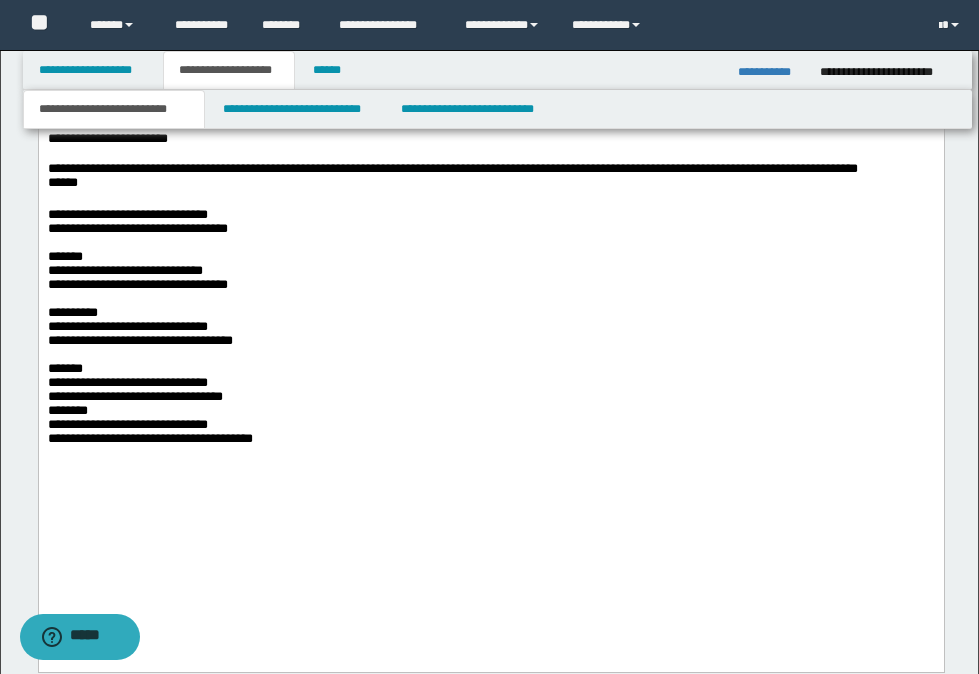 click on "**********" at bounding box center (490, 397) 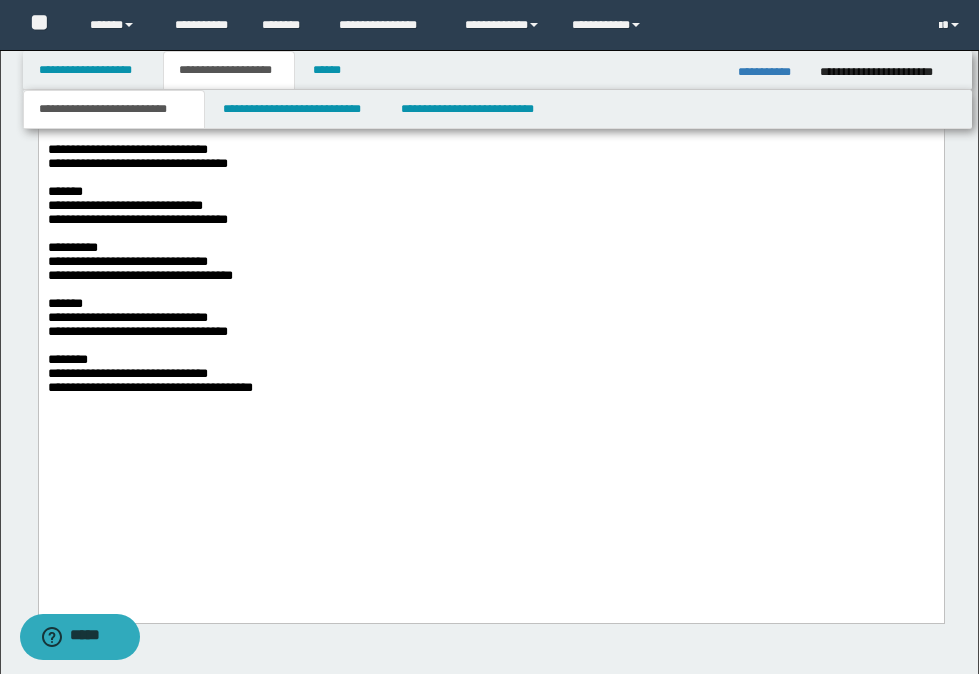 scroll, scrollTop: 1818, scrollLeft: 0, axis: vertical 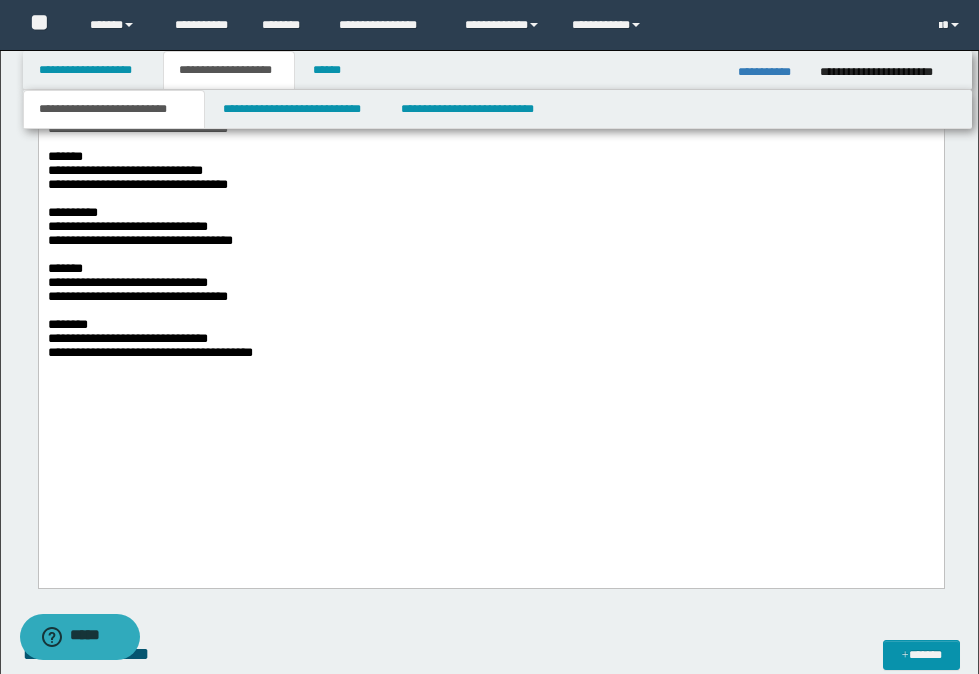 click on "**********" at bounding box center [490, 332] 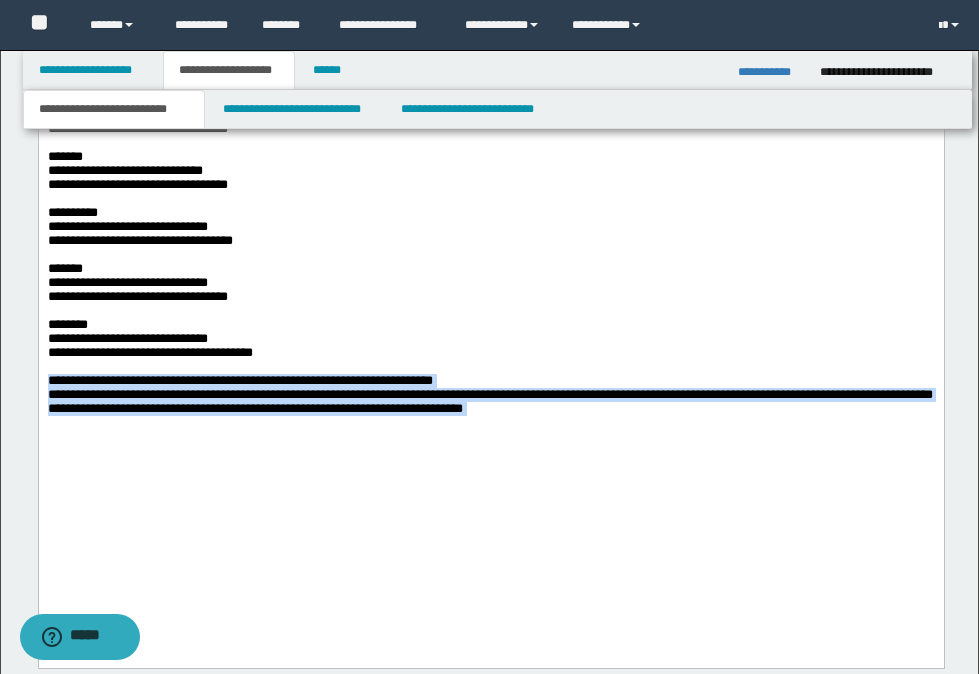 drag, startPoint x: 46, startPoint y: 440, endPoint x: 476, endPoint y: 516, distance: 436.66464 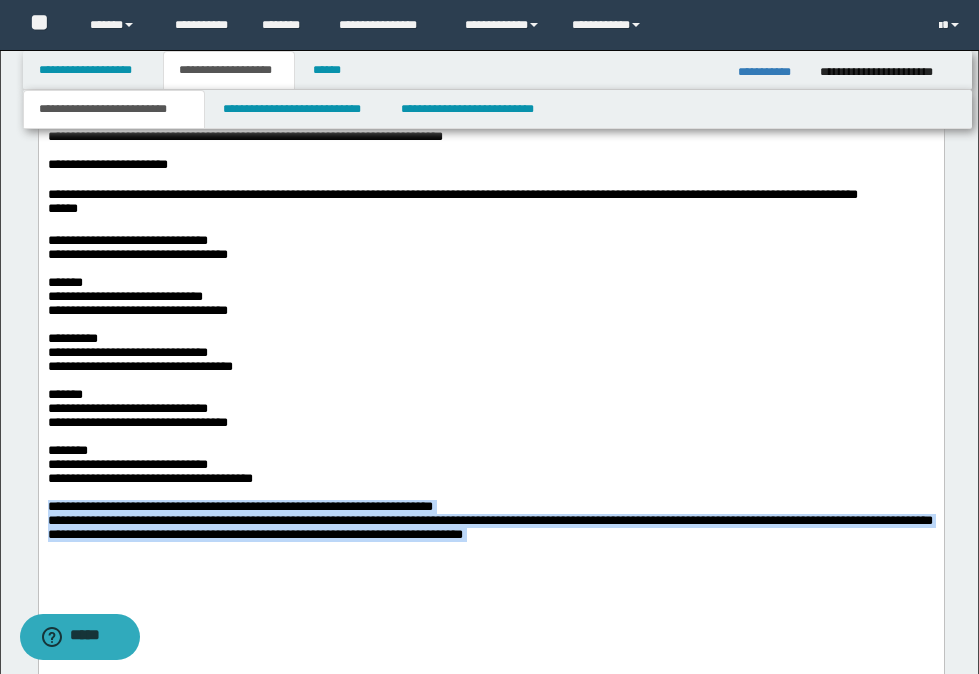 scroll, scrollTop: 1818, scrollLeft: 0, axis: vertical 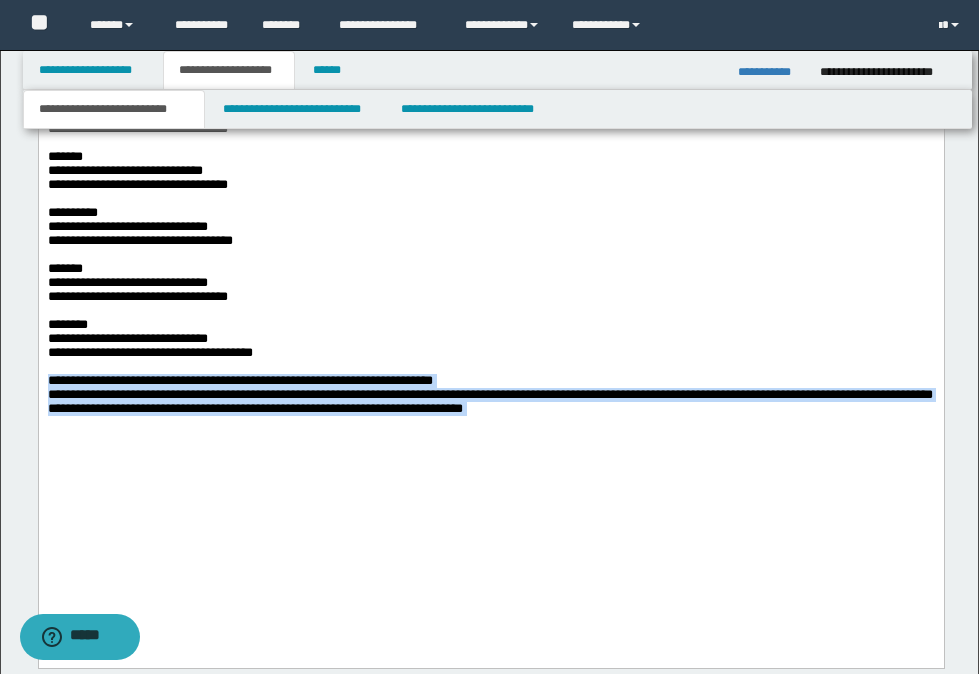 click on "**********" at bounding box center (490, 395) 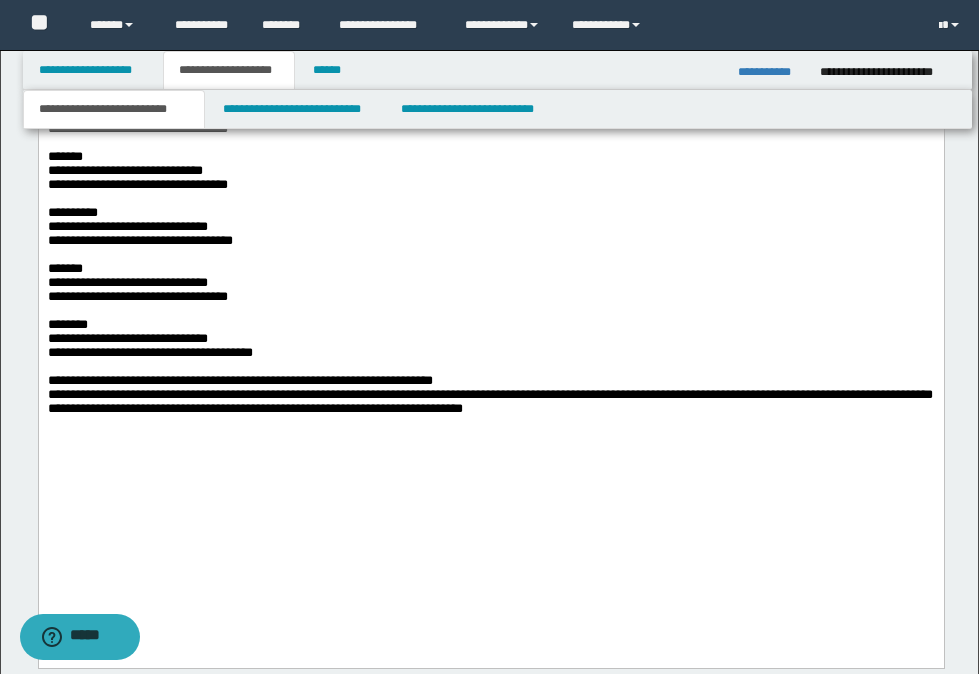 click on "**********" at bounding box center (490, 395) 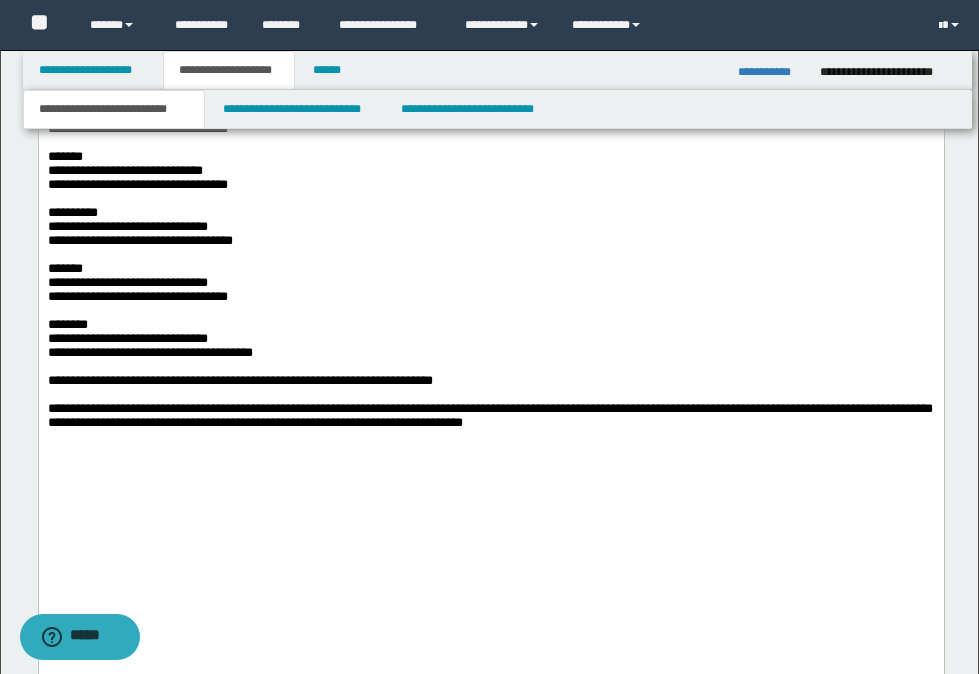 click on "**********" at bounding box center [490, 409] 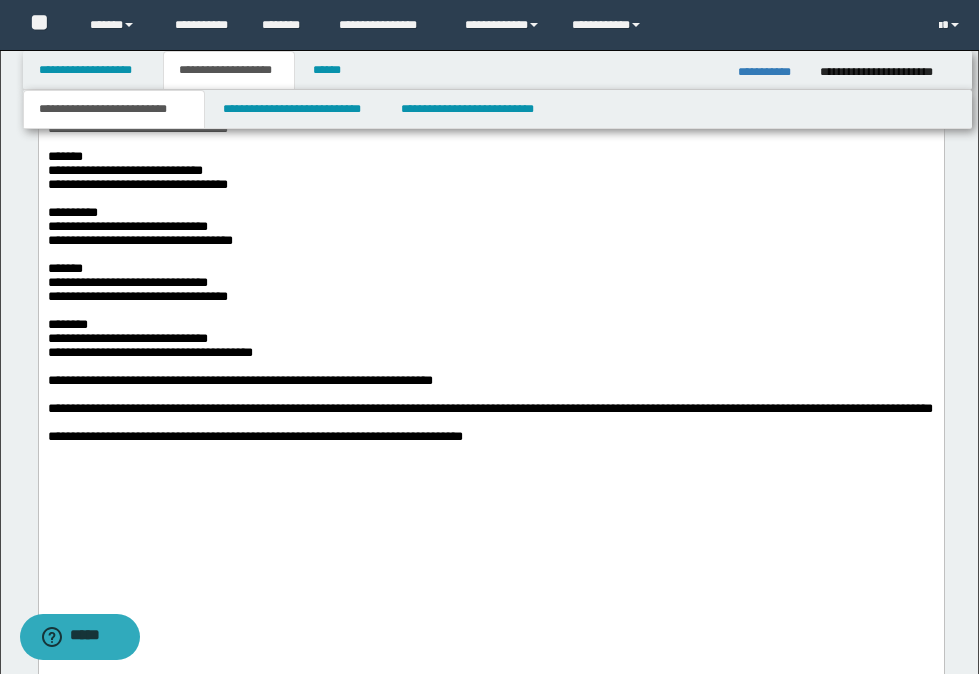click on "**********" at bounding box center [490, 430] 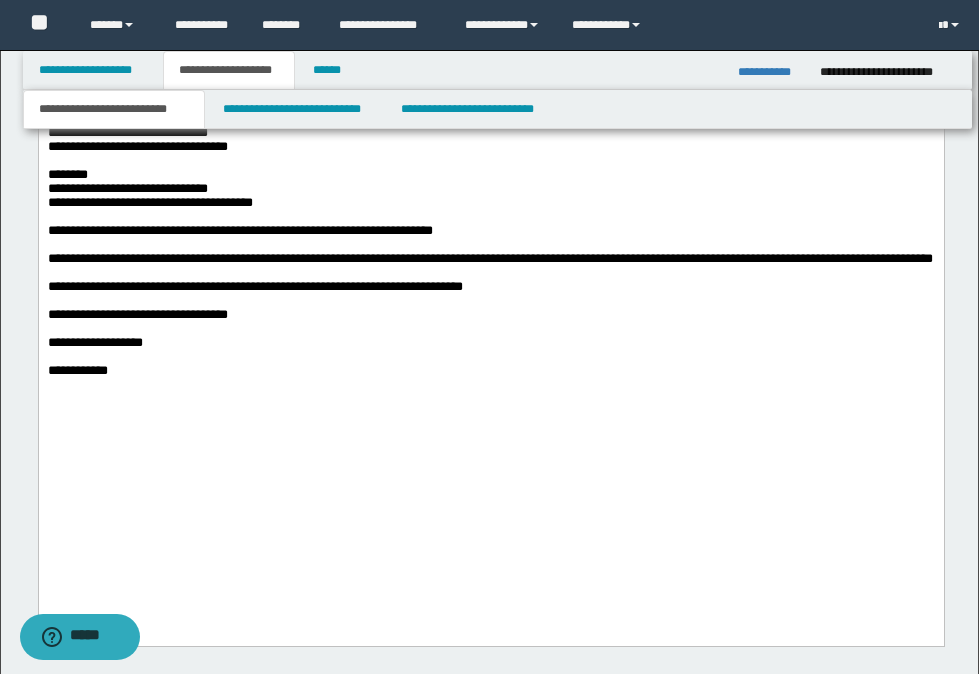 scroll, scrollTop: 2018, scrollLeft: 0, axis: vertical 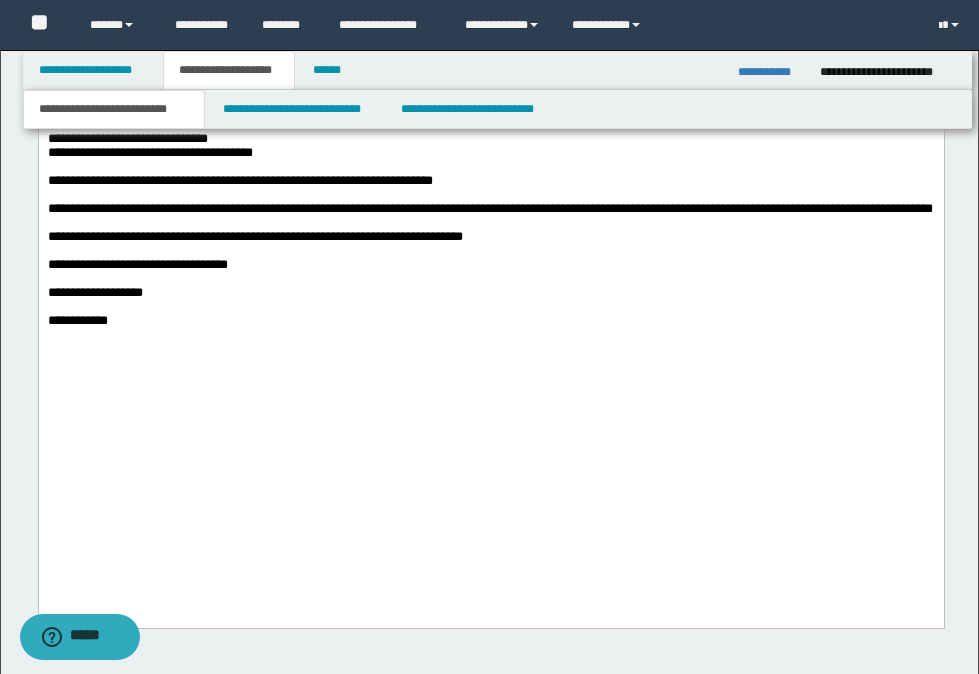 click at bounding box center (490, 335) 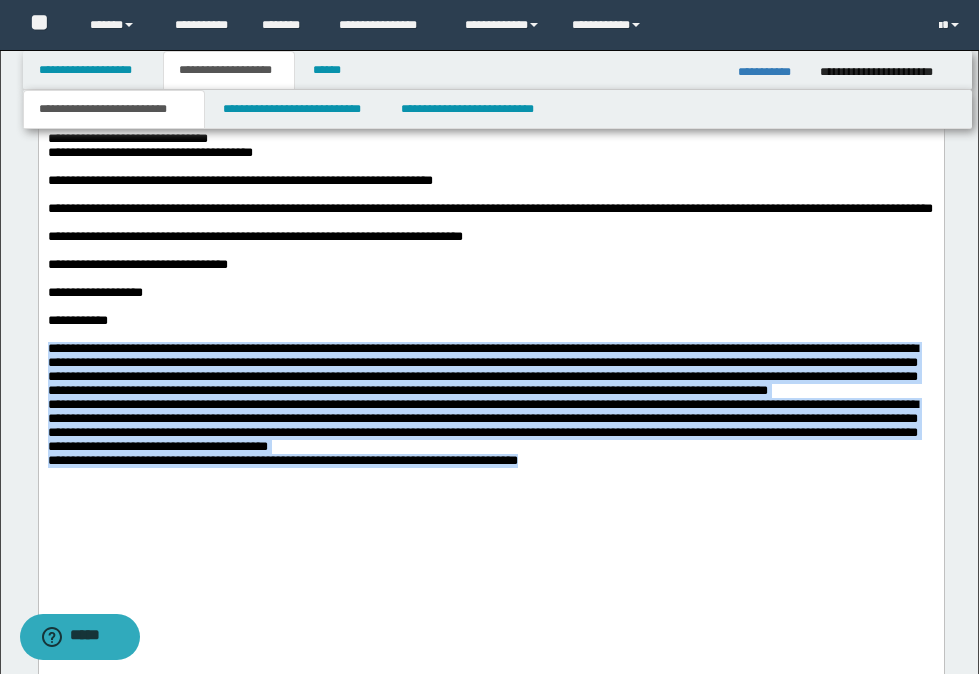 drag, startPoint x: 558, startPoint y: 596, endPoint x: 29, endPoint y: 448, distance: 549.31323 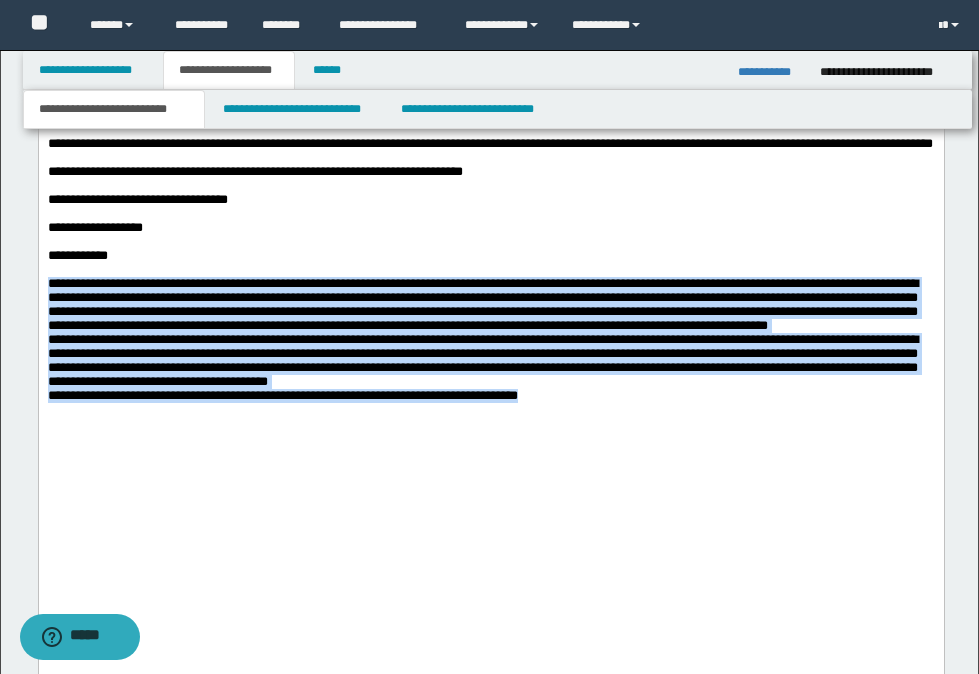 scroll, scrollTop: 2118, scrollLeft: 0, axis: vertical 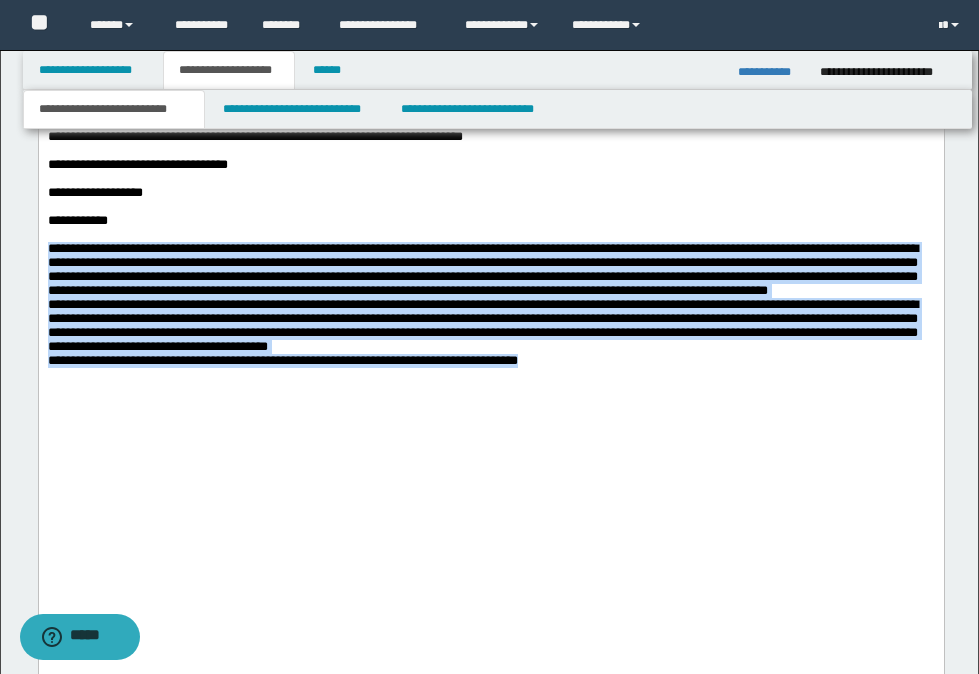 click on "**********" at bounding box center [482, 304] 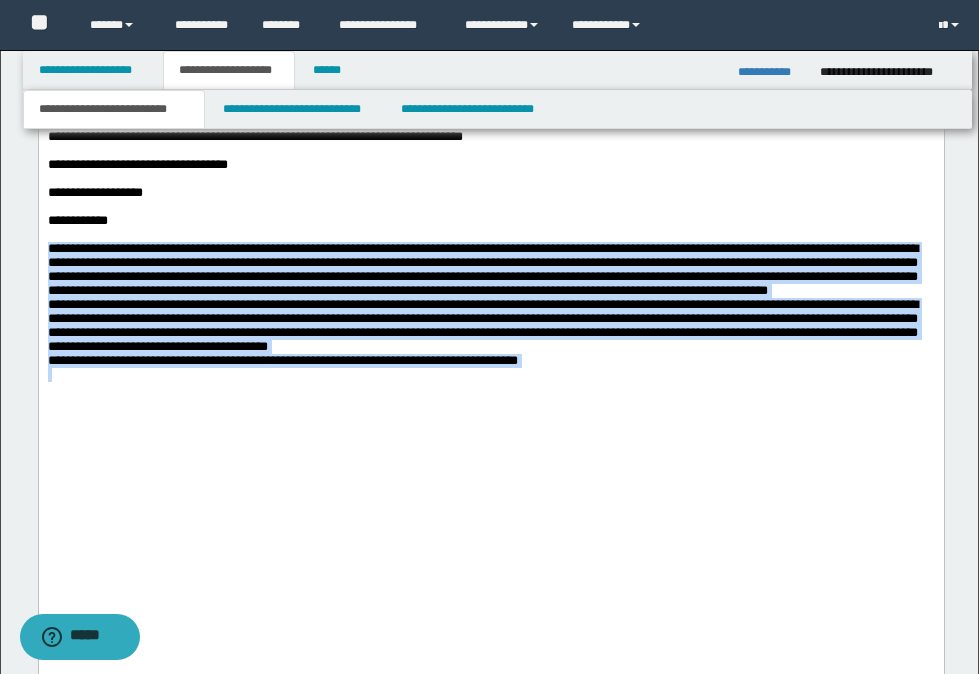 drag, startPoint x: 45, startPoint y: 345, endPoint x: 575, endPoint y: 527, distance: 560.3784 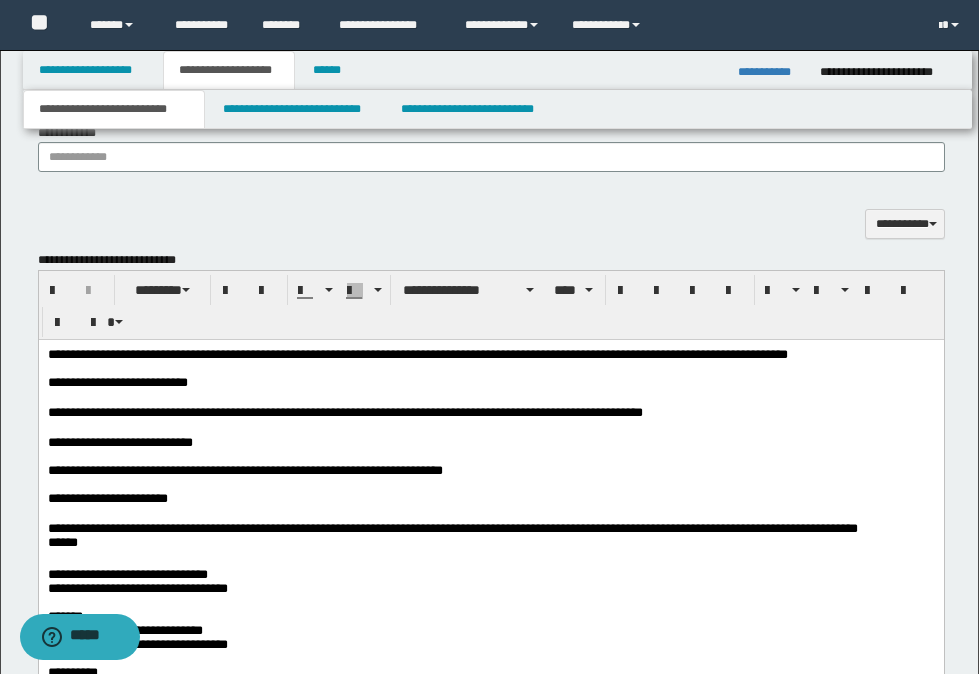 scroll, scrollTop: 1318, scrollLeft: 0, axis: vertical 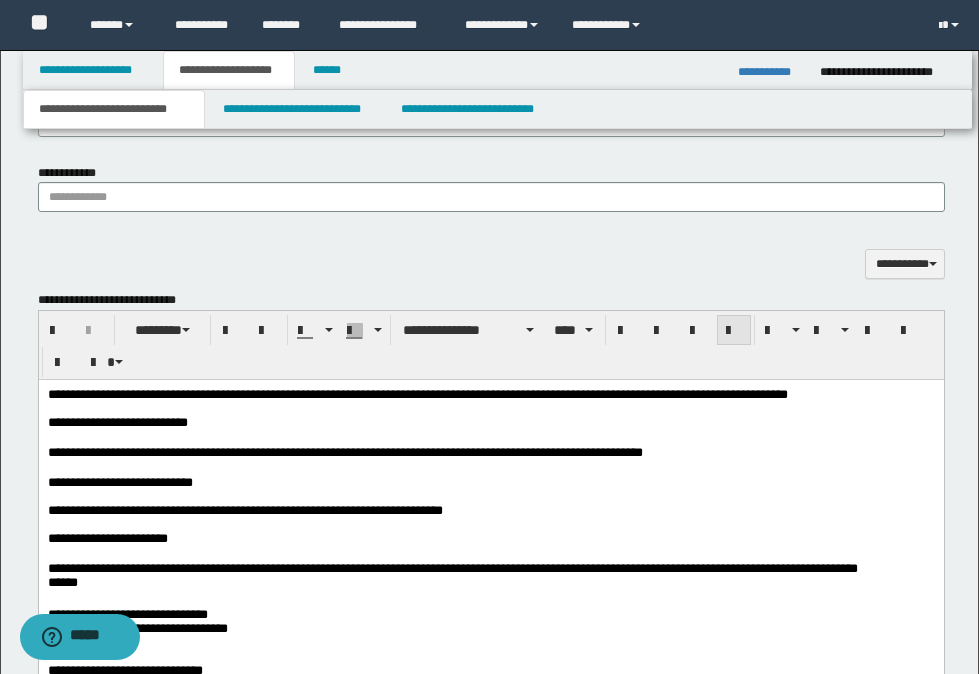 click at bounding box center [734, 331] 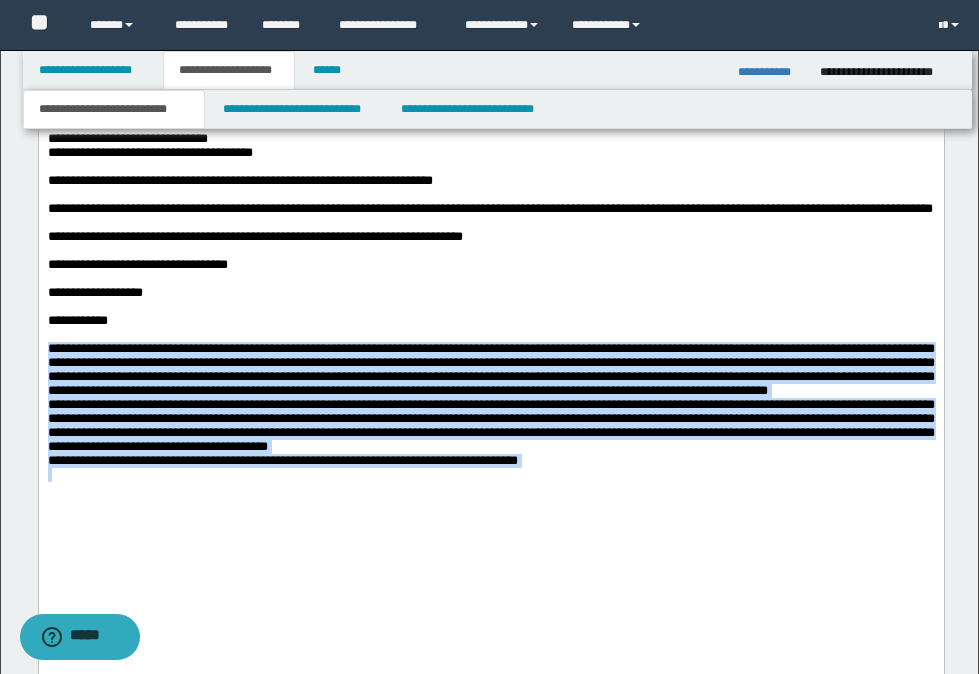 scroll, scrollTop: 2118, scrollLeft: 0, axis: vertical 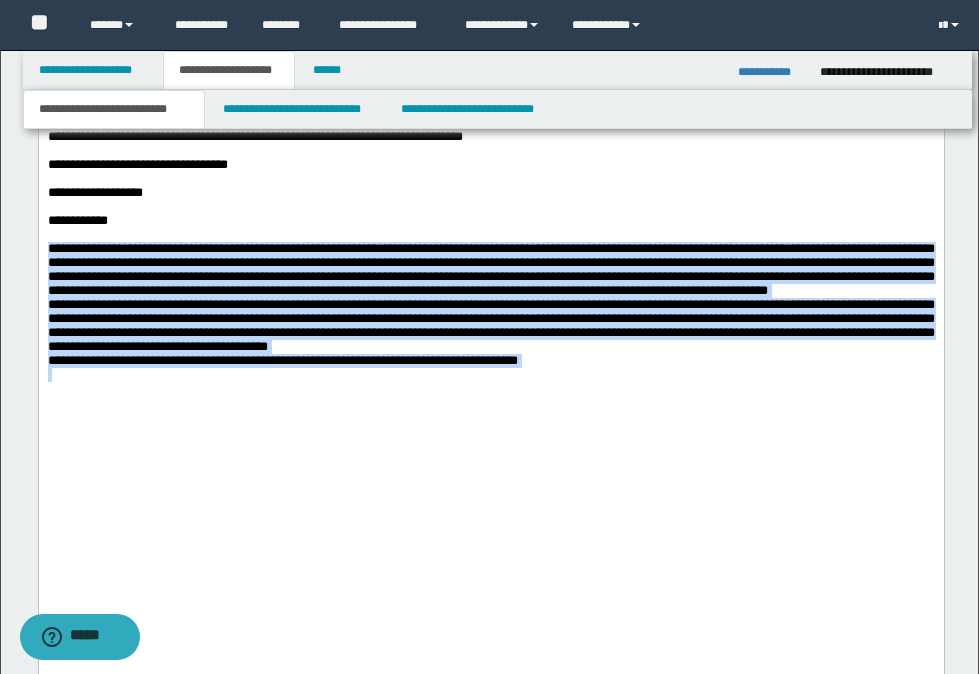 click on "**********" at bounding box center (490, 304) 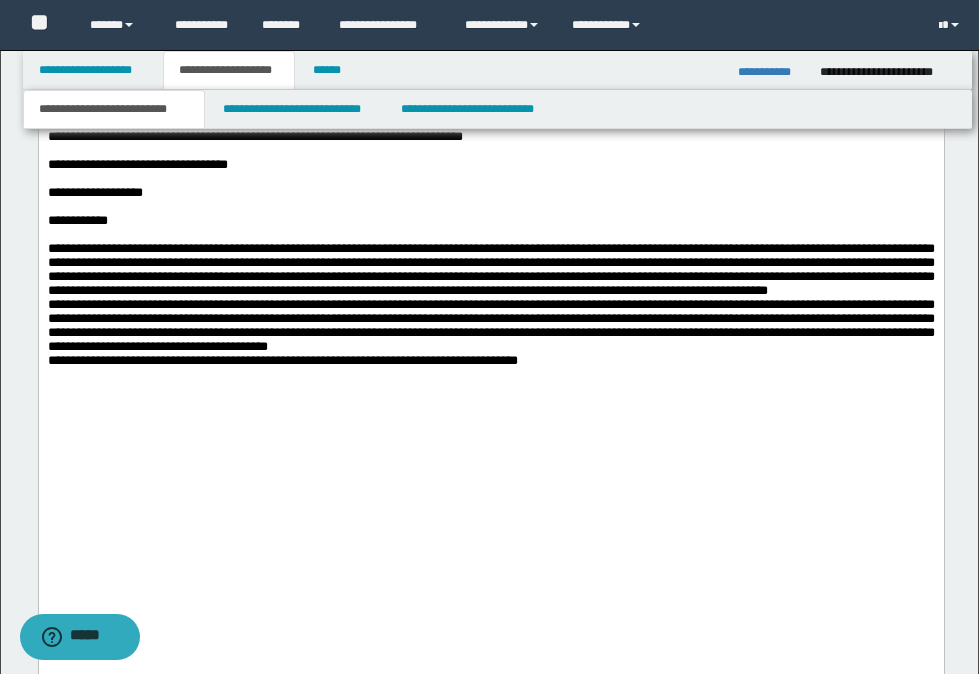 click on "**********" at bounding box center [490, 304] 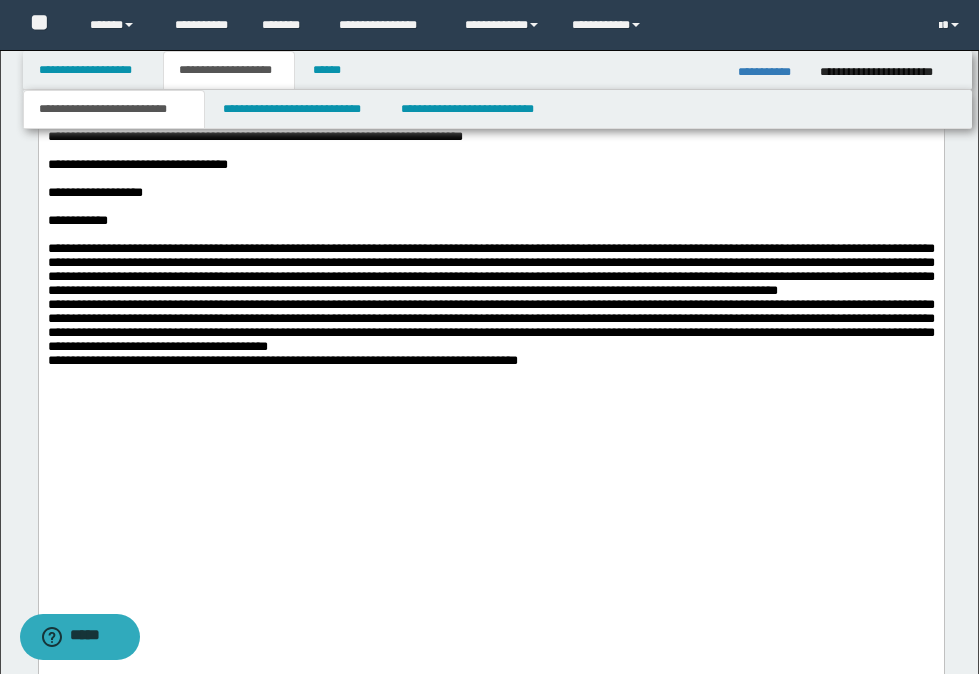 click on "**********" at bounding box center (490, 304) 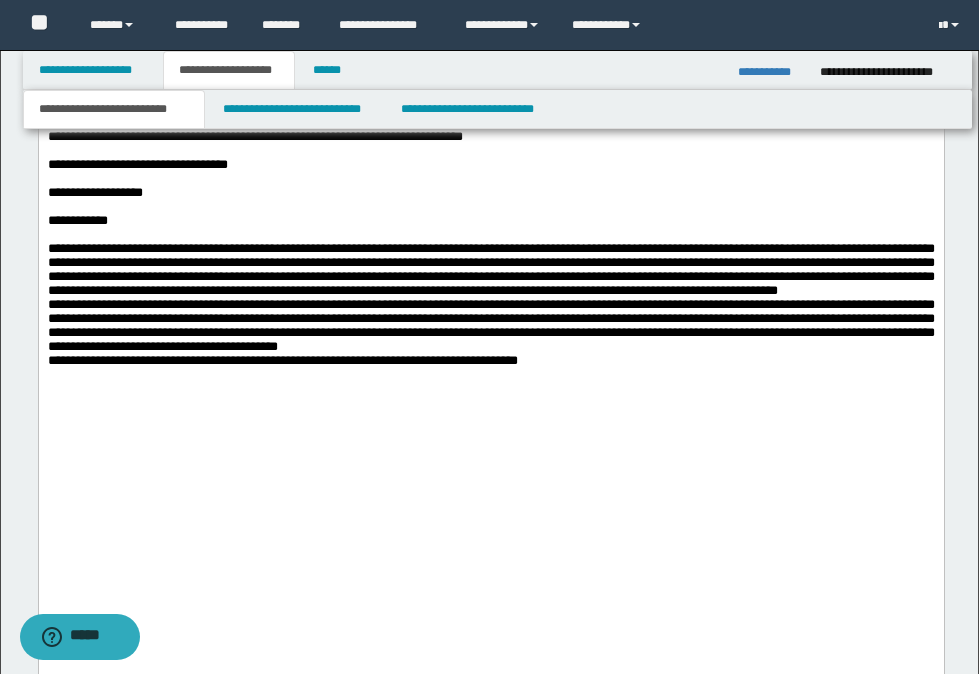 click on "**********" at bounding box center [490, 304] 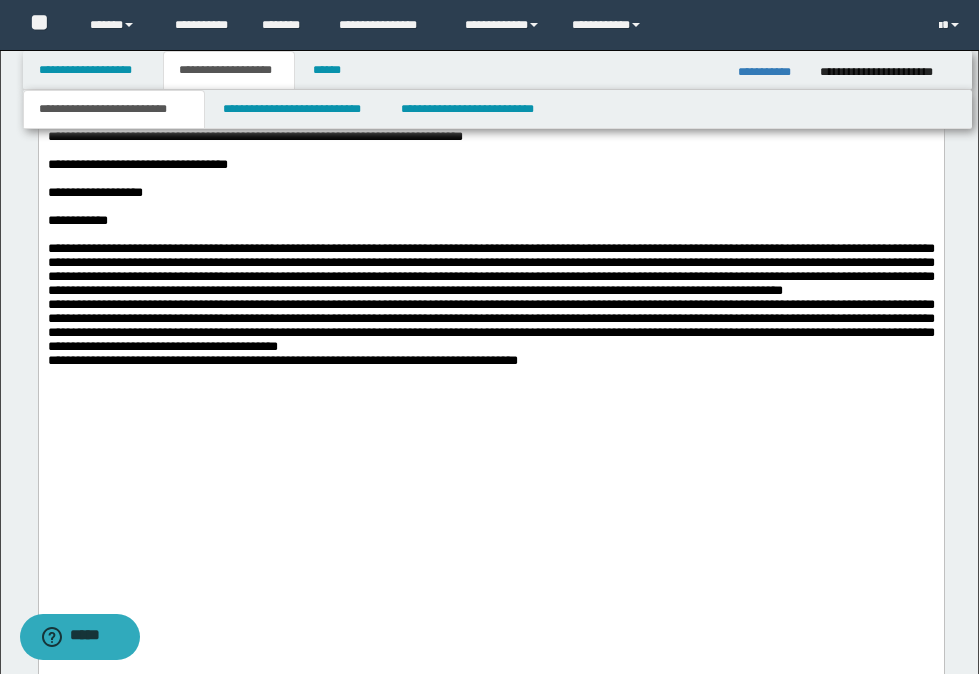 click on "**********" at bounding box center (490, 305) 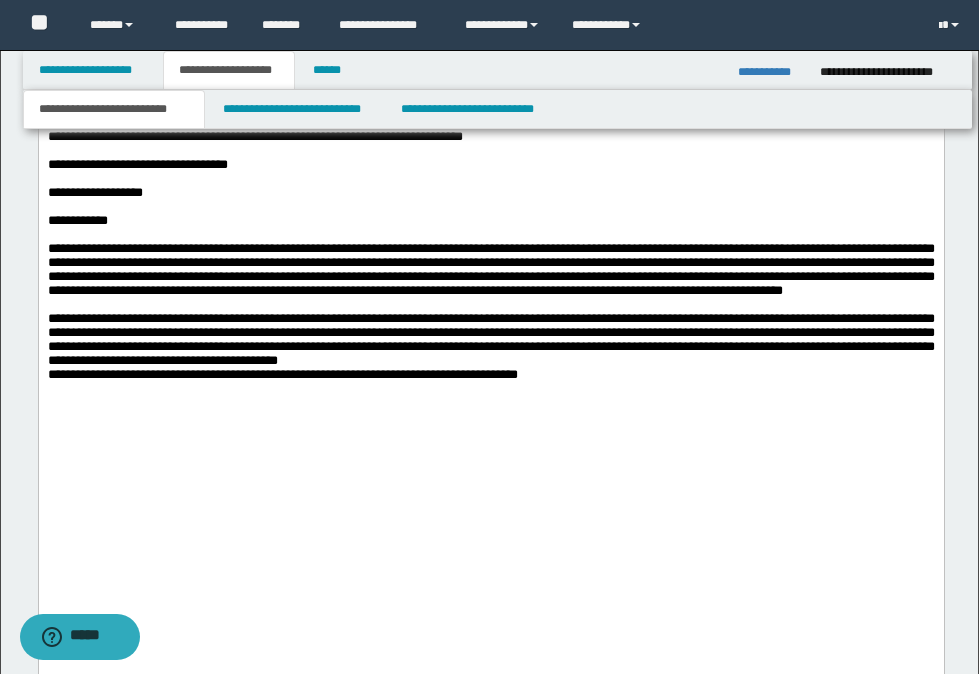 click on "**********" at bounding box center (490, 346) 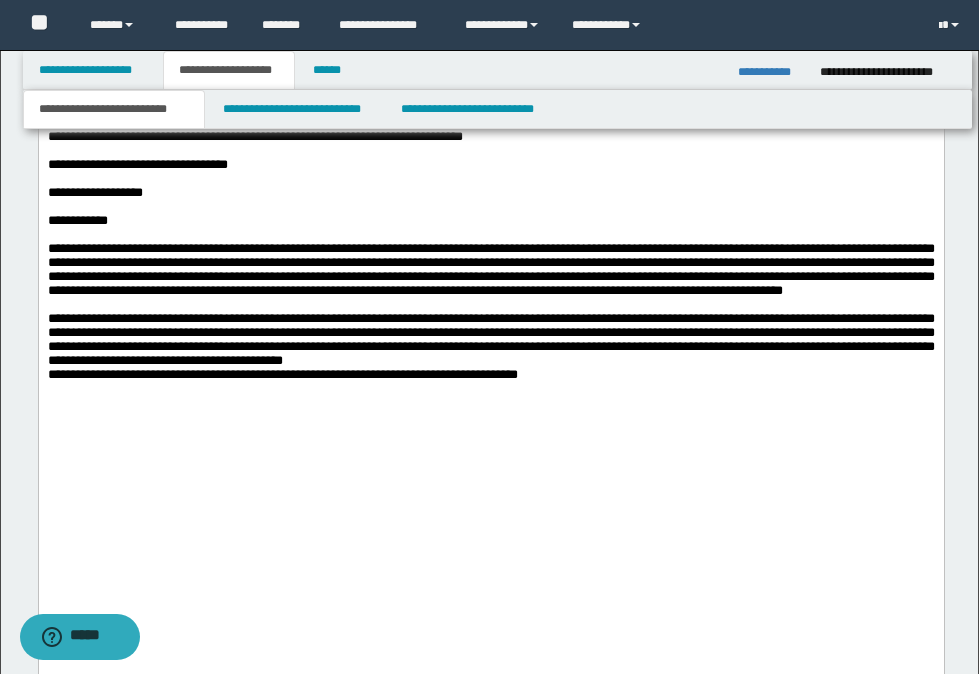 click on "**********" at bounding box center (490, 346) 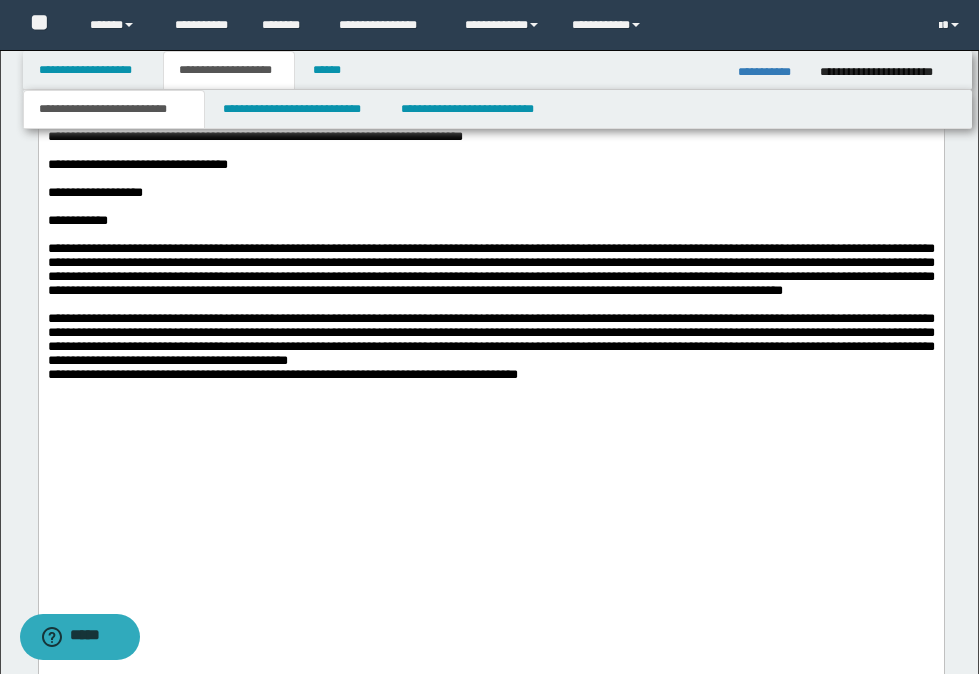 click on "**********" at bounding box center [490, 340] 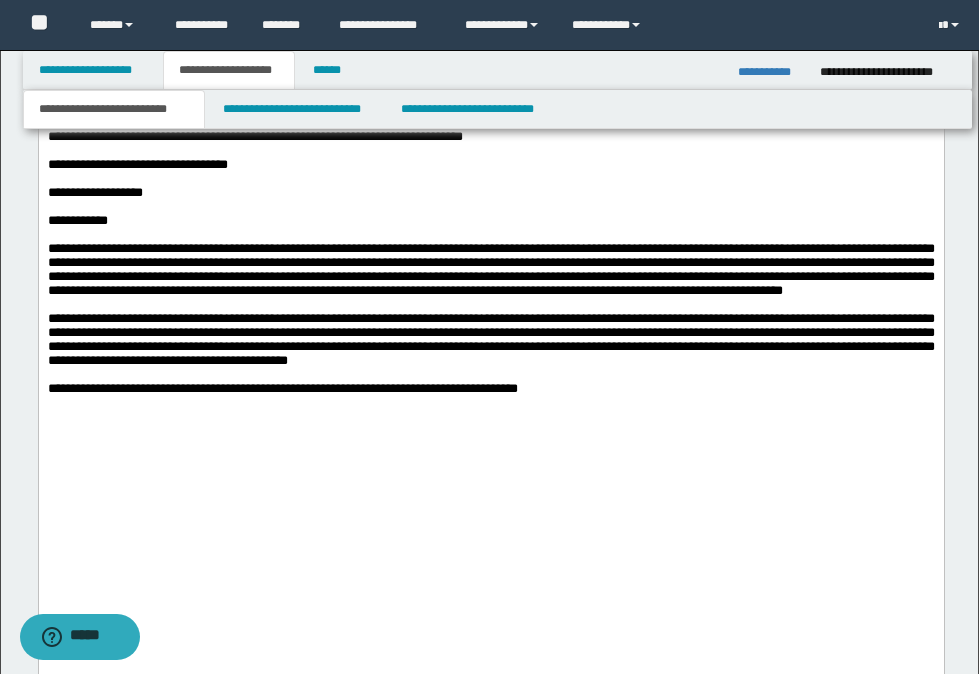click on "**********" at bounding box center [490, 382] 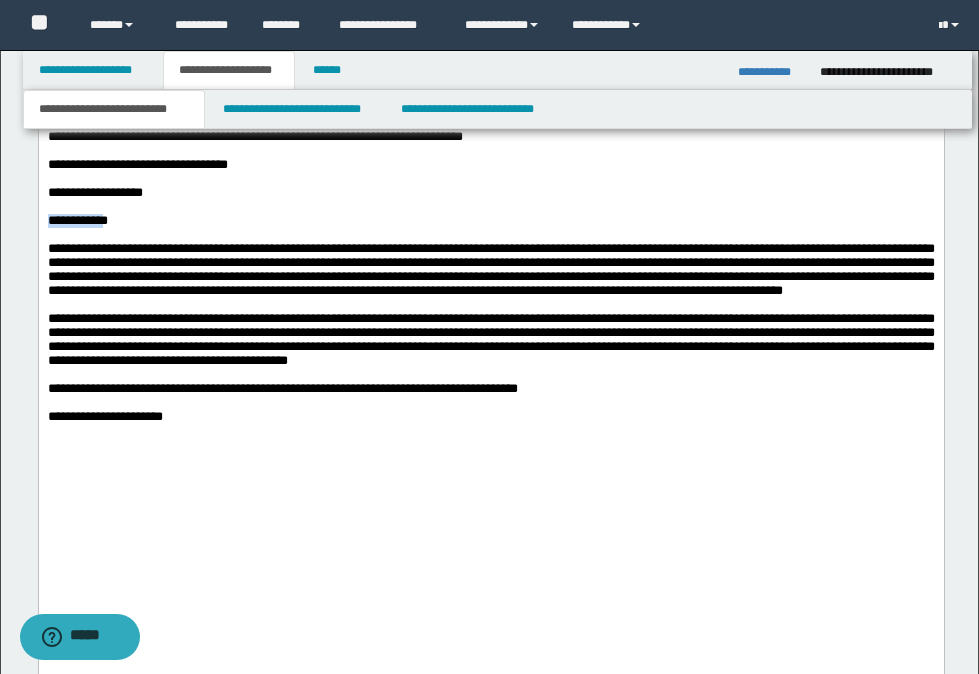drag, startPoint x: 110, startPoint y: 313, endPoint x: 11, endPoint y: 313, distance: 99 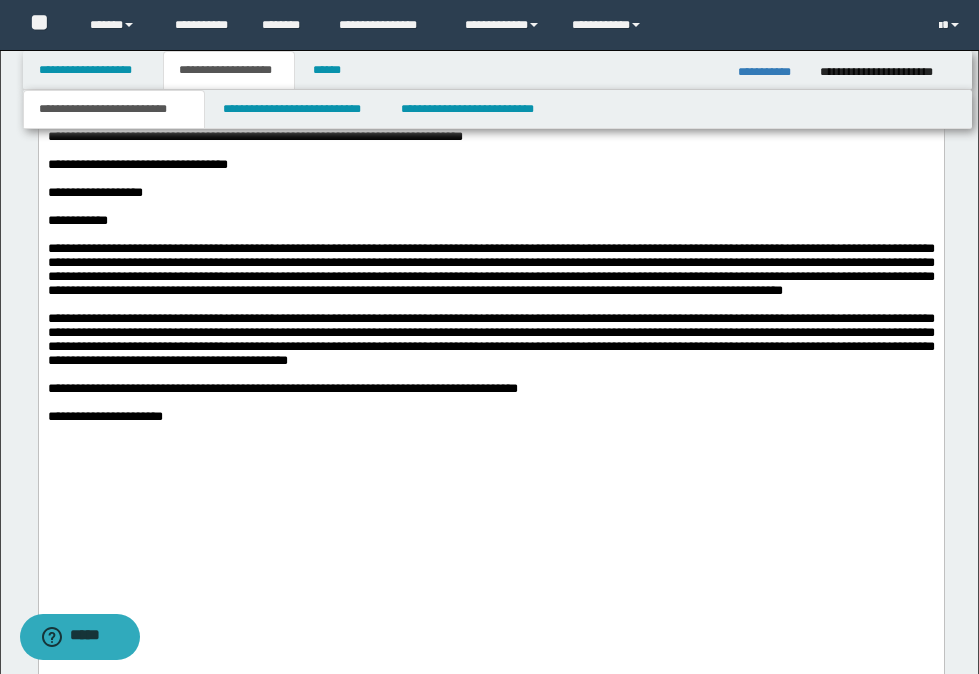 click on "**********" at bounding box center [490, 417] 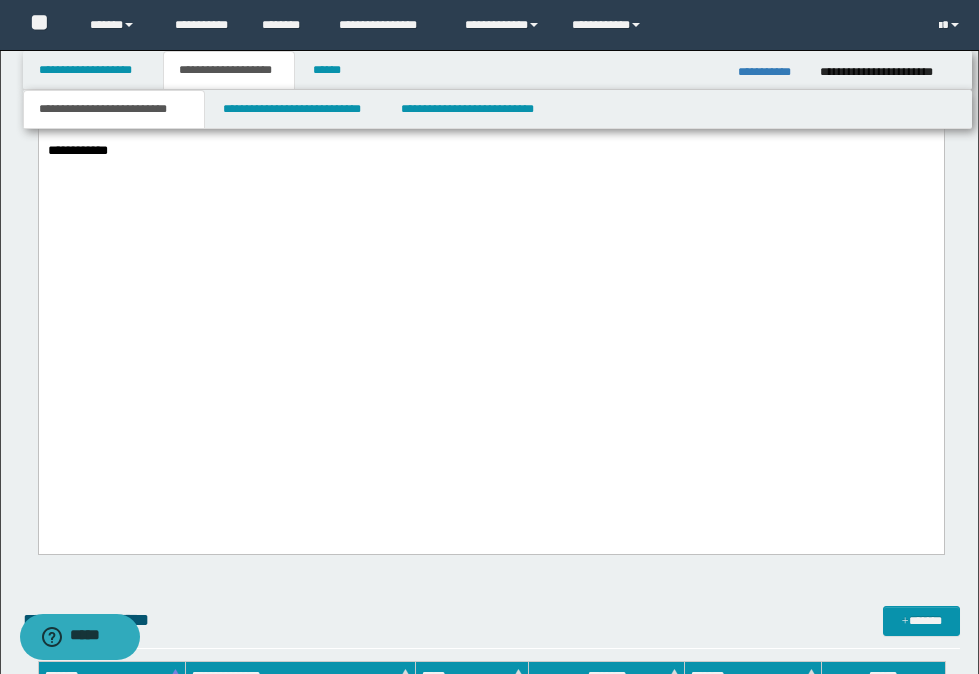 scroll, scrollTop: 2418, scrollLeft: 0, axis: vertical 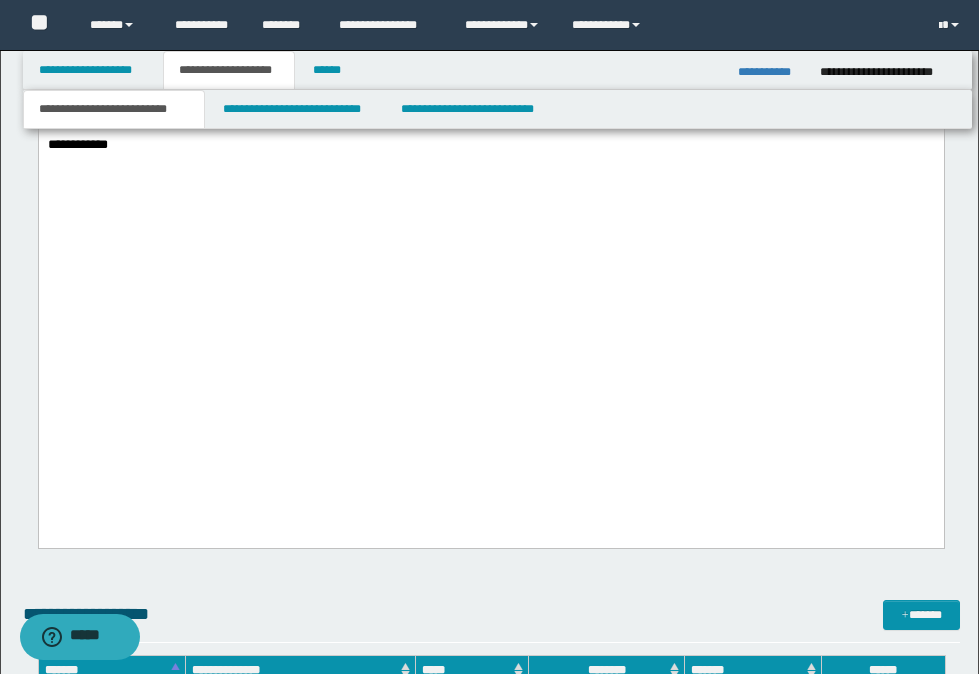 click on "**********" at bounding box center (490, 145) 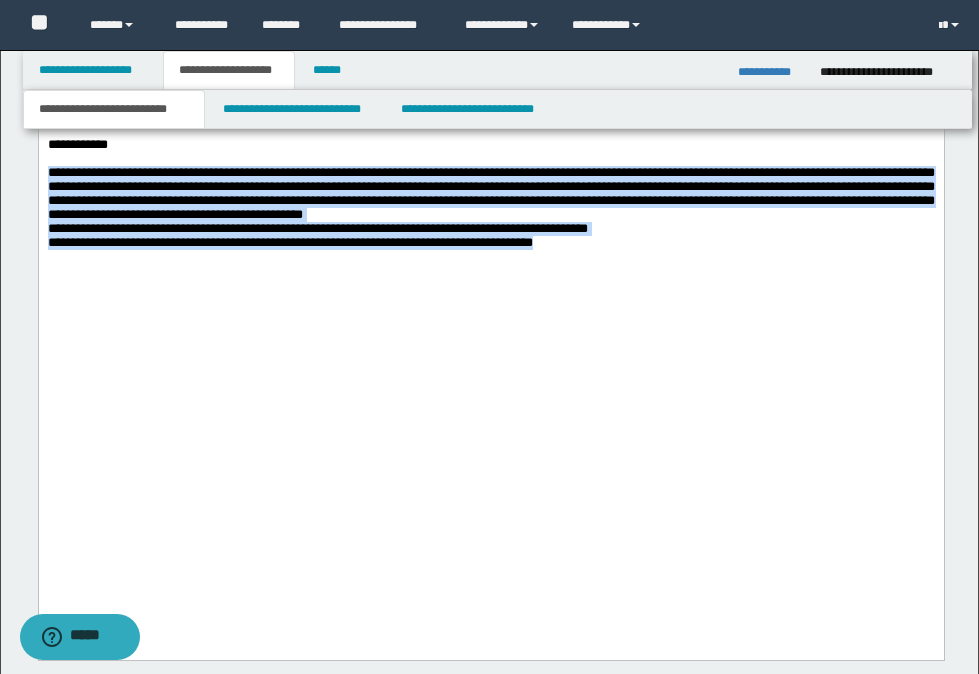 drag, startPoint x: 573, startPoint y: 408, endPoint x: 29, endPoint y: 317, distance: 551.5587 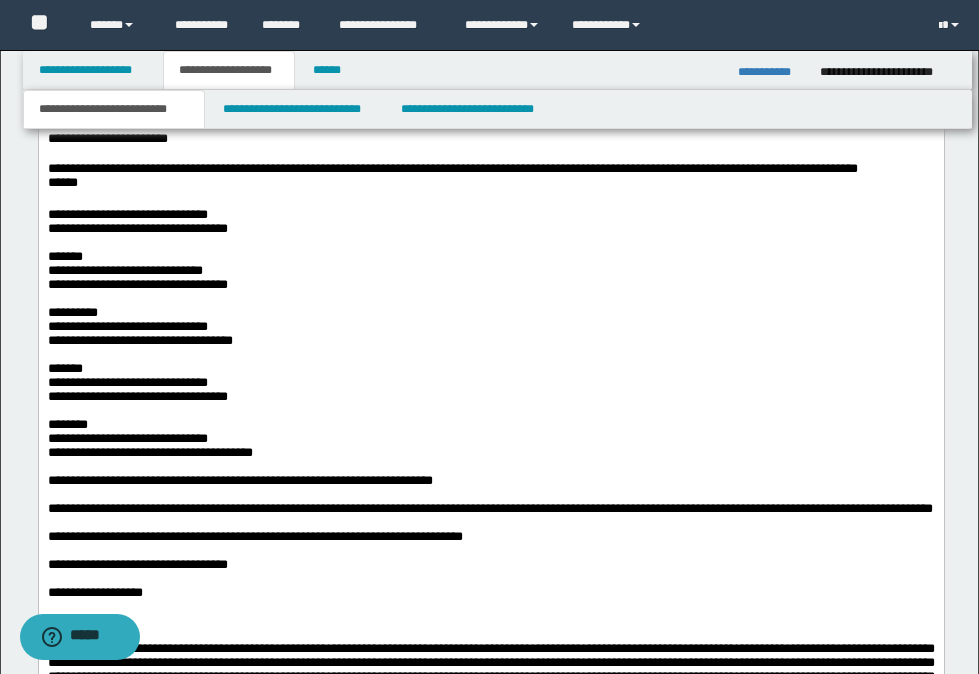 scroll, scrollTop: 1418, scrollLeft: 0, axis: vertical 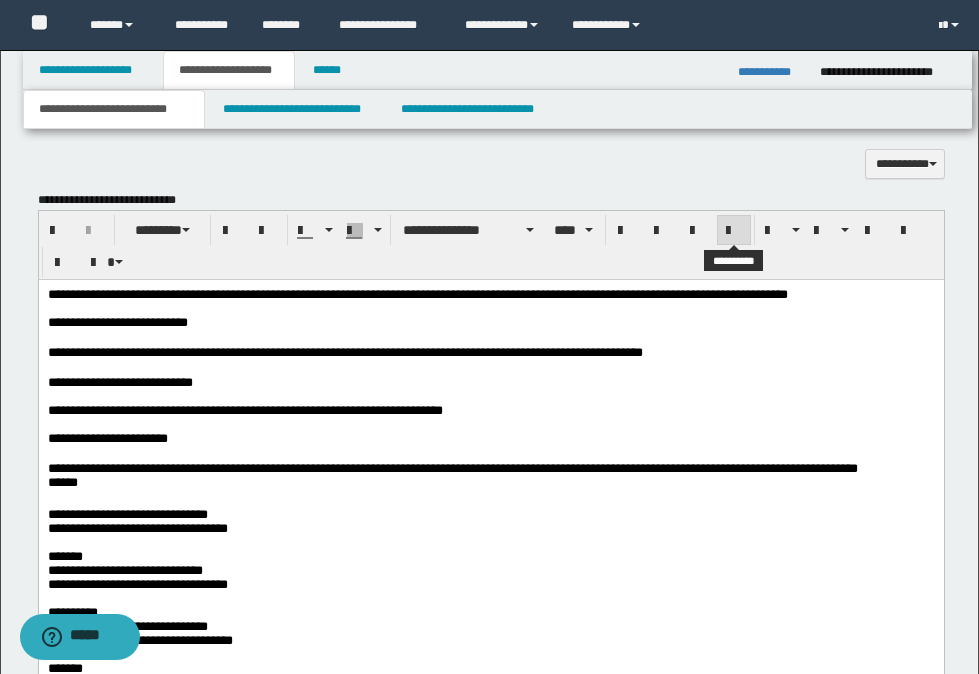click at bounding box center (734, 231) 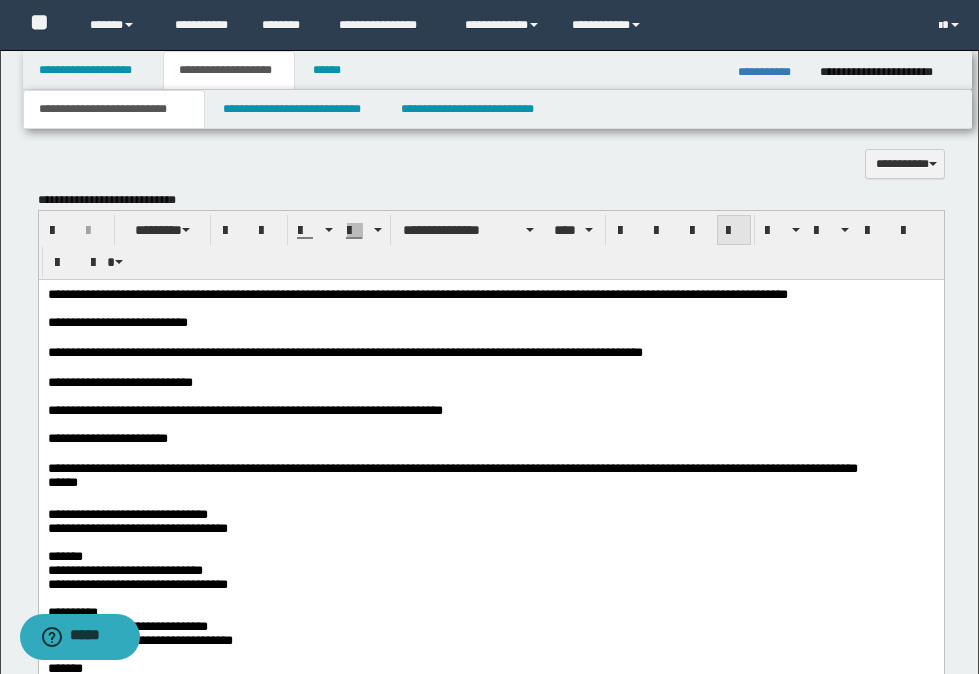 click at bounding box center (734, 231) 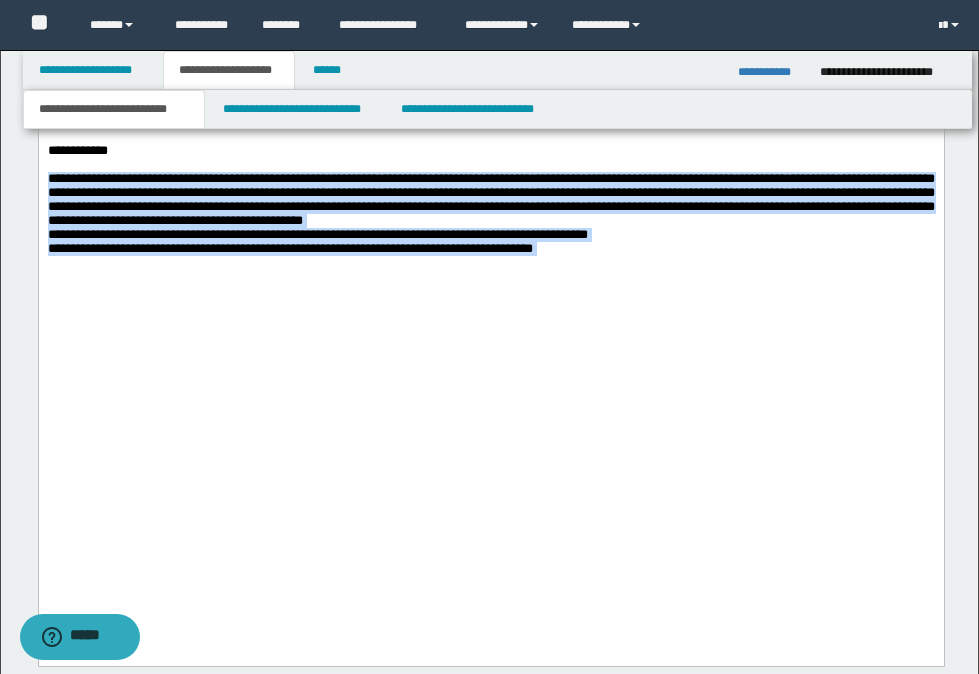 scroll, scrollTop: 2418, scrollLeft: 0, axis: vertical 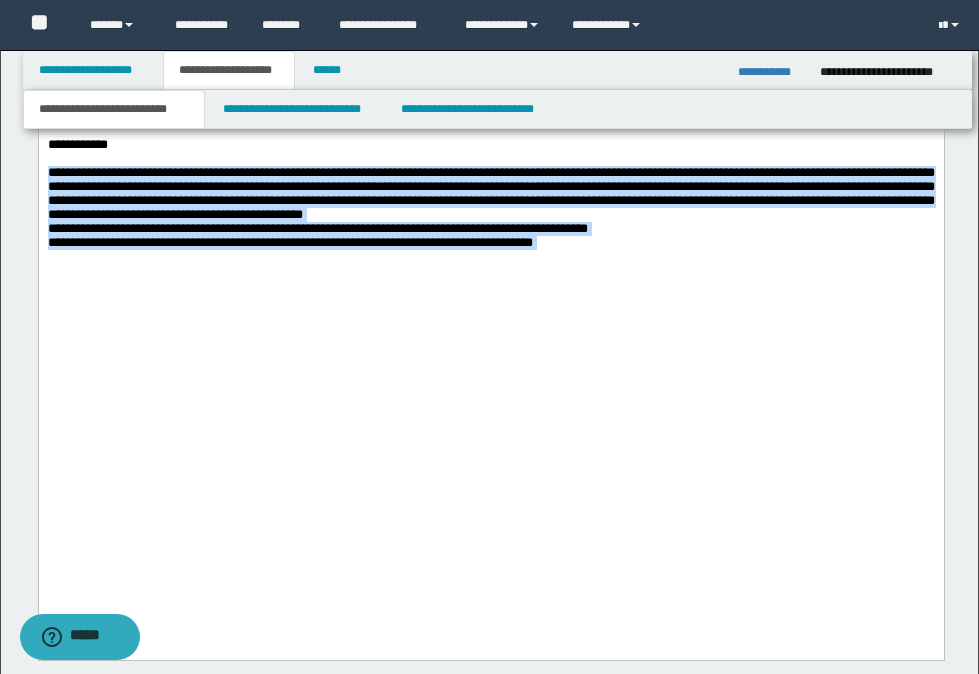 click on "**********" at bounding box center [490, 208] 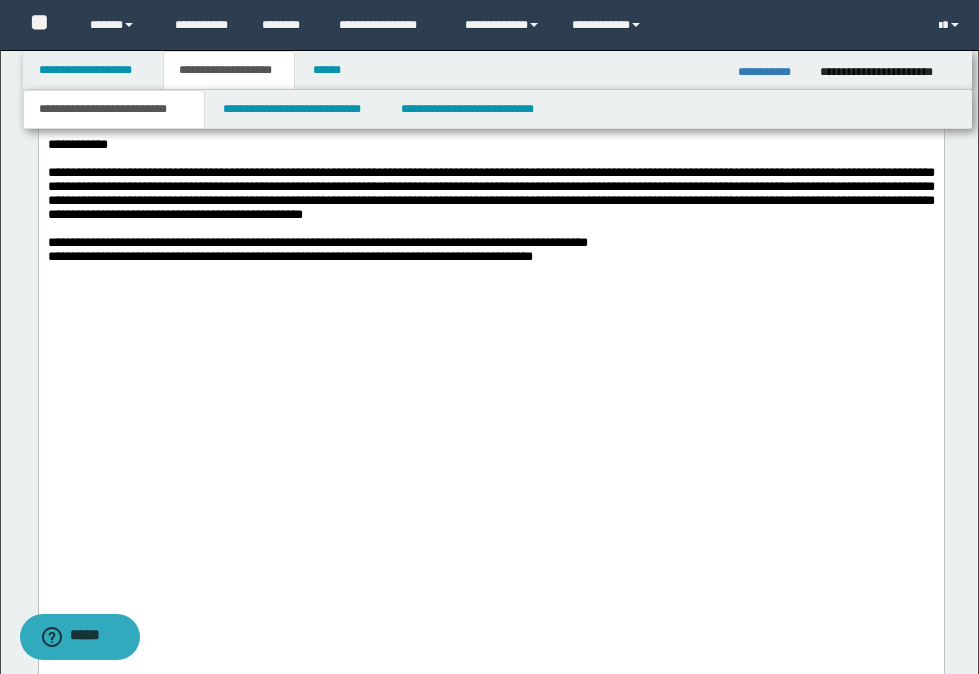 click on "**********" at bounding box center [490, 243] 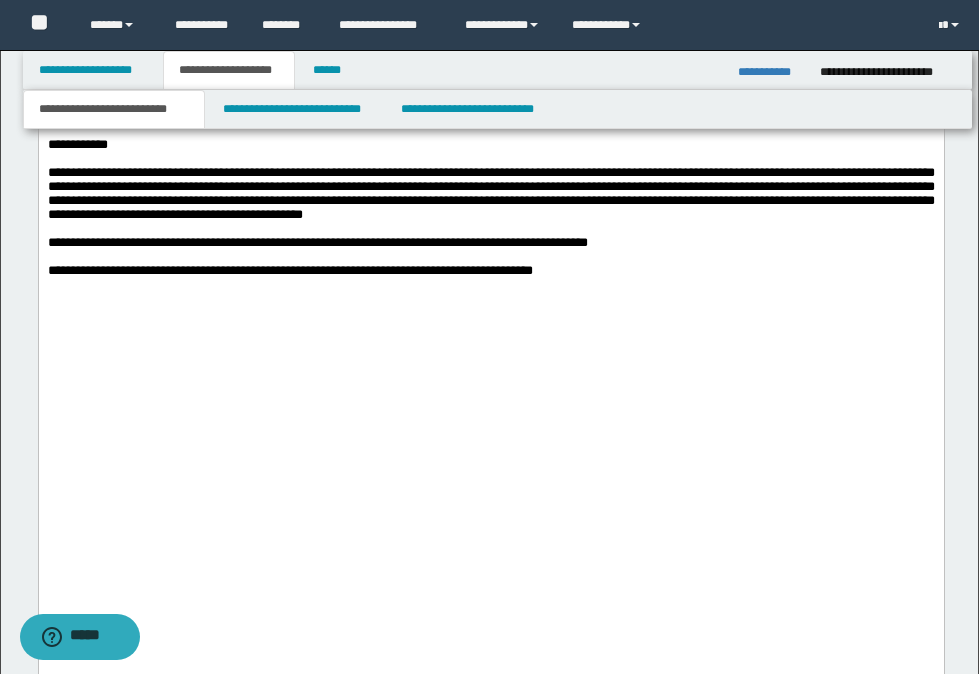 drag, startPoint x: 109, startPoint y: 253, endPoint x: 40, endPoint y: -467, distance: 723.2987 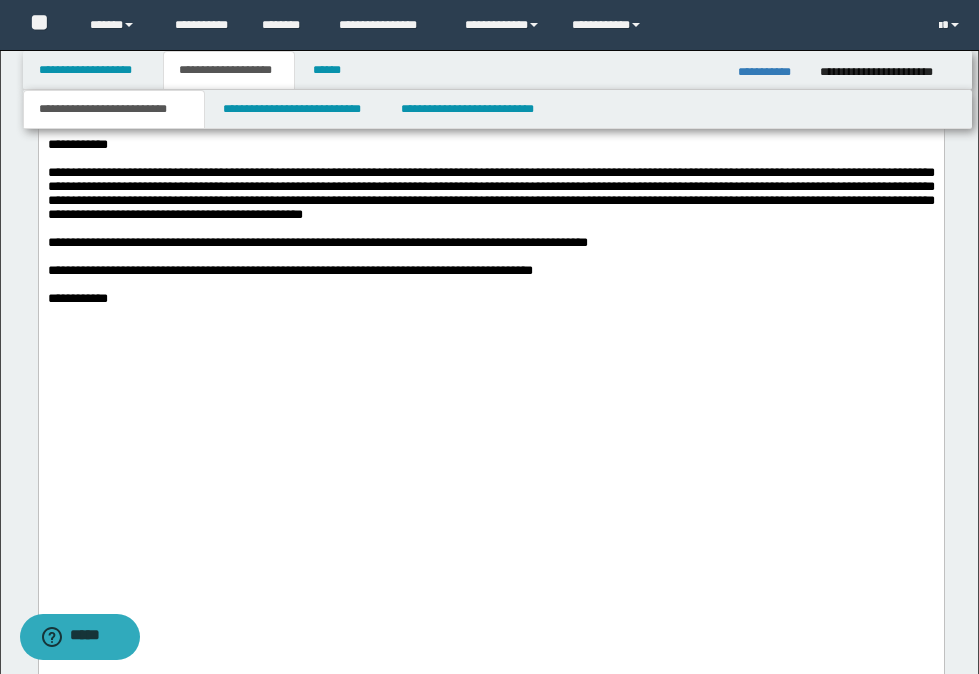 click on "**********" at bounding box center [490, 299] 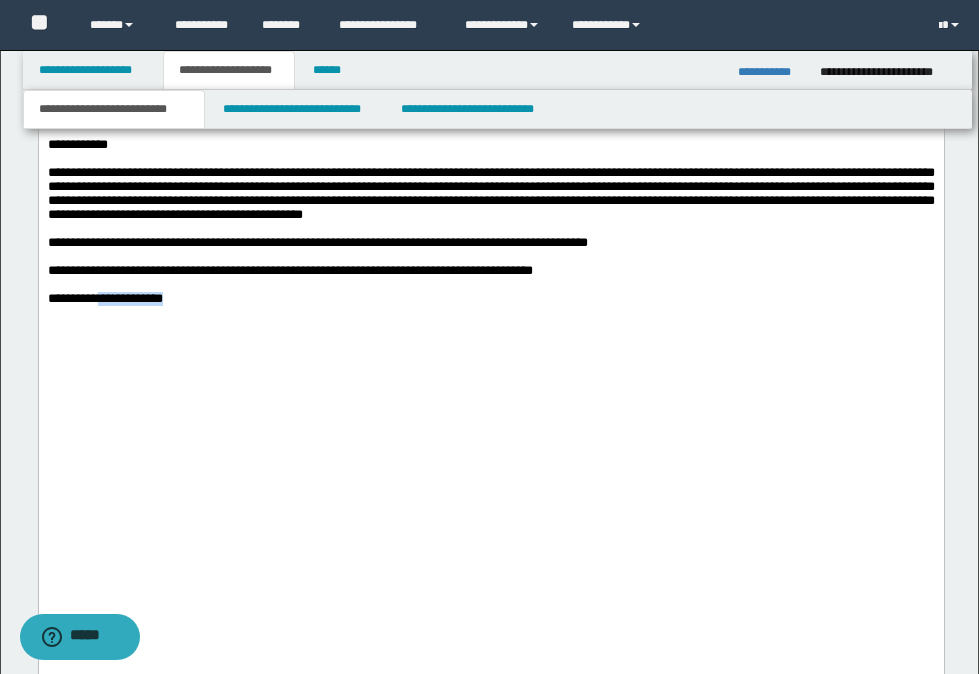 drag, startPoint x: 204, startPoint y: 459, endPoint x: 105, endPoint y: 460, distance: 99.00505 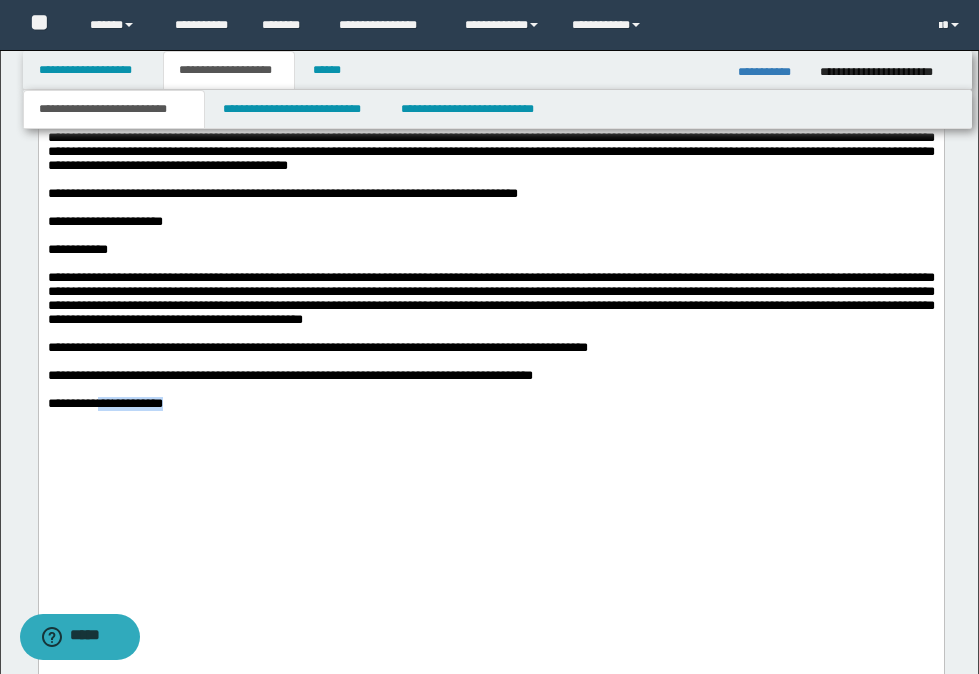 scroll, scrollTop: 2318, scrollLeft: 0, axis: vertical 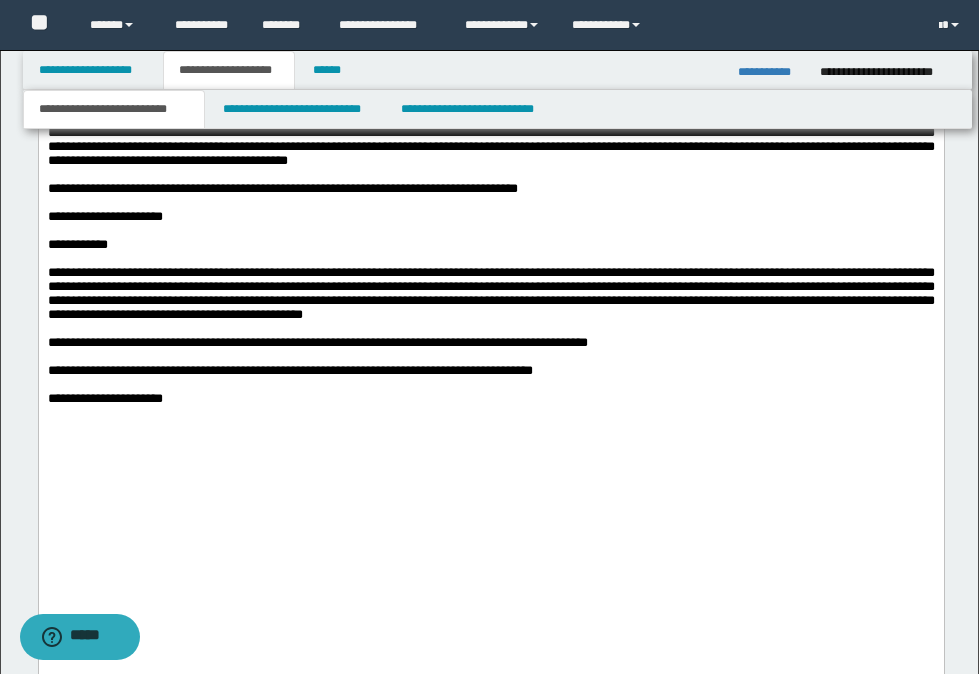 click at bounding box center (490, 385) 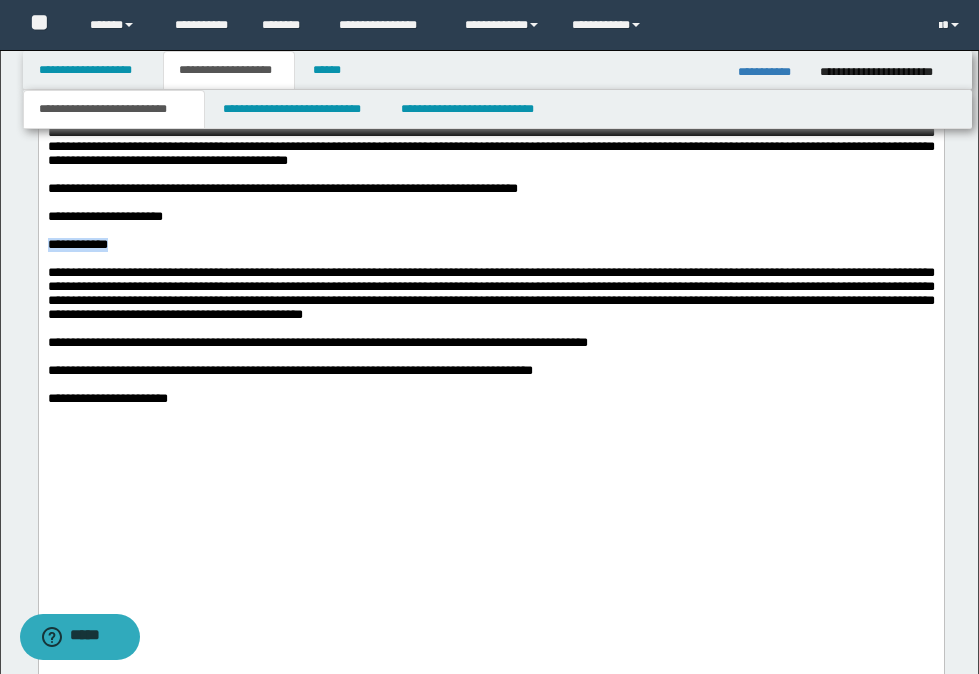 drag, startPoint x: 121, startPoint y: 387, endPoint x: 40, endPoint y: -233, distance: 625.26874 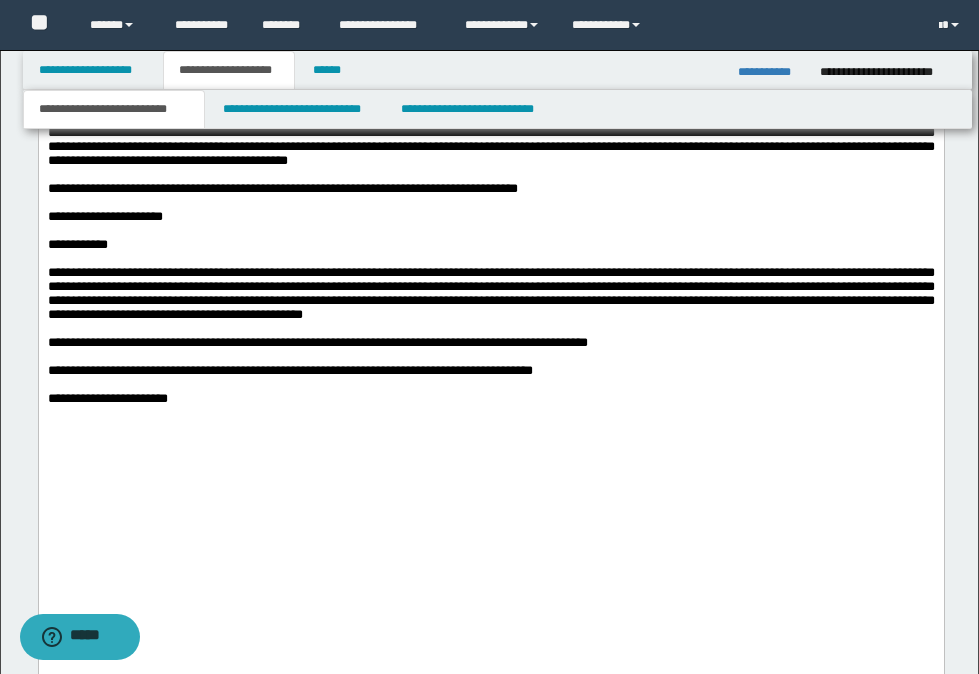 click on "**********" at bounding box center (490, 399) 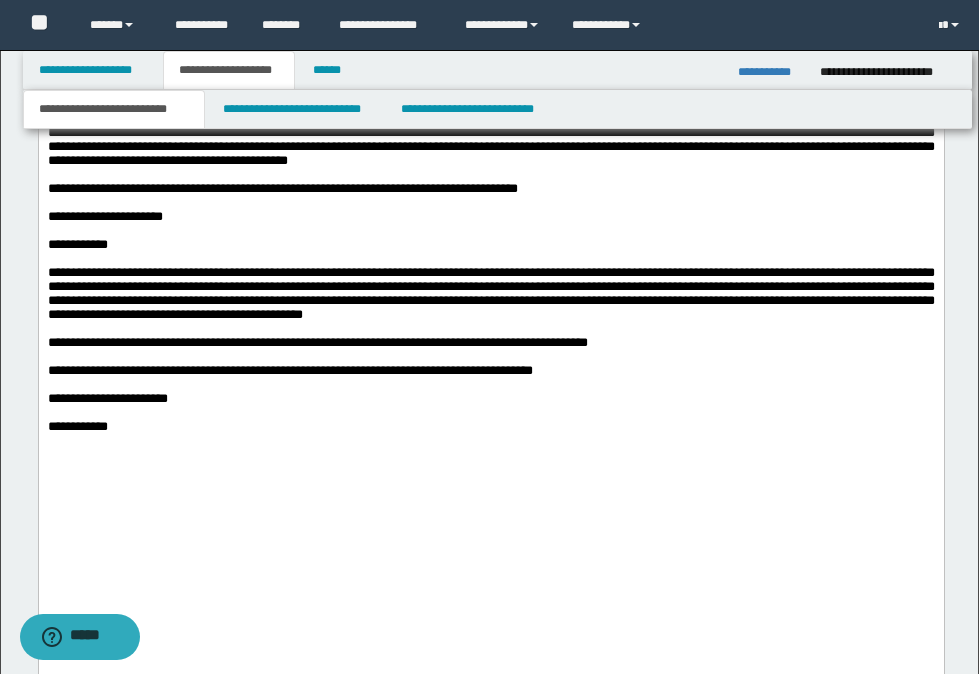 click on "**********" at bounding box center (490, 336) 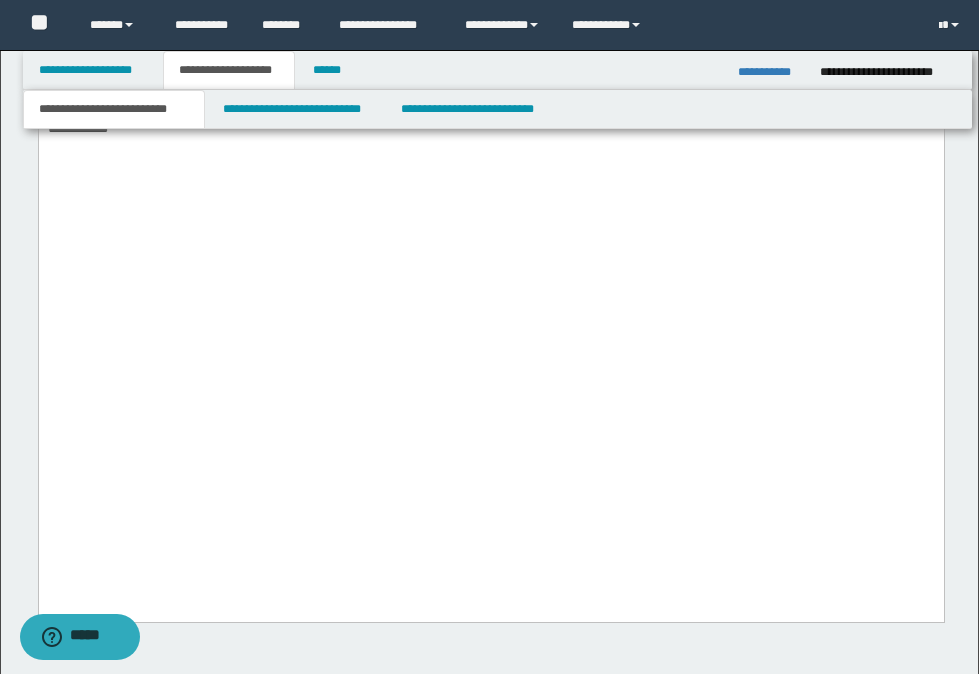 scroll, scrollTop: 2618, scrollLeft: 0, axis: vertical 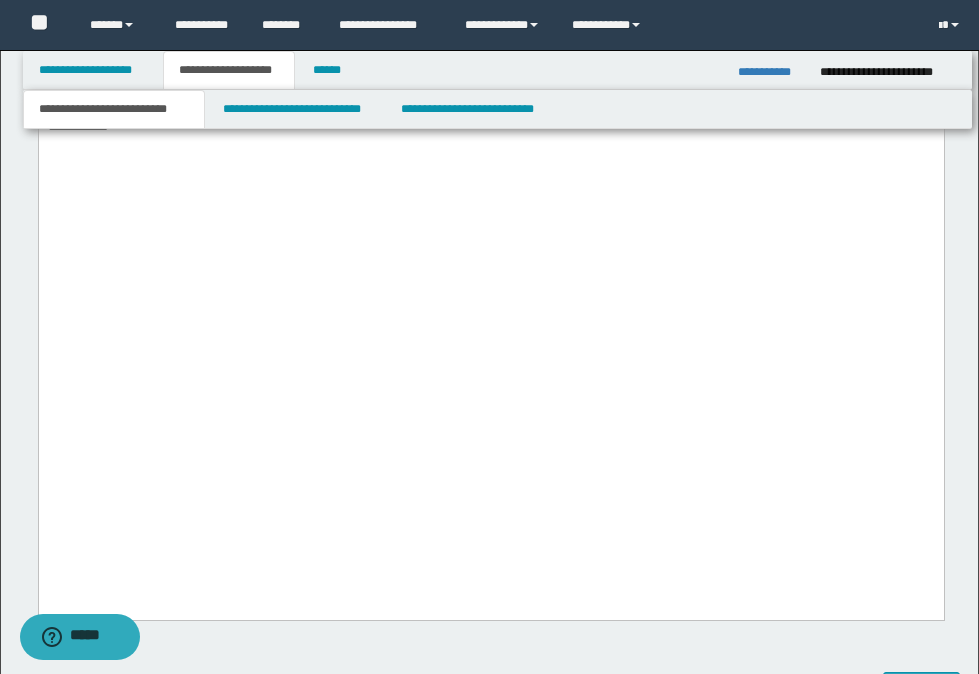 drag, startPoint x: 129, startPoint y: 287, endPoint x: 240, endPoint y: 297, distance: 111.44954 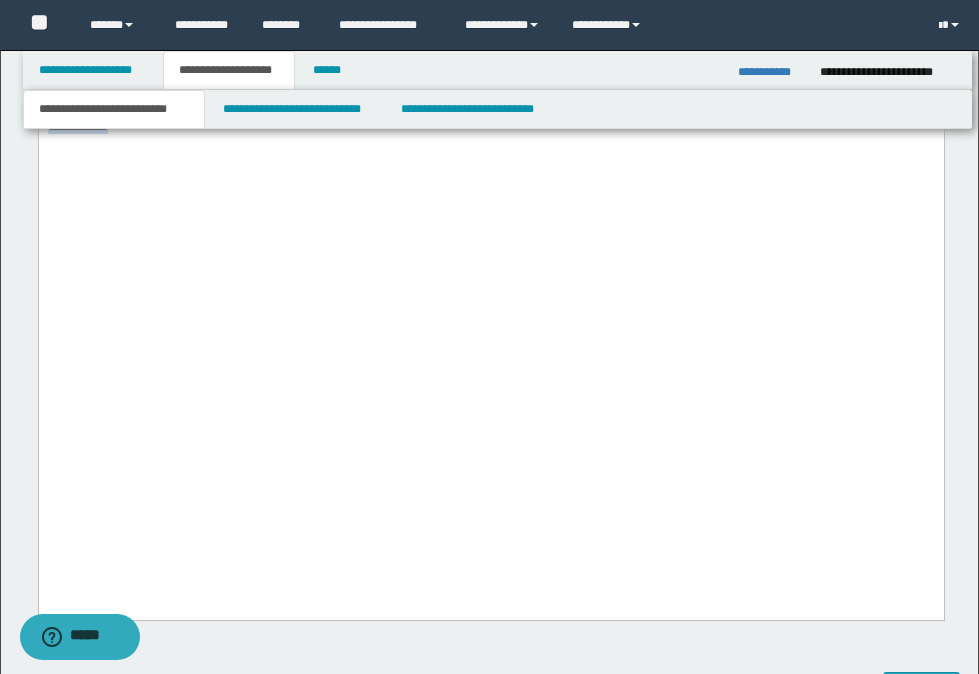 click on "**********" at bounding box center [490, -273] 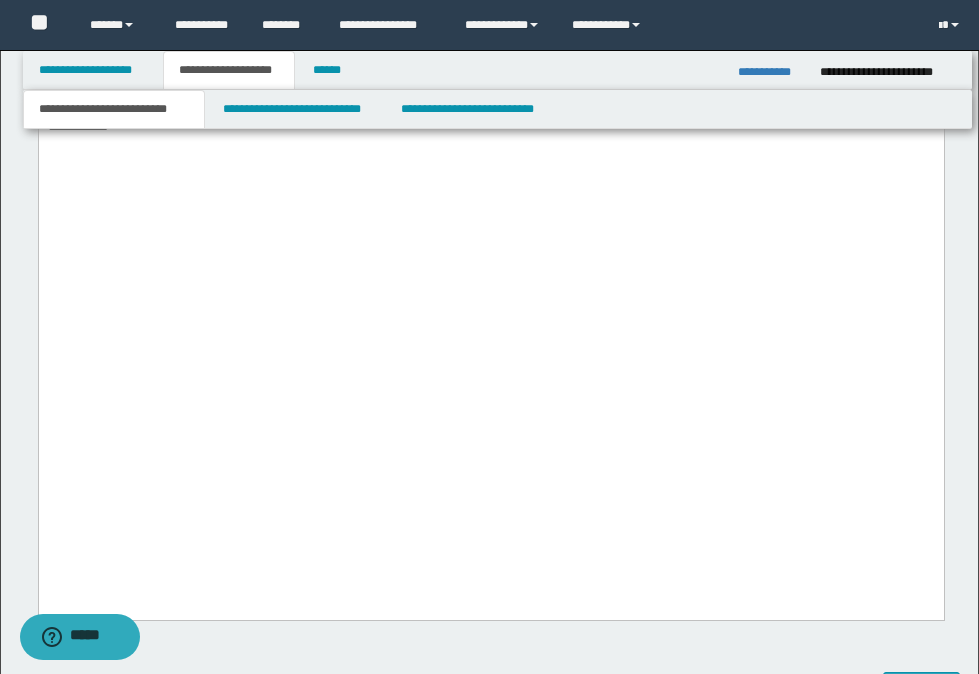 click at bounding box center [490, 141] 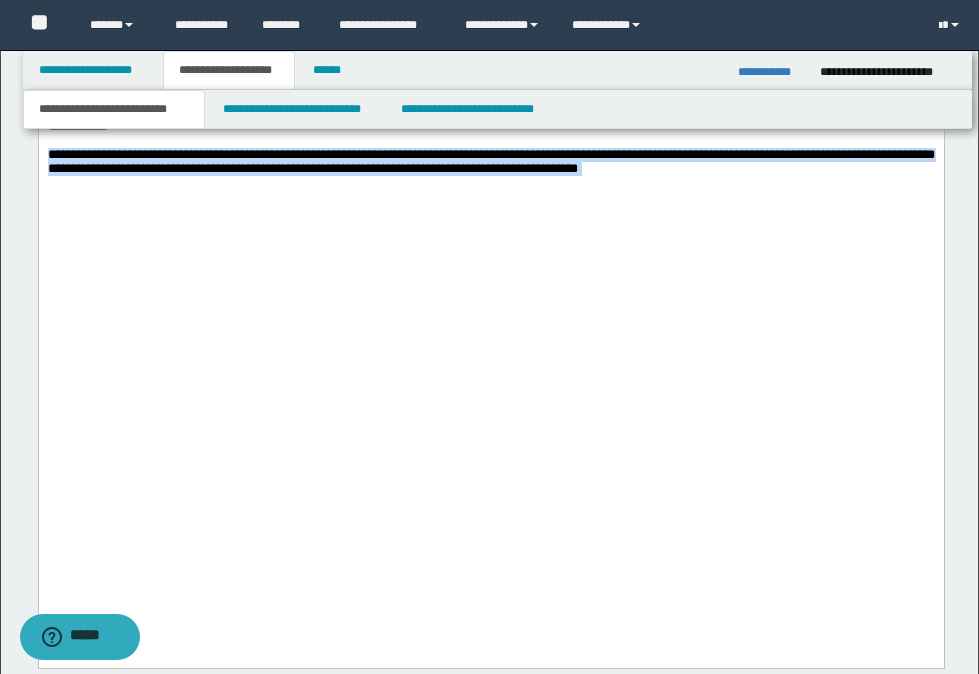 drag, startPoint x: 45, startPoint y: 330, endPoint x: 560, endPoint y: 401, distance: 519.87115 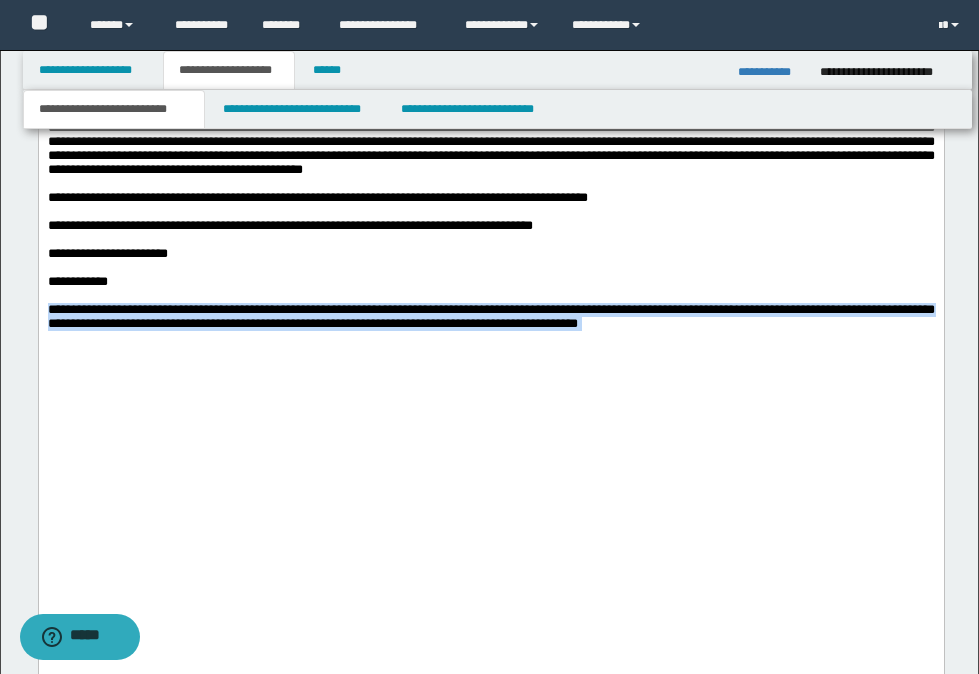 scroll, scrollTop: 2518, scrollLeft: 0, axis: vertical 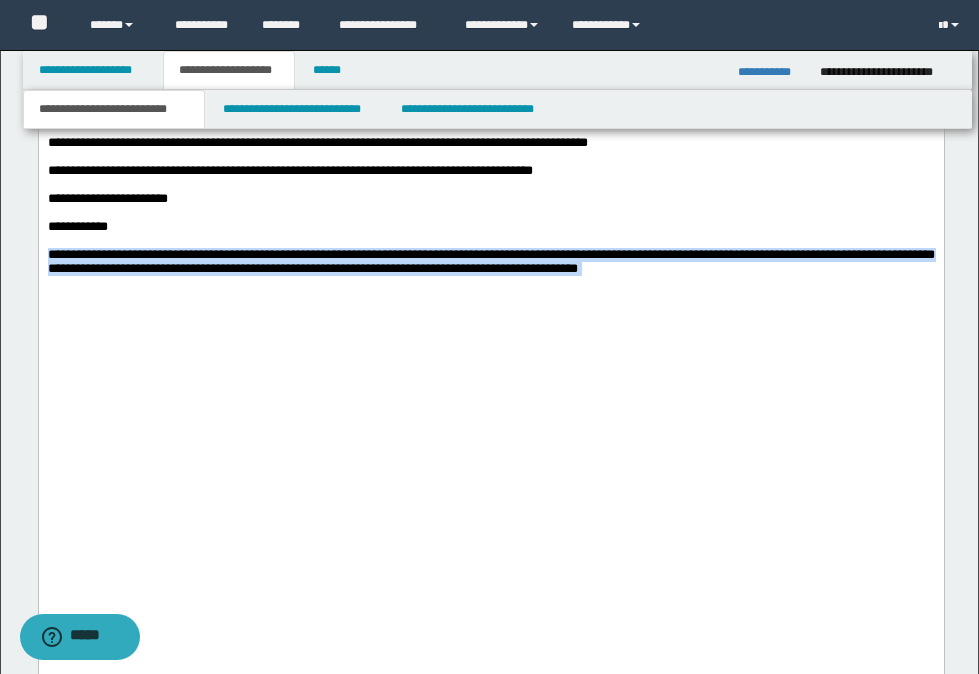 click at bounding box center [490, 283] 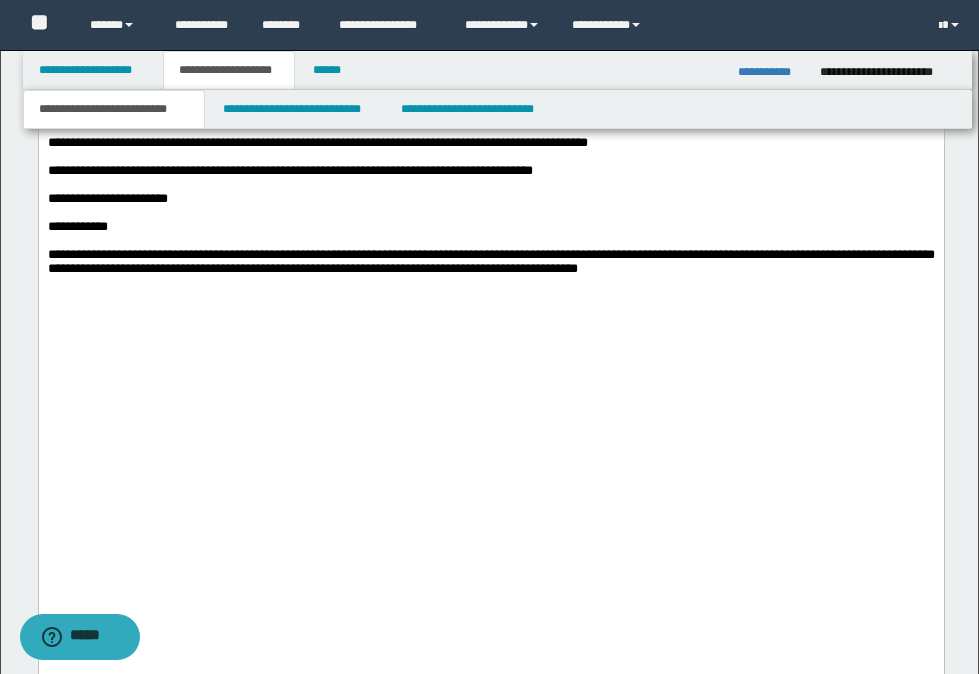 click on "**********" at bounding box center [490, 262] 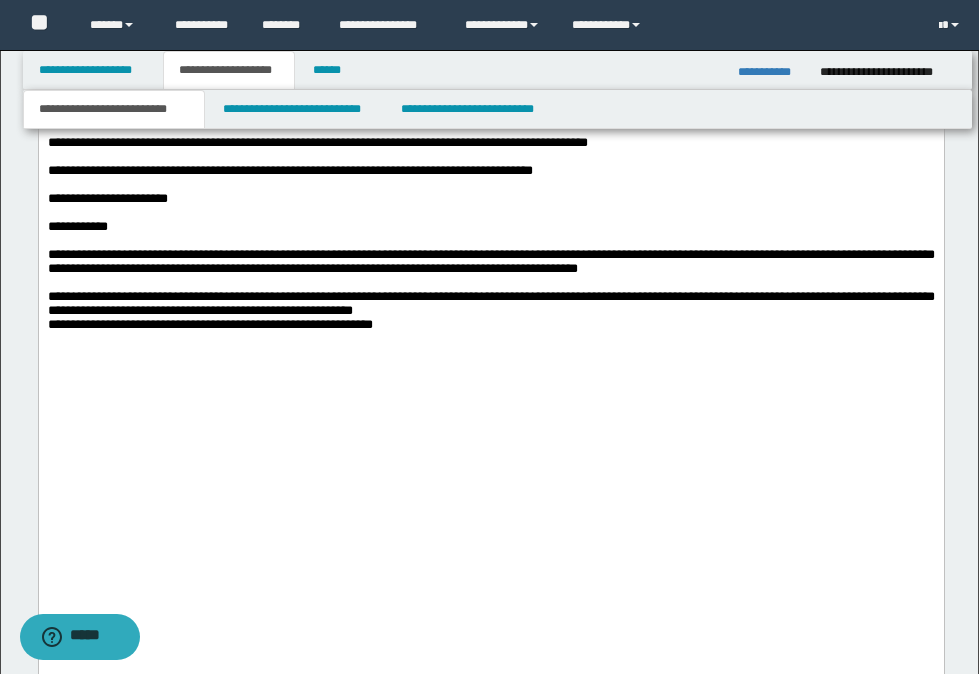 click on "**********" at bounding box center (490, 311) 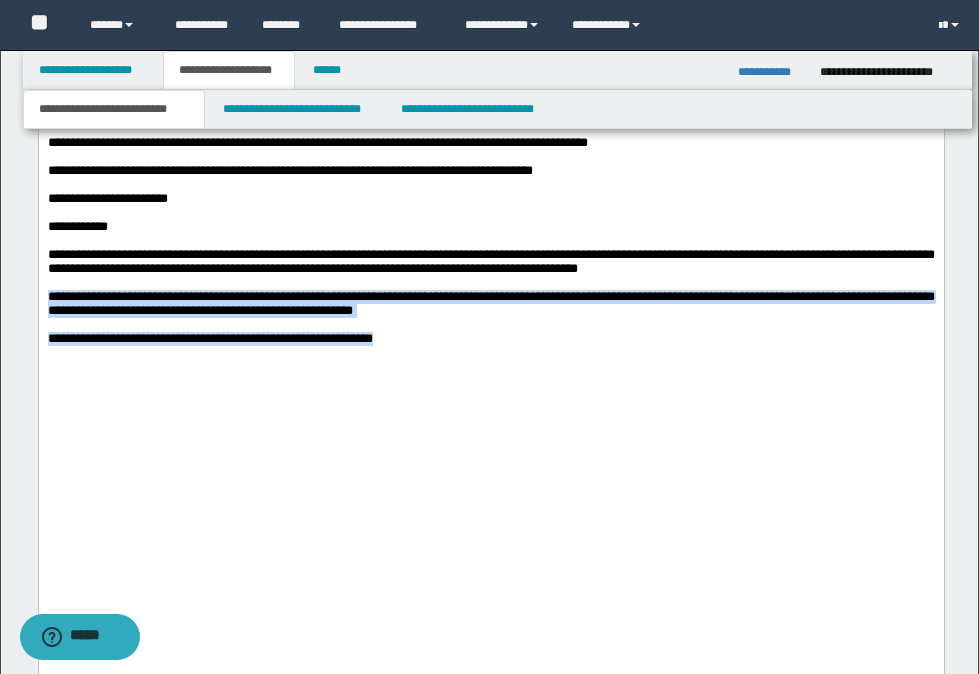 drag, startPoint x: 45, startPoint y: 475, endPoint x: 457, endPoint y: 518, distance: 414.23785 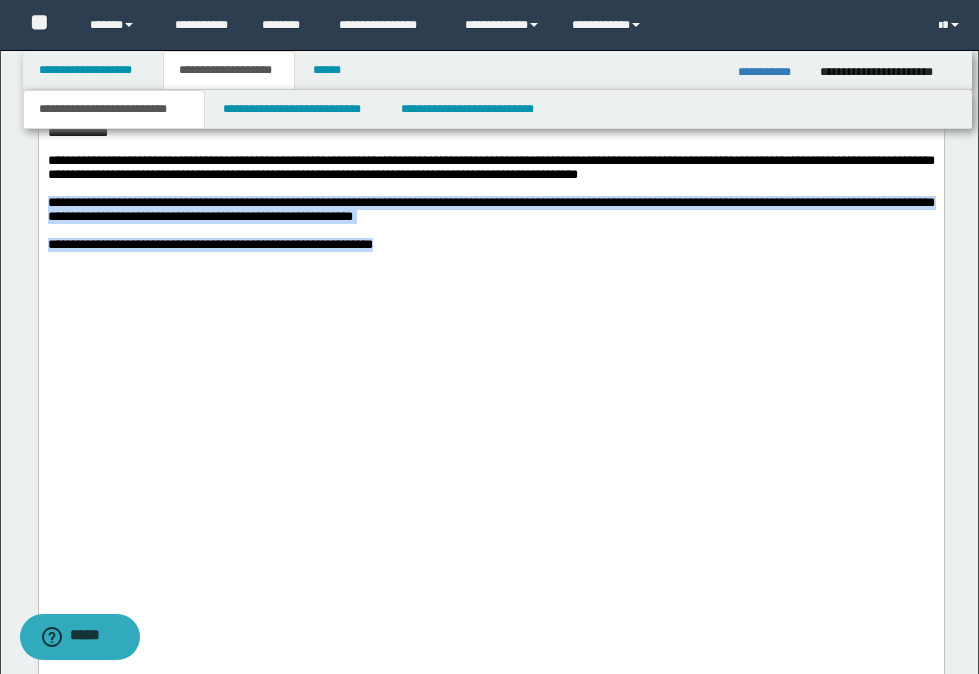 scroll, scrollTop: 2618, scrollLeft: 0, axis: vertical 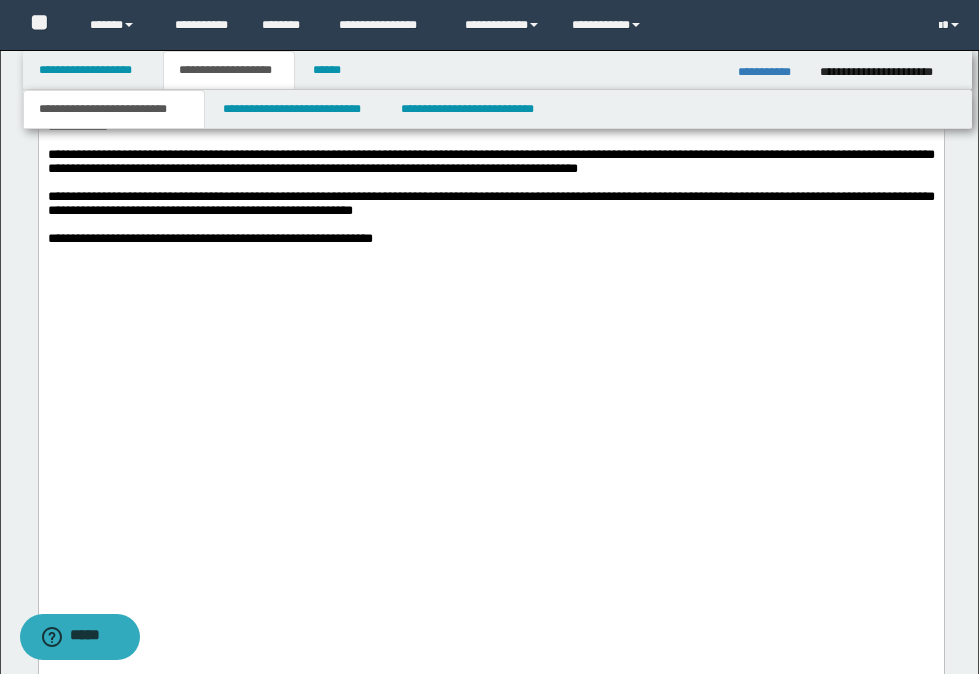 click at bounding box center [490, 267] 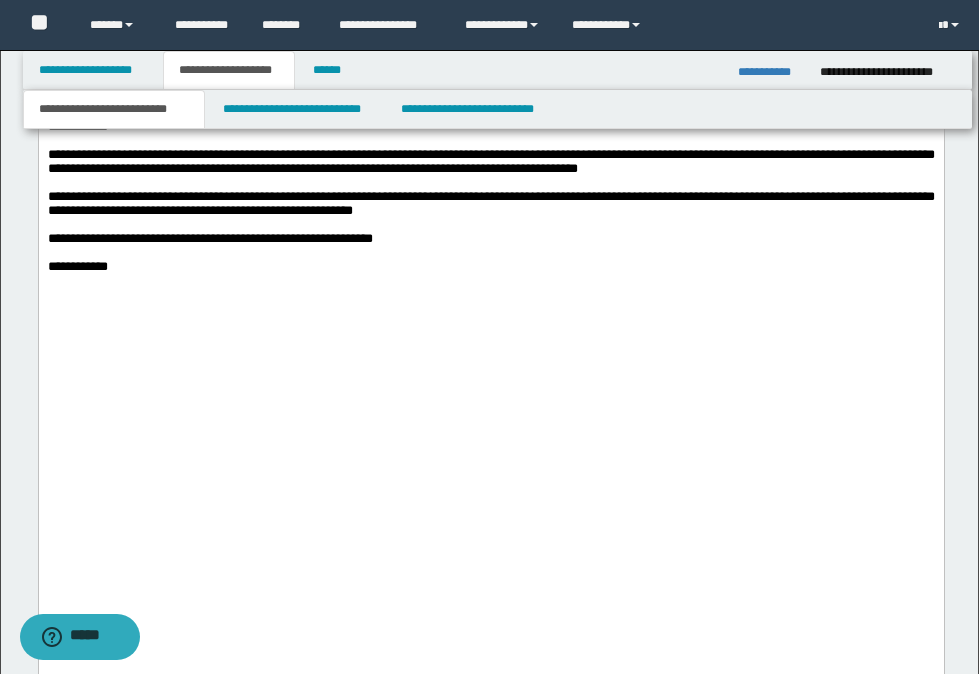 click on "**********" at bounding box center (490, 267) 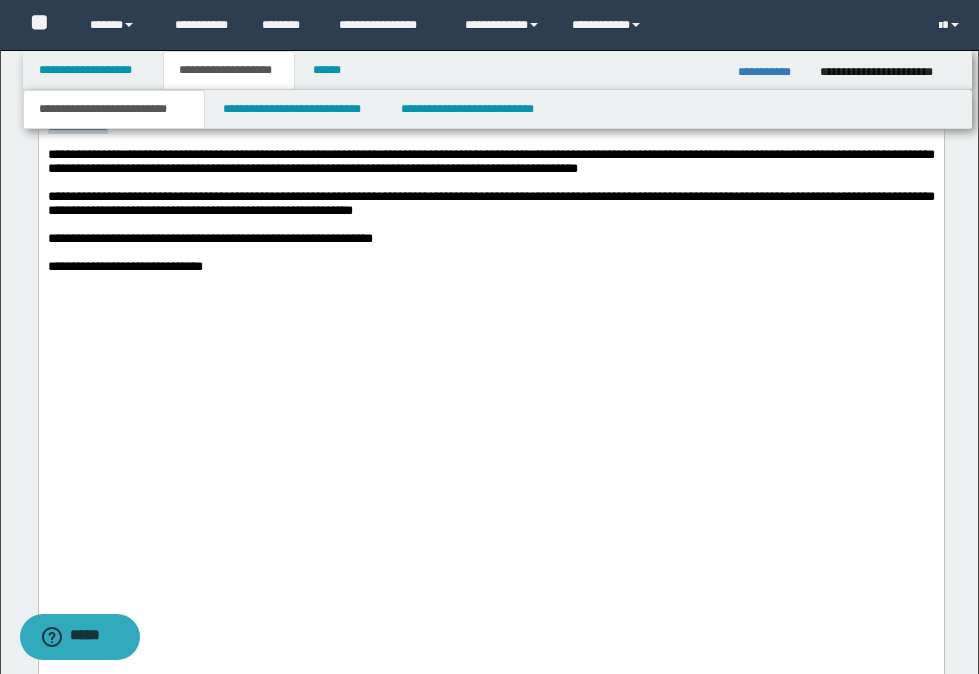 drag, startPoint x: 119, startPoint y: 295, endPoint x: 7, endPoint y: 293, distance: 112.01785 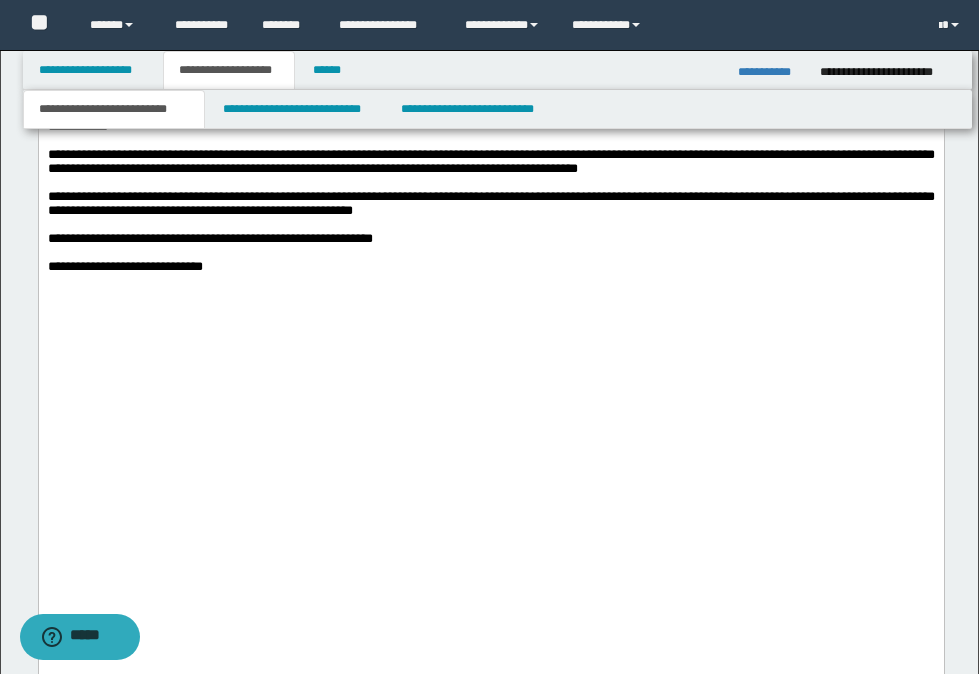 click on "**********" at bounding box center [490, 267] 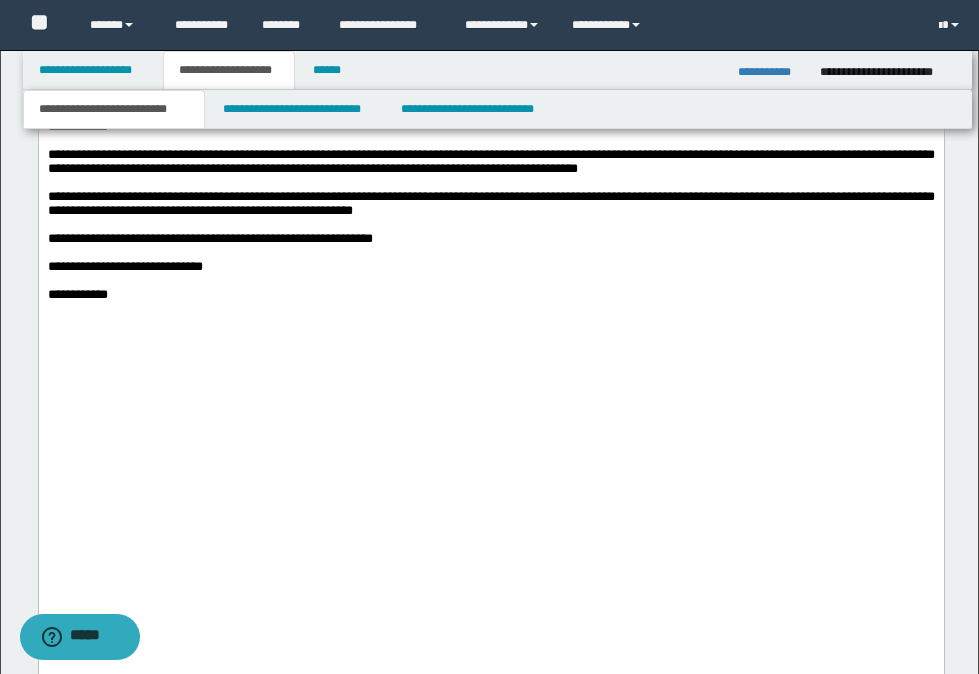 click on "**********" at bounding box center (490, 295) 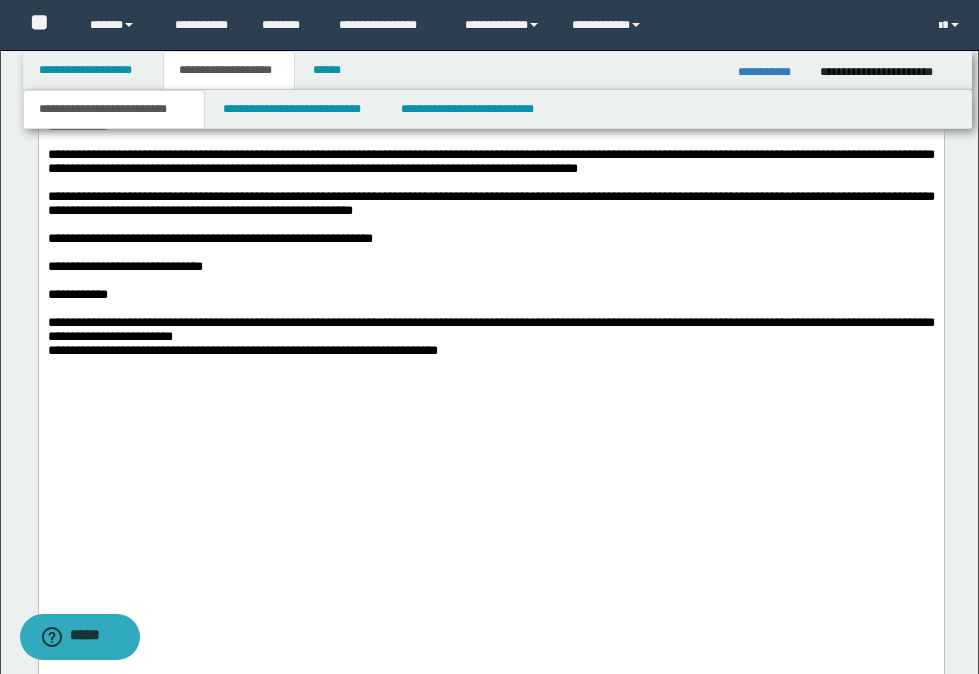 click on "**********" at bounding box center [490, 337] 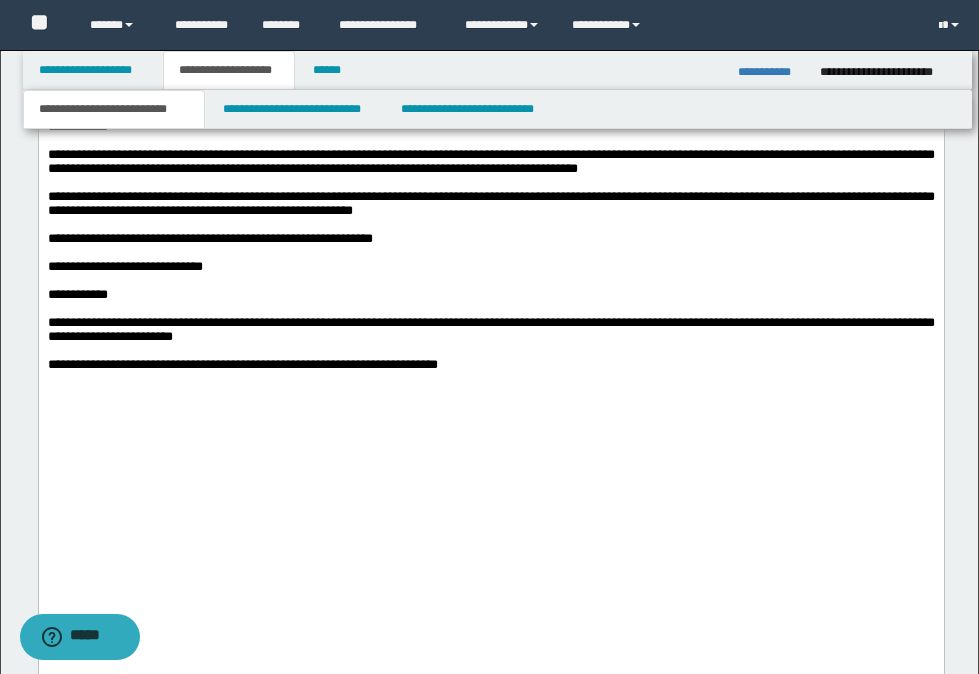 click on "**********" at bounding box center [124, 266] 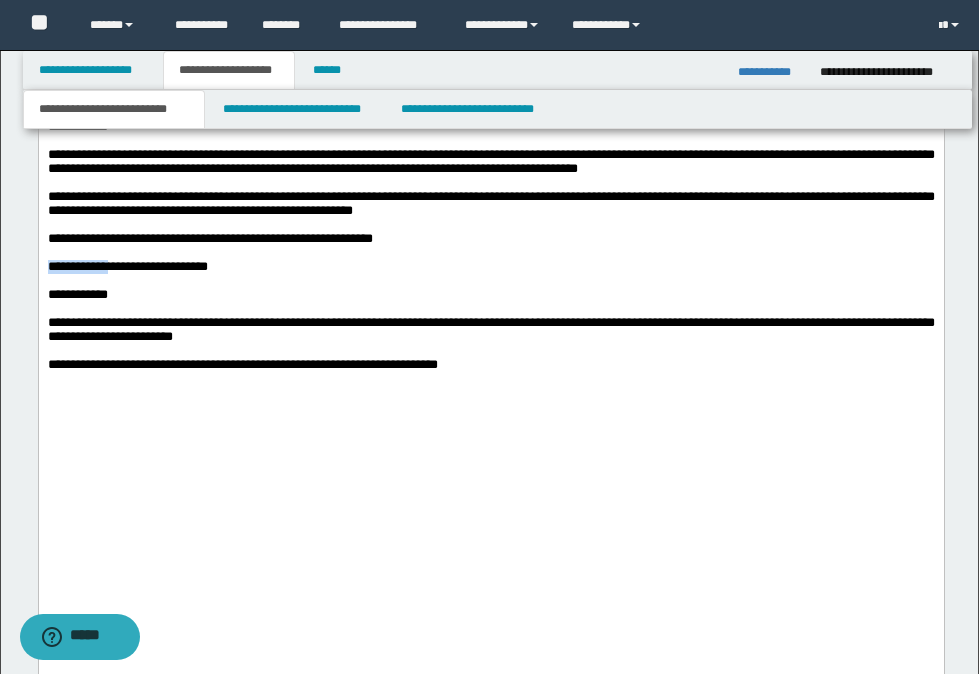 drag, startPoint x: 114, startPoint y: 452, endPoint x: 56, endPoint y: -462, distance: 915.83844 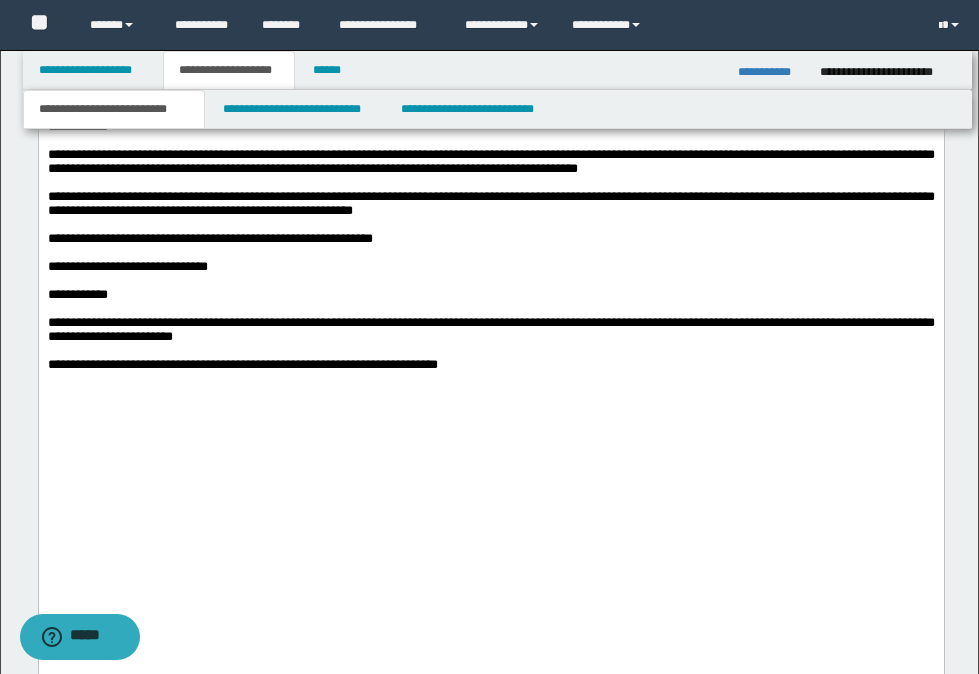 click at bounding box center (490, 379) 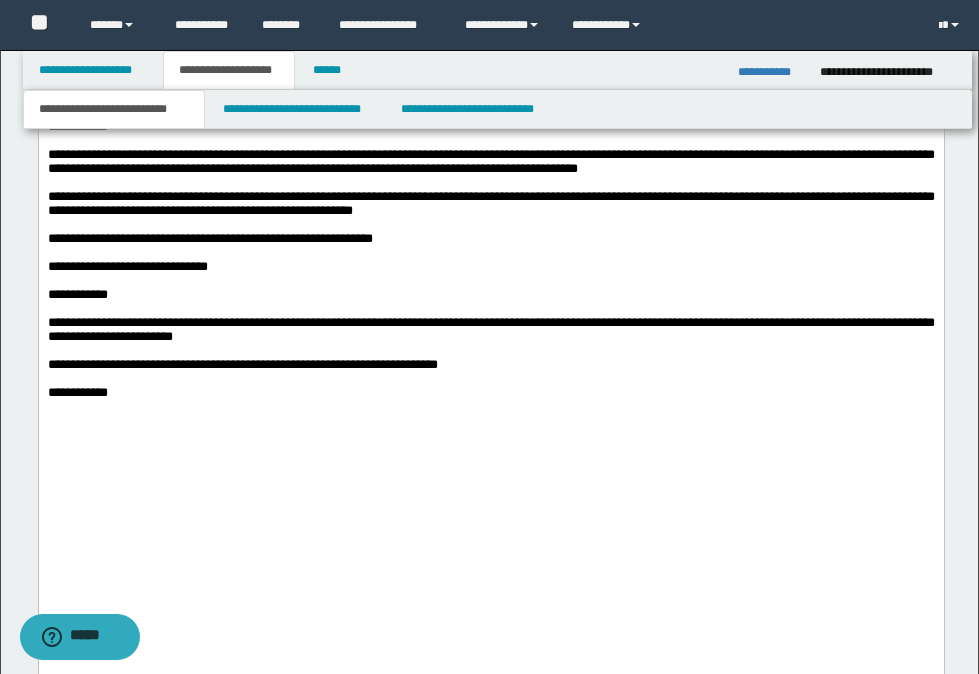 click on "**********" at bounding box center [490, 393] 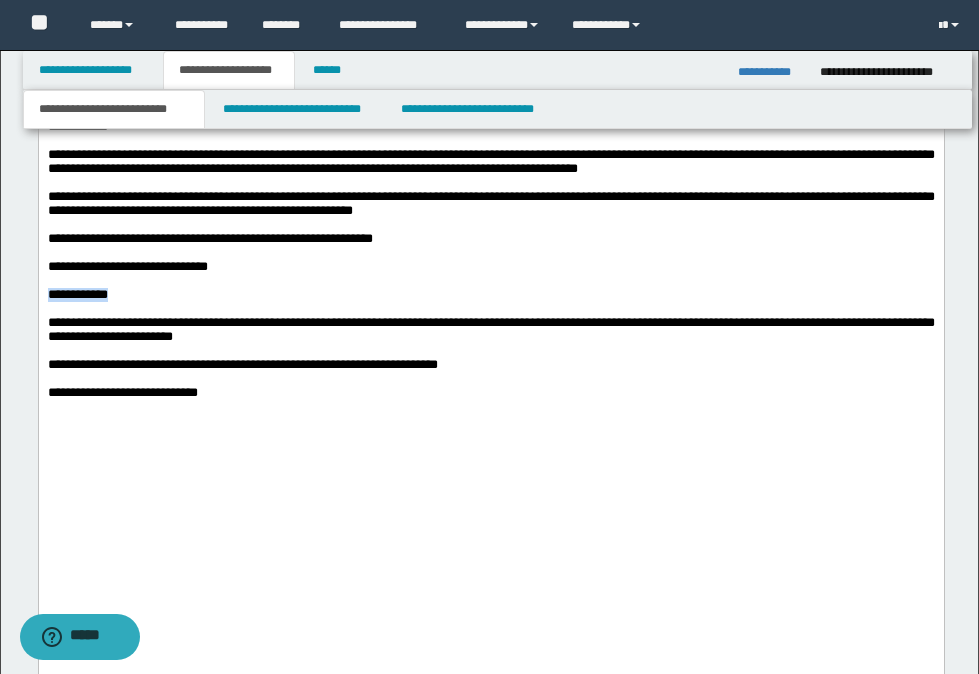 drag, startPoint x: 122, startPoint y: 488, endPoint x: 72, endPoint y: -435, distance: 924.3533 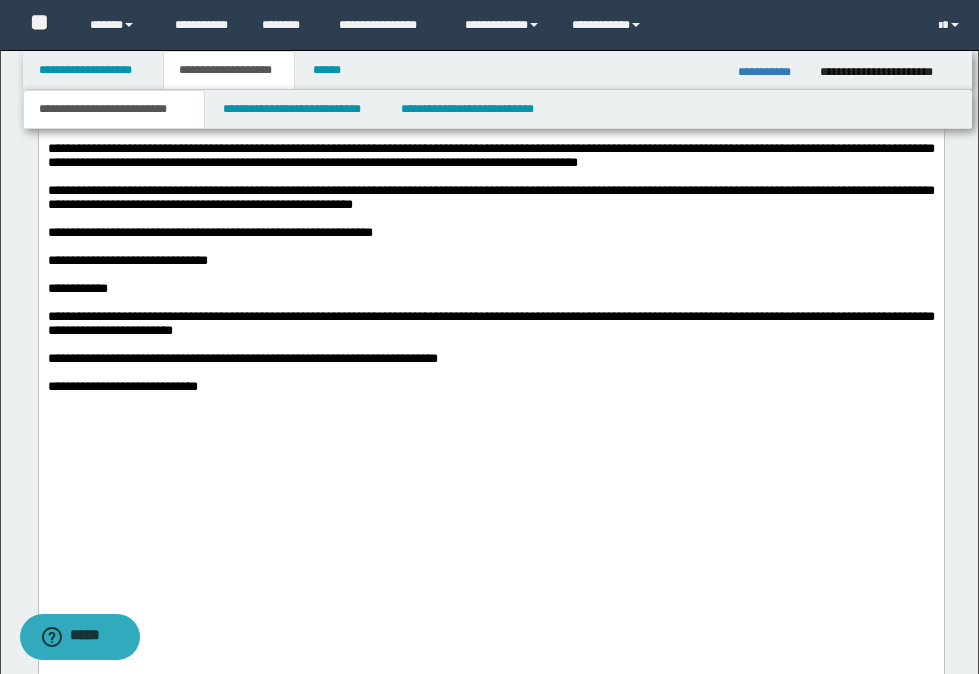 click on "**********" at bounding box center (490, 387) 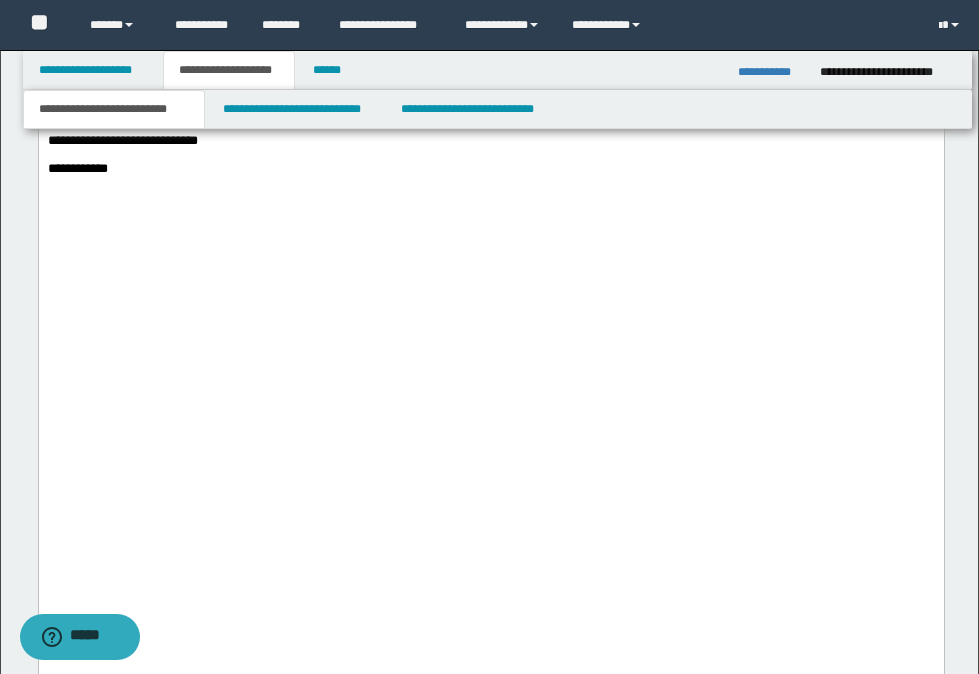 scroll, scrollTop: 2918, scrollLeft: 0, axis: vertical 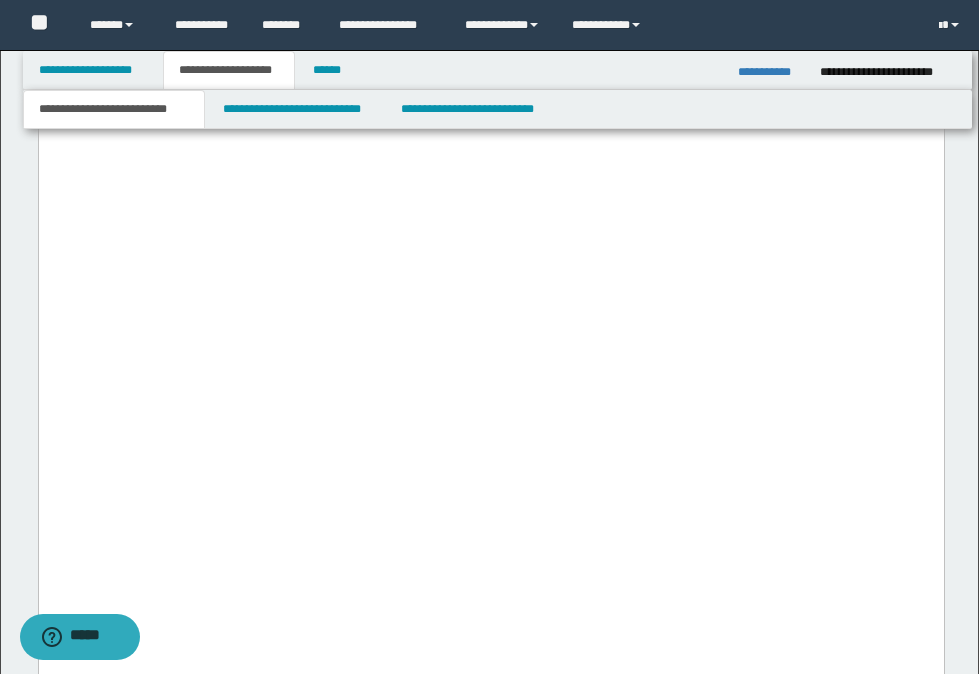 click on "**********" at bounding box center [490, 115] 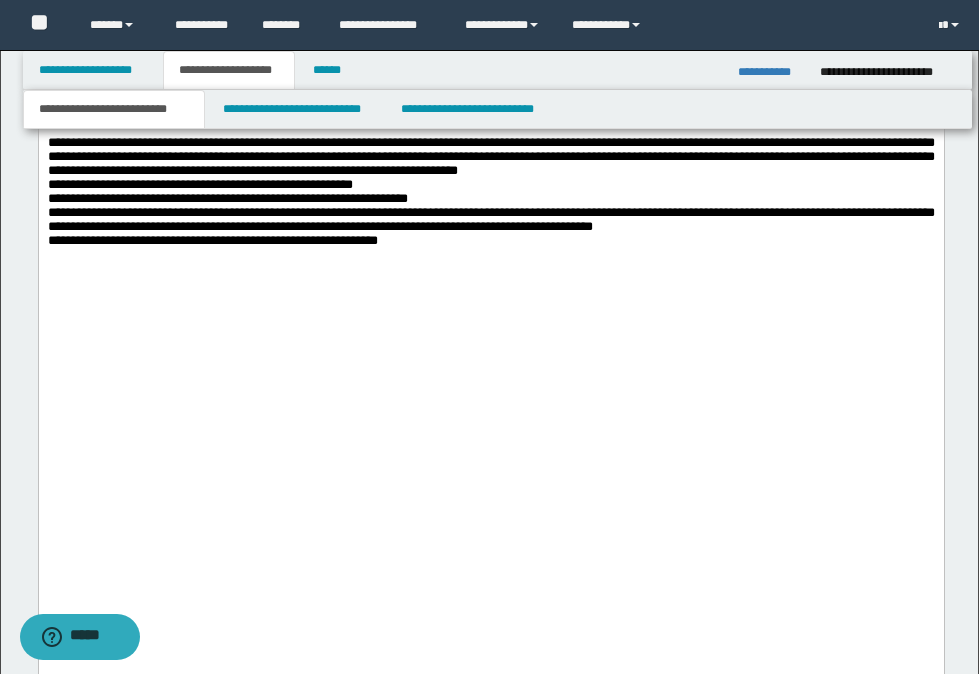 click on "**********" at bounding box center (490, 192) 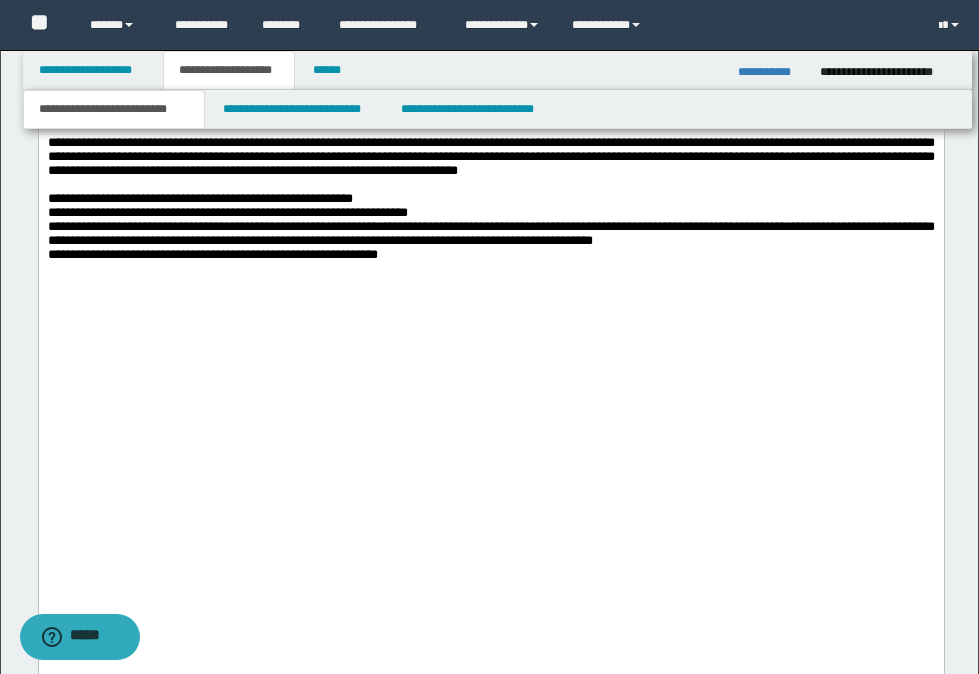 click on "**********" at bounding box center (490, 220) 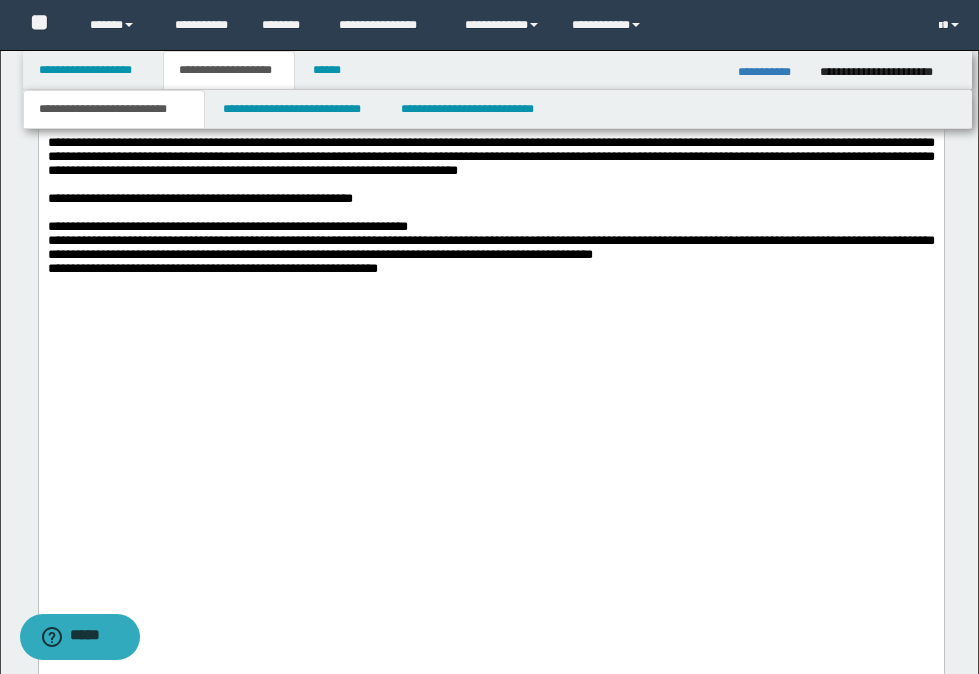 click on "**********" at bounding box center [490, 241] 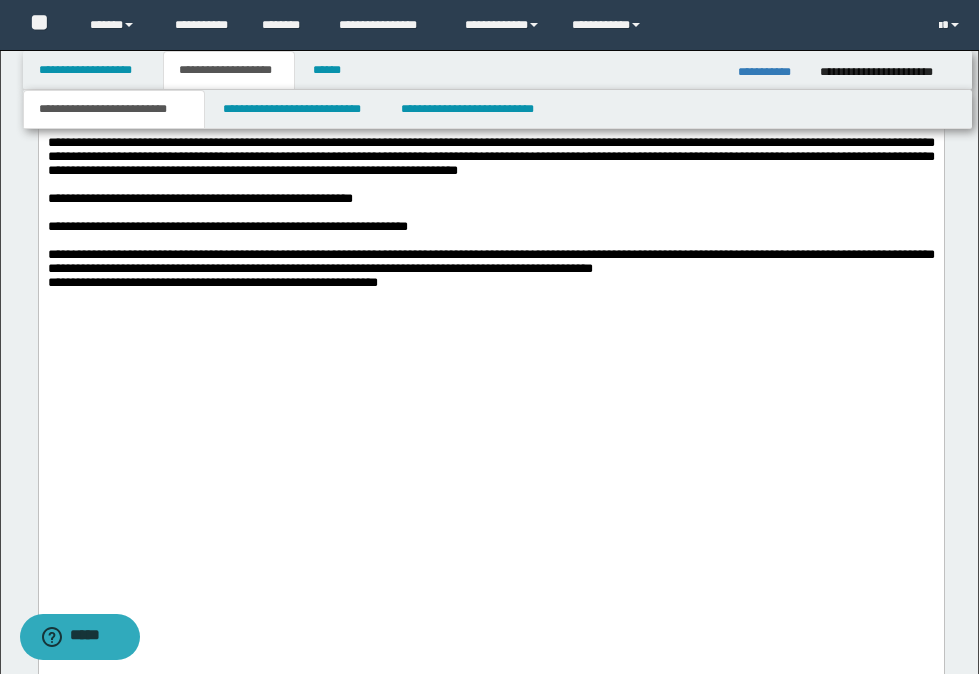 click on "**********" at bounding box center [490, 262] 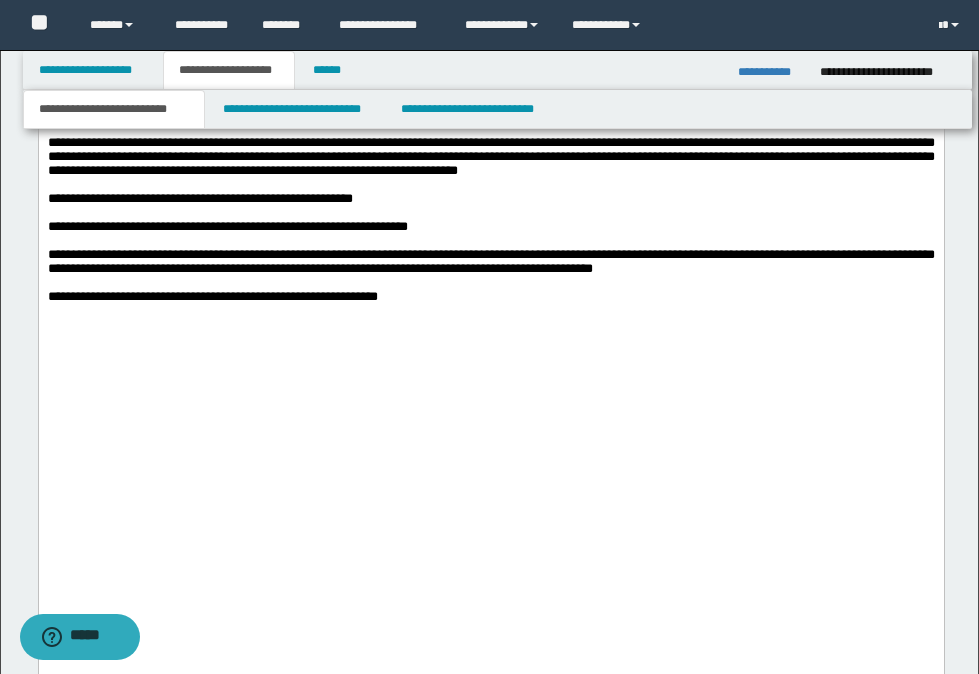 drag, startPoint x: 109, startPoint y: 299, endPoint x: 1, endPoint y: 300, distance: 108.00463 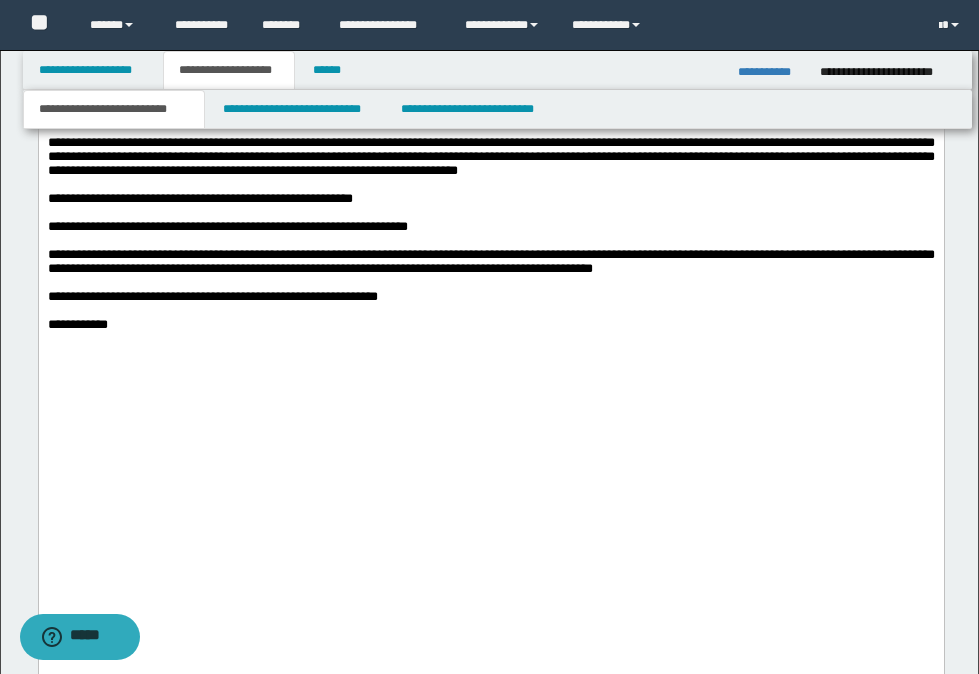 click on "**********" at bounding box center (490, 325) 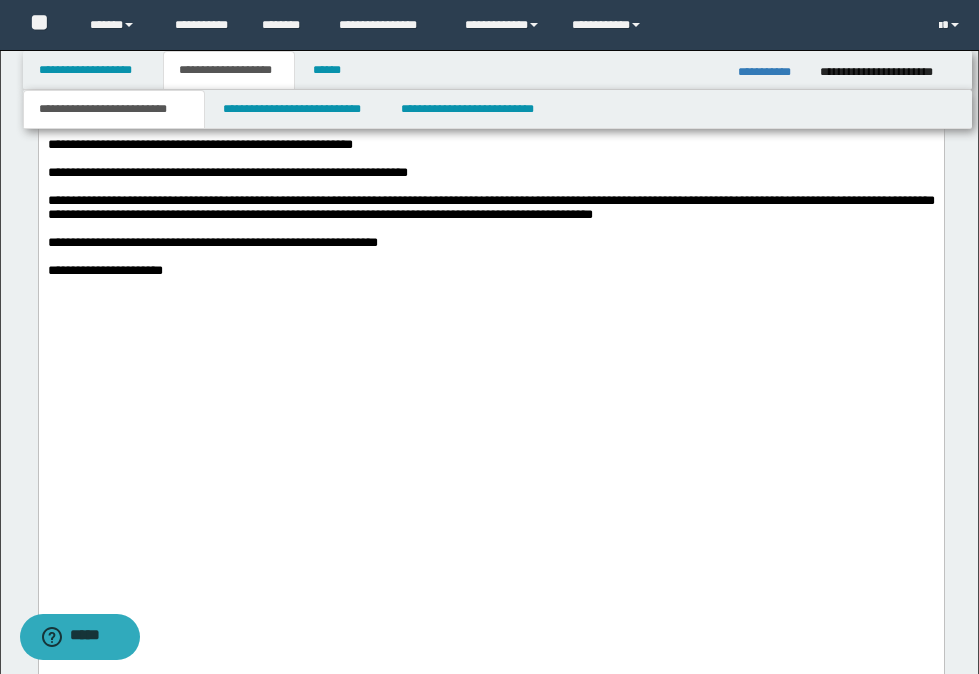 scroll, scrollTop: 3018, scrollLeft: 0, axis: vertical 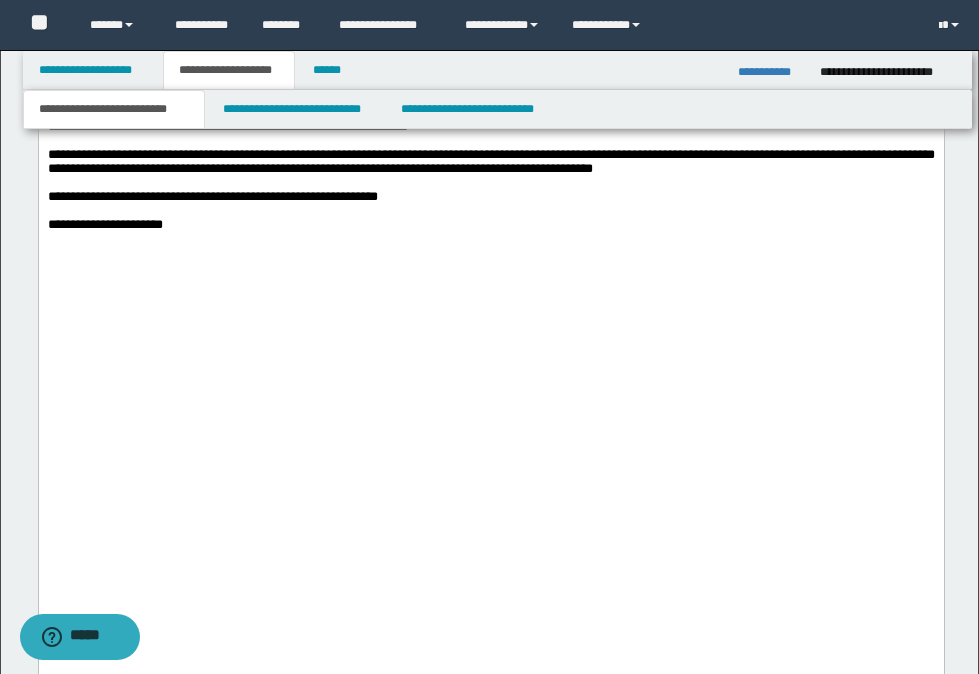 drag, startPoint x: 119, startPoint y: 232, endPoint x: 40, endPoint y: -1089, distance: 1323.3601 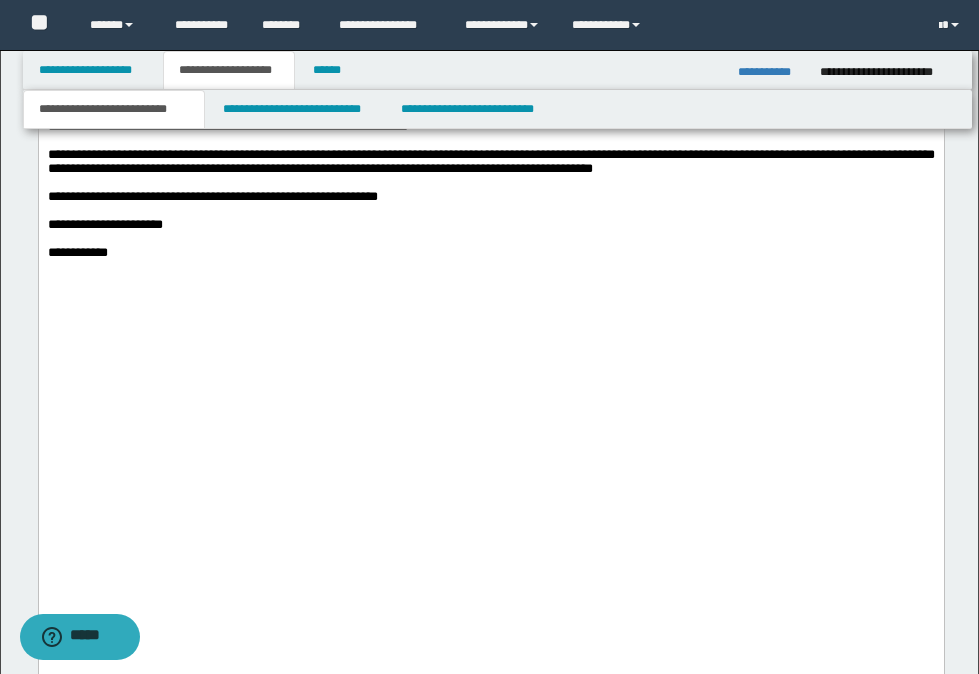 click on "**********" at bounding box center (490, 253) 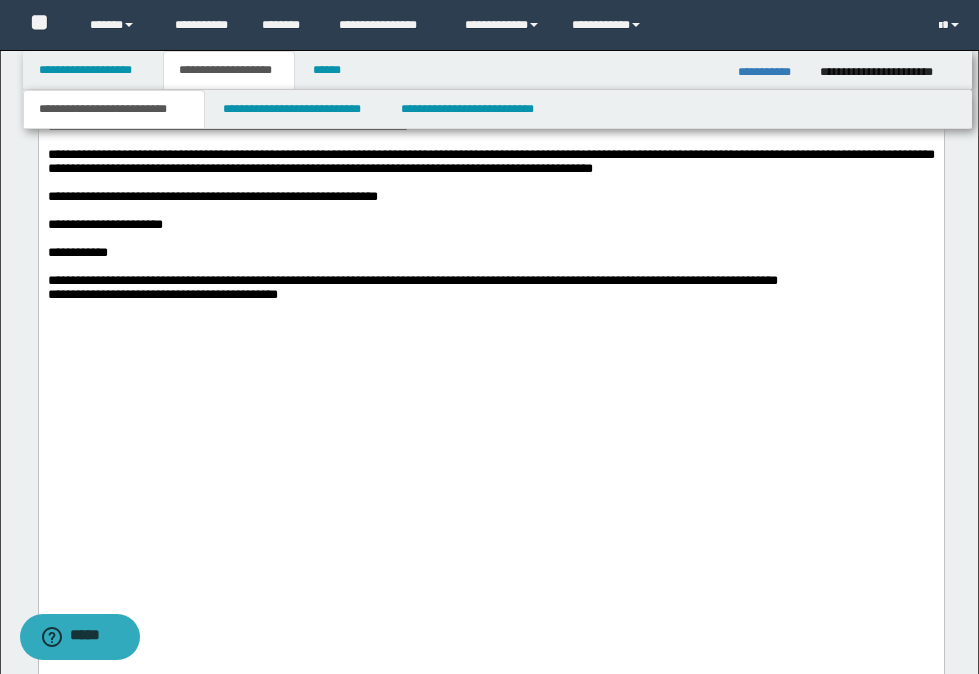 click on "**********" at bounding box center [490, 288] 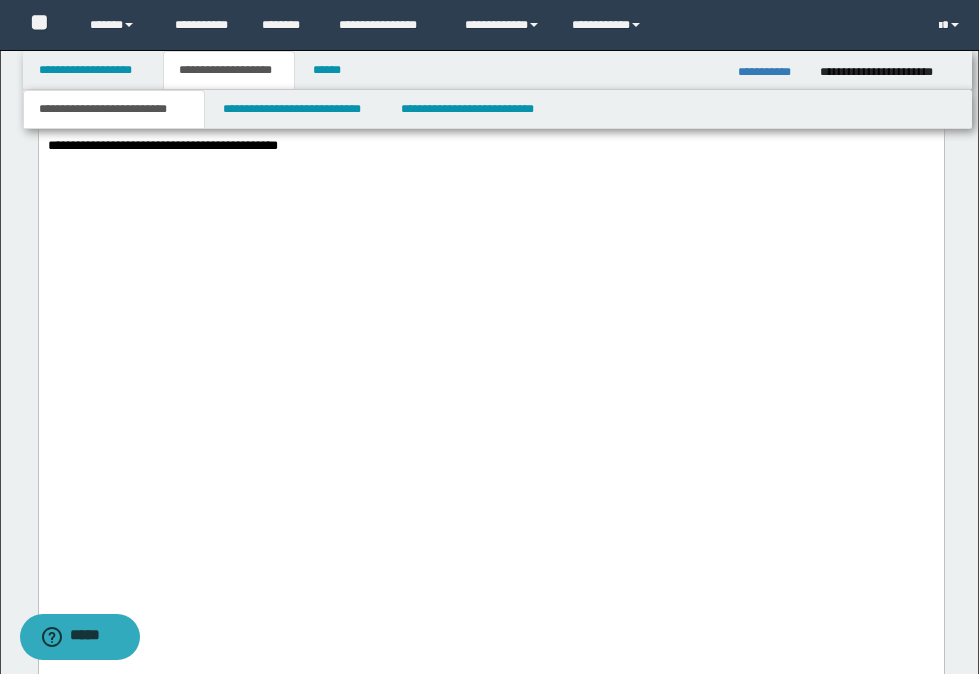 scroll, scrollTop: 3118, scrollLeft: 0, axis: vertical 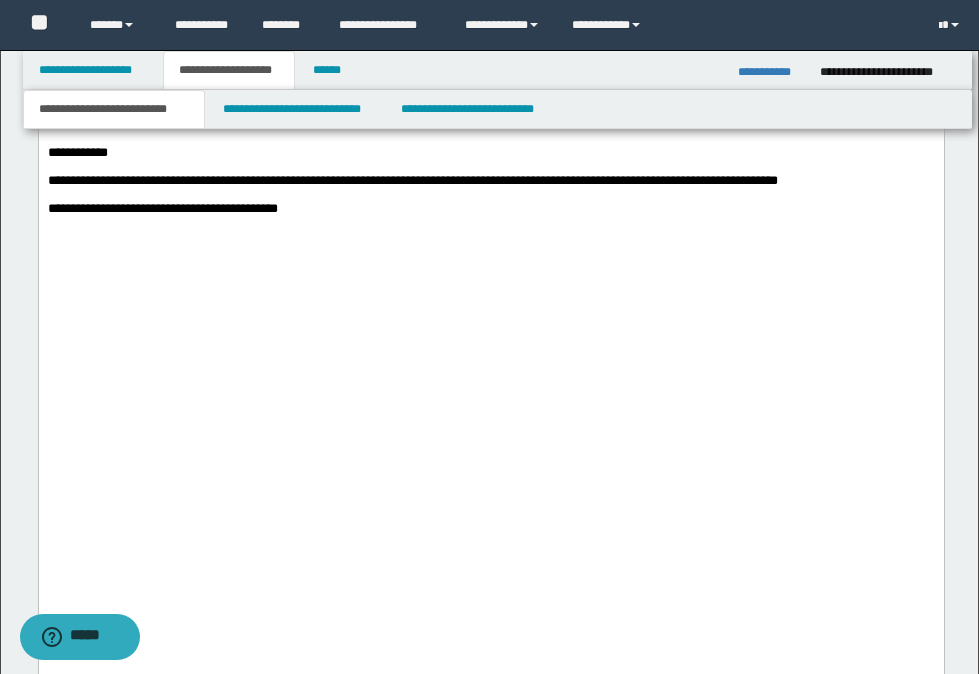 click on "**********" at bounding box center [490, 202] 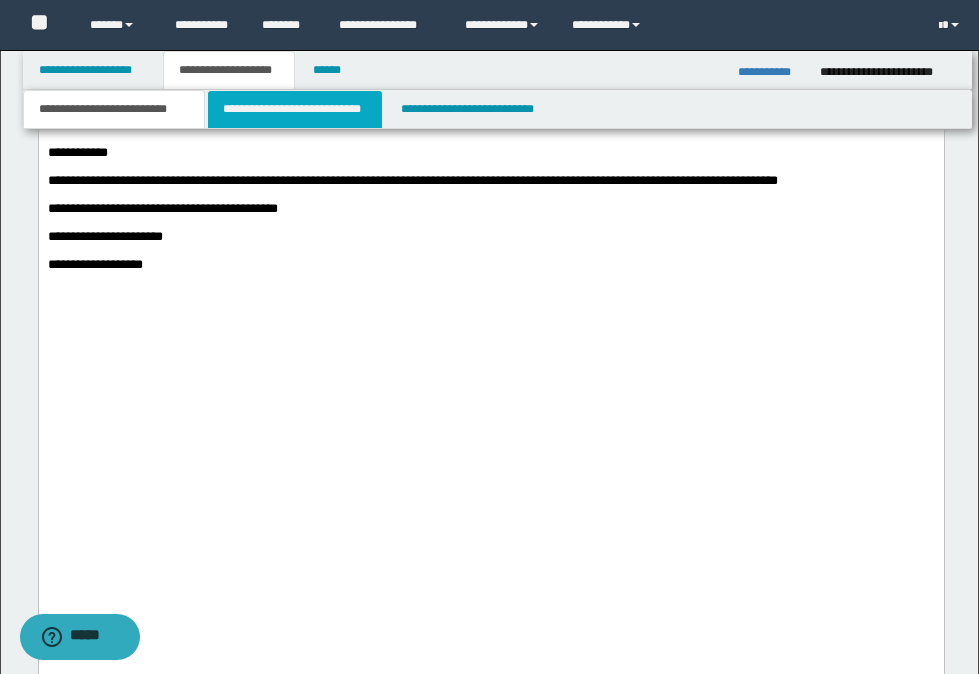 click on "**********" at bounding box center [295, 109] 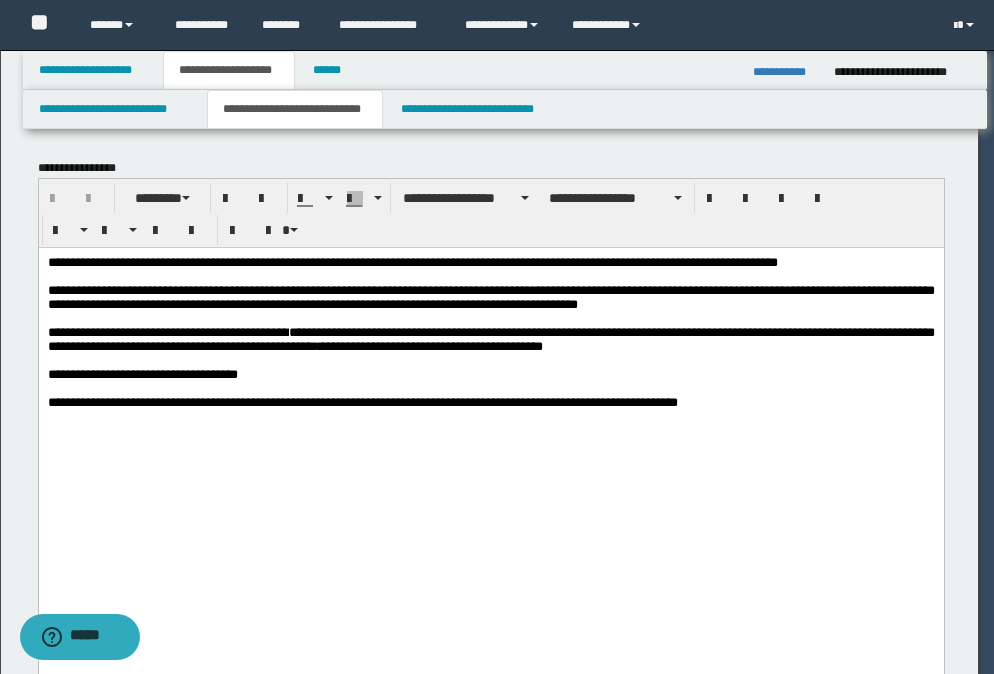 scroll, scrollTop: 0, scrollLeft: 0, axis: both 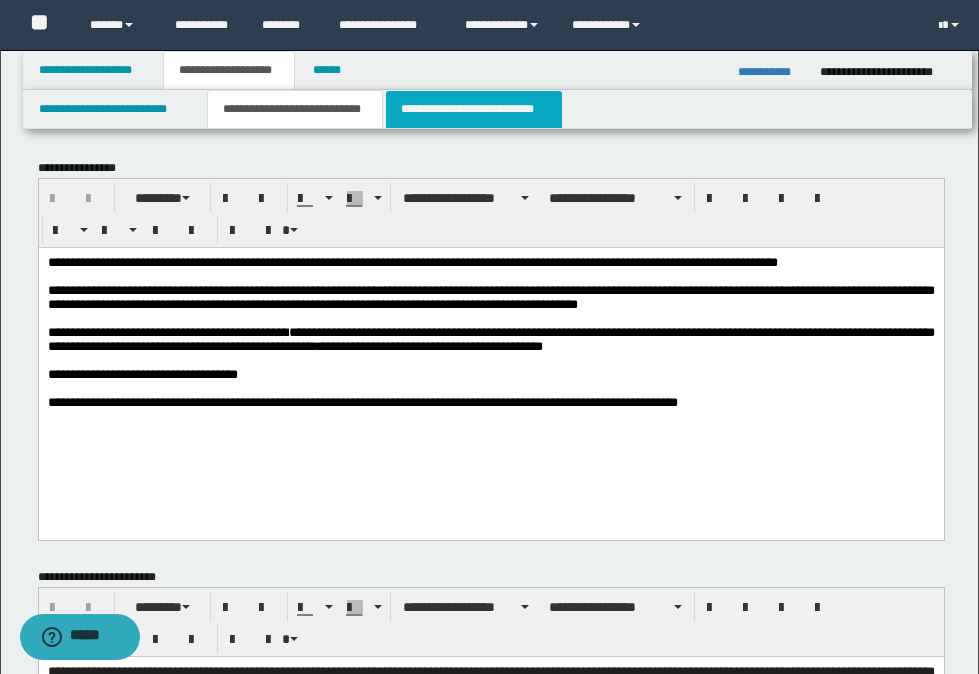 click on "**********" at bounding box center [474, 109] 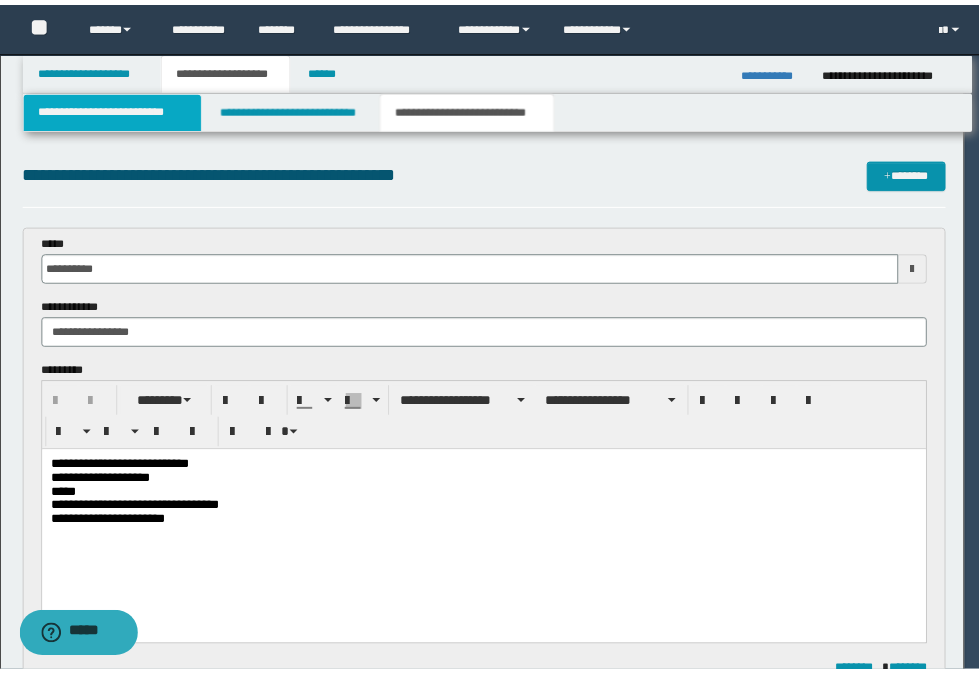 scroll, scrollTop: 0, scrollLeft: 0, axis: both 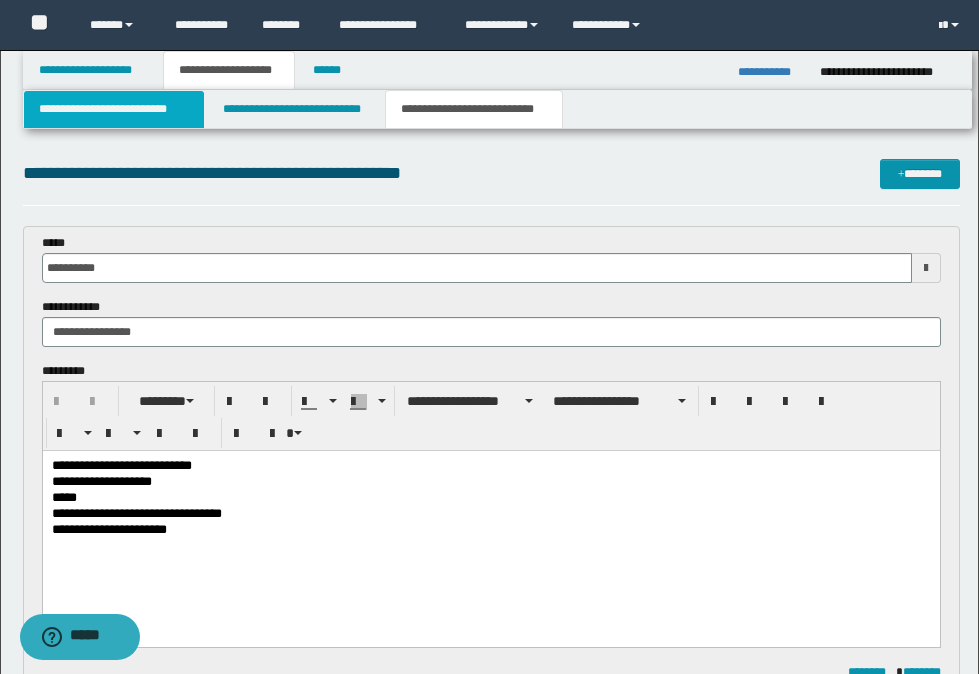 click on "**********" at bounding box center [114, 109] 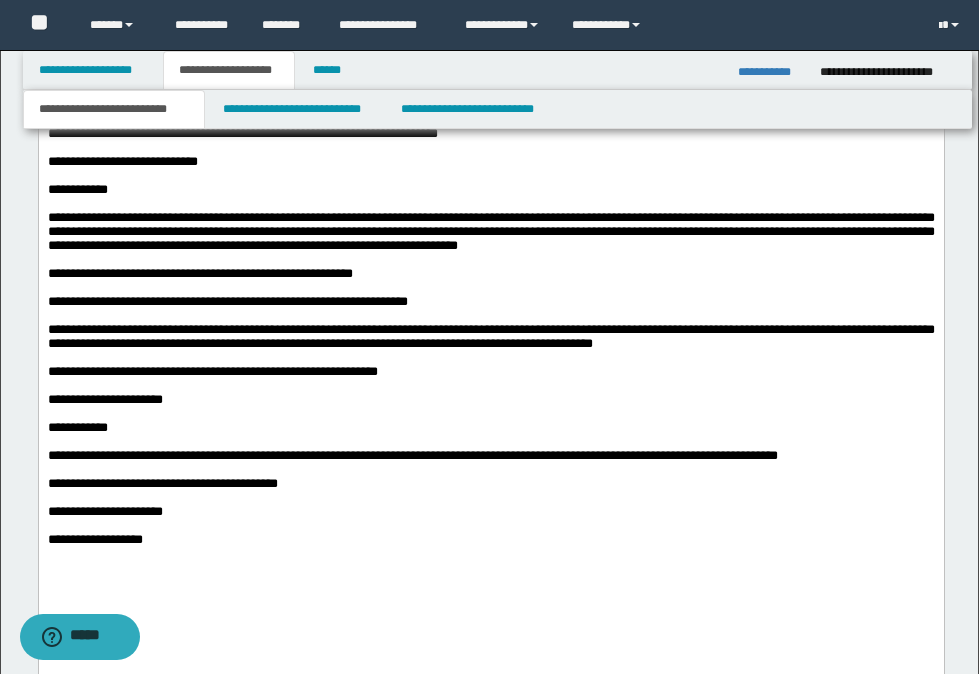 scroll, scrollTop: 2900, scrollLeft: 0, axis: vertical 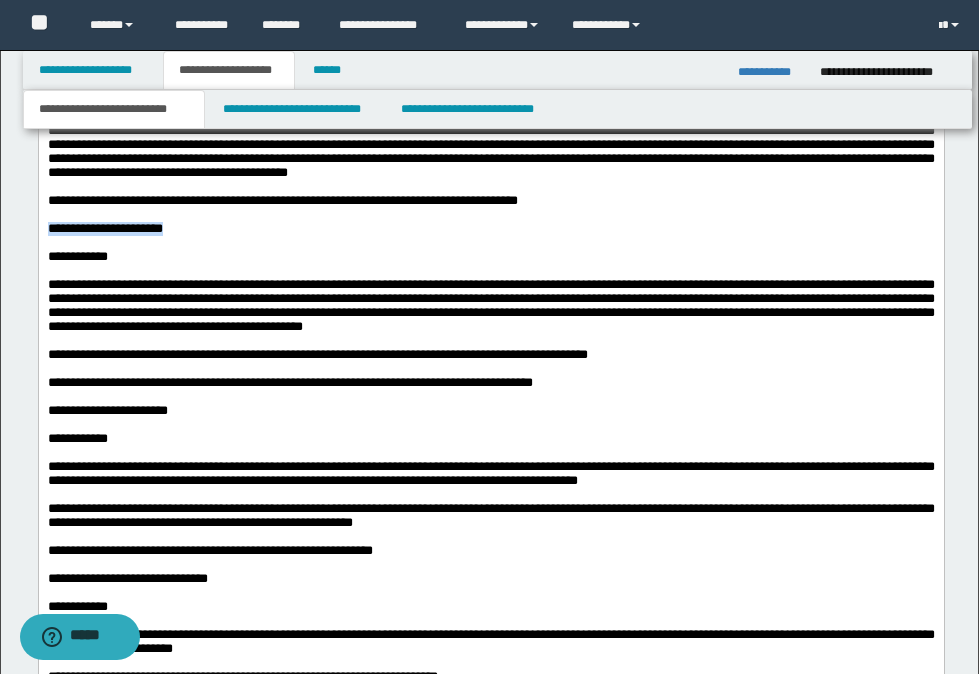 drag, startPoint x: 179, startPoint y: 374, endPoint x: 22, endPoint y: 368, distance: 157.11461 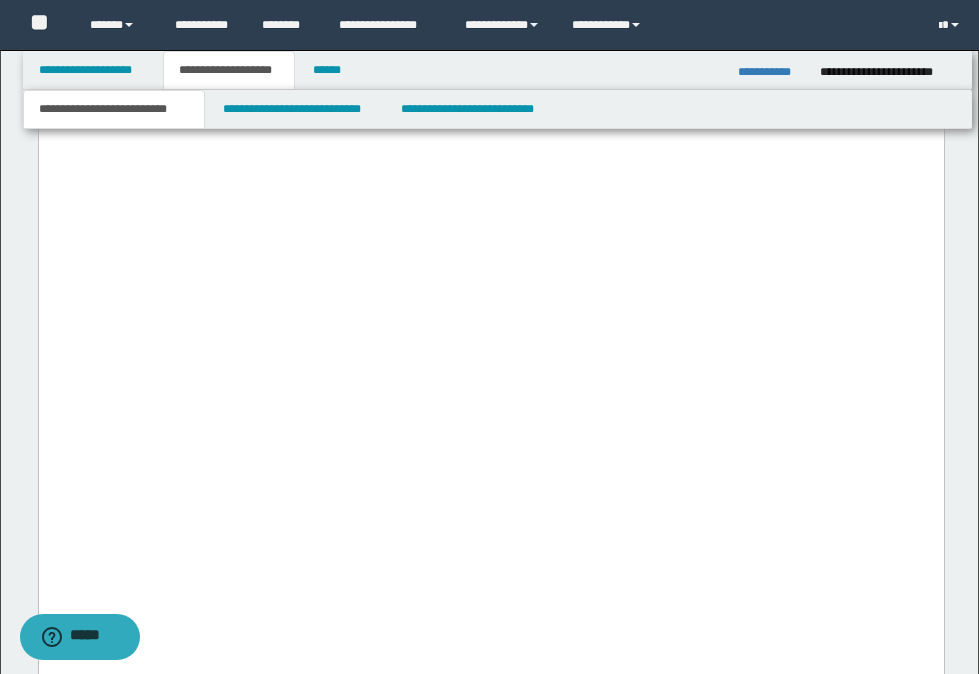 scroll, scrollTop: 3300, scrollLeft: 0, axis: vertical 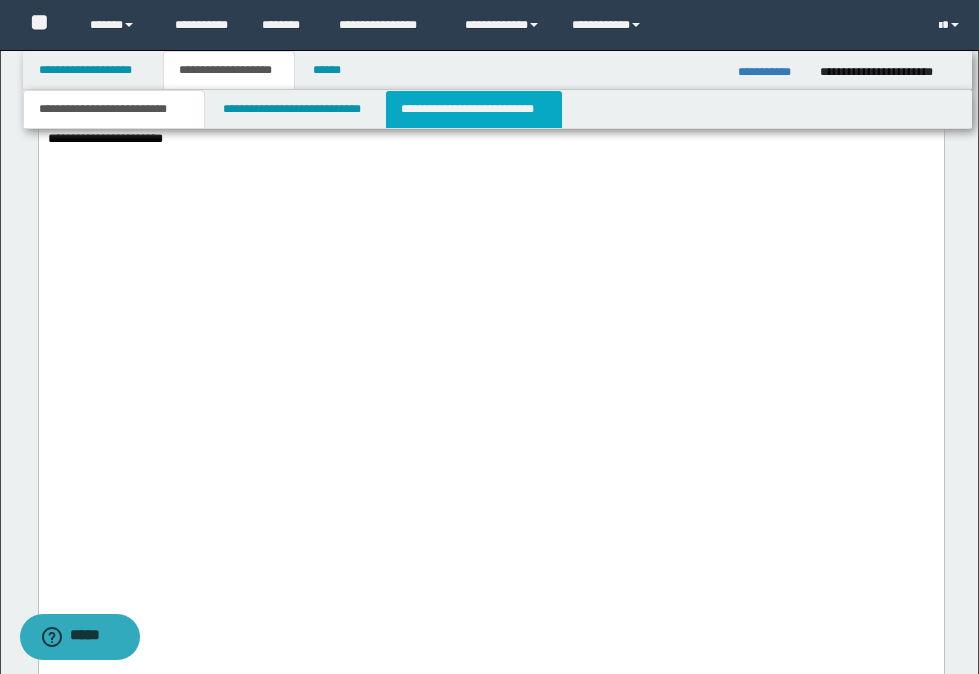 click on "**********" at bounding box center [474, 109] 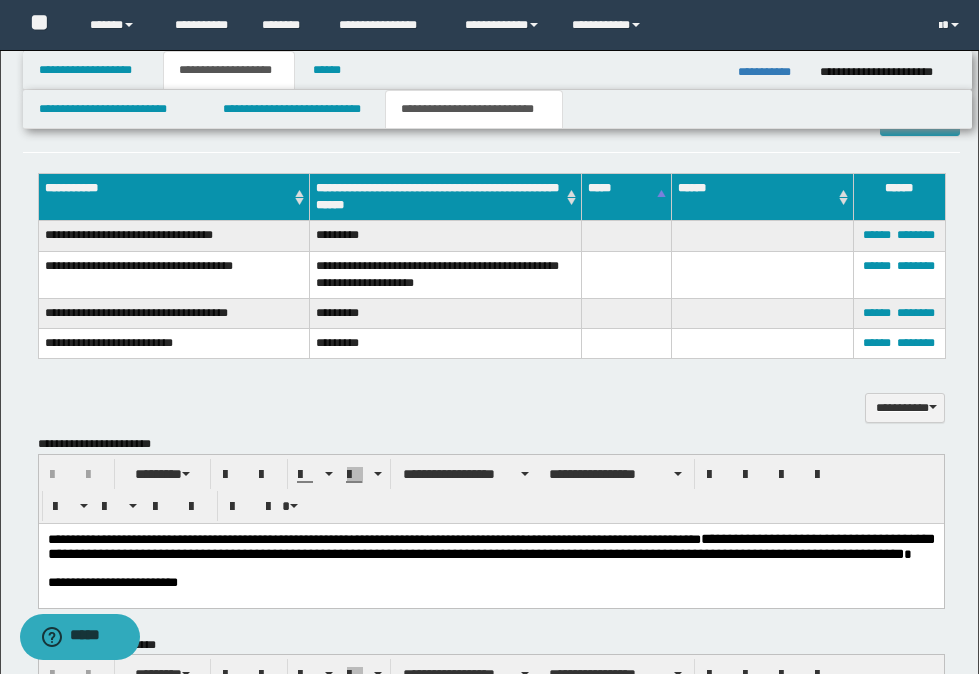 scroll, scrollTop: 439, scrollLeft: 0, axis: vertical 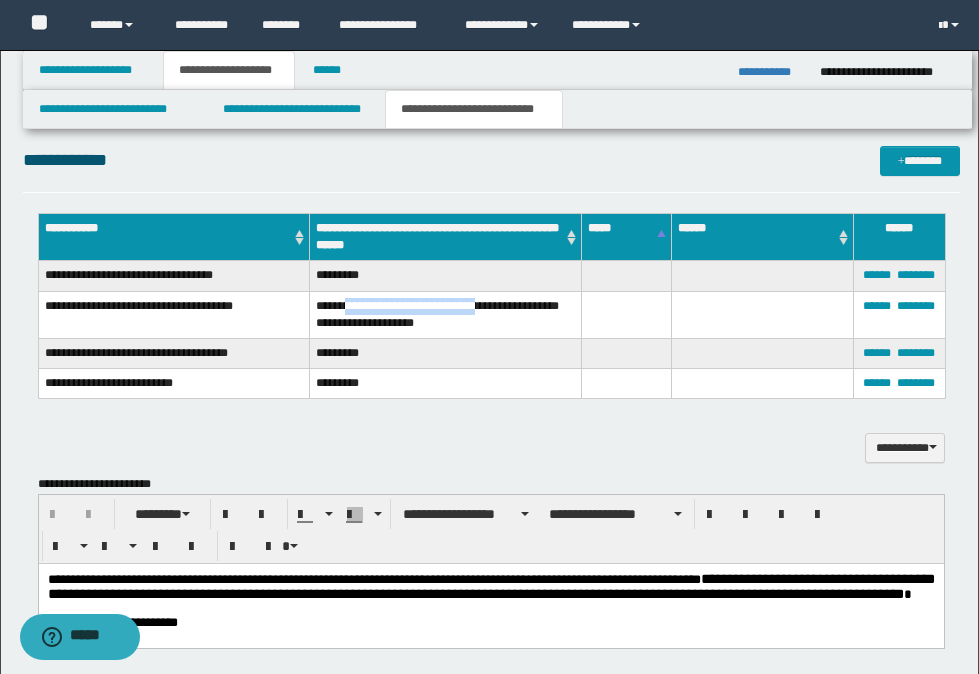 drag, startPoint x: 349, startPoint y: 302, endPoint x: 478, endPoint y: 303, distance: 129.00388 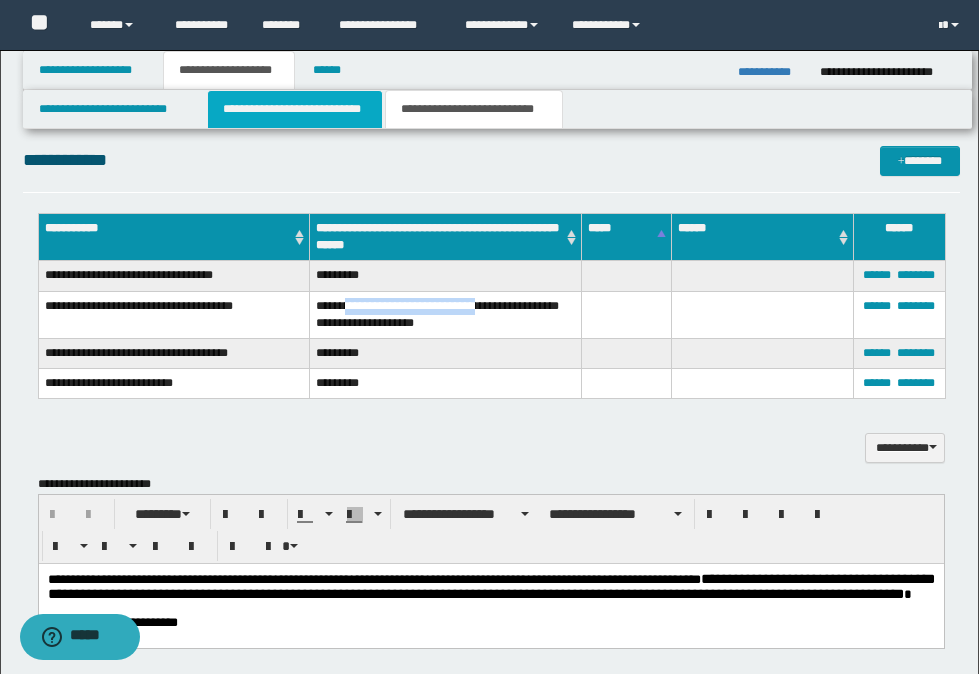 click on "**********" at bounding box center [295, 109] 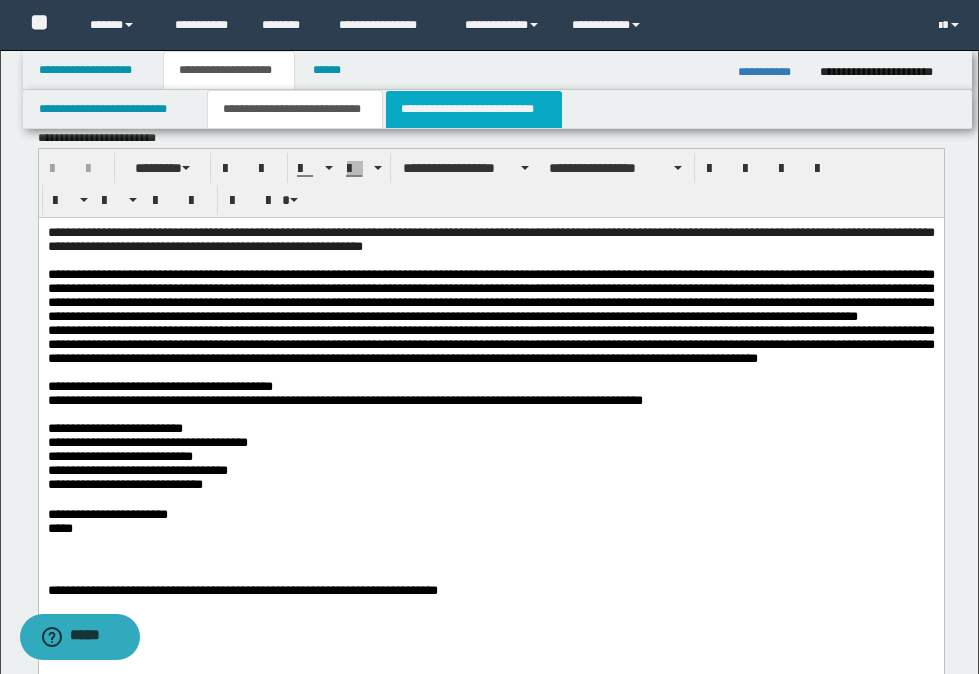 click on "**********" at bounding box center (474, 109) 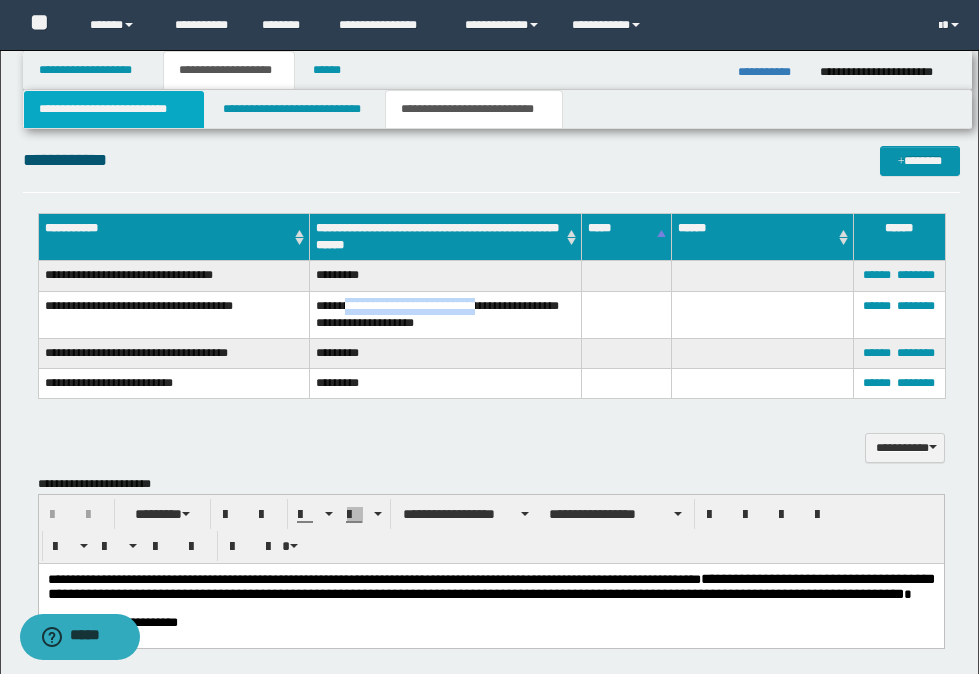 click on "**********" at bounding box center [114, 109] 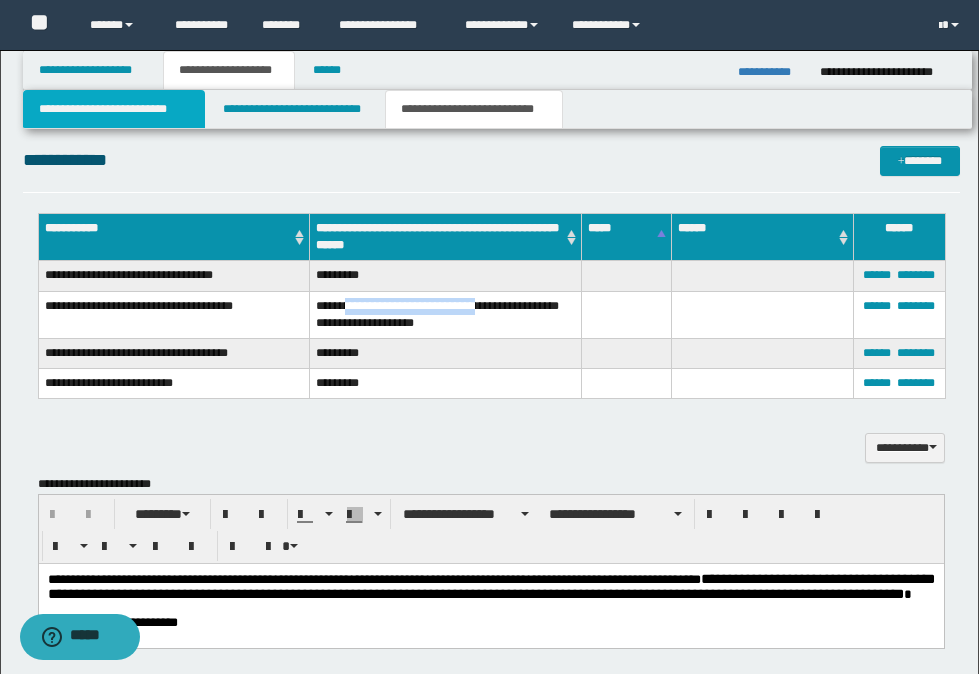 type 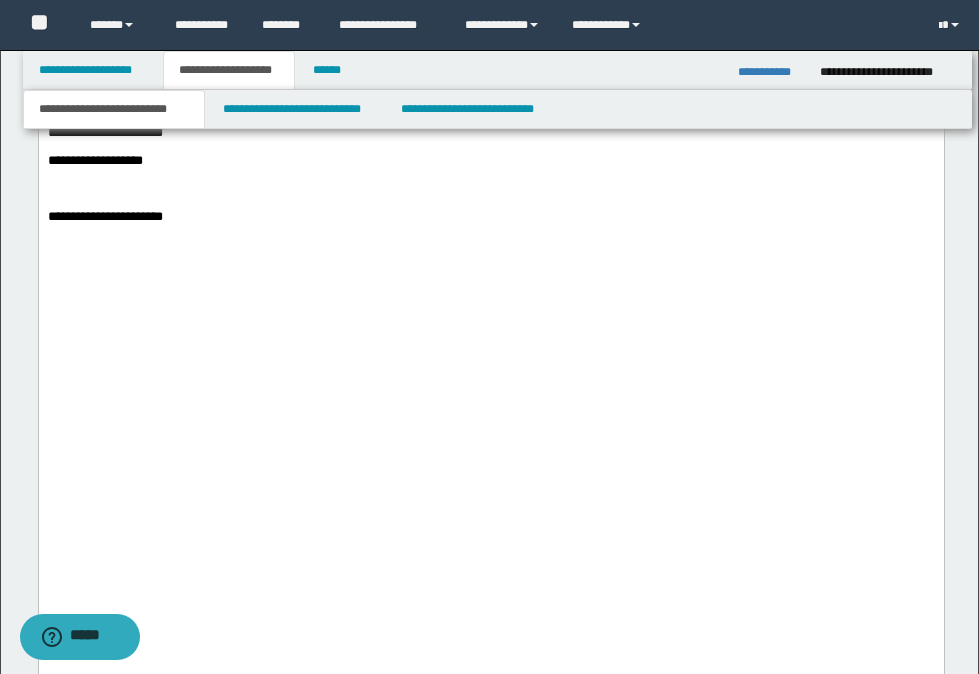 scroll, scrollTop: 3239, scrollLeft: 0, axis: vertical 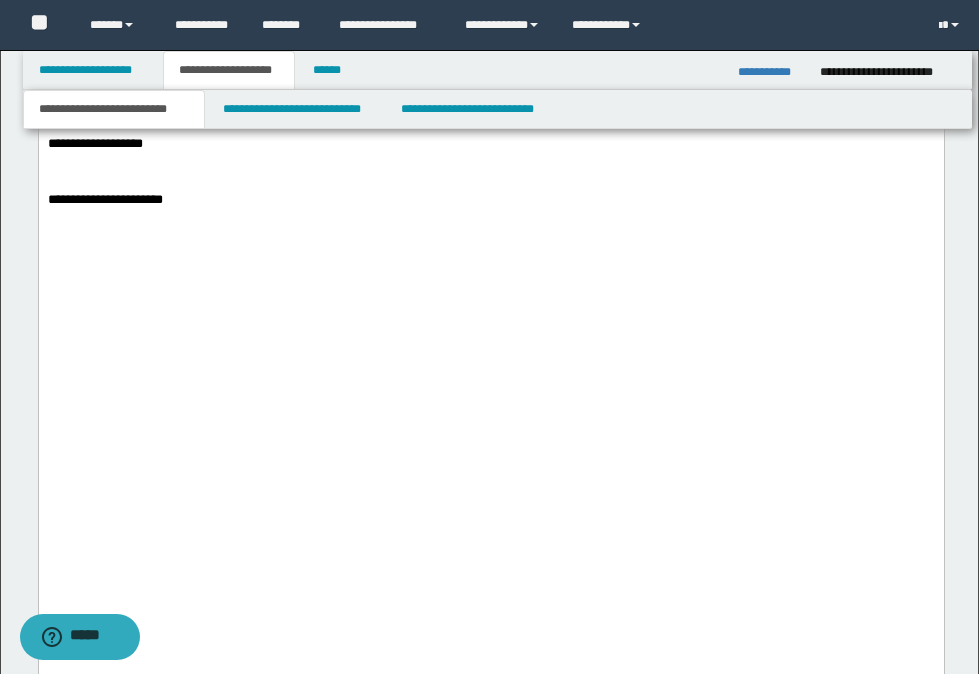click at bounding box center [490, 158] 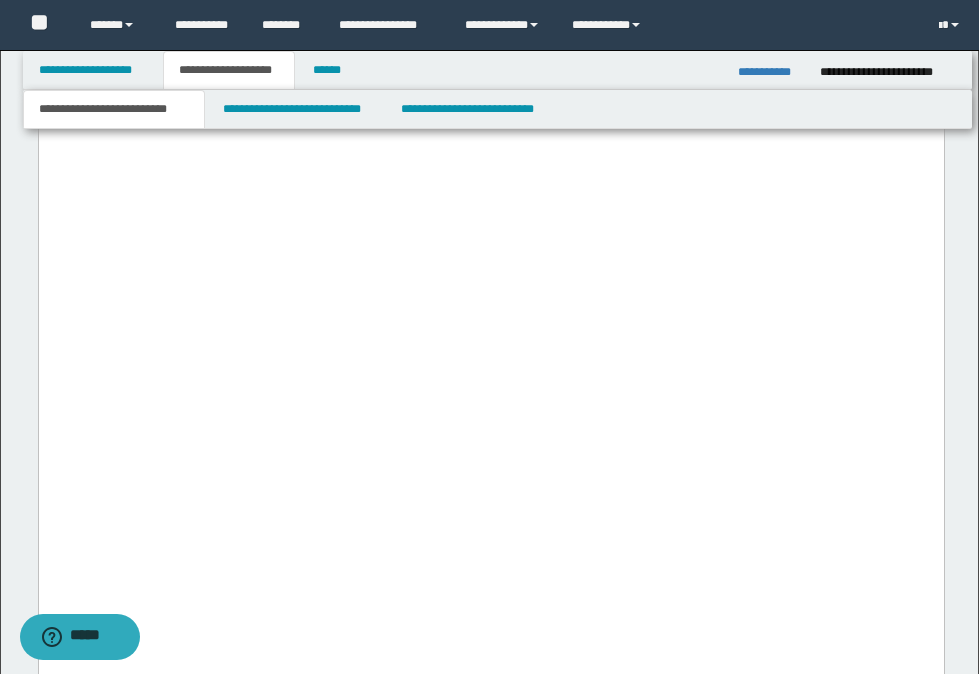 scroll, scrollTop: 3439, scrollLeft: 0, axis: vertical 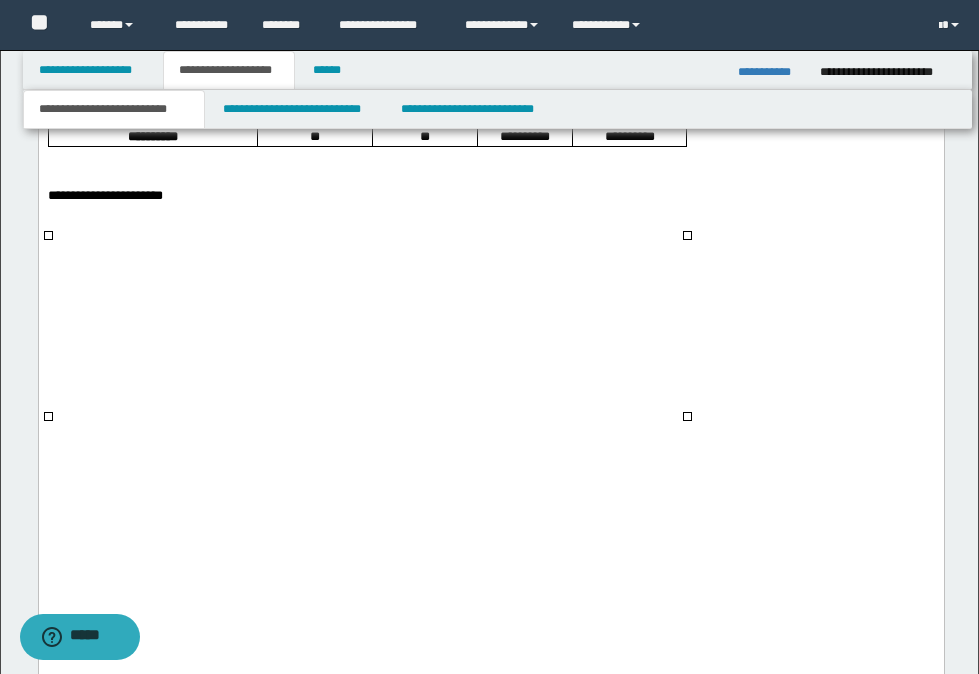 click on "**********" at bounding box center (314, 10) 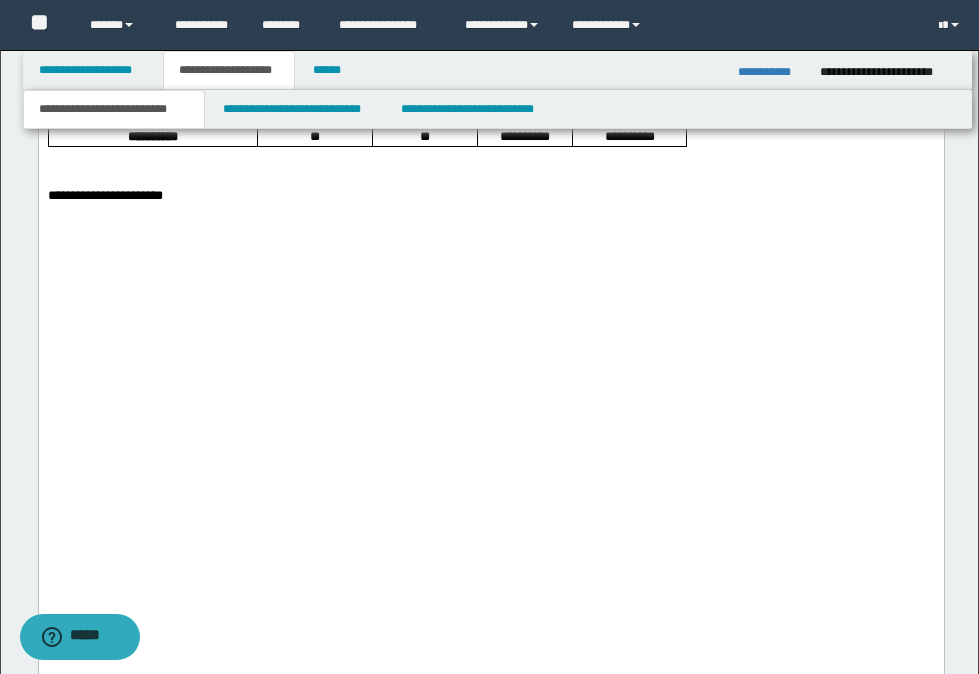 click on "**********" at bounding box center (628, 136) 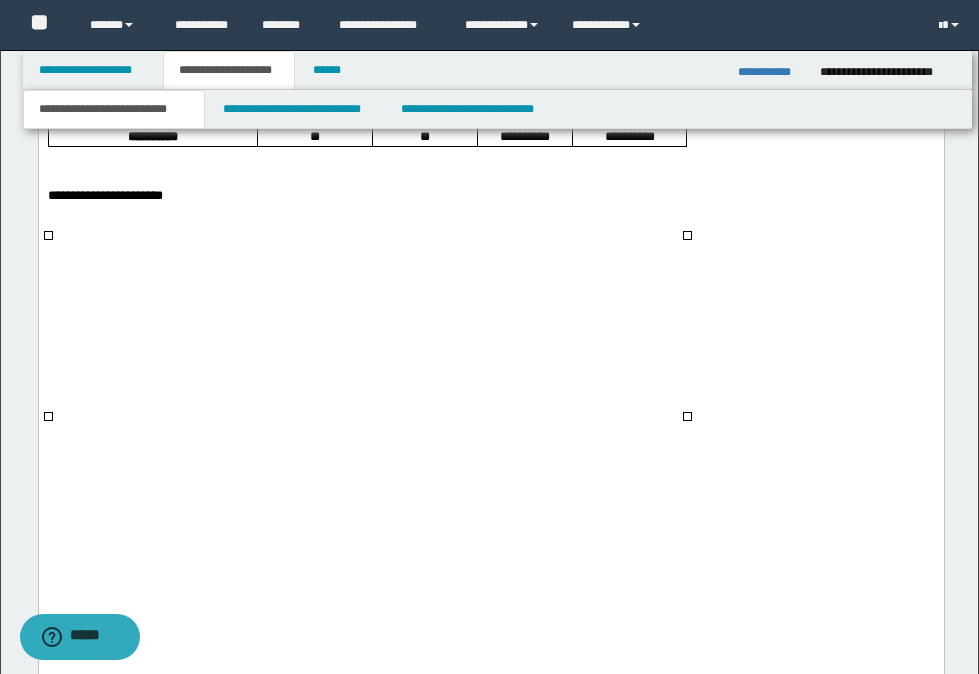 click on "**********" at bounding box center (490, -558) 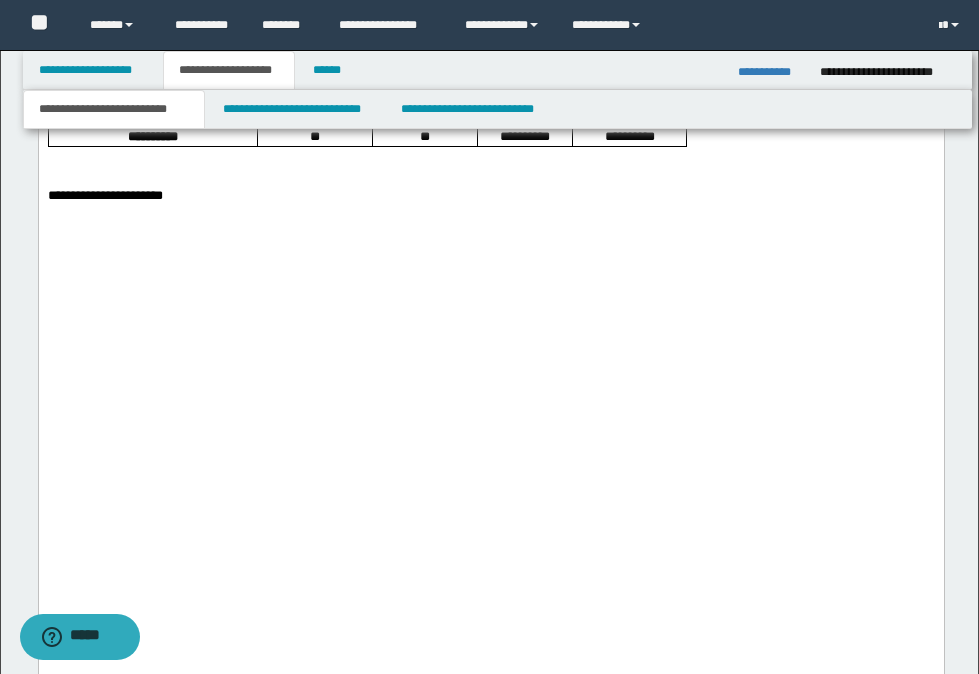 click at bounding box center (490, 154) 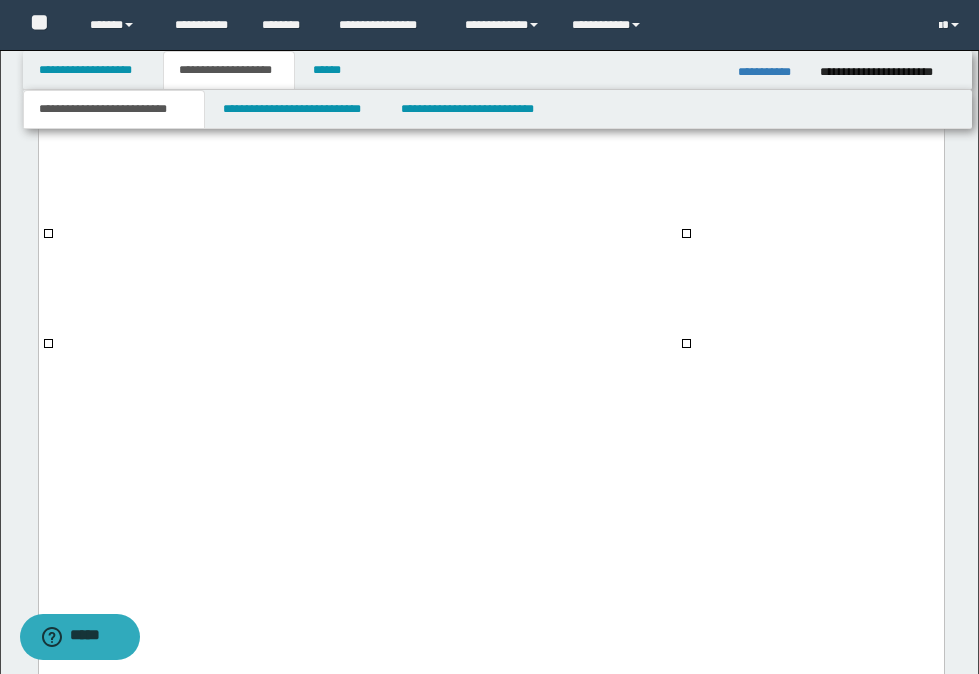 scroll, scrollTop: 3639, scrollLeft: 0, axis: vertical 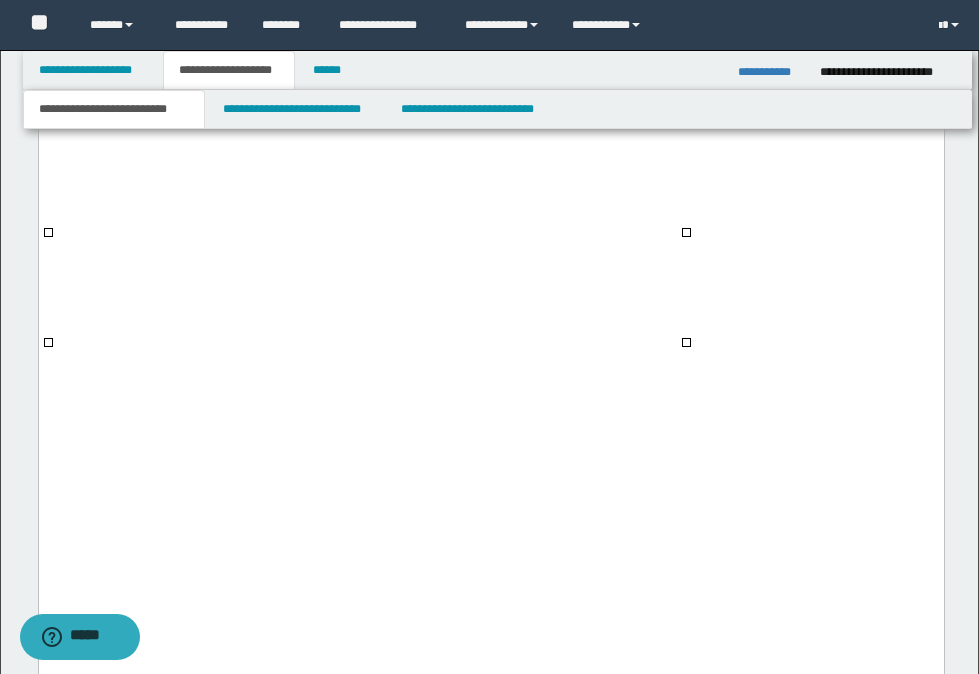 click on "**********" at bounding box center [490, 106] 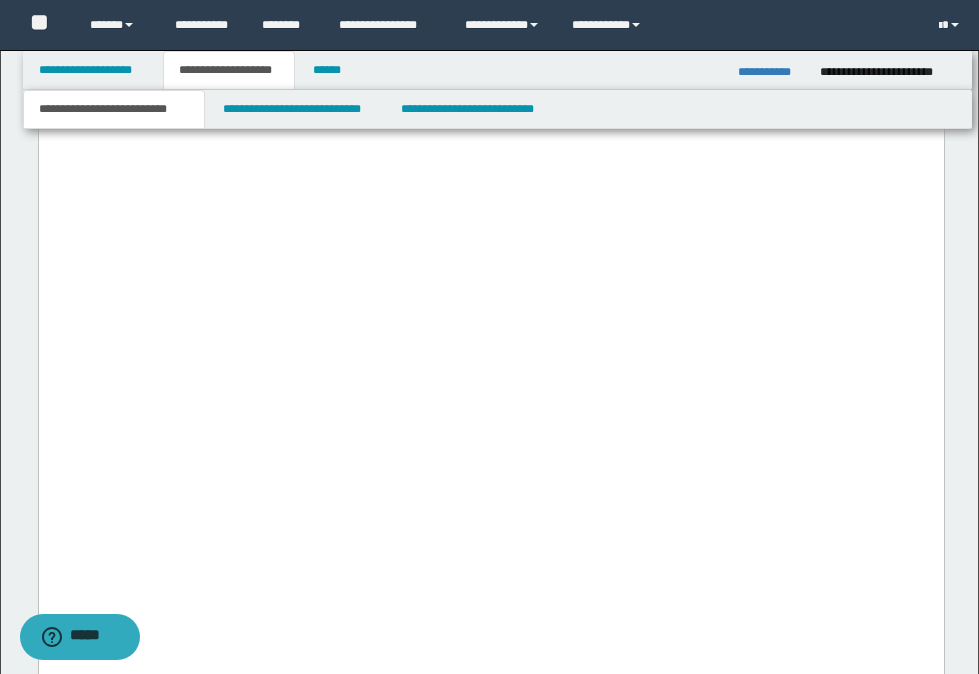 click at bounding box center [490, 78] 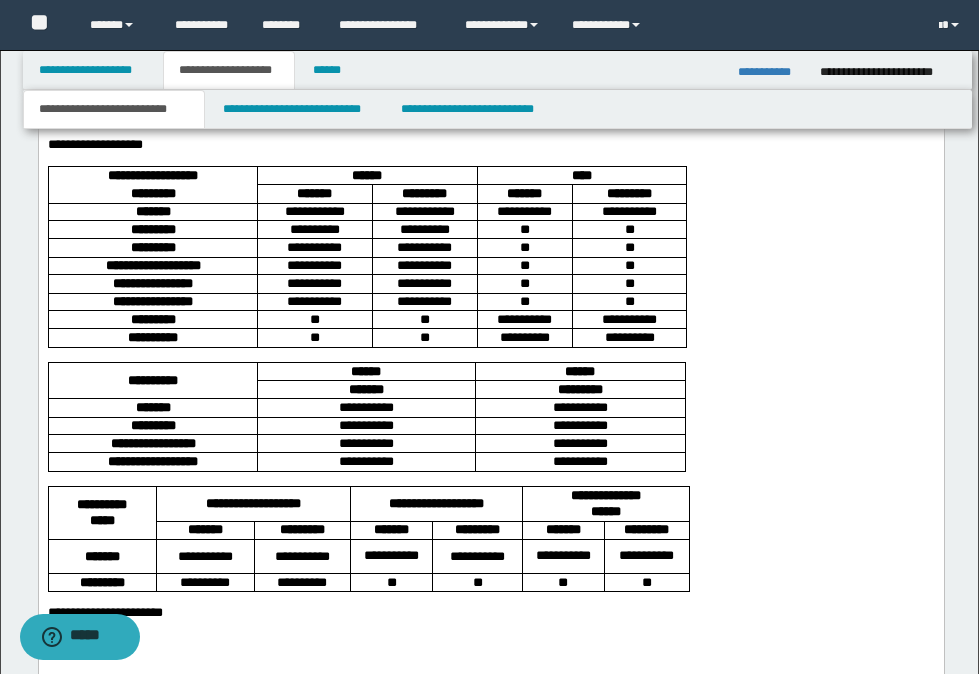scroll, scrollTop: 3239, scrollLeft: 0, axis: vertical 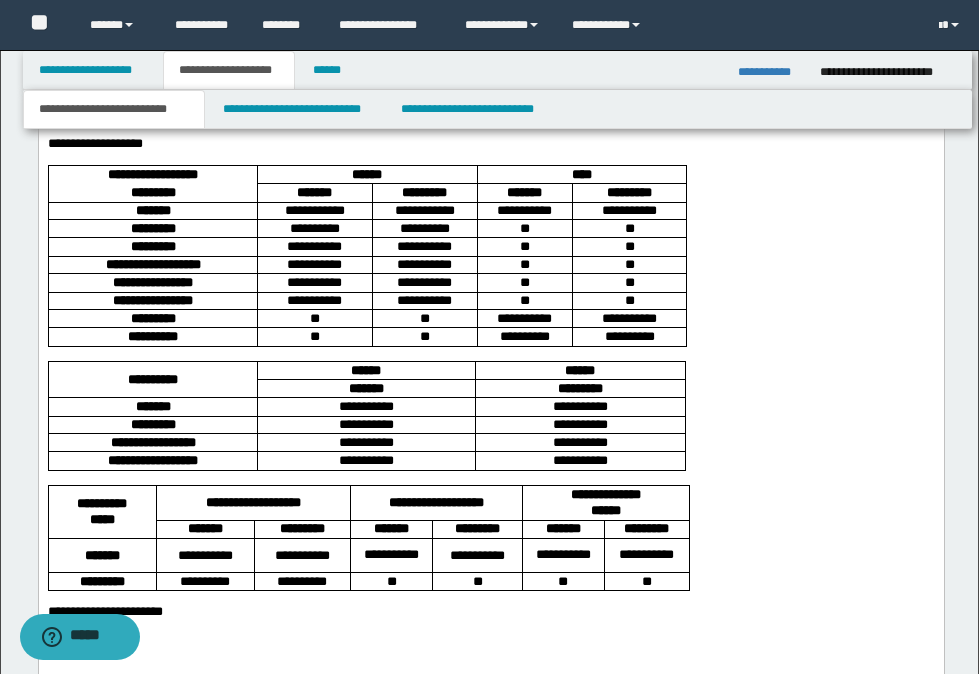 click on "**********" at bounding box center [490, 144] 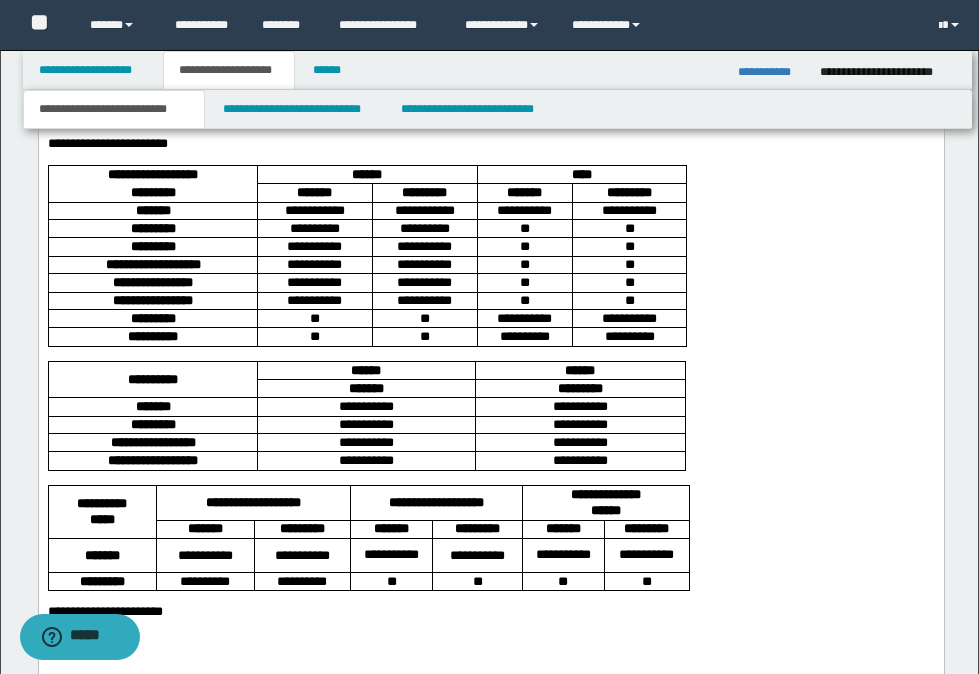 click on "**********" at bounding box center (490, 144) 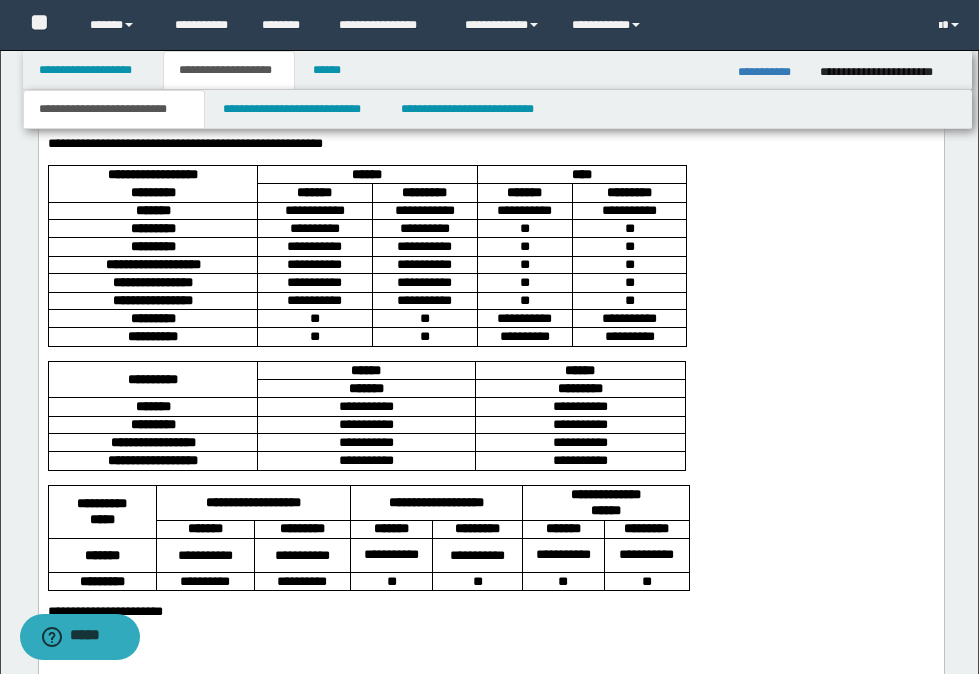 click on "**********" at bounding box center [184, 143] 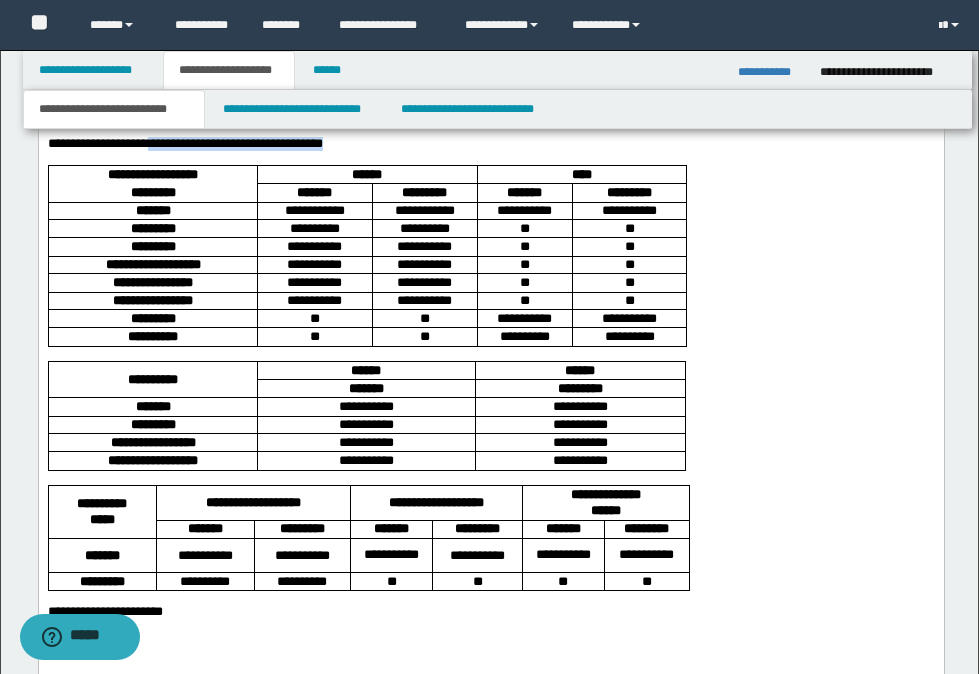 drag, startPoint x: 363, startPoint y: 409, endPoint x: 154, endPoint y: 403, distance: 209.0861 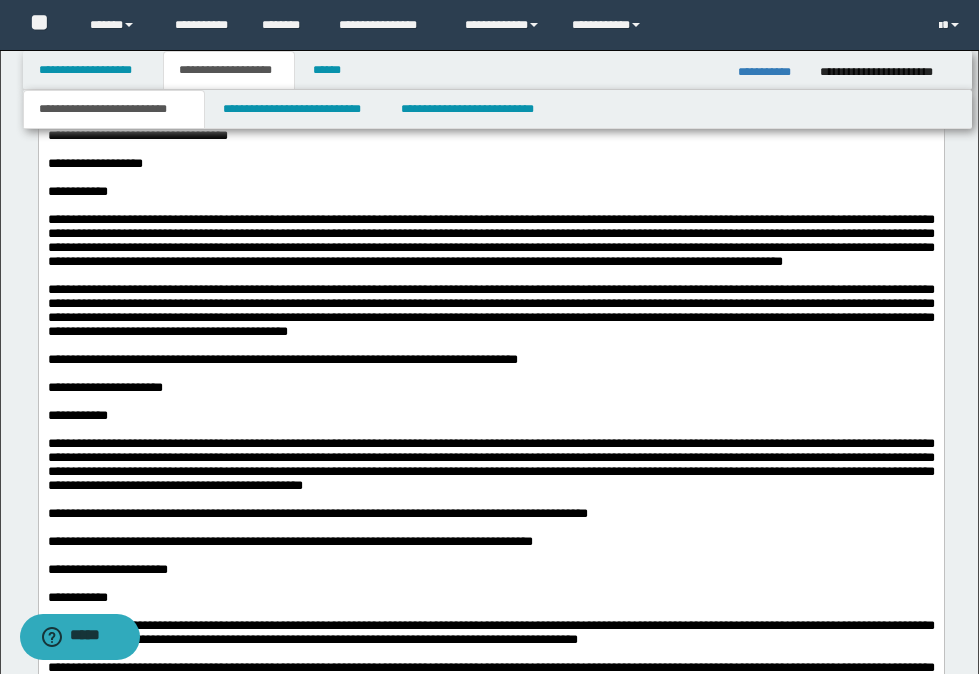 scroll, scrollTop: 2139, scrollLeft: 0, axis: vertical 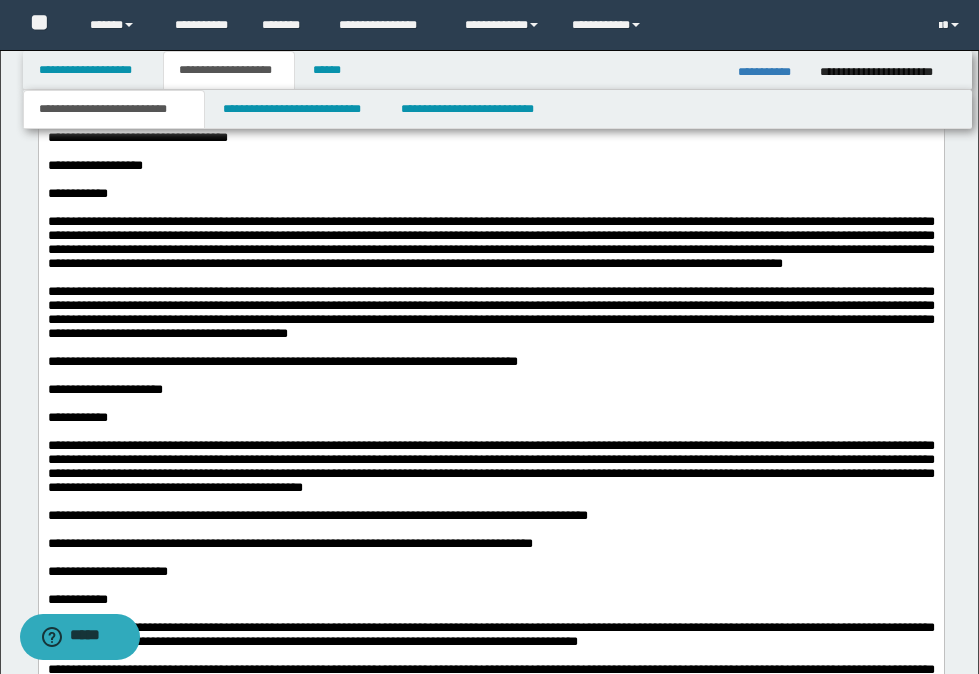 click on "**********" at bounding box center (490, 166) 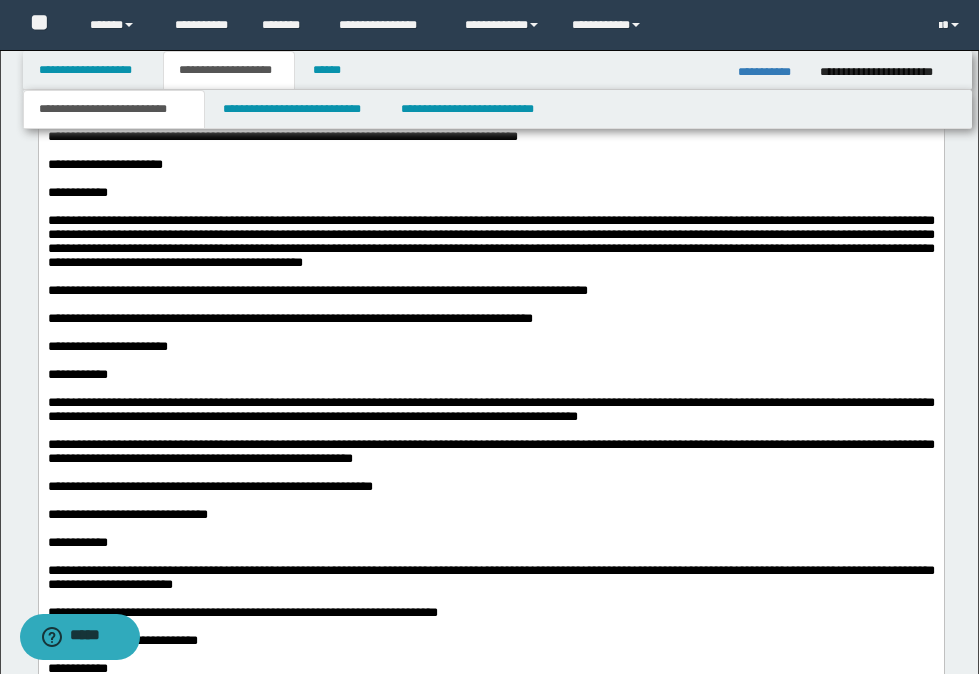 scroll, scrollTop: 2439, scrollLeft: 0, axis: vertical 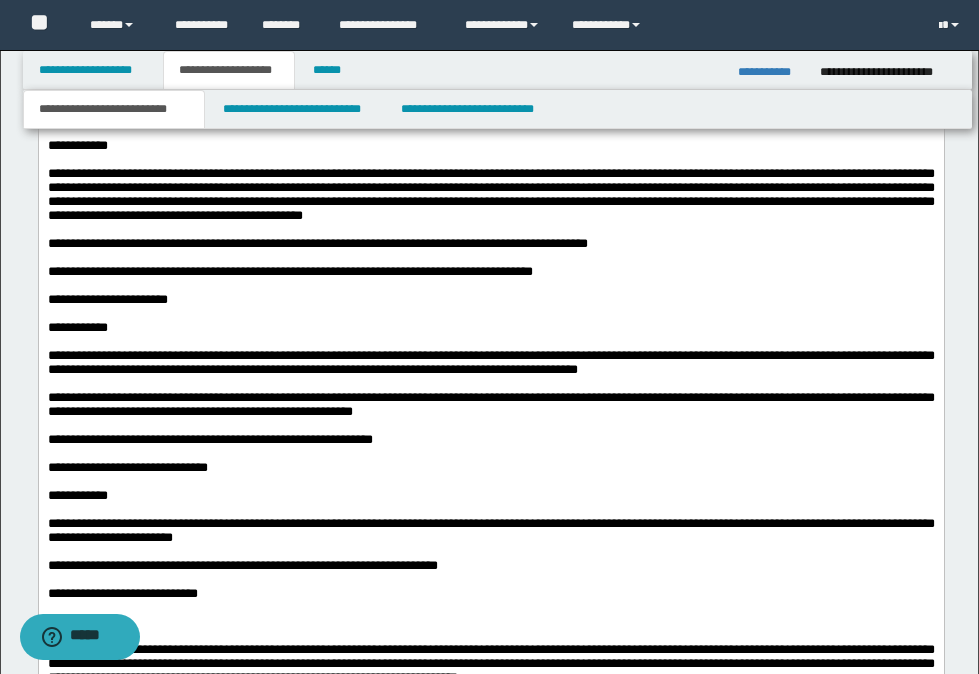 drag, startPoint x: 181, startPoint y: 265, endPoint x: 45, endPoint y: 268, distance: 136.03308 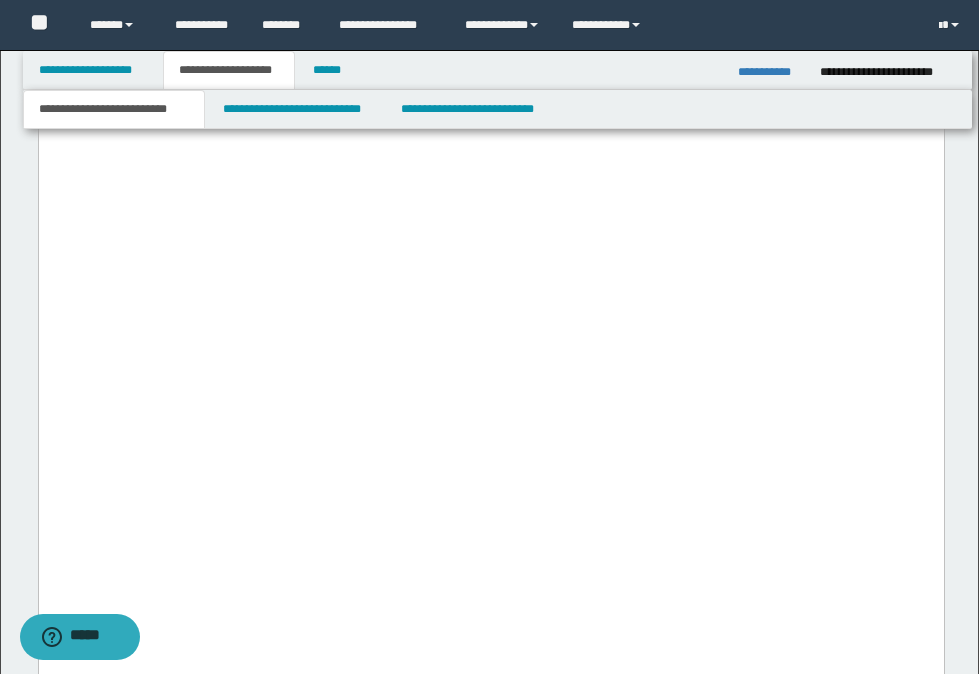 scroll, scrollTop: 3839, scrollLeft: 0, axis: vertical 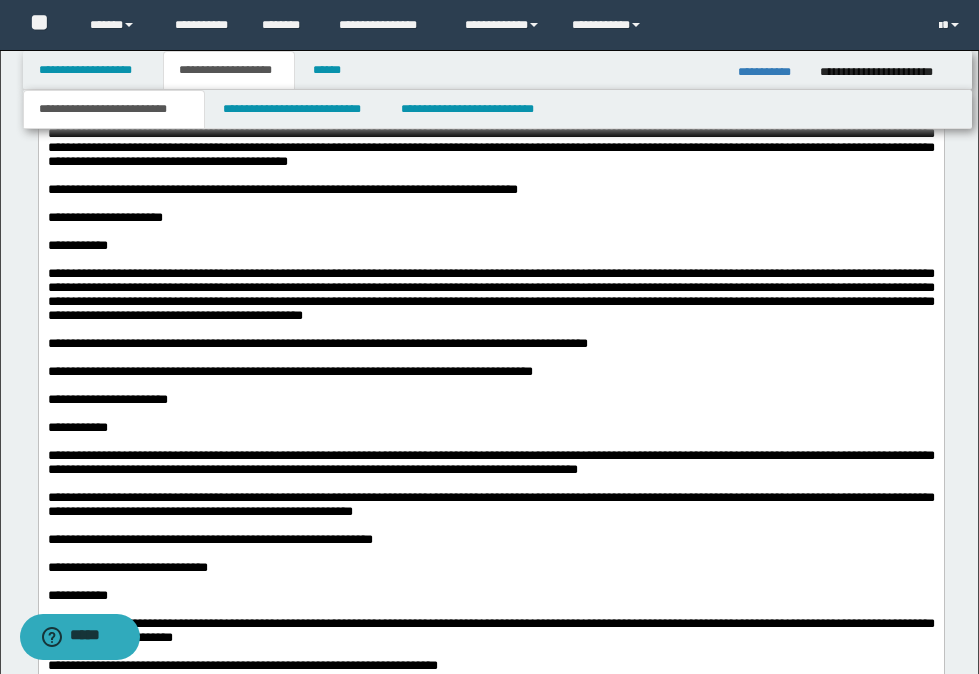 drag, startPoint x: 203, startPoint y: 366, endPoint x: 225, endPoint y: 370, distance: 22.36068 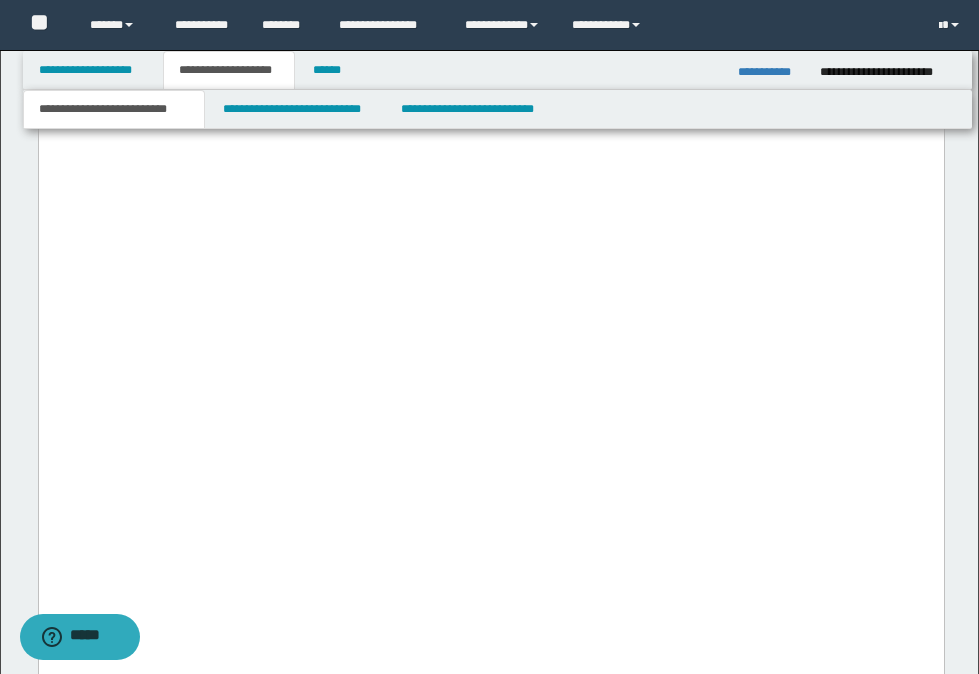 scroll, scrollTop: 3839, scrollLeft: 0, axis: vertical 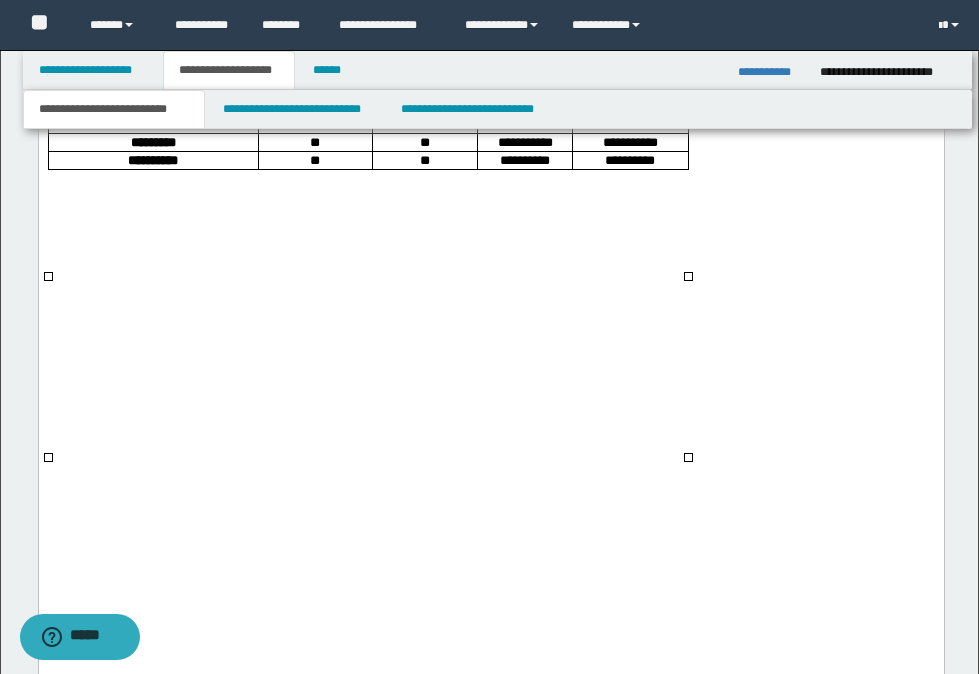 click at bounding box center [490, 205] 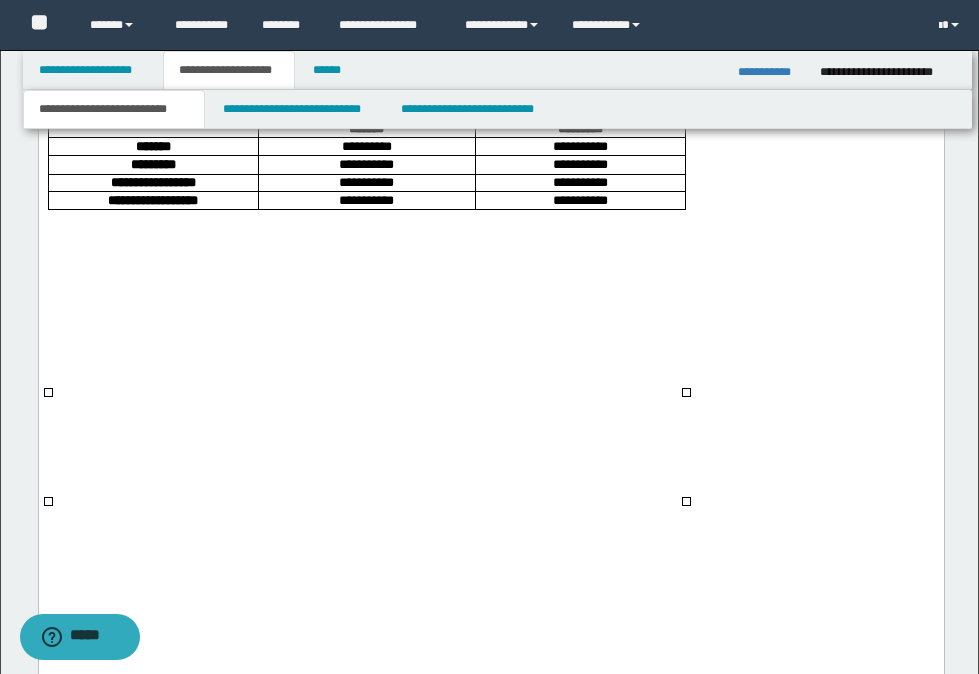 scroll, scrollTop: 4039, scrollLeft: 0, axis: vertical 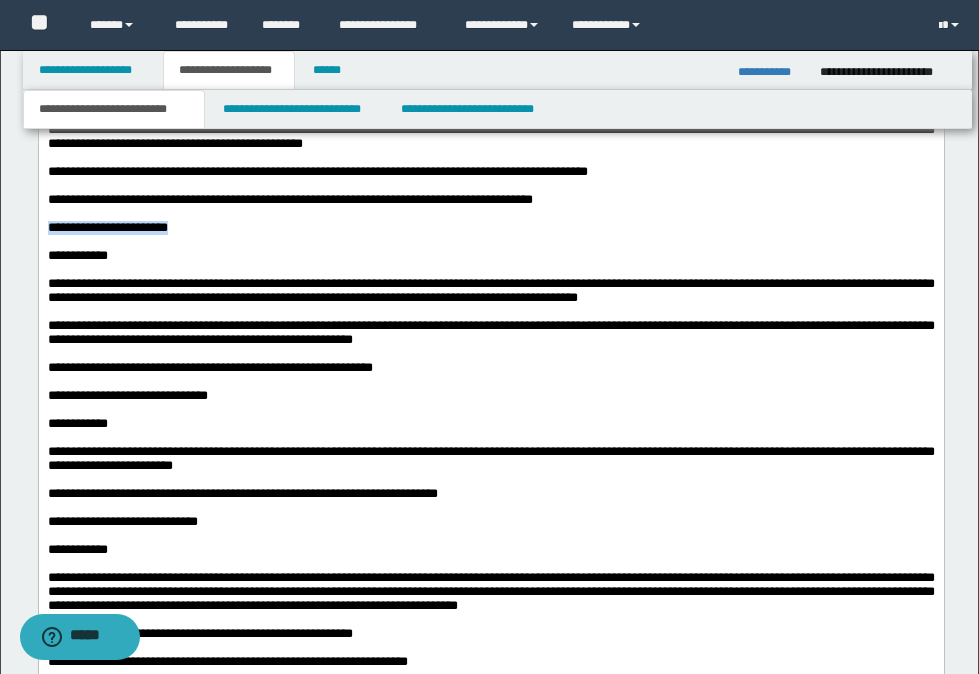 drag, startPoint x: 185, startPoint y: 405, endPoint x: 40, endPoint y: -446, distance: 863.2647 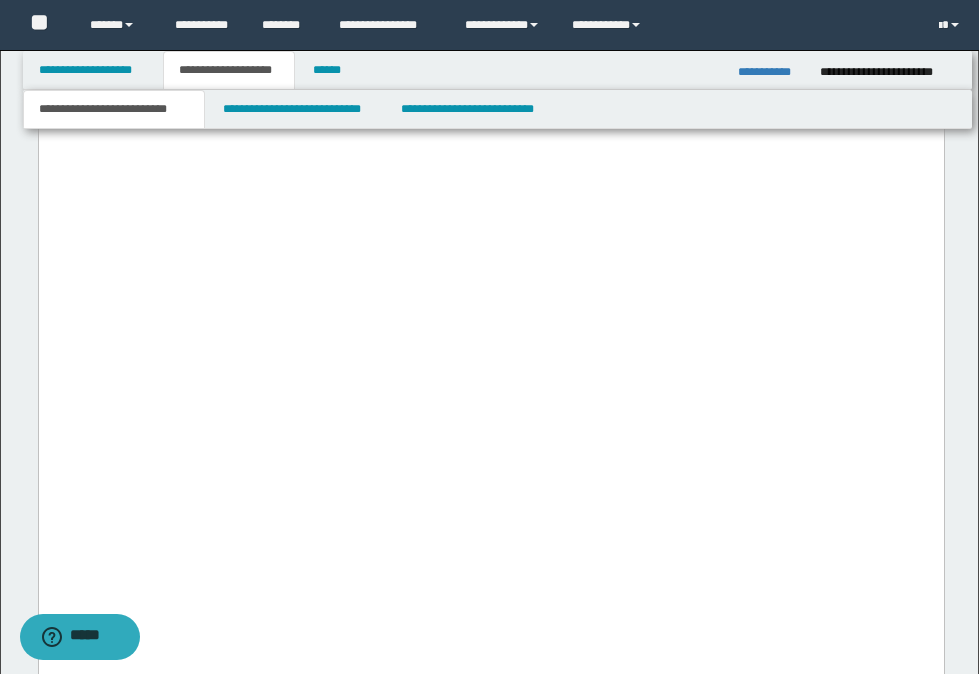 scroll, scrollTop: 4139, scrollLeft: 0, axis: vertical 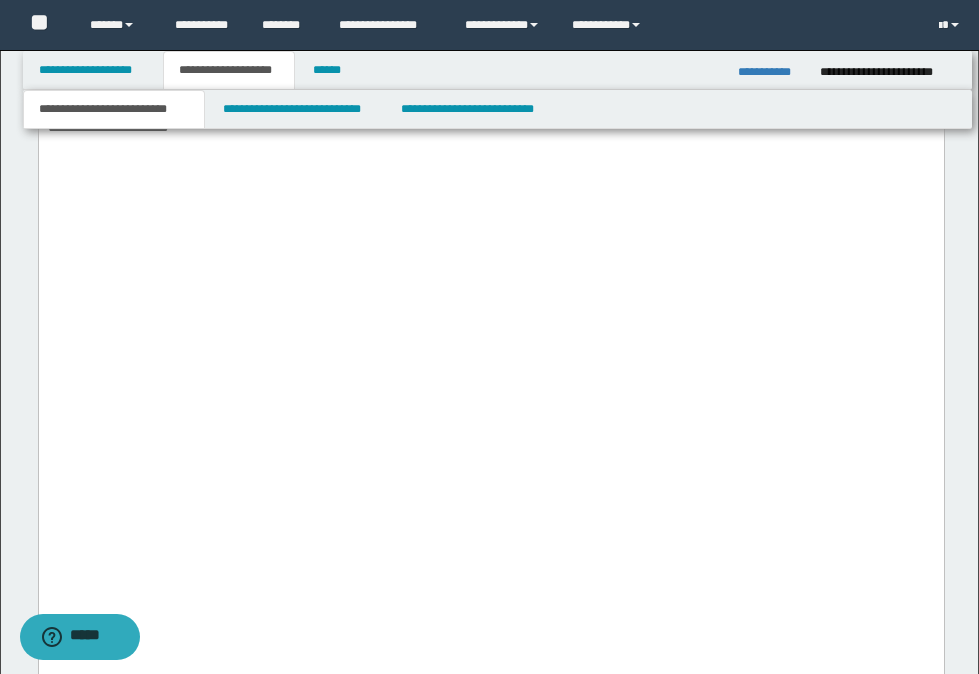 click on "**********" at bounding box center (490, 128) 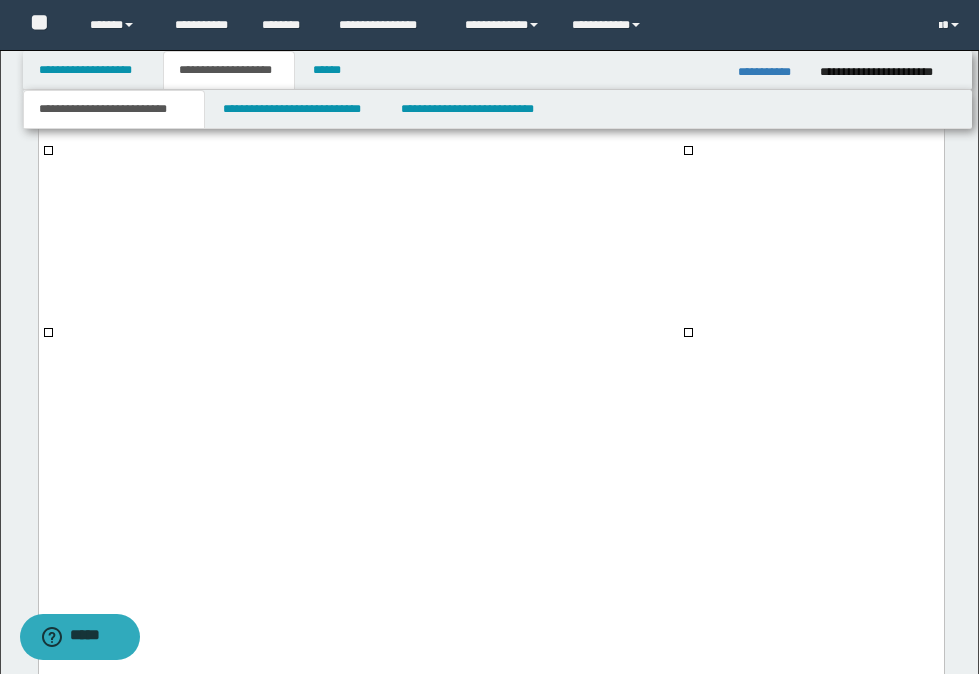 scroll, scrollTop: 4439, scrollLeft: 0, axis: vertical 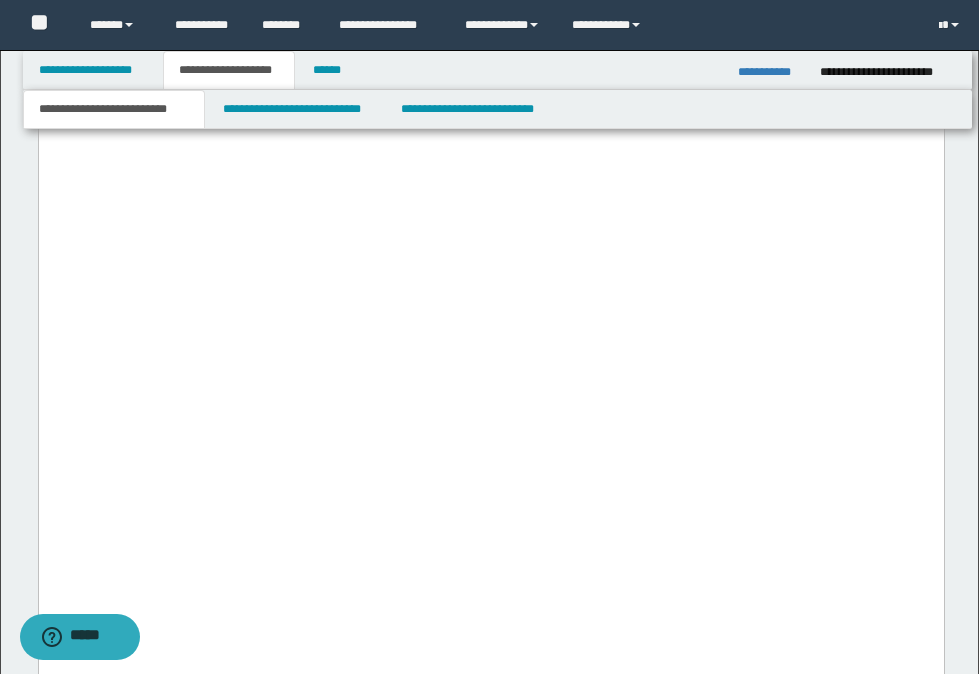 click at bounding box center [490, 38] 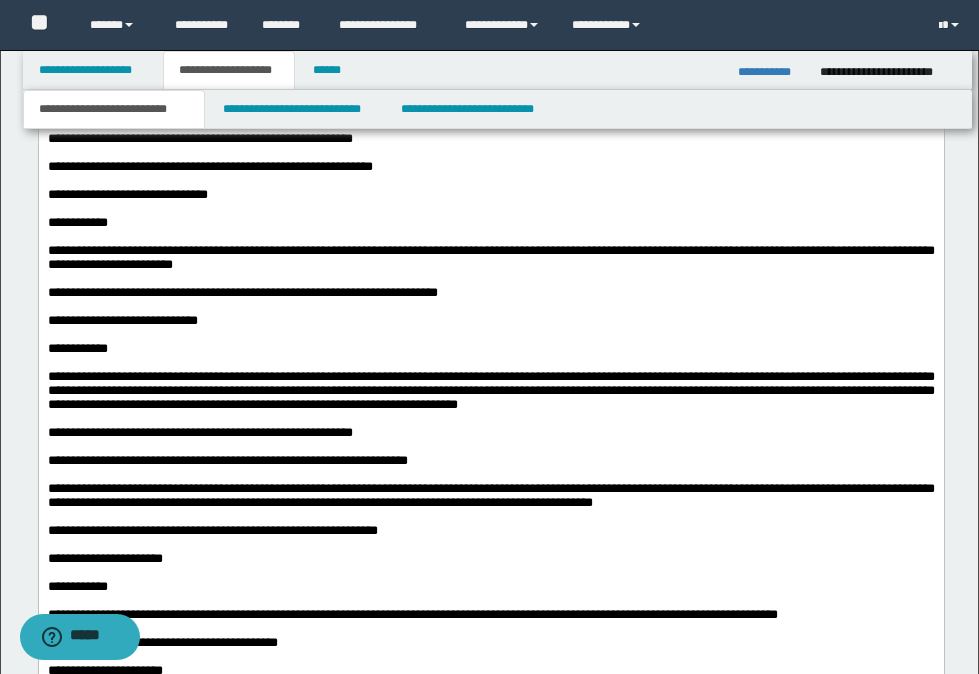 scroll, scrollTop: 2739, scrollLeft: 0, axis: vertical 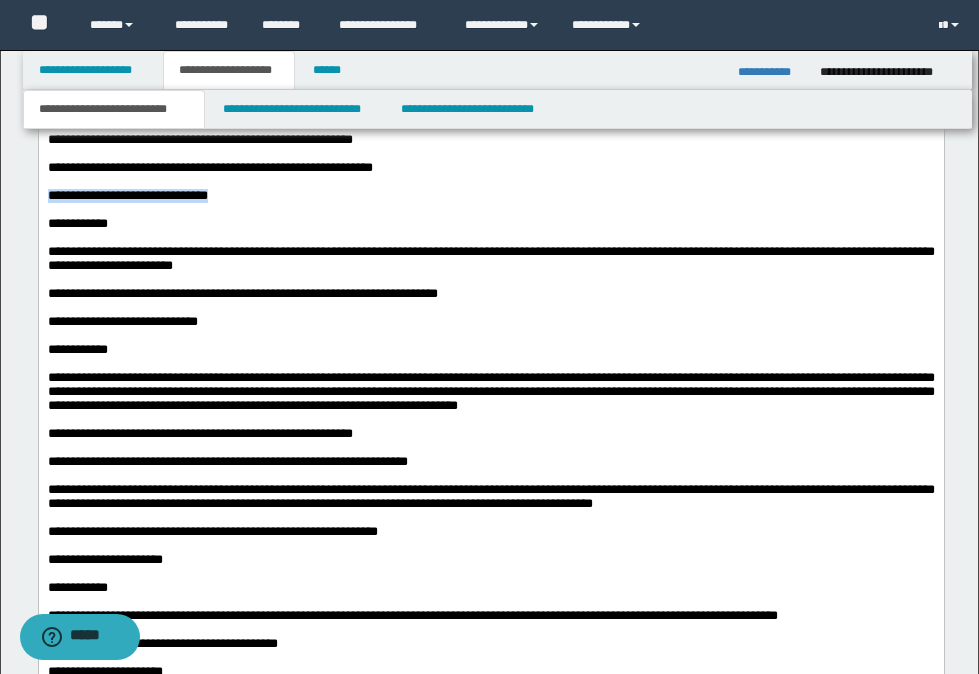 drag, startPoint x: 221, startPoint y: 402, endPoint x: 49, endPoint y: 396, distance: 172.10461 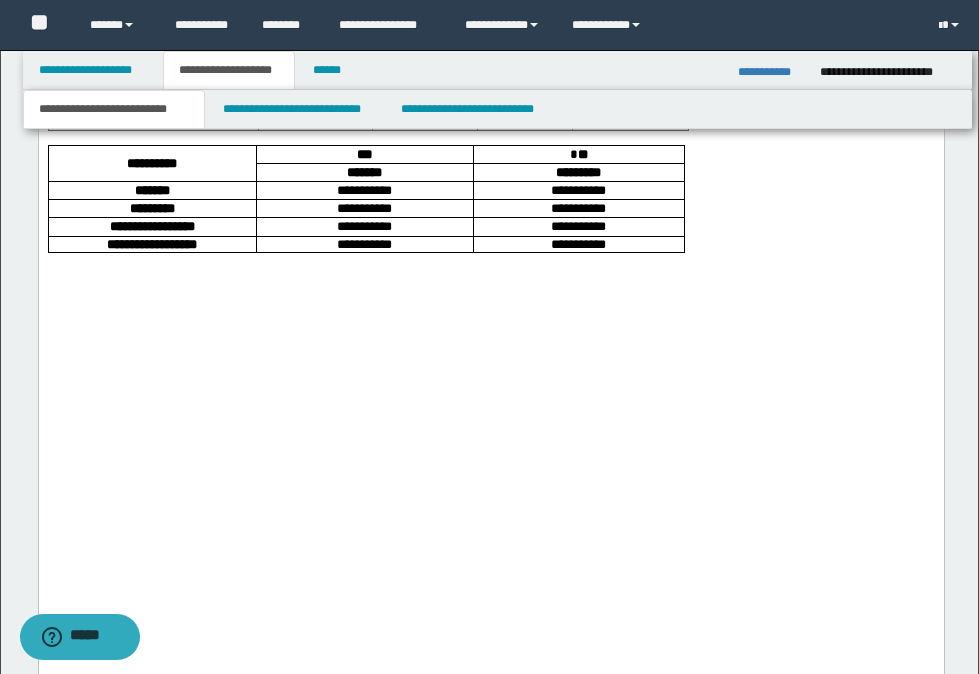 scroll, scrollTop: 4439, scrollLeft: 0, axis: vertical 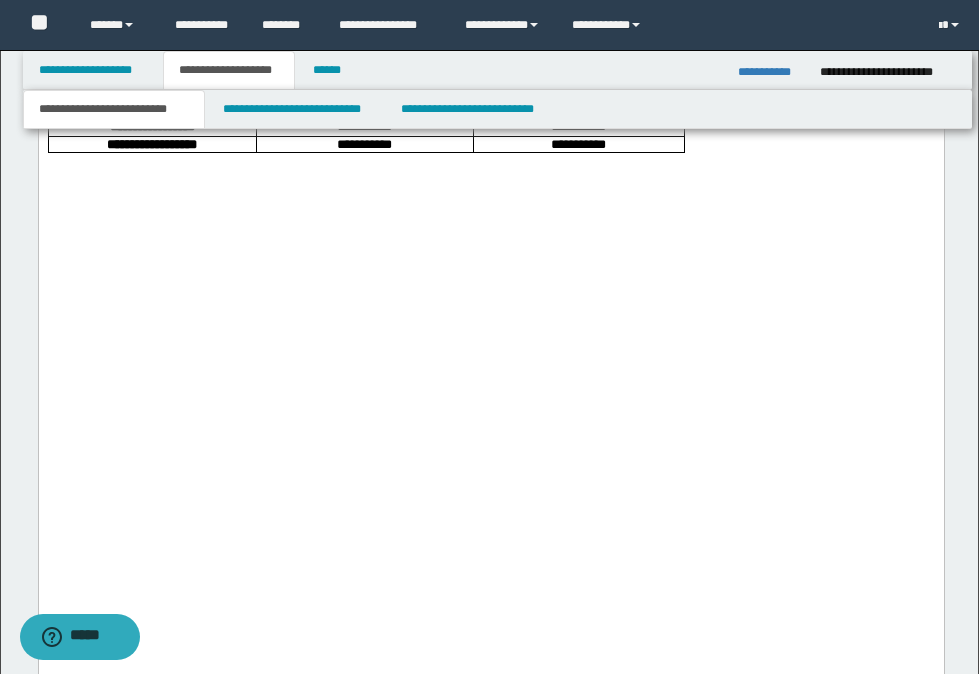 drag, startPoint x: 677, startPoint y: 451, endPoint x: 722, endPoint y: 452, distance: 45.01111 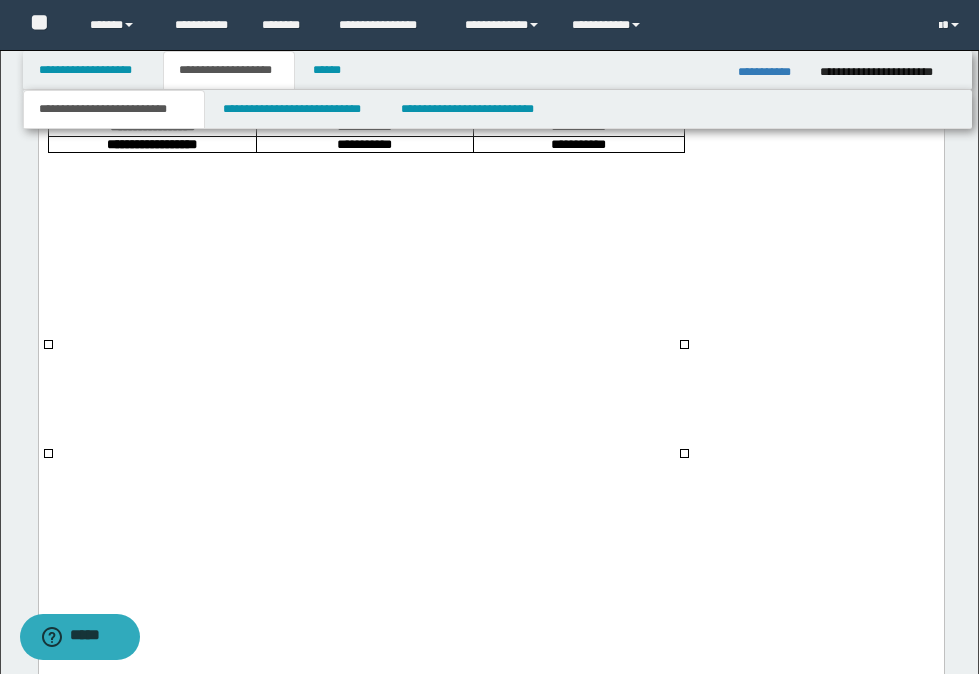 click at bounding box center [490, 160] 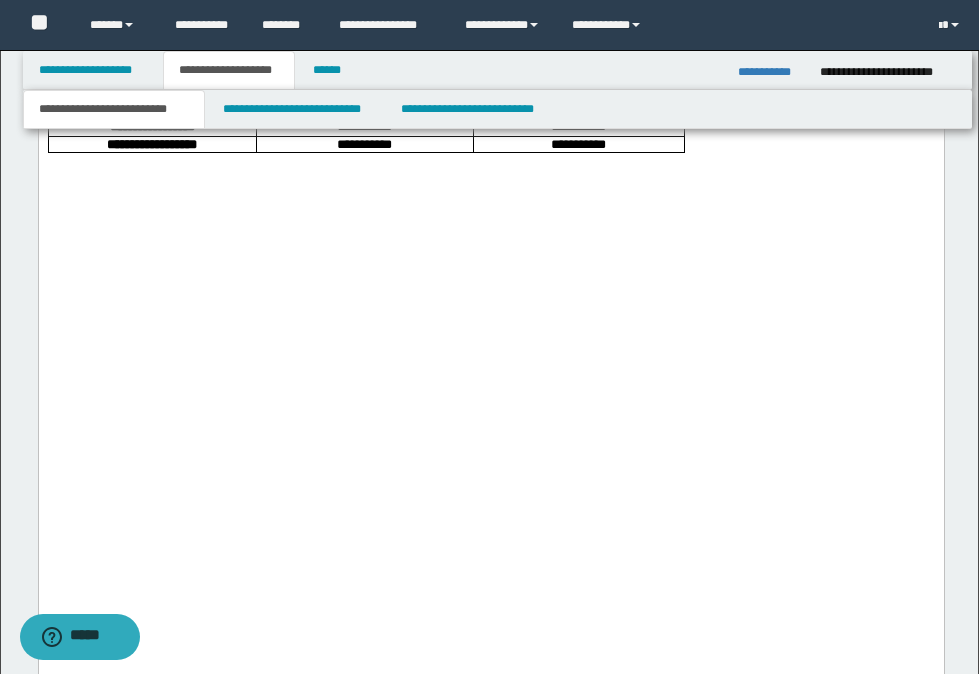click at bounding box center [490, 174] 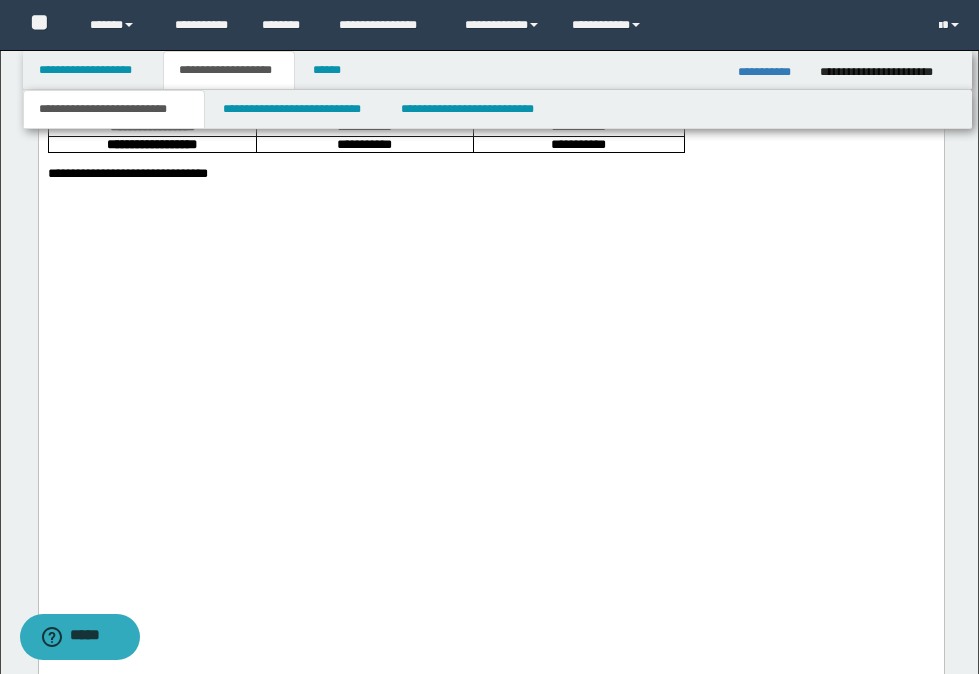 click on "**********" at bounding box center [490, 174] 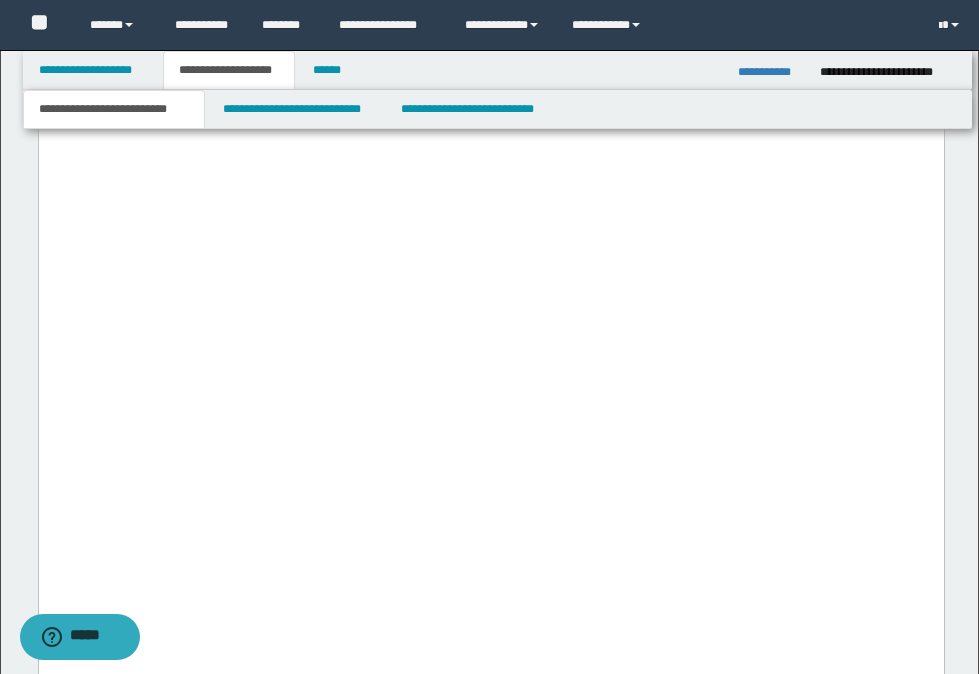 scroll, scrollTop: 4639, scrollLeft: 0, axis: vertical 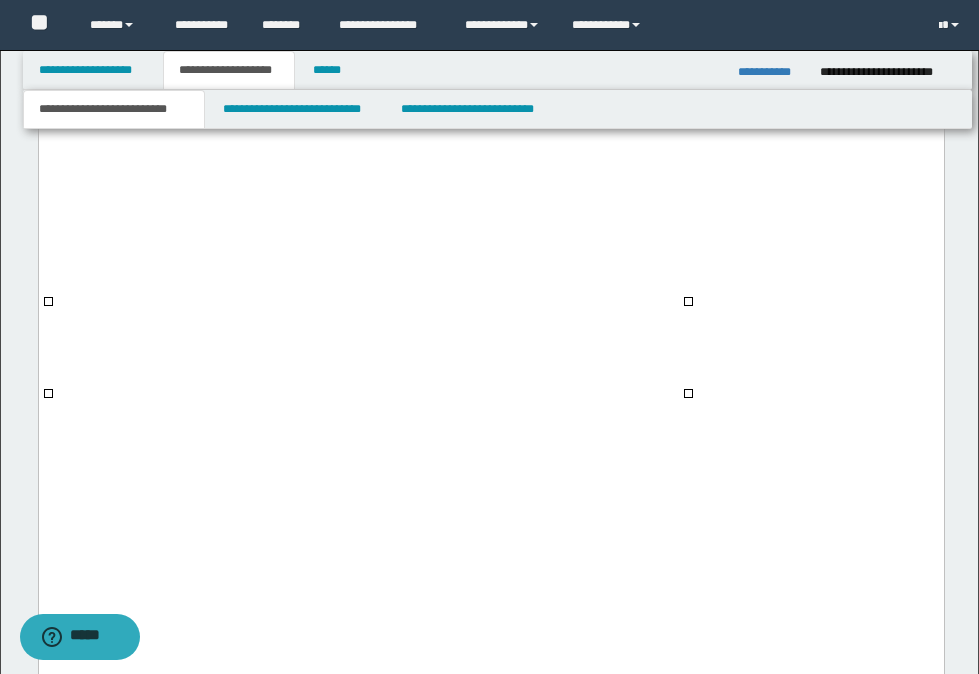 click on "**********" at bounding box center (490, -1237) 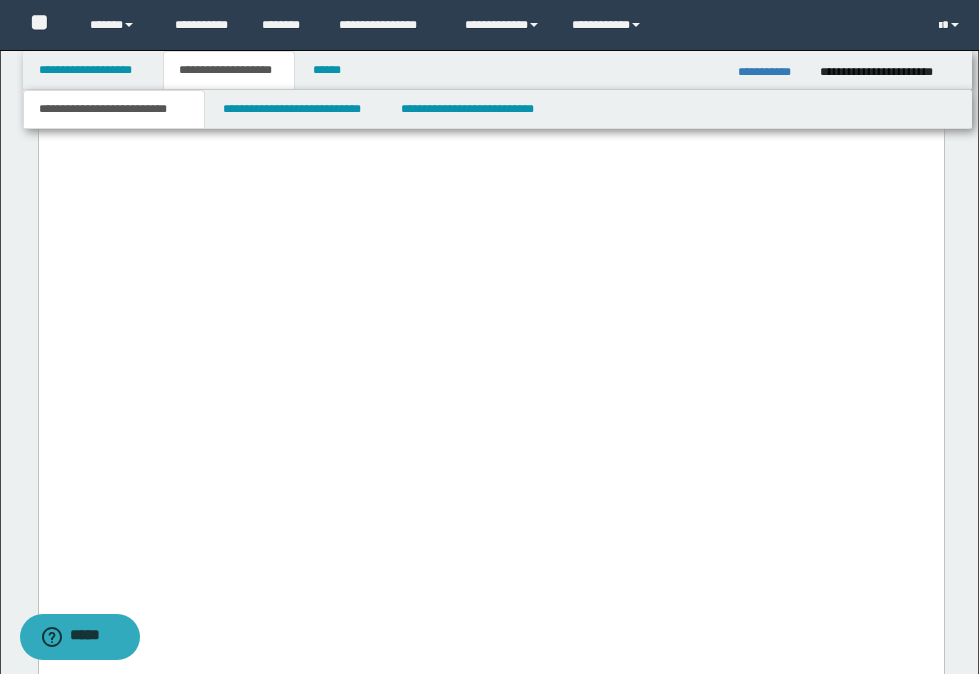 click on "**********" at bounding box center [490, -1237] 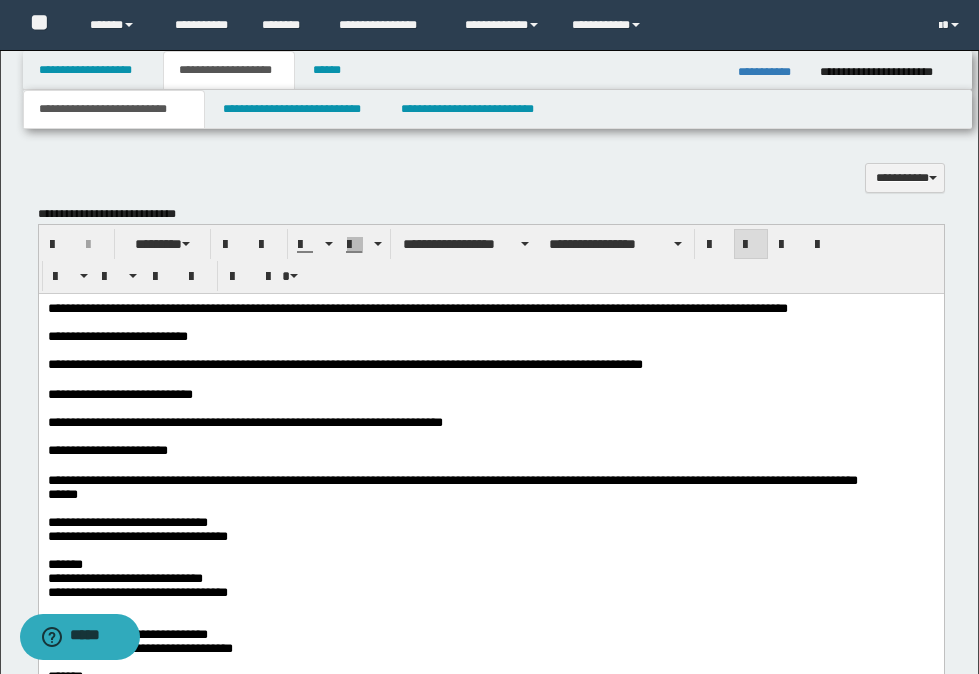 scroll, scrollTop: 1439, scrollLeft: 0, axis: vertical 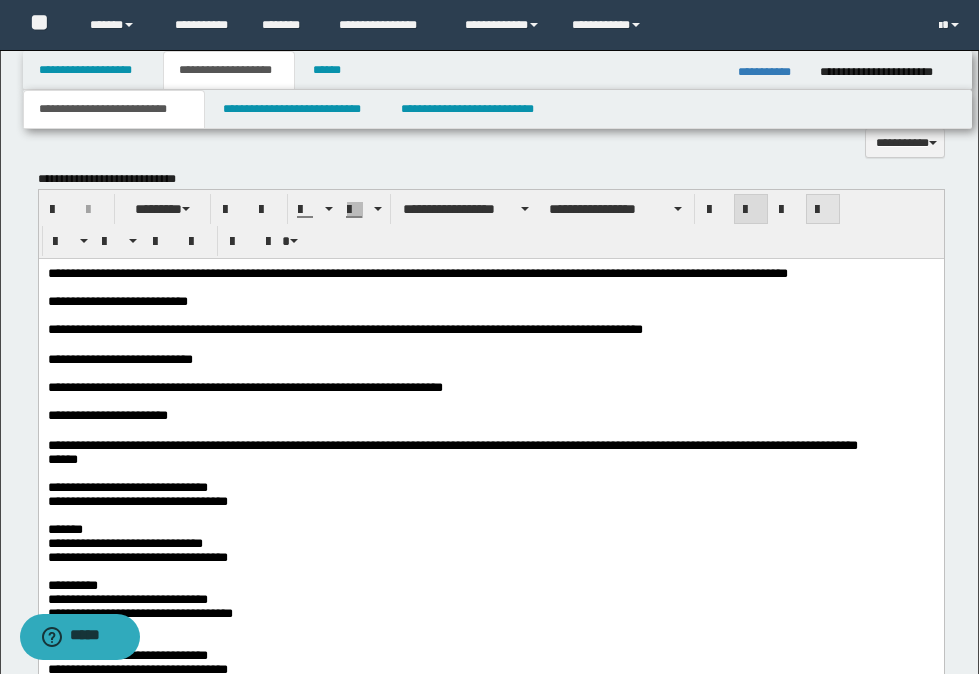 click at bounding box center [823, 210] 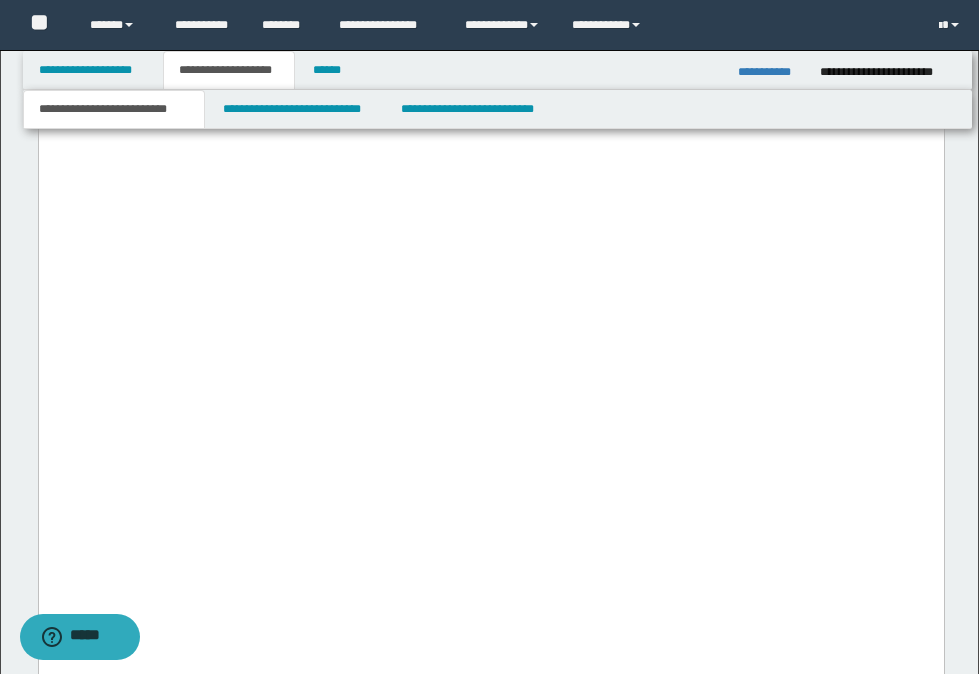 scroll, scrollTop: 4739, scrollLeft: 0, axis: vertical 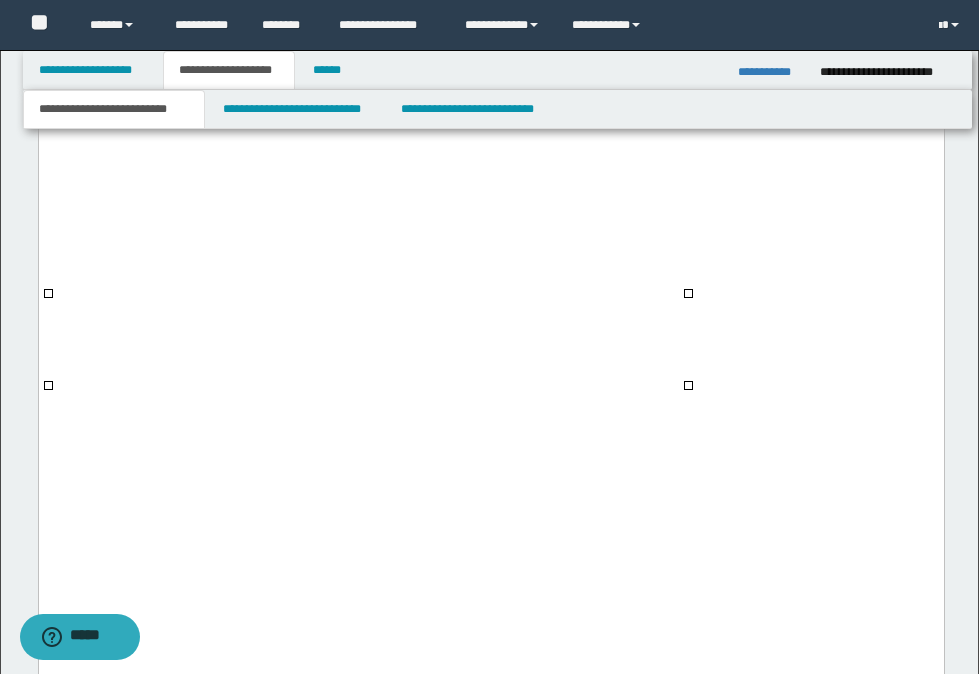 click at bounding box center [490, 171] 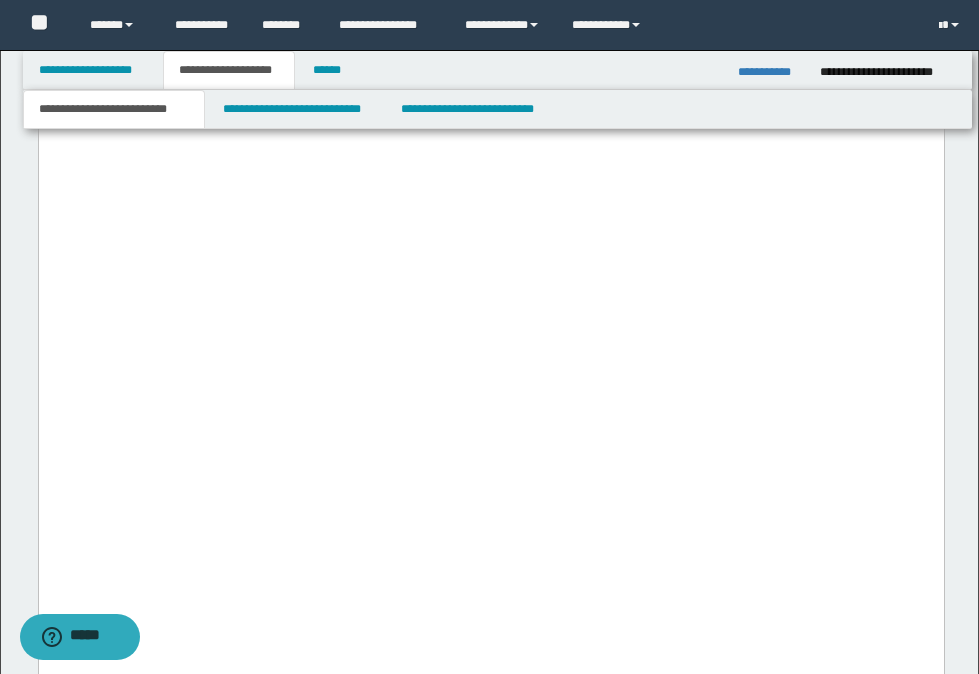 click on "**********" at bounding box center [152, -4] 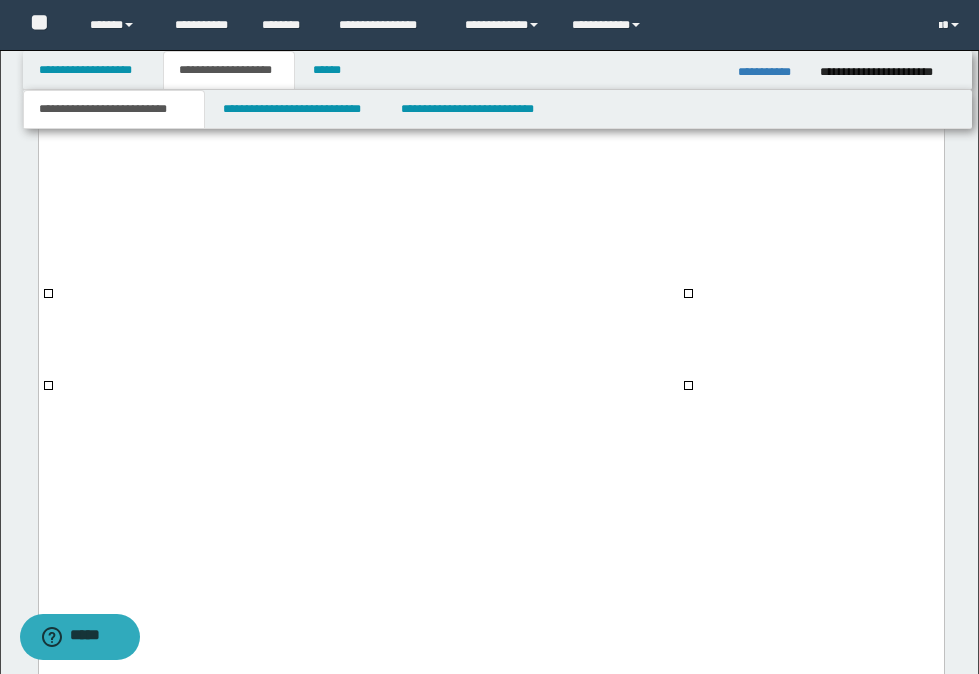 click at bounding box center (490, 143) 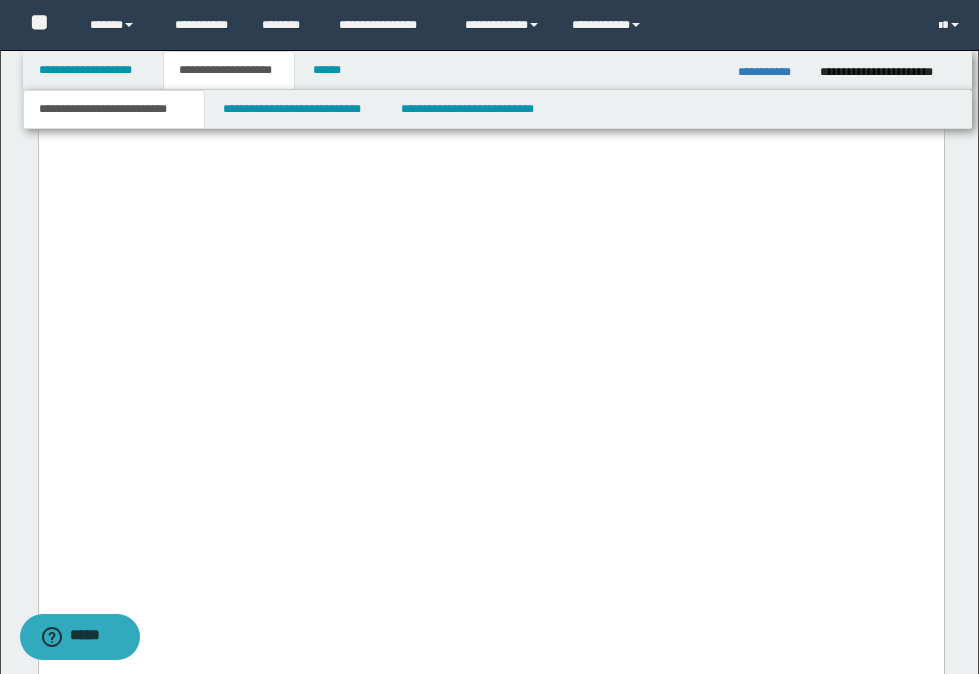 click at bounding box center [490, 114] 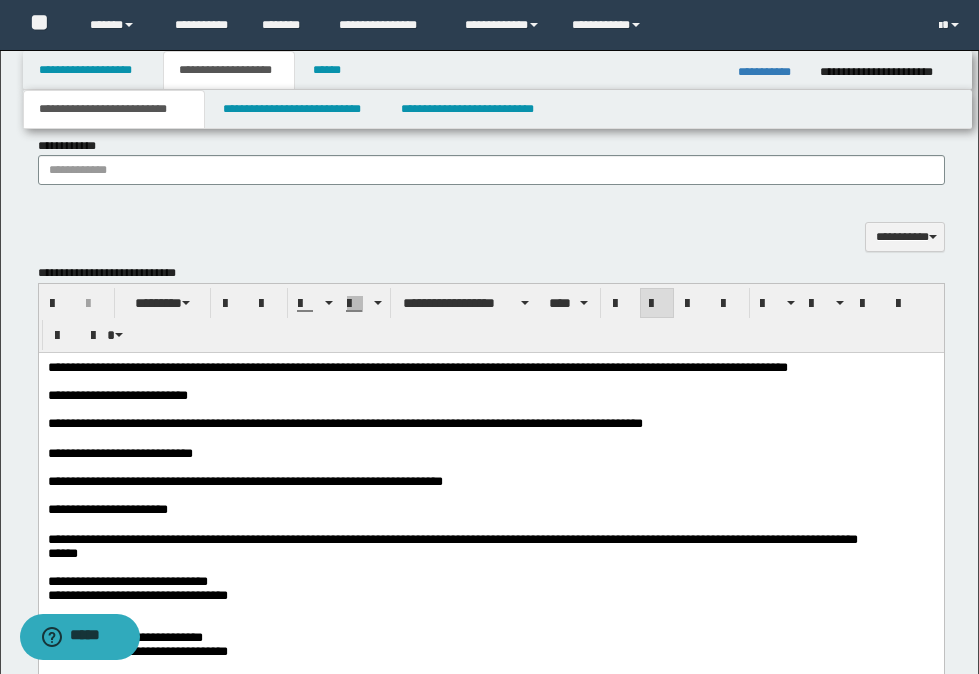 scroll, scrollTop: 1339, scrollLeft: 0, axis: vertical 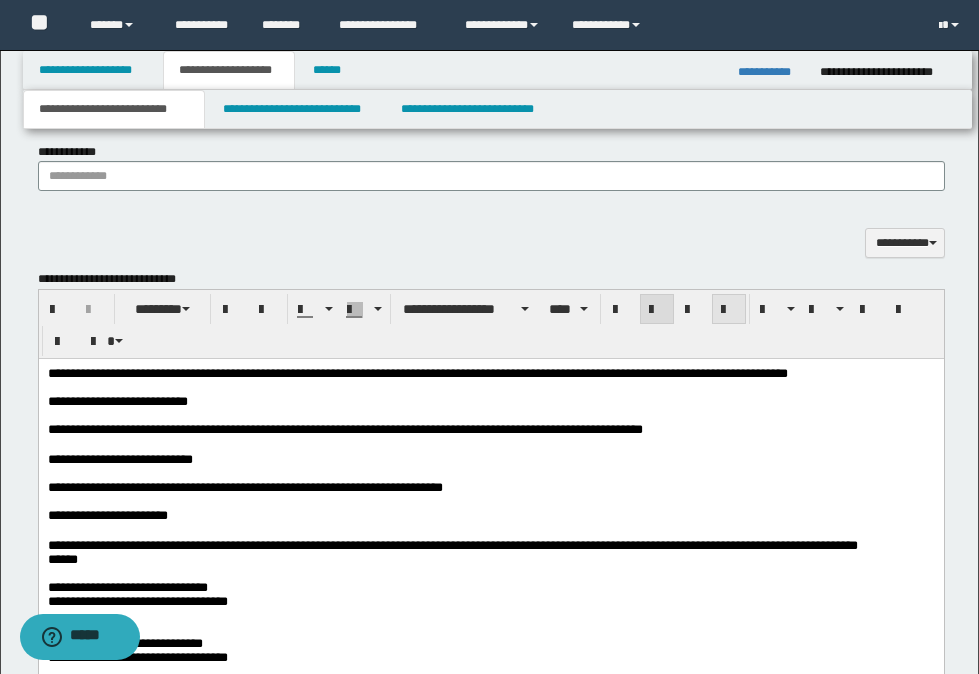 click at bounding box center (729, 310) 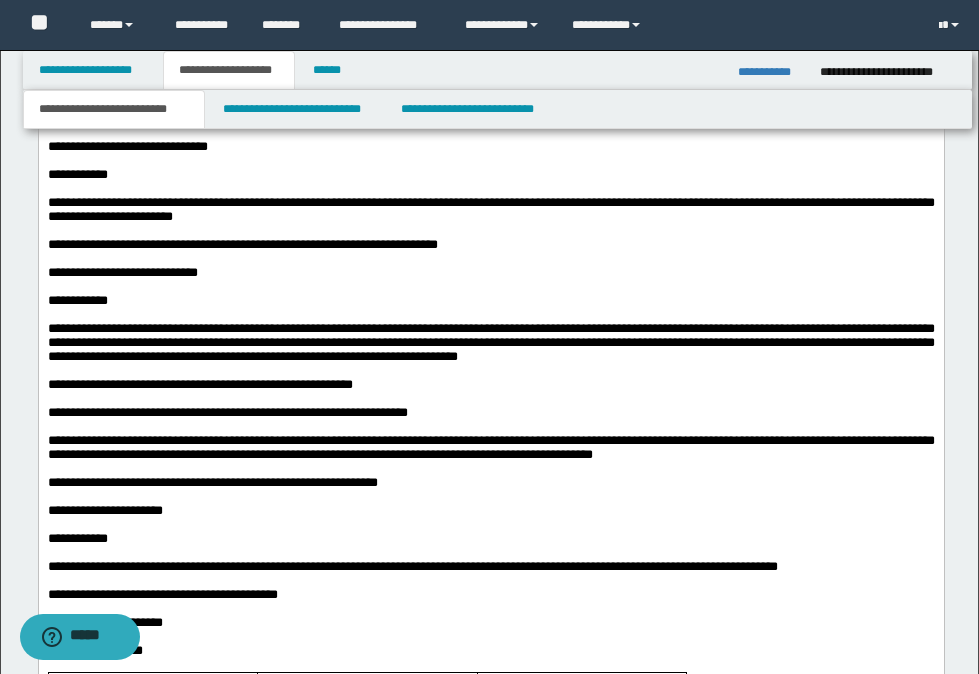 scroll, scrollTop: 2739, scrollLeft: 0, axis: vertical 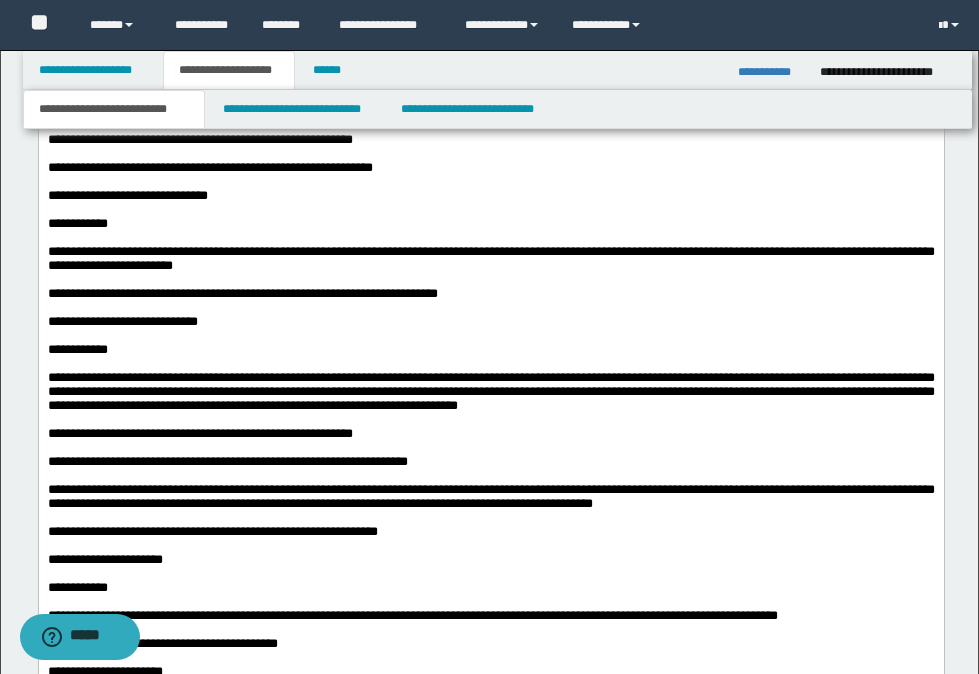 click on "**********" at bounding box center [490, 196] 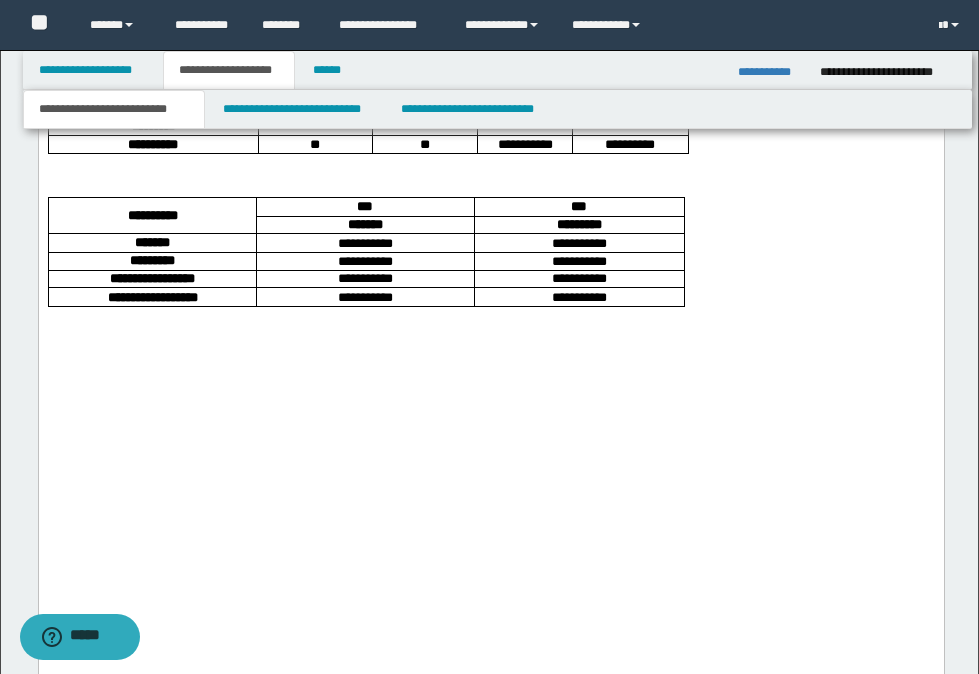 scroll, scrollTop: 4739, scrollLeft: 0, axis: vertical 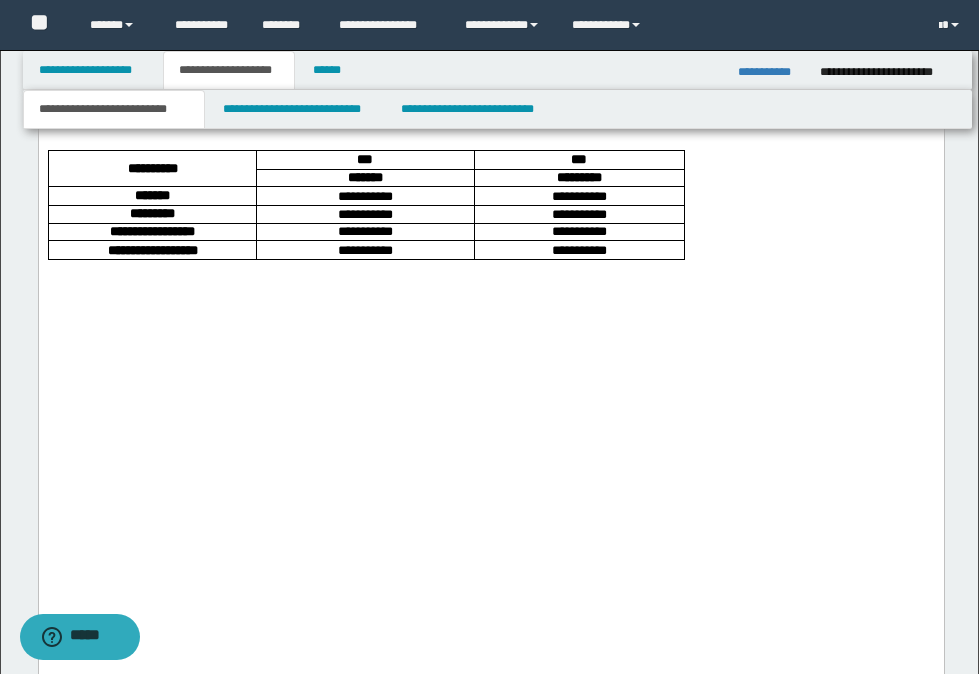 click at bounding box center (490, 142) 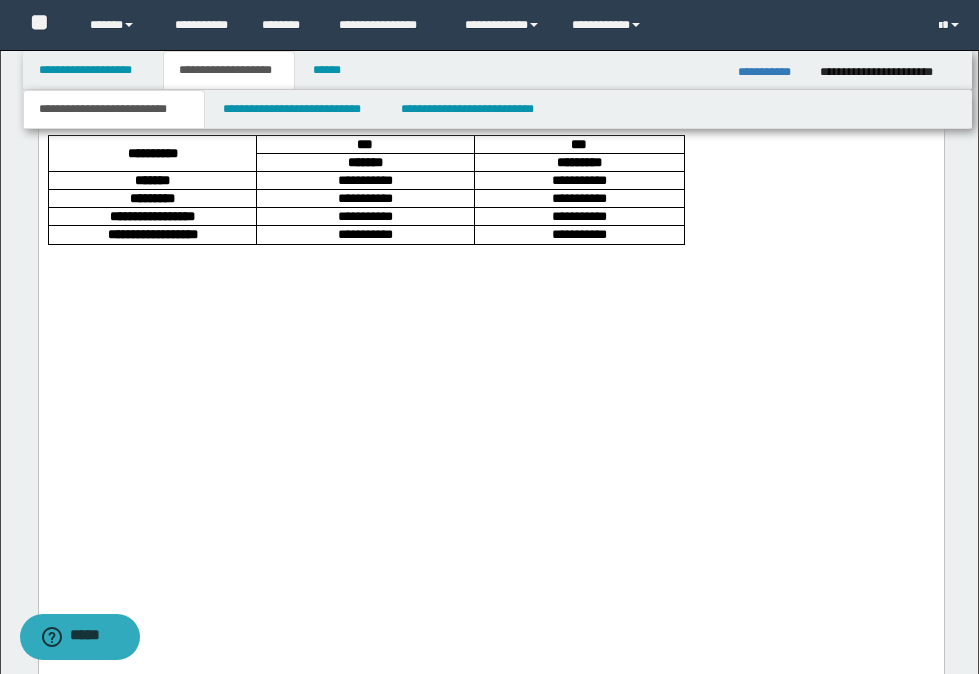 click at bounding box center [490, 114] 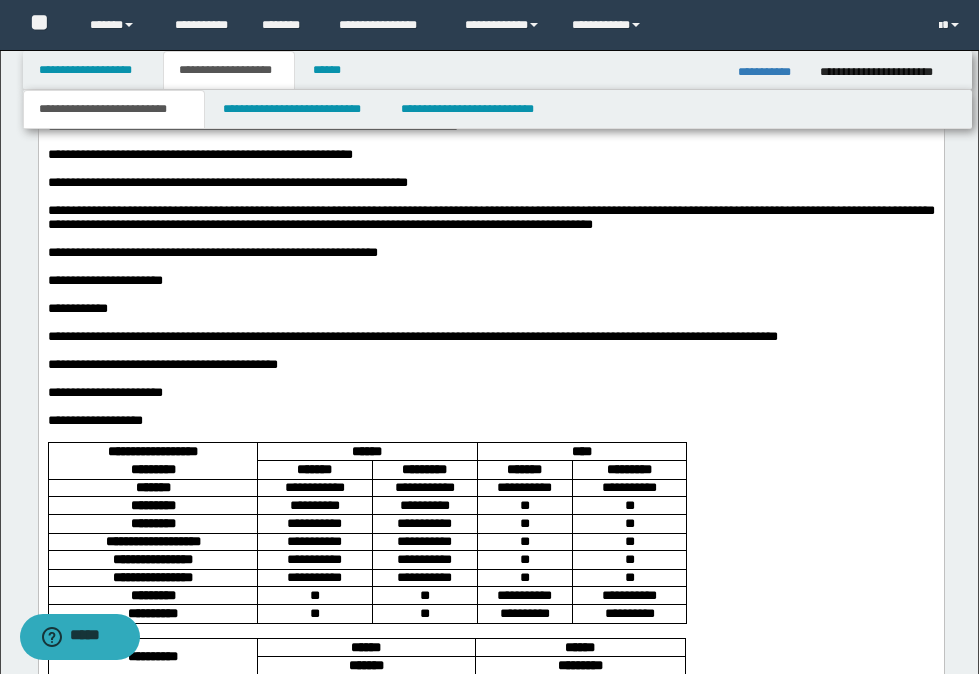 scroll, scrollTop: 3039, scrollLeft: 0, axis: vertical 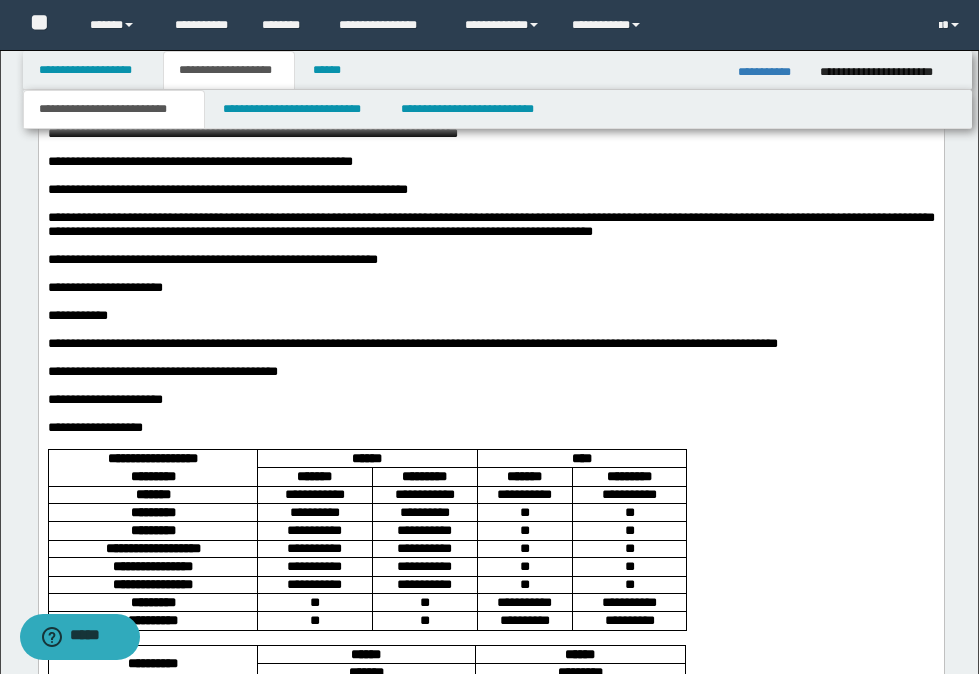 drag, startPoint x: 210, startPoint y: 270, endPoint x: 40, endPoint y: 264, distance: 170.10585 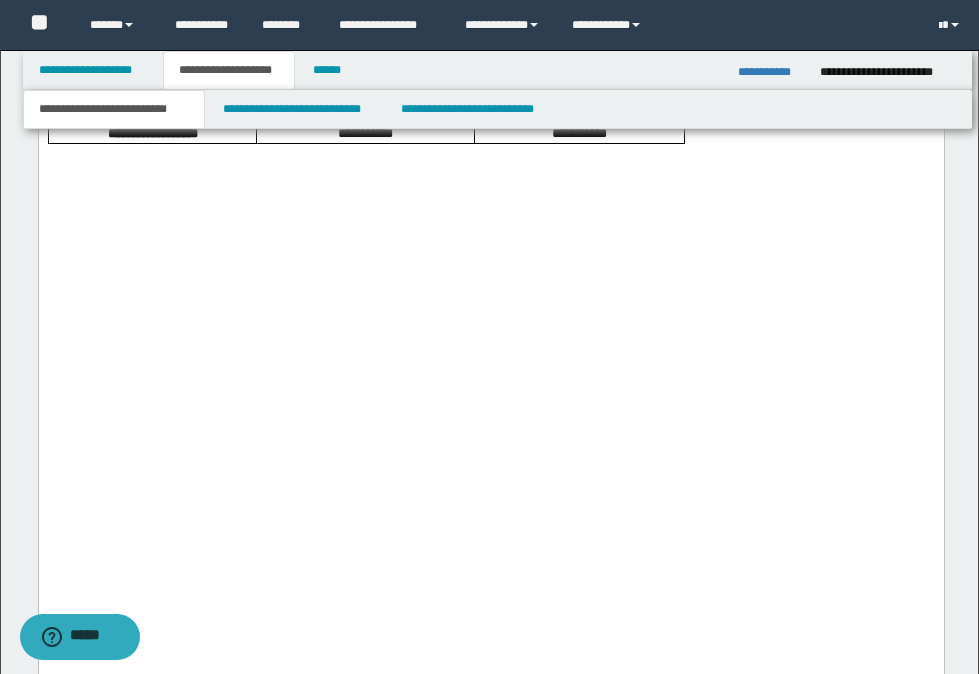 scroll, scrollTop: 4839, scrollLeft: 0, axis: vertical 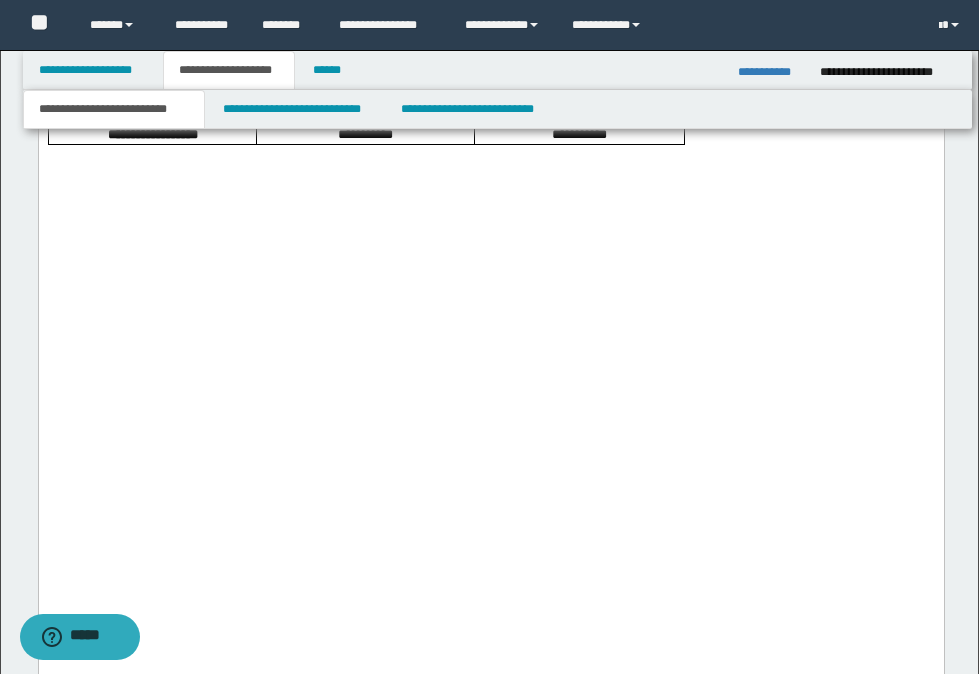 click at bounding box center (490, 152) 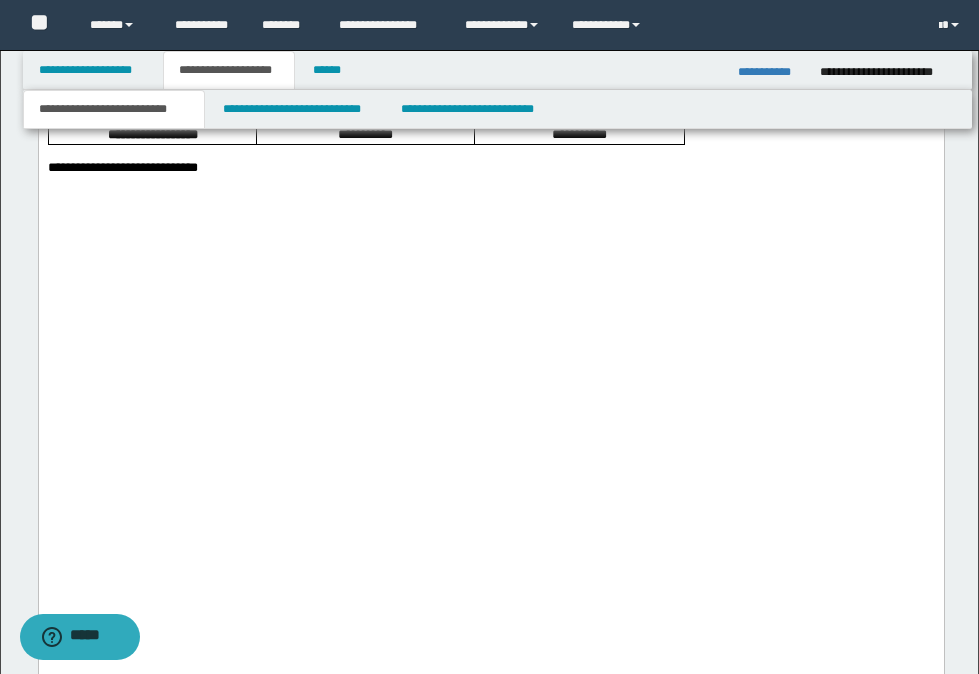 click on "**********" at bounding box center (490, 167) 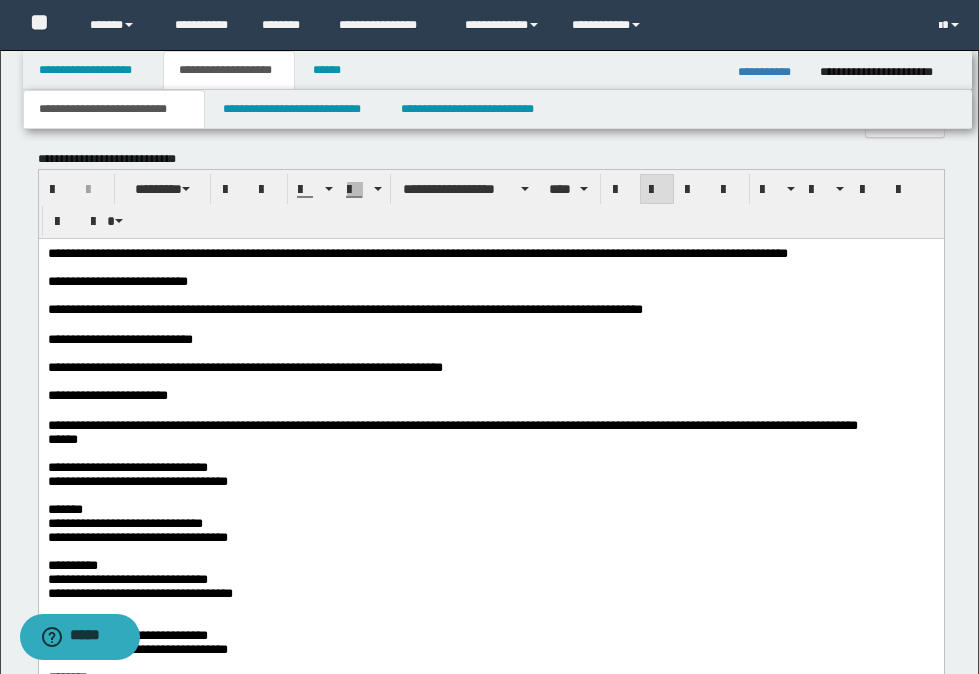 scroll, scrollTop: 1439, scrollLeft: 0, axis: vertical 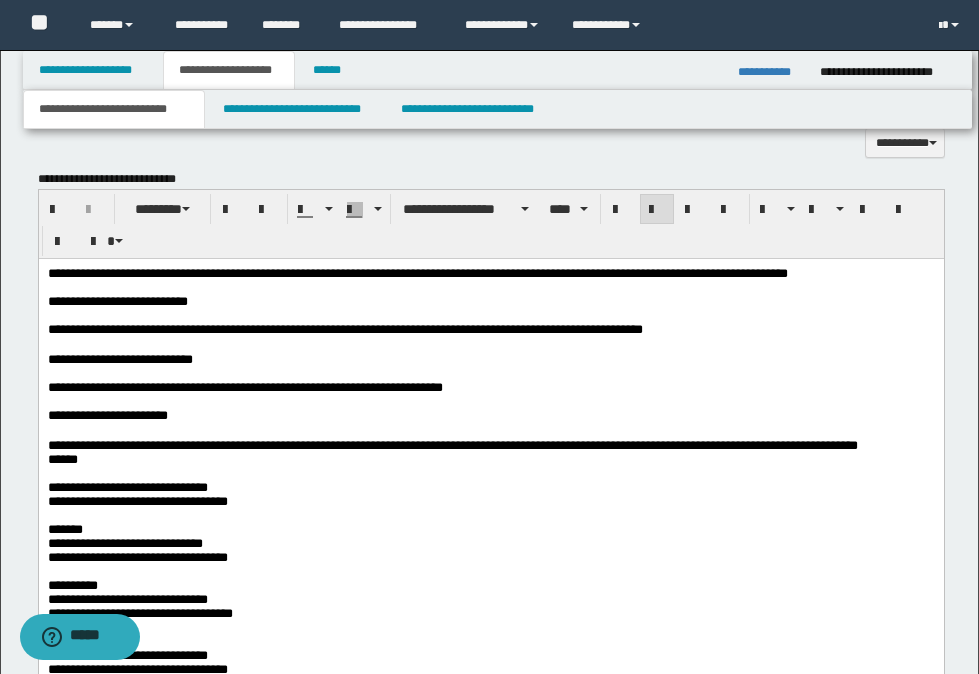 click on "**********" at bounding box center [452, 444] 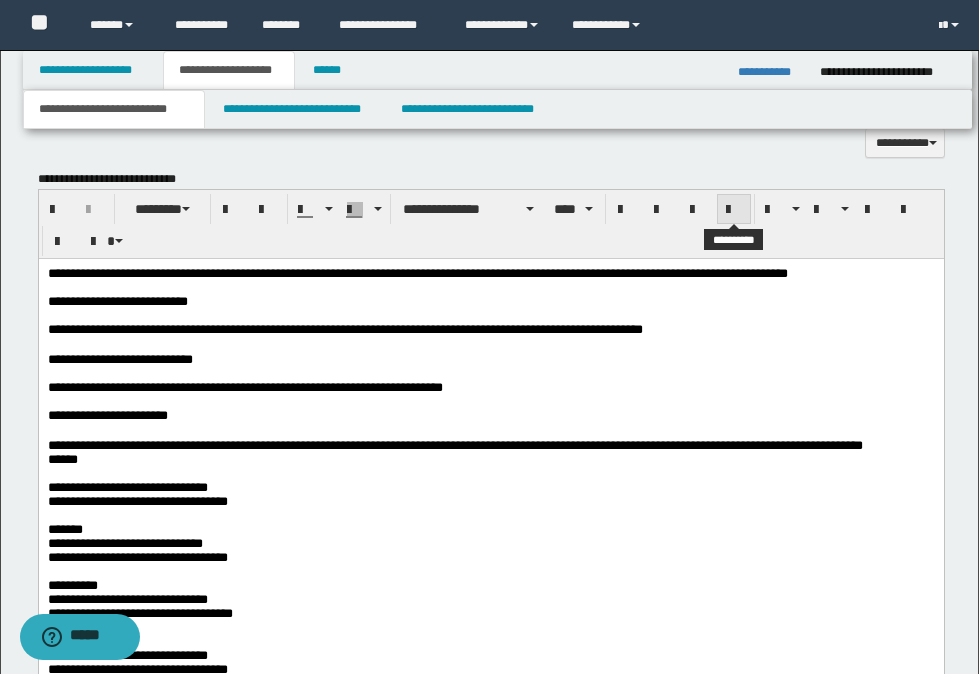 click at bounding box center [734, 210] 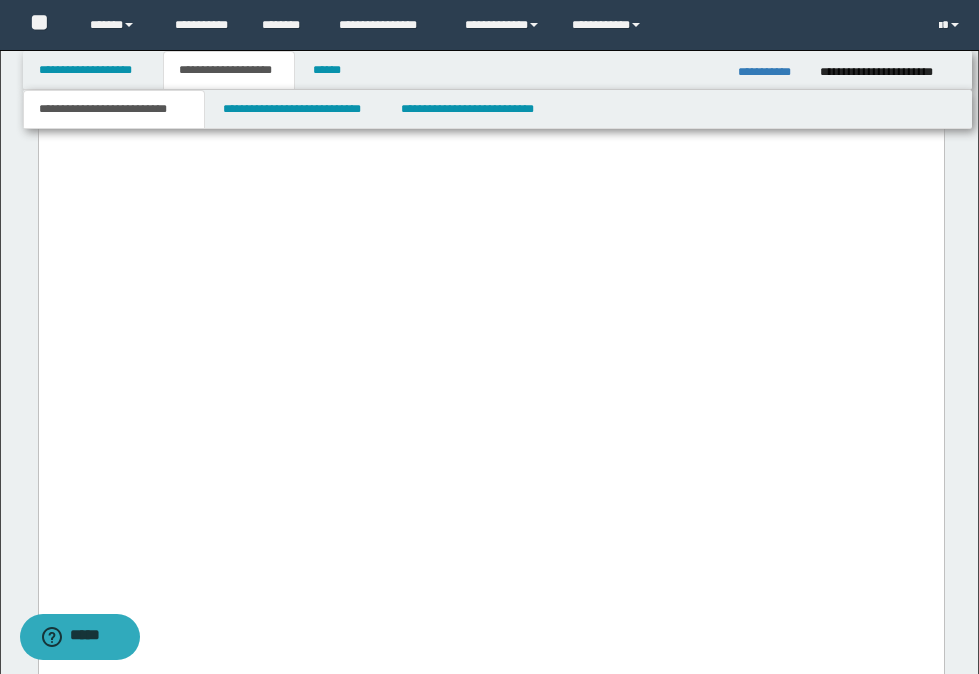 scroll, scrollTop: 5139, scrollLeft: 0, axis: vertical 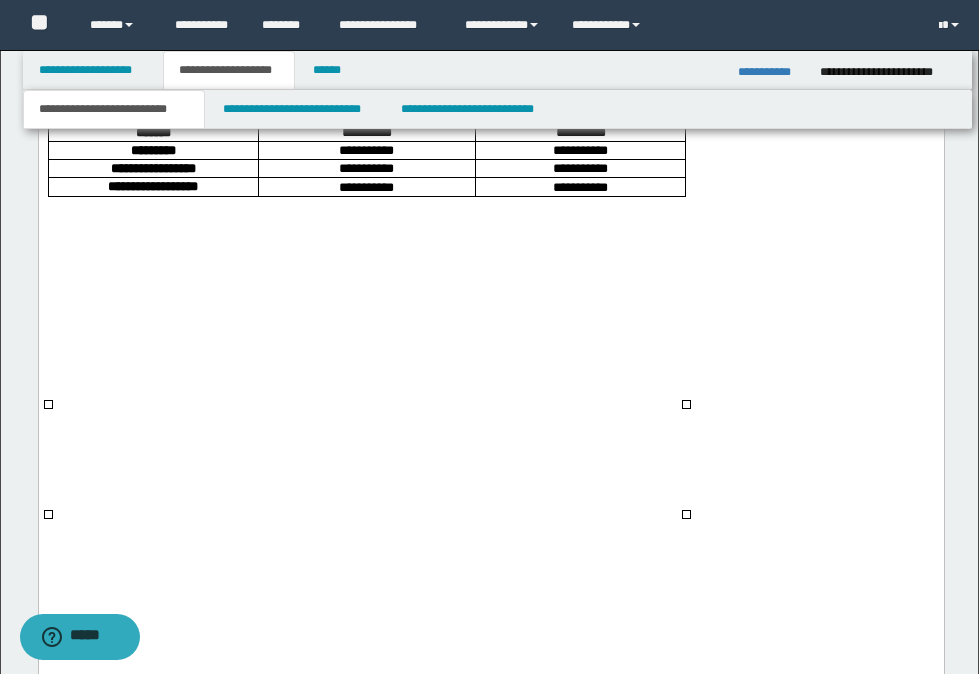 click on "***" at bounding box center (366, 96) 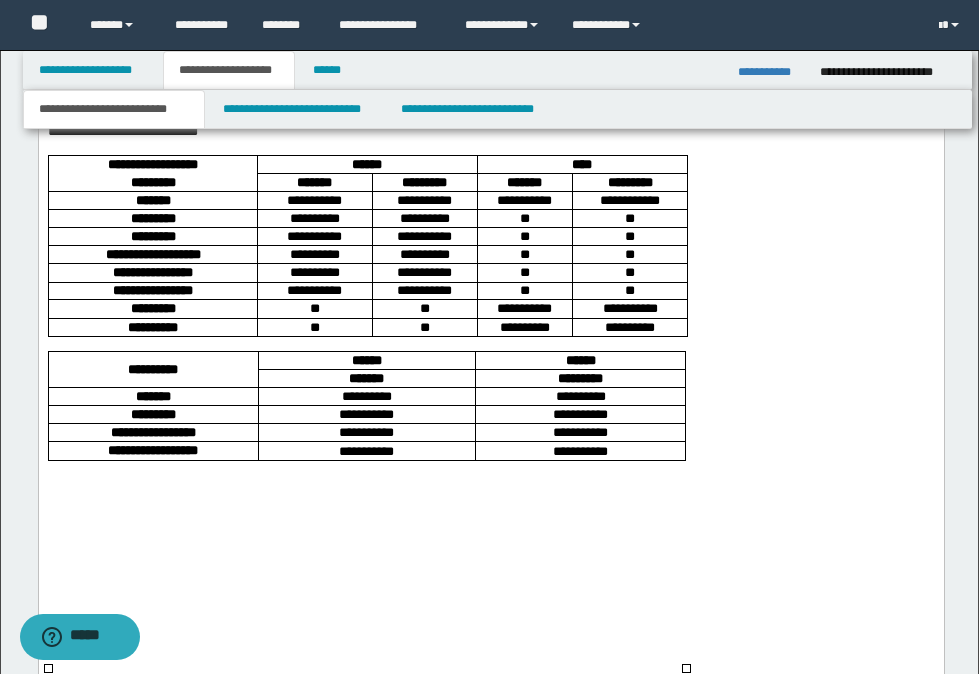 scroll, scrollTop: 4839, scrollLeft: 0, axis: vertical 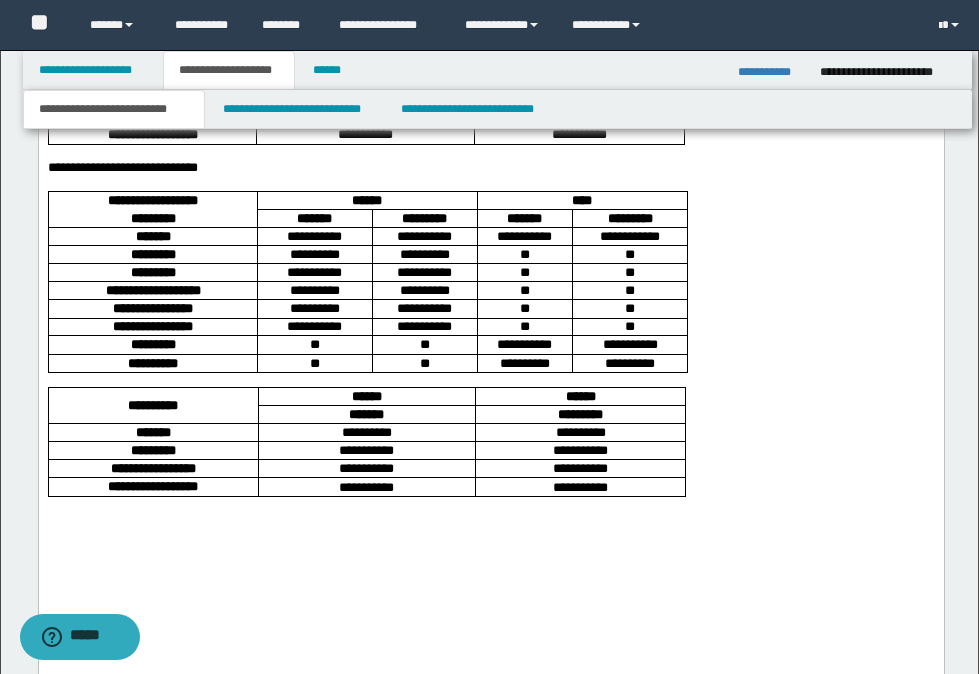 click on "***" at bounding box center [364, 44] 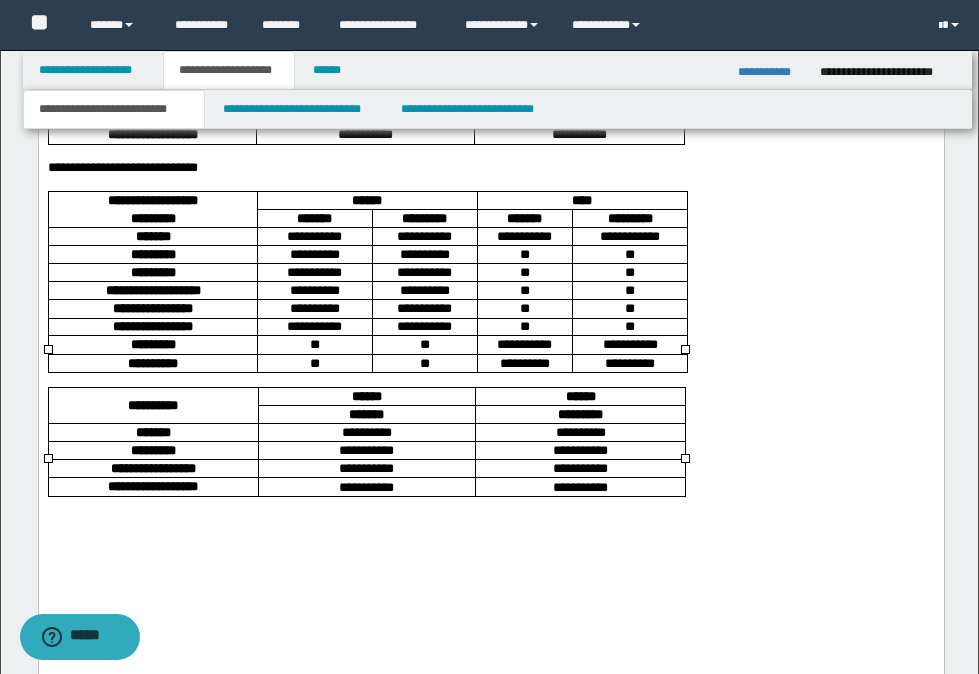 click on "*********" at bounding box center (578, 62) 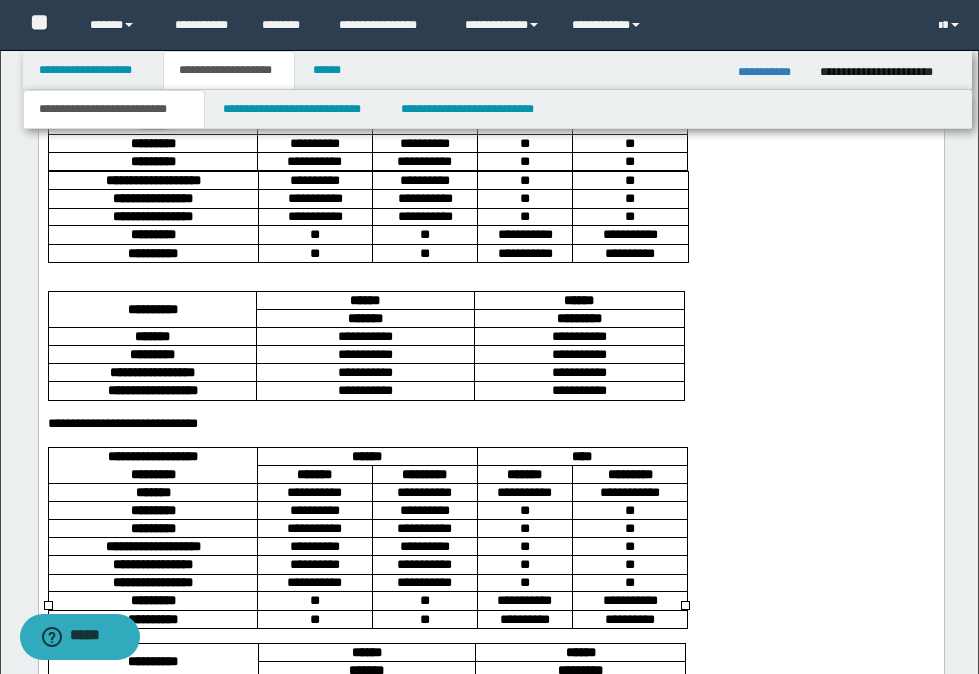 scroll, scrollTop: 4539, scrollLeft: 0, axis: vertical 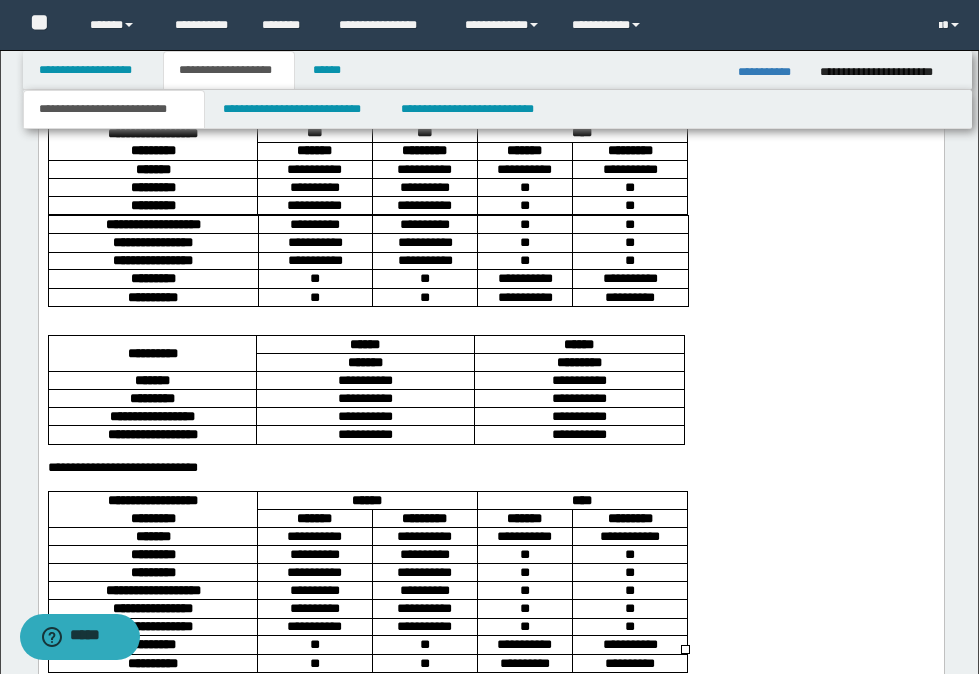 click on "***" at bounding box center [364, -18] 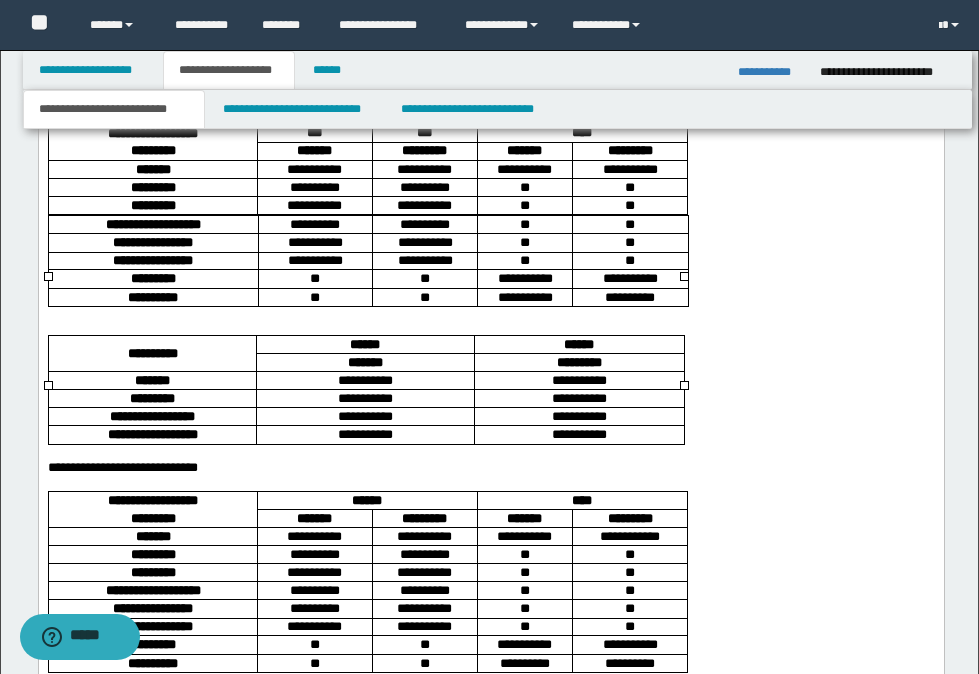 click on "* **" at bounding box center [577, -18] 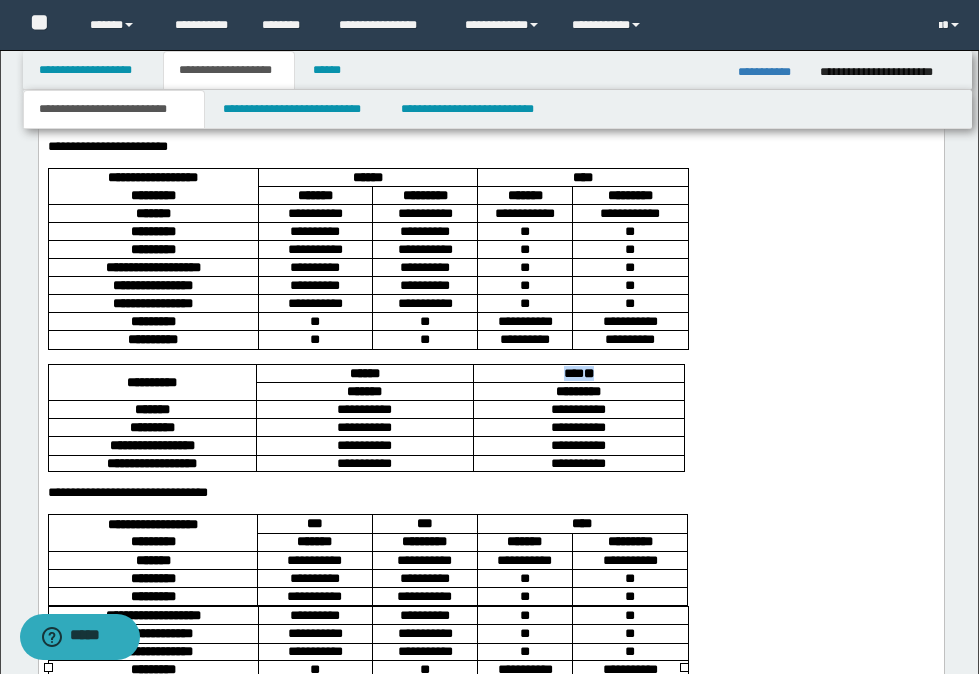 scroll, scrollTop: 4139, scrollLeft: 0, axis: vertical 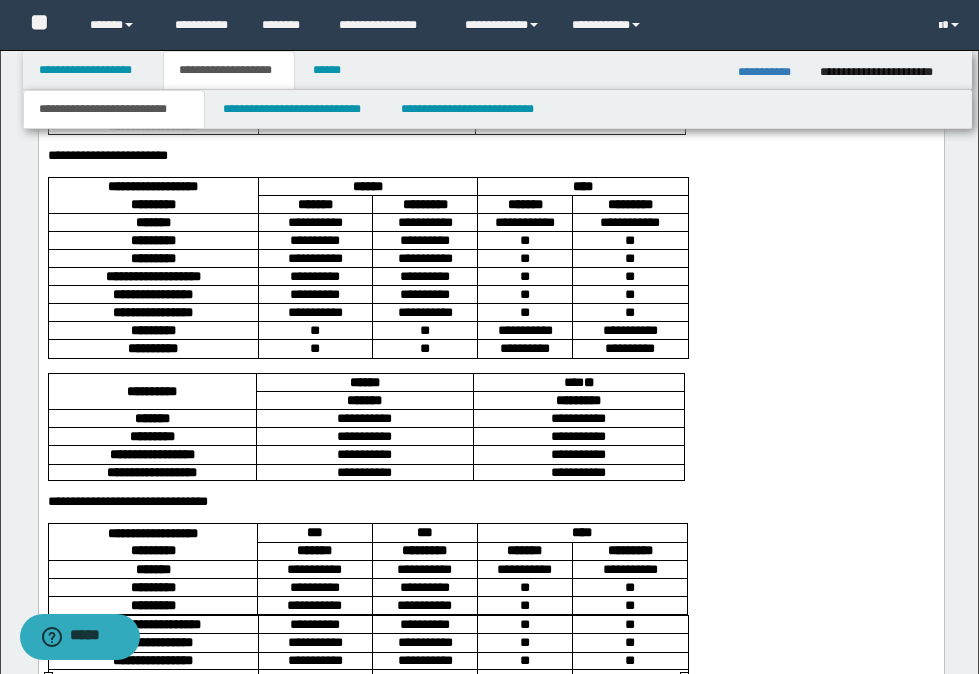 click on "***" at bounding box center (366, 35) 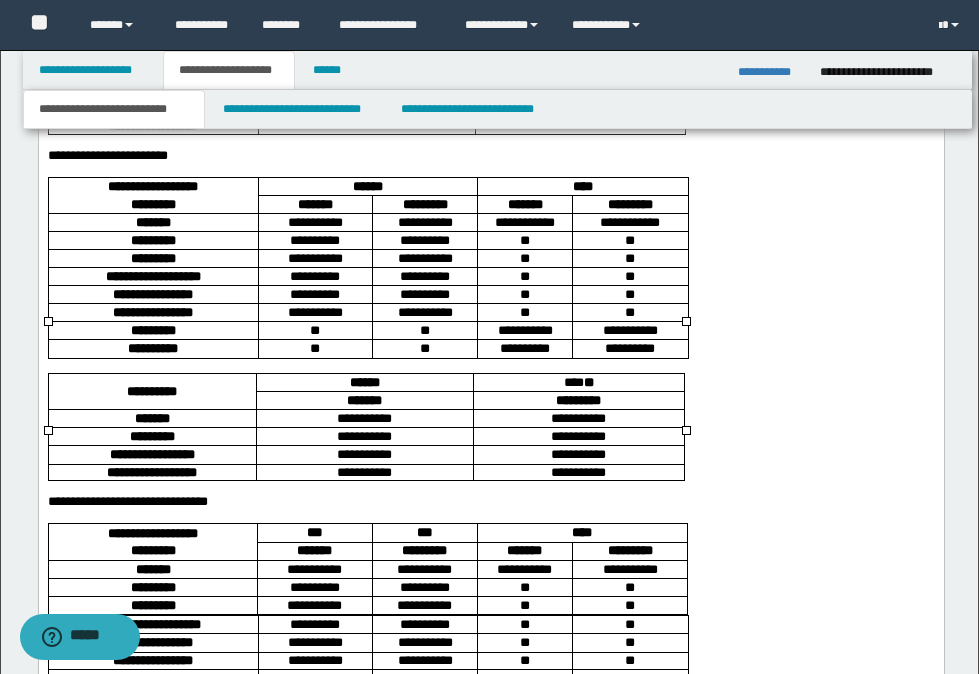 click on "***" at bounding box center [580, 35] 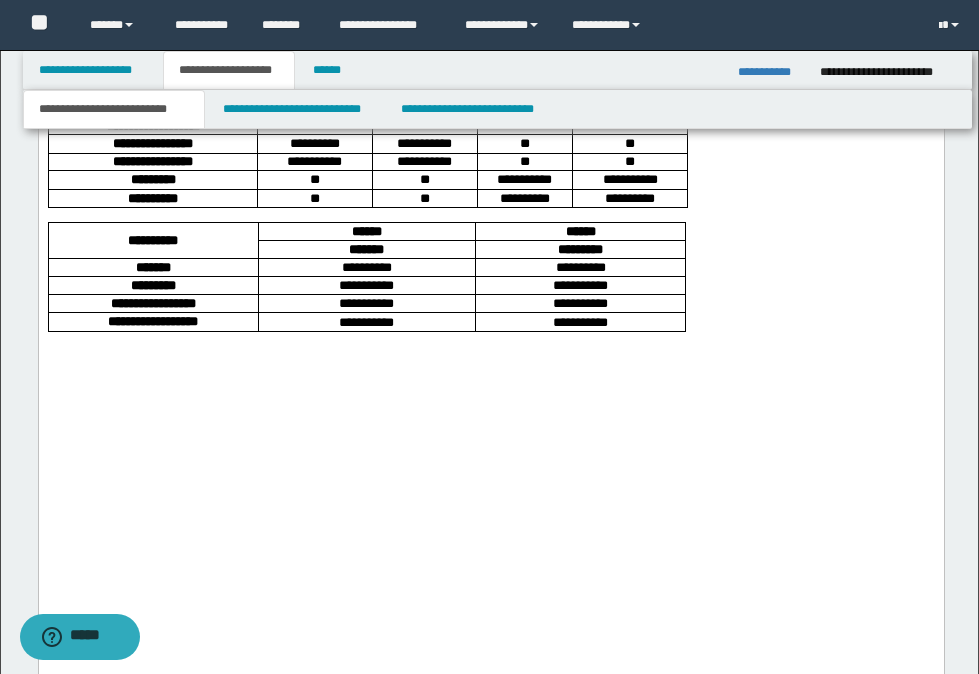 scroll, scrollTop: 5039, scrollLeft: 0, axis: vertical 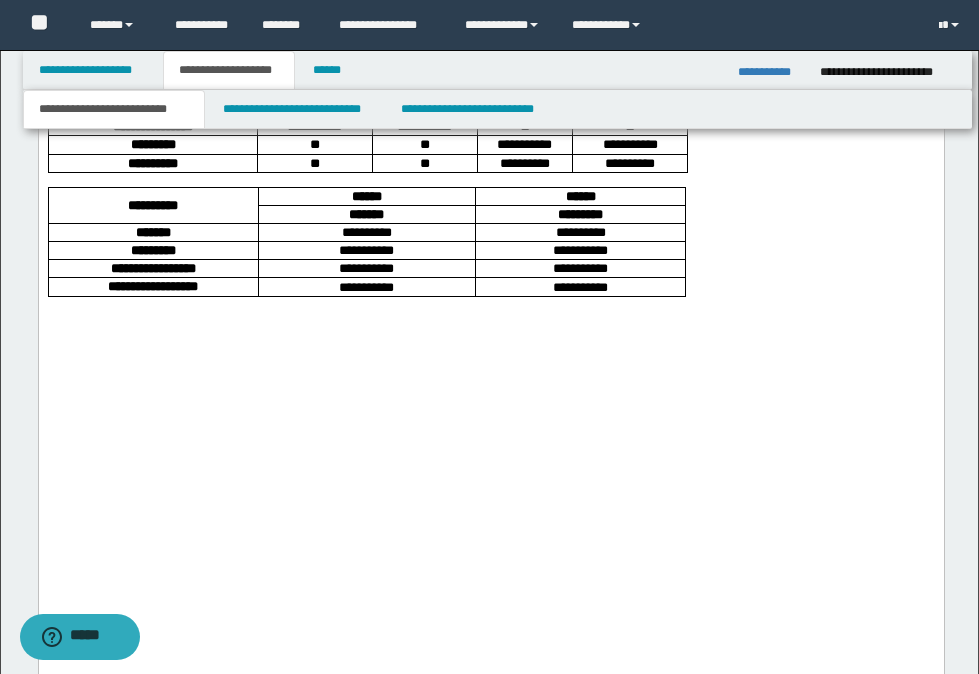 drag, startPoint x: 214, startPoint y: 282, endPoint x: 158, endPoint y: 282, distance: 56 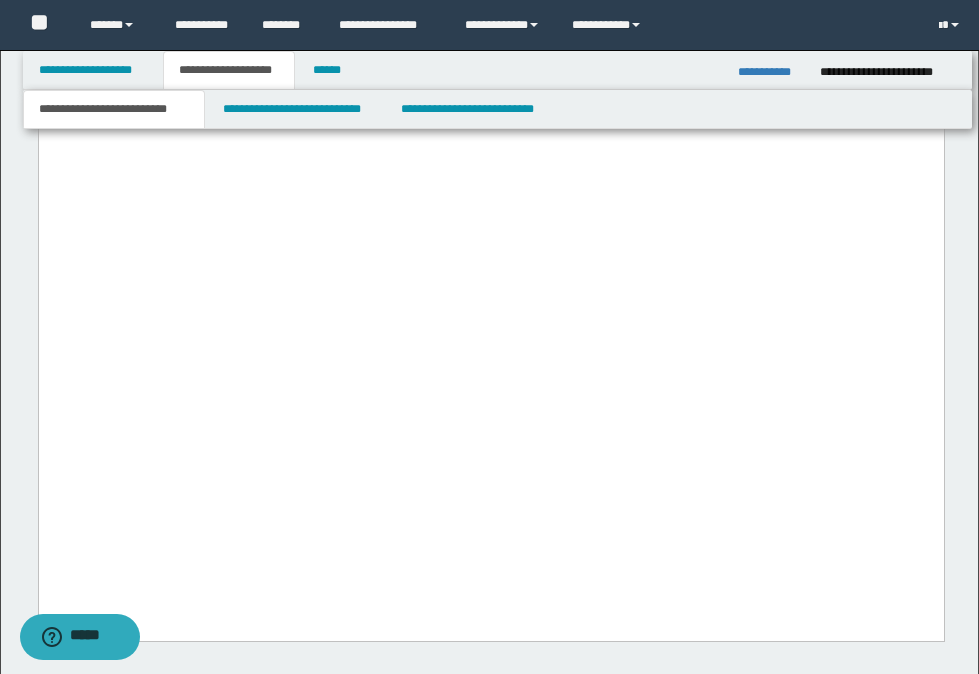 scroll, scrollTop: 5339, scrollLeft: 0, axis: vertical 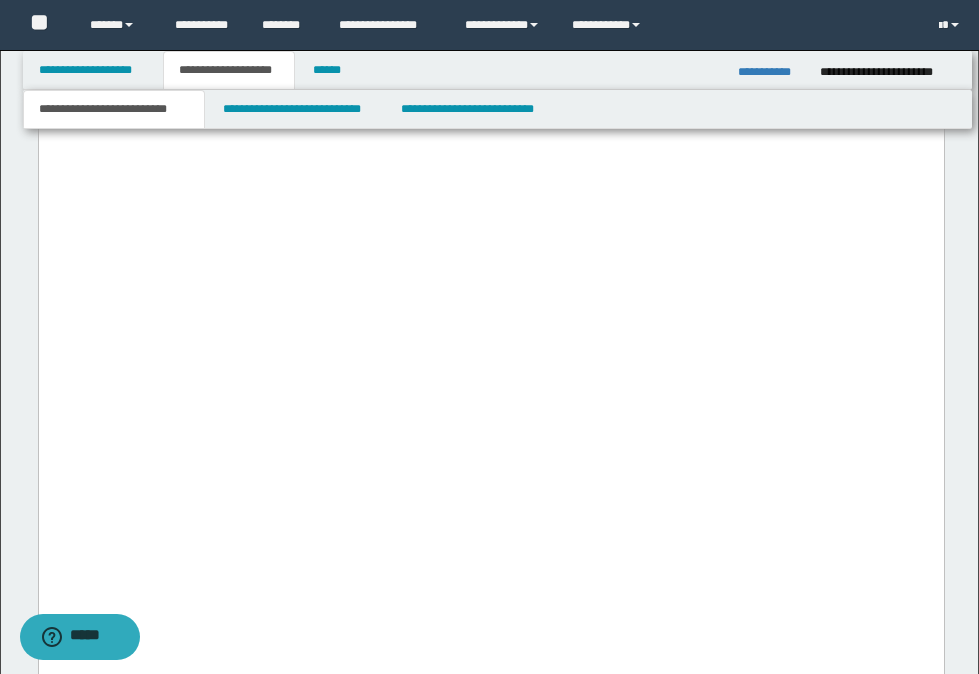 click on "**********" at bounding box center (490, -1667) 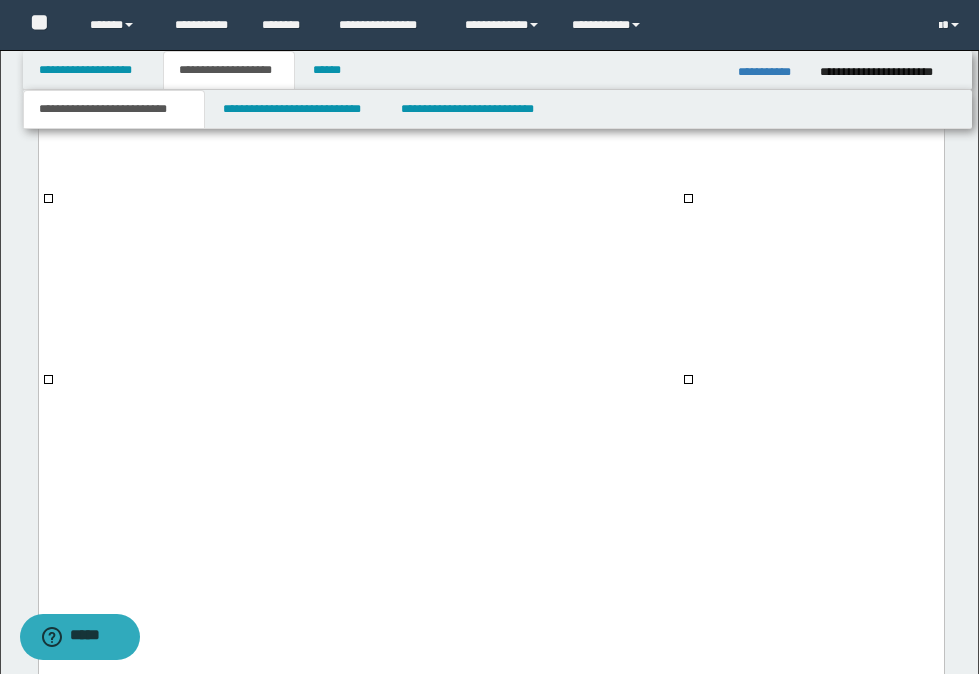 scroll, scrollTop: 5639, scrollLeft: 0, axis: vertical 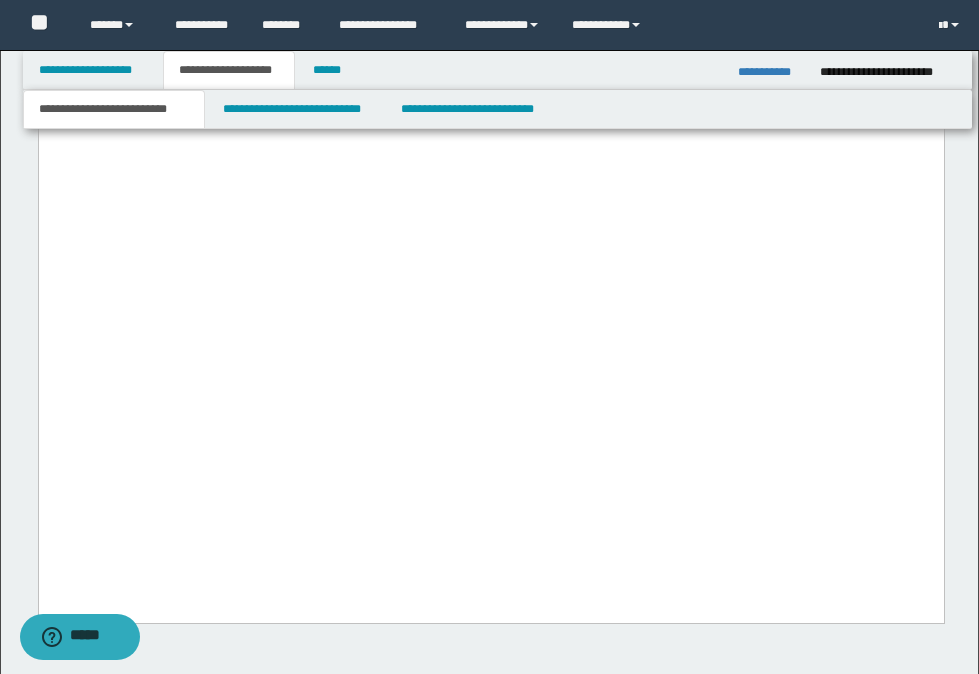 click on "**********" at bounding box center (490, -1863) 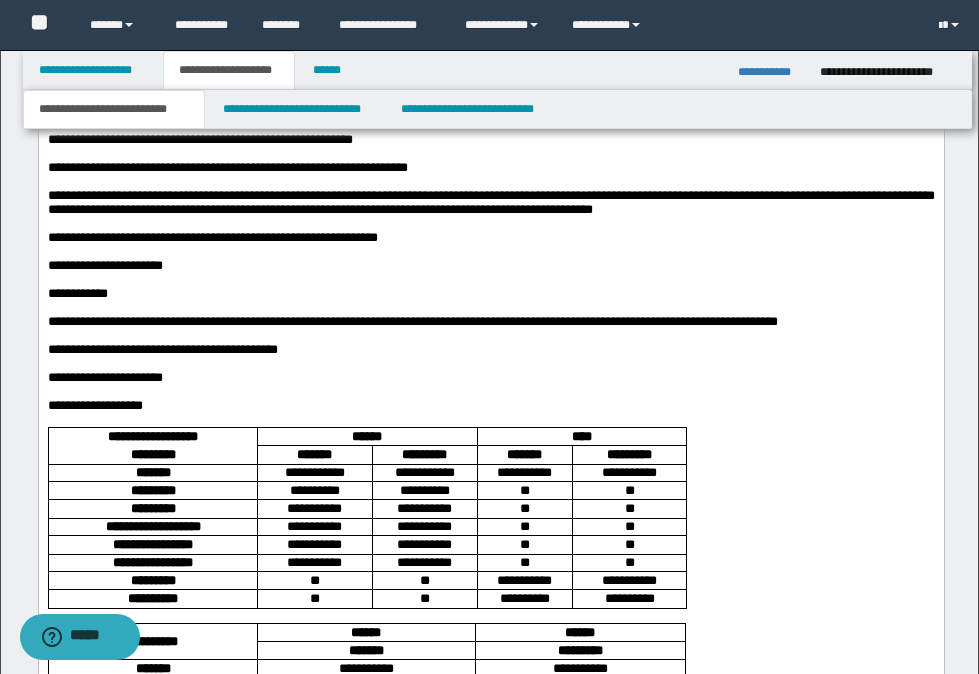 scroll, scrollTop: 3039, scrollLeft: 0, axis: vertical 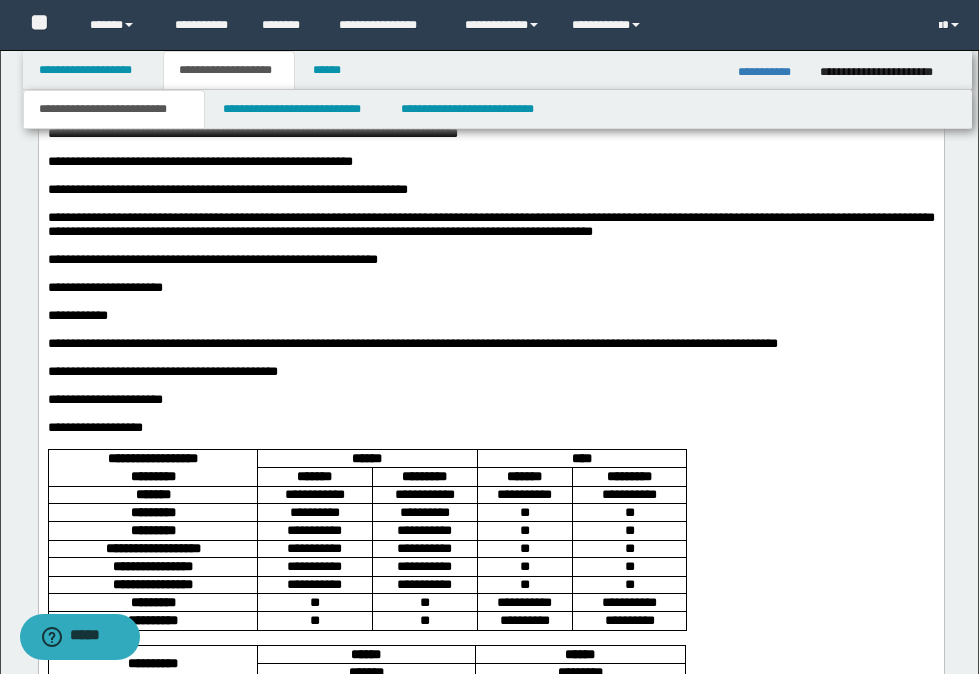 drag, startPoint x: 241, startPoint y: 281, endPoint x: 265, endPoint y: 272, distance: 25.632011 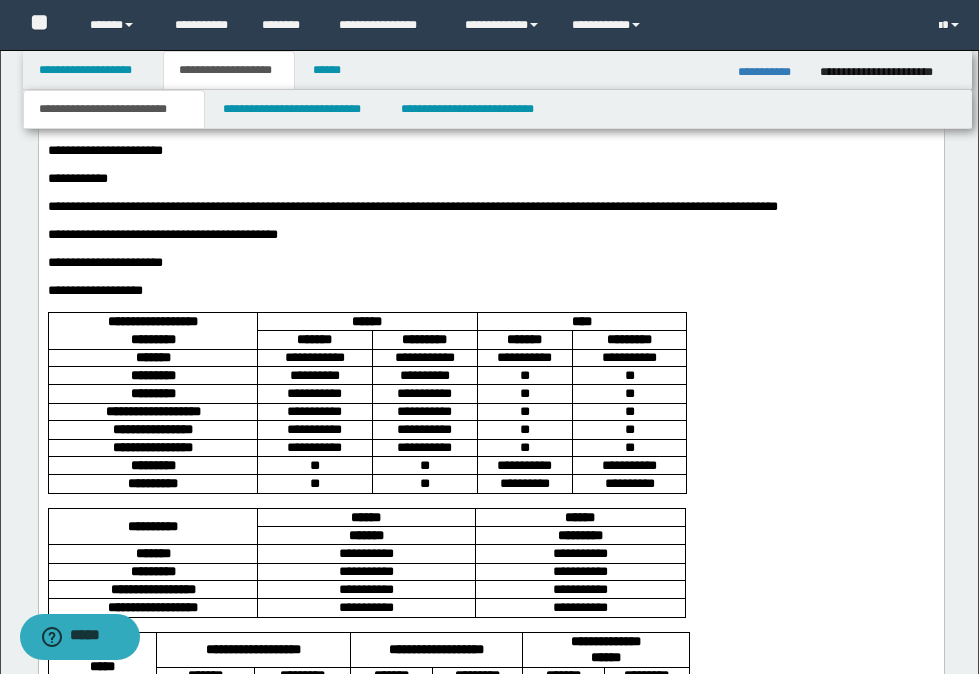 scroll, scrollTop: 3239, scrollLeft: 0, axis: vertical 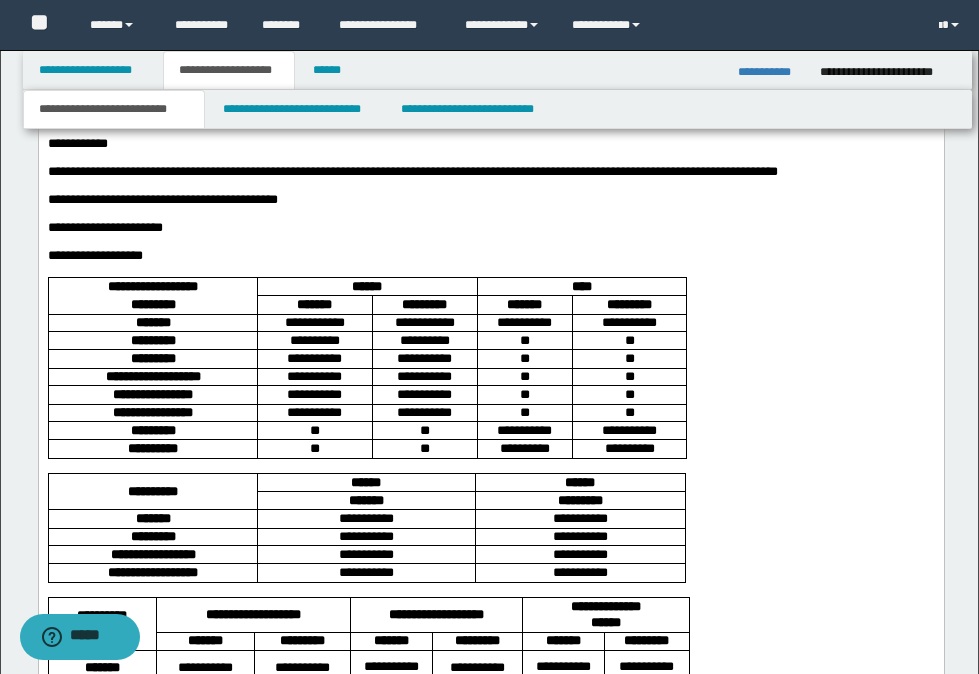 drag, startPoint x: 176, startPoint y: 377, endPoint x: 70, endPoint y: -1167, distance: 1547.6343 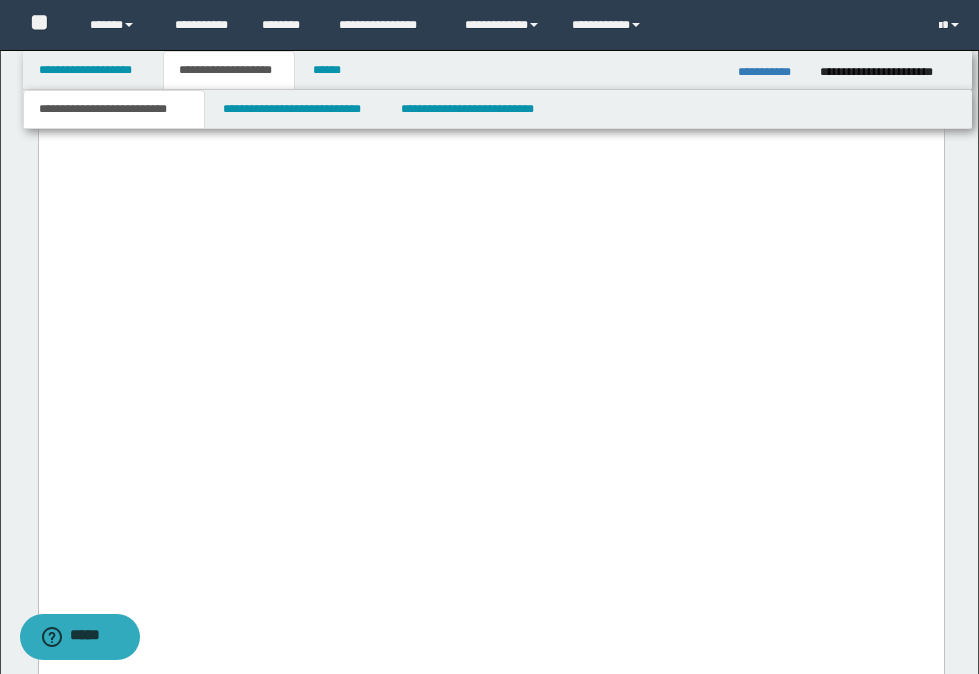 scroll, scrollTop: 5639, scrollLeft: 0, axis: vertical 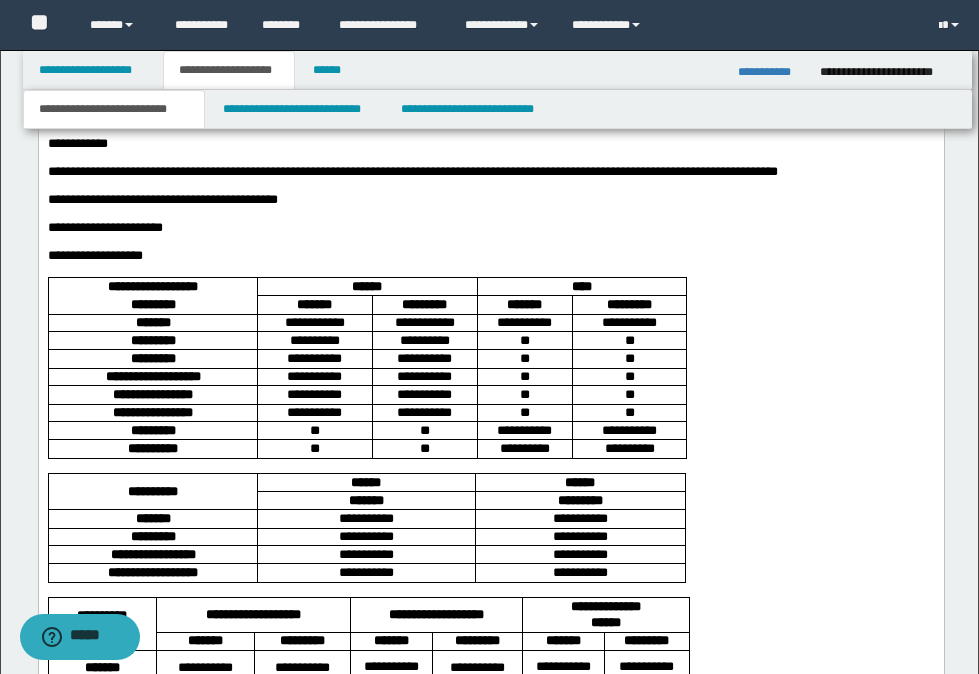 drag, startPoint x: 207, startPoint y: 379, endPoint x: 237, endPoint y: 382, distance: 30.149628 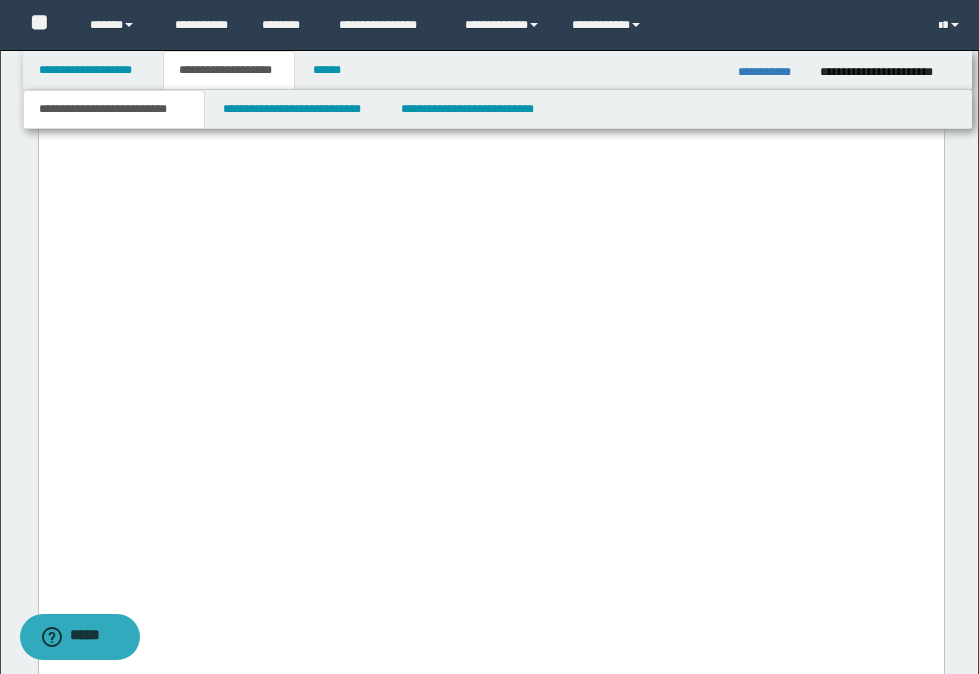 scroll, scrollTop: 6039, scrollLeft: 0, axis: vertical 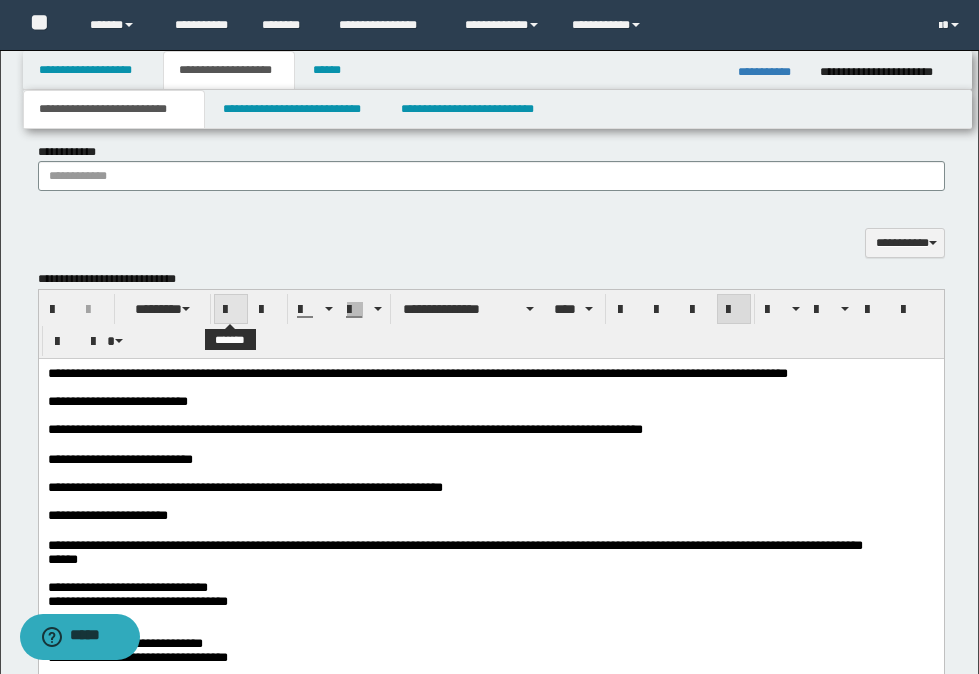 click at bounding box center [231, 310] 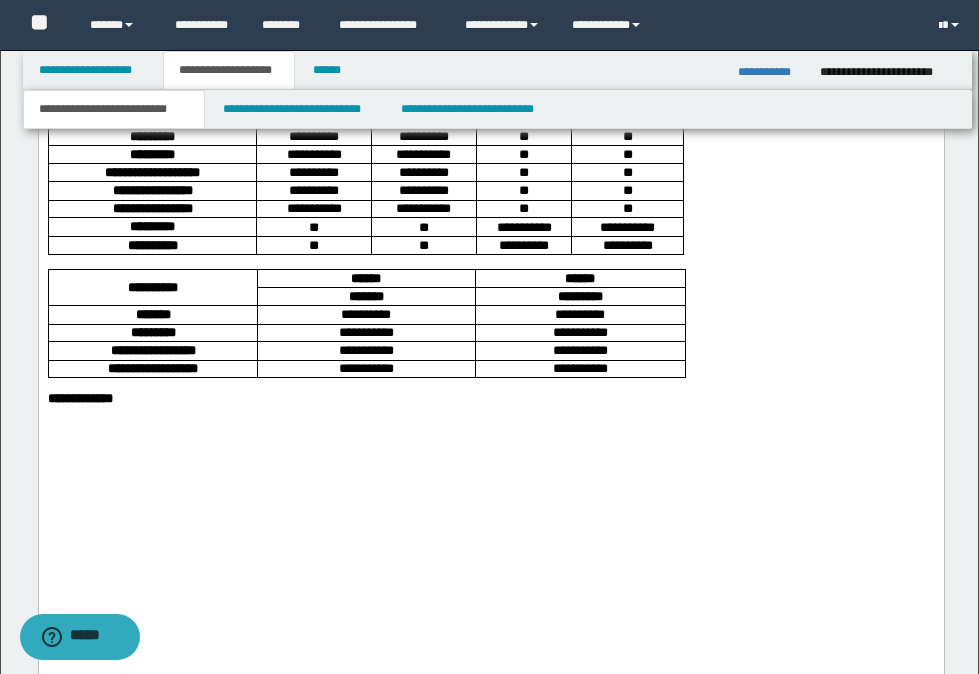 scroll, scrollTop: 6139, scrollLeft: 0, axis: vertical 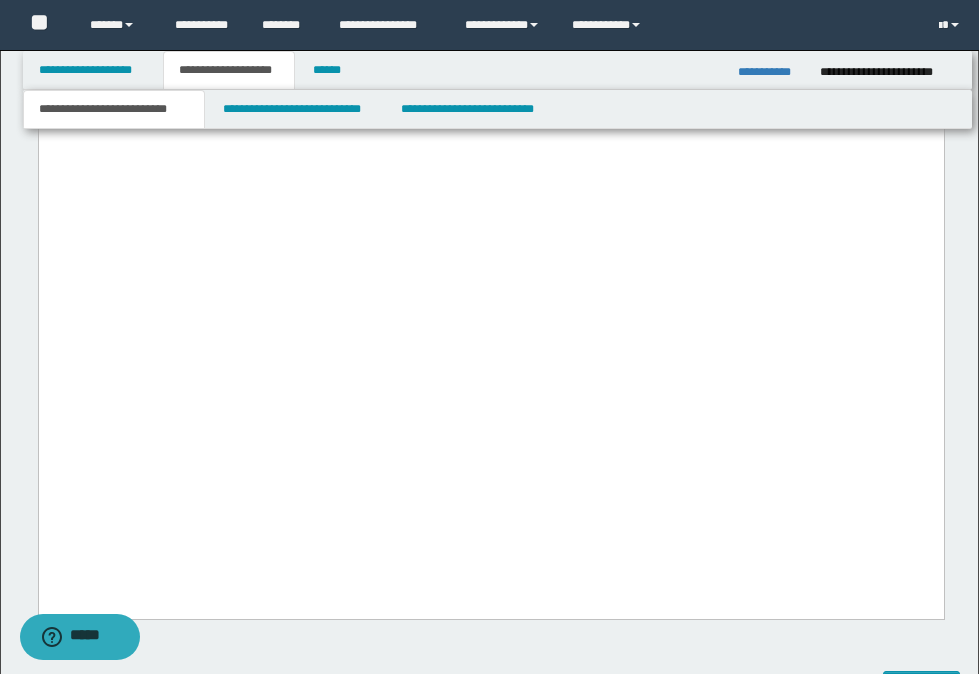 click at bounding box center [490, 22] 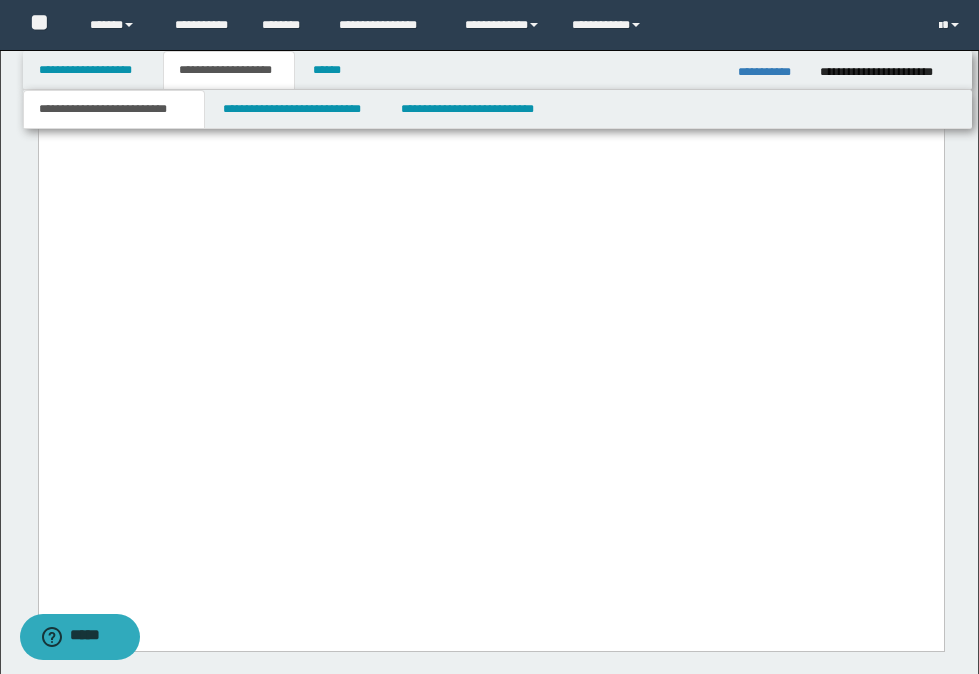 drag, startPoint x: 214, startPoint y: 310, endPoint x: 269, endPoint y: 322, distance: 56.293873 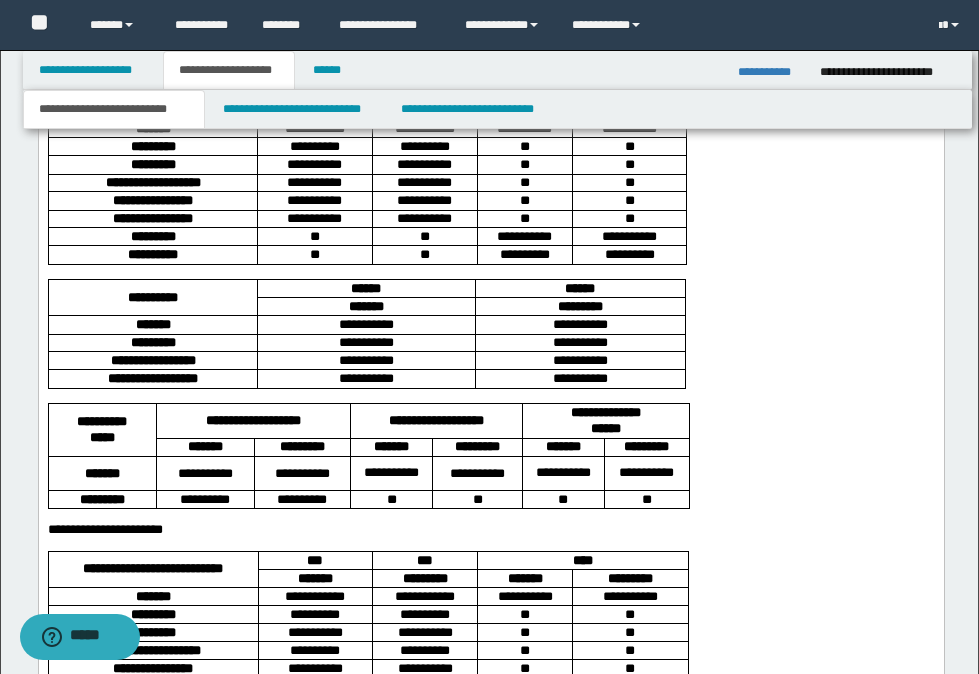 scroll, scrollTop: 3439, scrollLeft: 0, axis: vertical 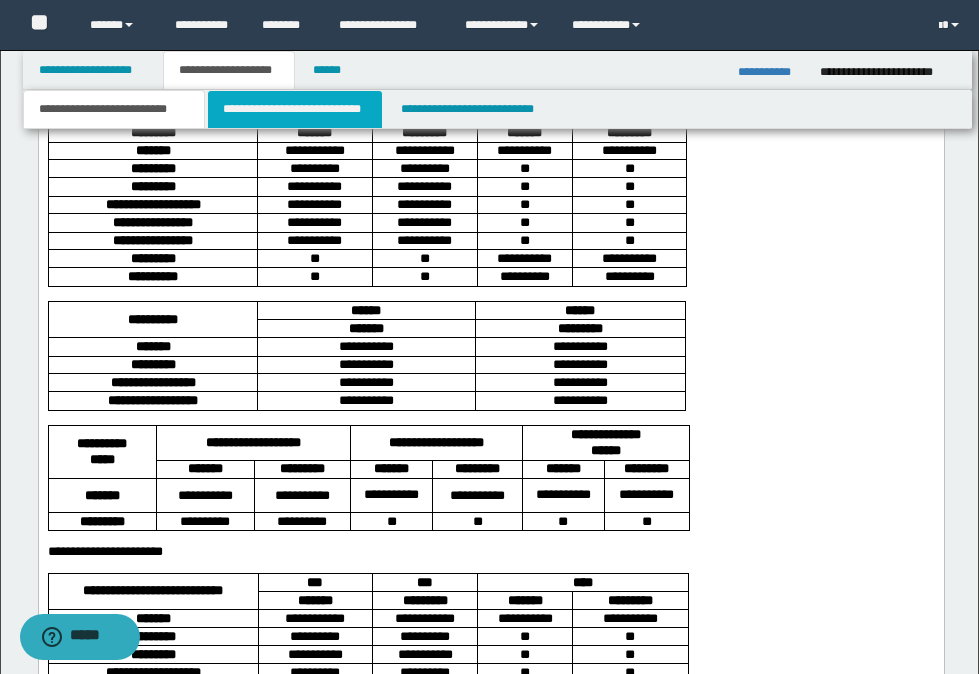 click on "**********" at bounding box center [295, 109] 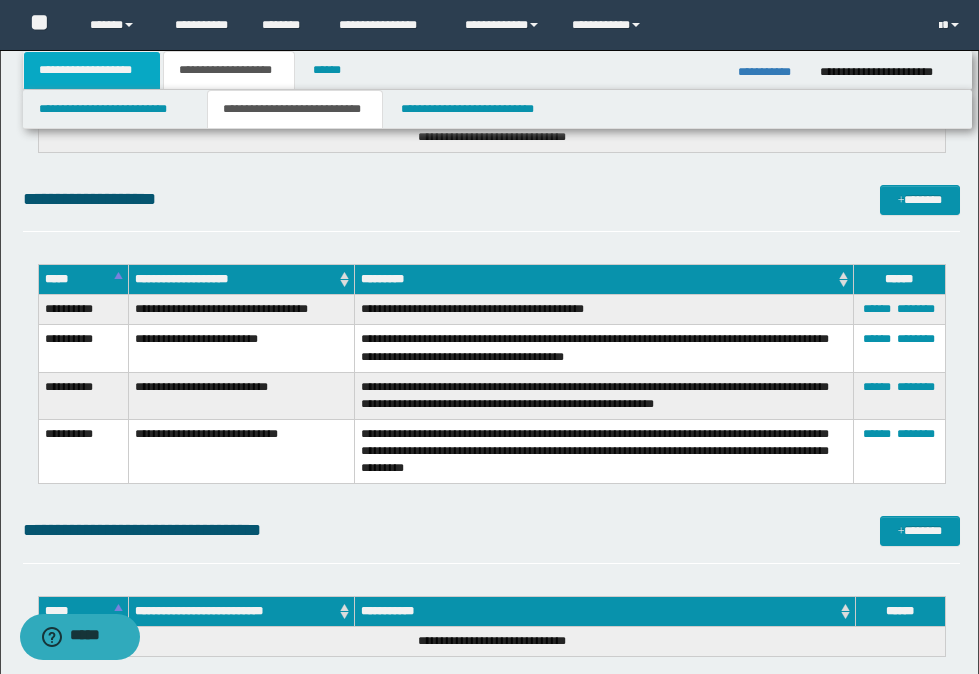 scroll, scrollTop: 1724, scrollLeft: 0, axis: vertical 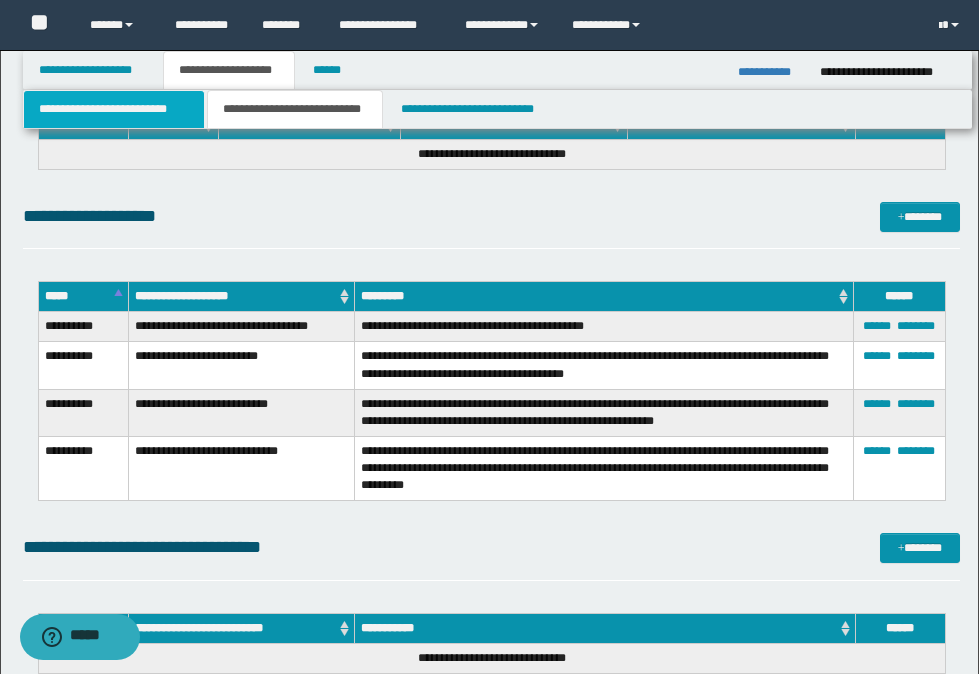 click on "**********" at bounding box center (114, 109) 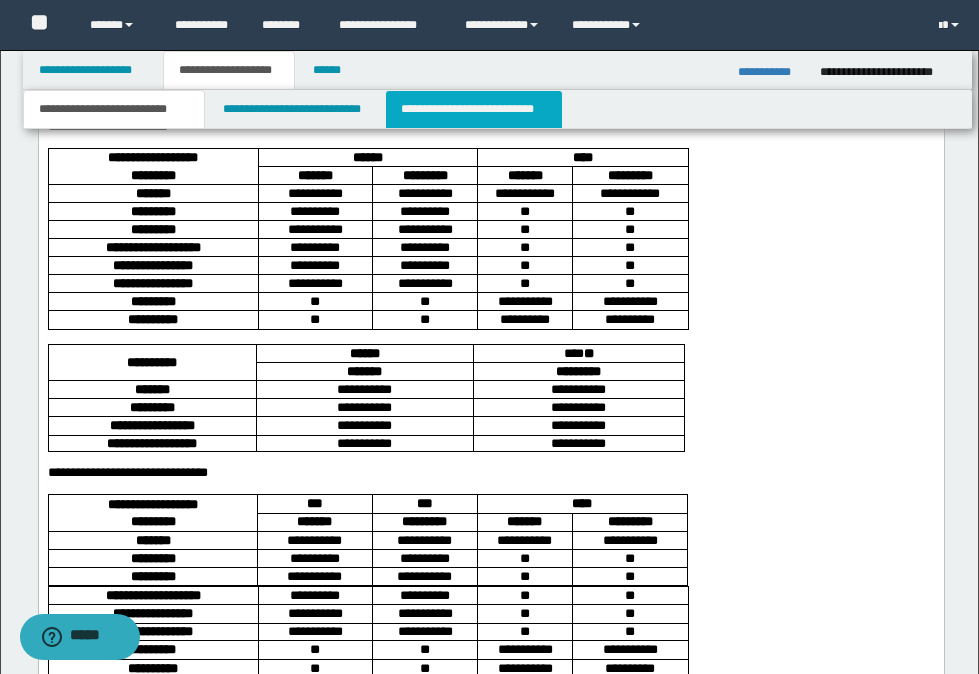 click on "**********" at bounding box center [474, 109] 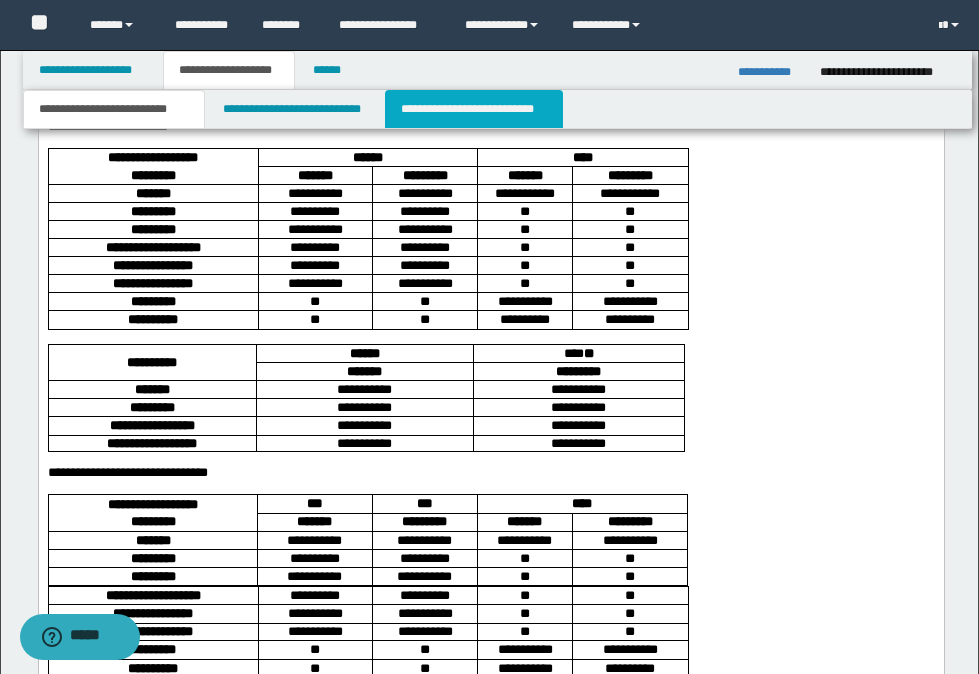scroll, scrollTop: 939, scrollLeft: 0, axis: vertical 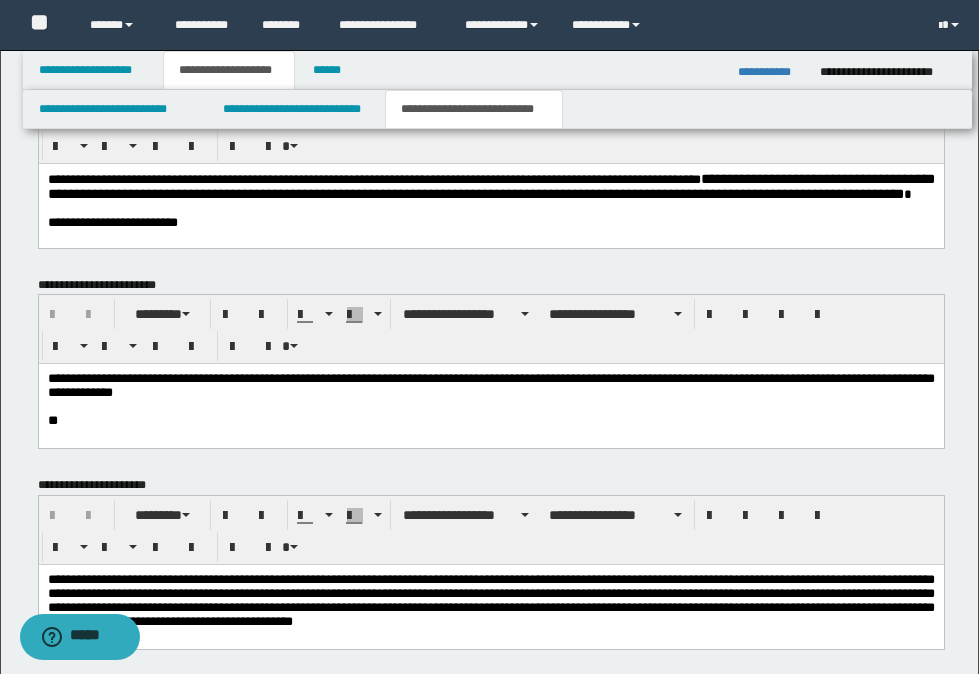 click at bounding box center (490, 208) 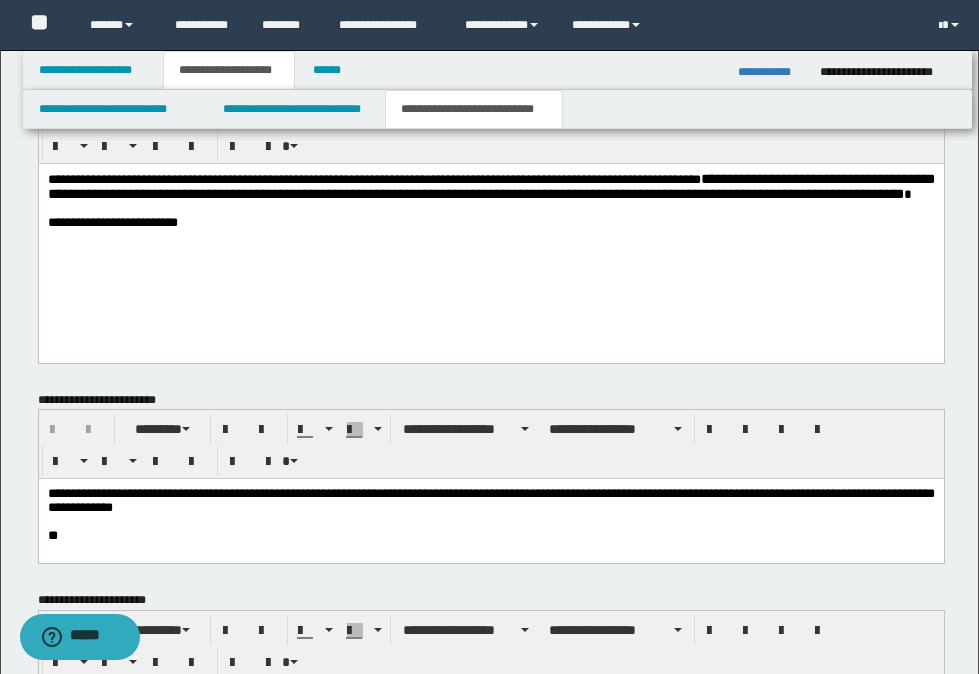drag, startPoint x: 400, startPoint y: 242, endPoint x: 433, endPoint y: 250, distance: 33.955853 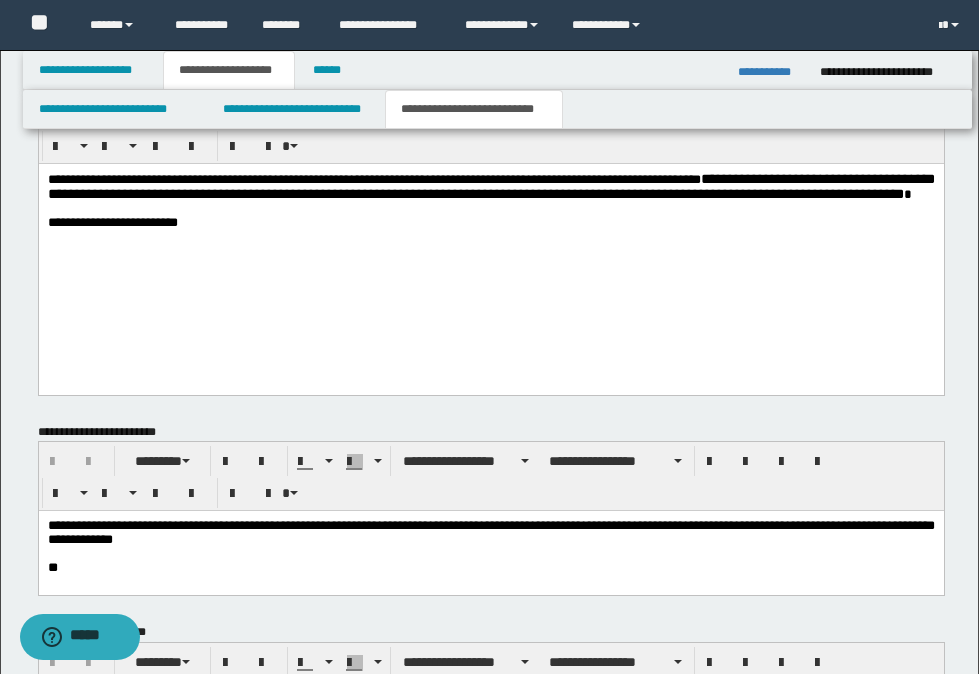type 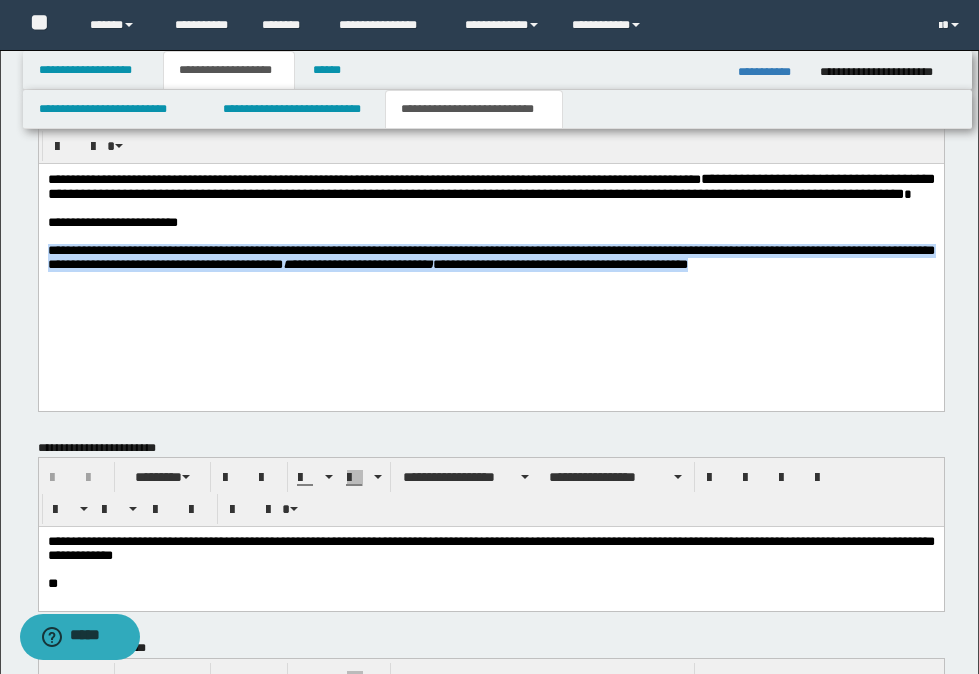 drag, startPoint x: 48, startPoint y: 275, endPoint x: 872, endPoint y: 311, distance: 824.786 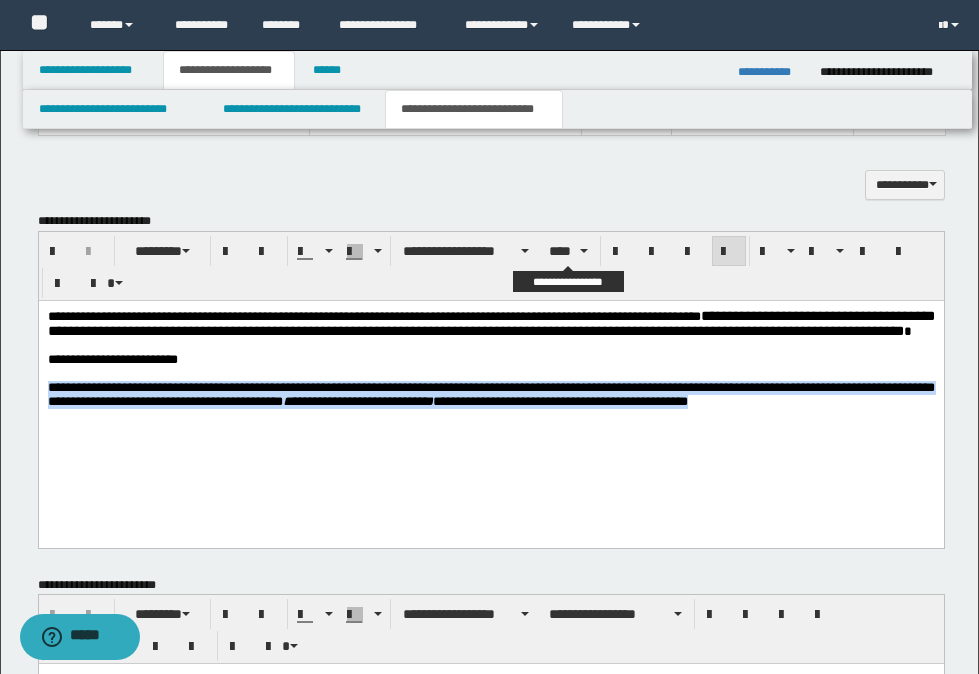 scroll, scrollTop: 739, scrollLeft: 0, axis: vertical 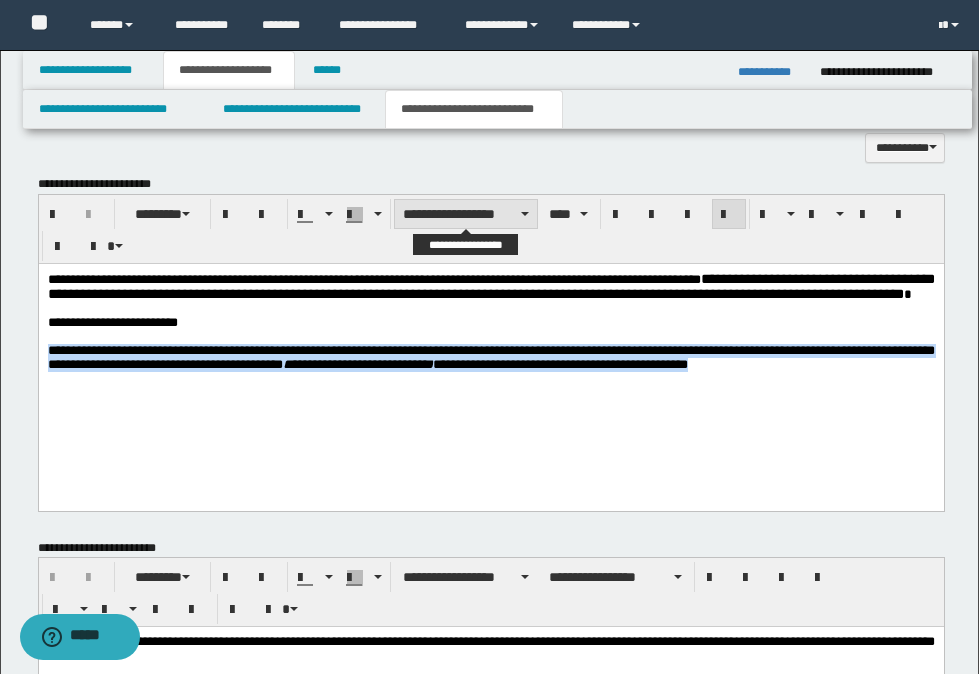 click on "**********" at bounding box center [466, 214] 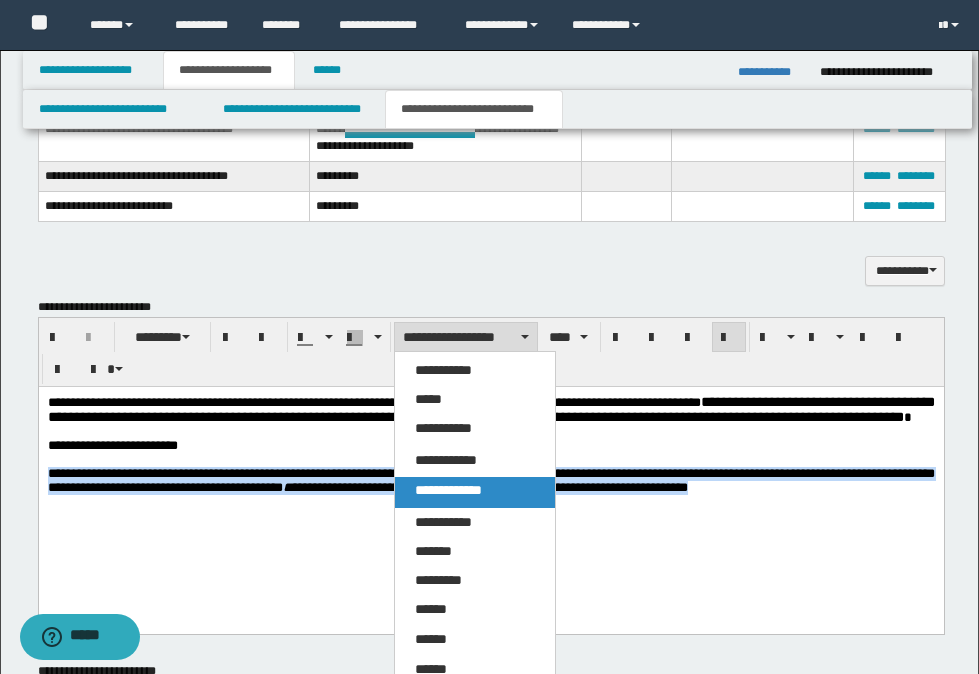 scroll, scrollTop: 639, scrollLeft: 0, axis: vertical 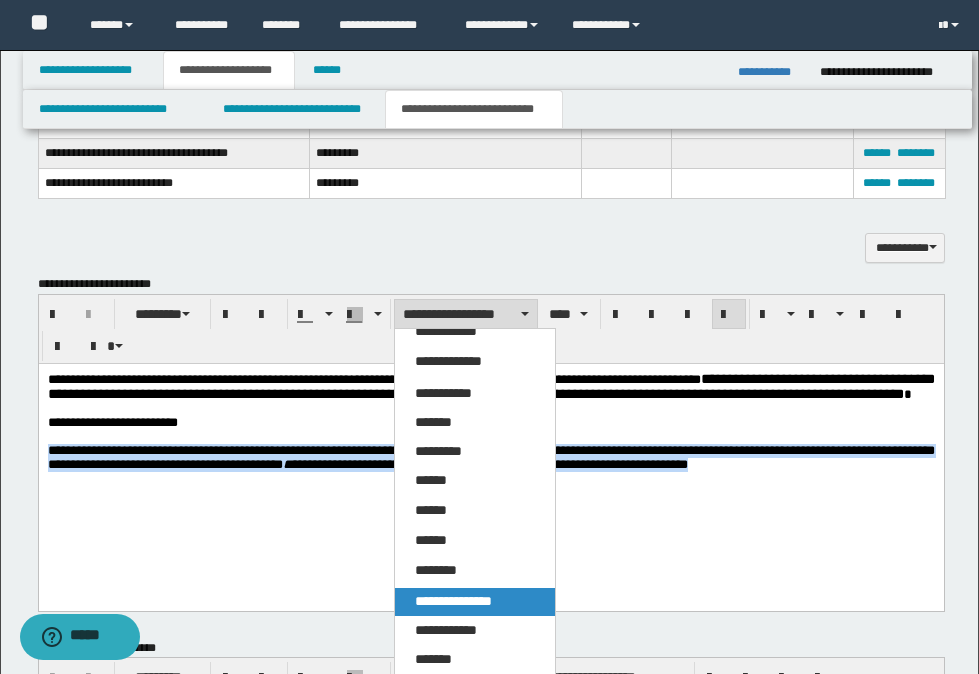 click on "**********" at bounding box center (453, 601) 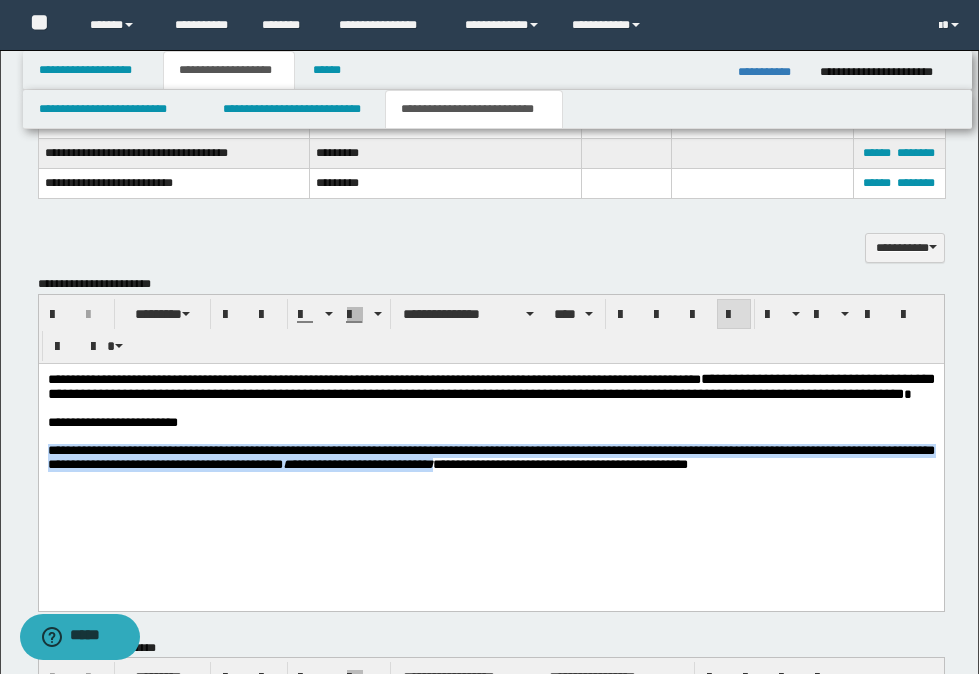 click on "**********" at bounding box center (490, 446) 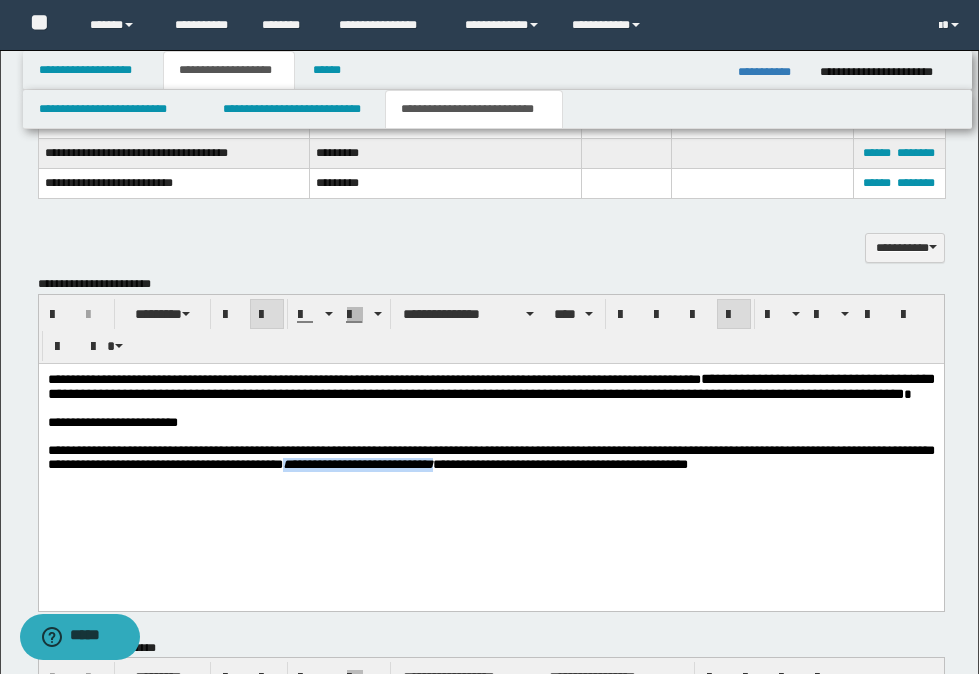 drag, startPoint x: 552, startPoint y: 495, endPoint x: 377, endPoint y: 492, distance: 175.02571 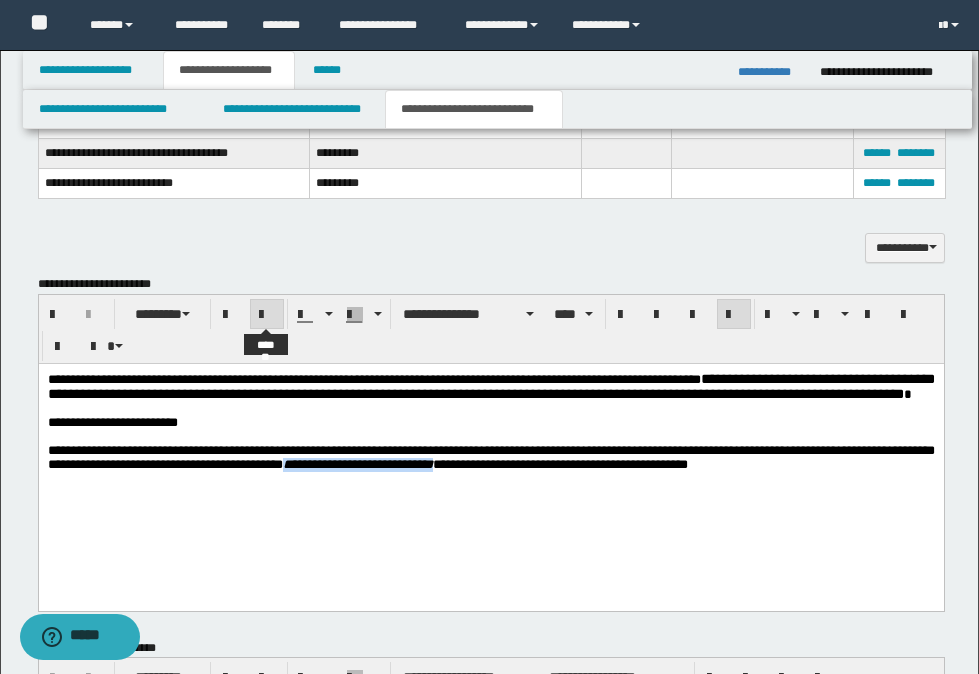 click at bounding box center (267, 315) 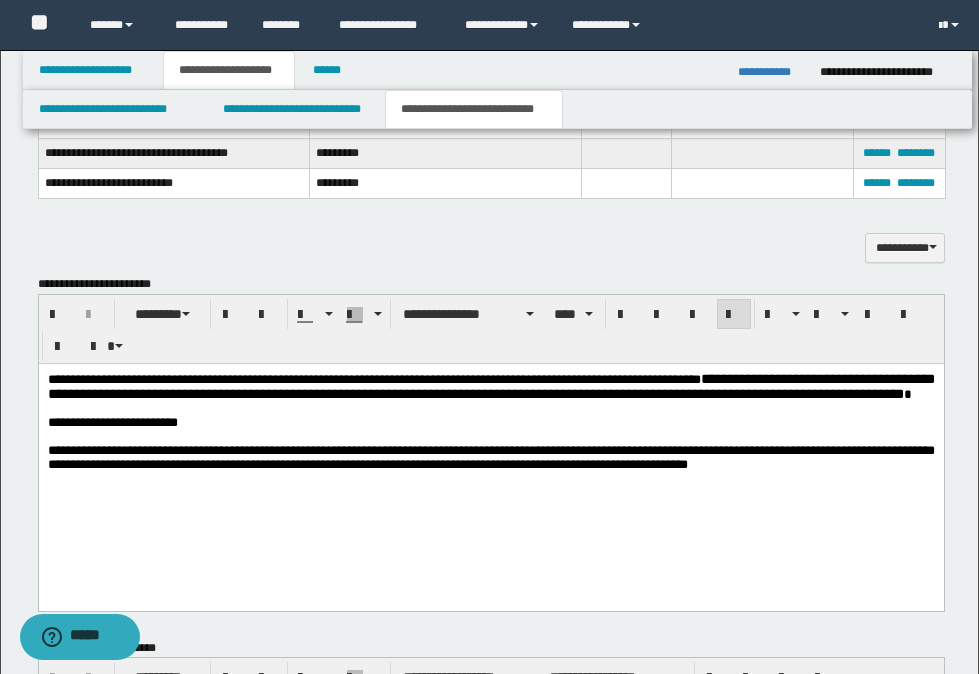 click on "**********" at bounding box center (490, 446) 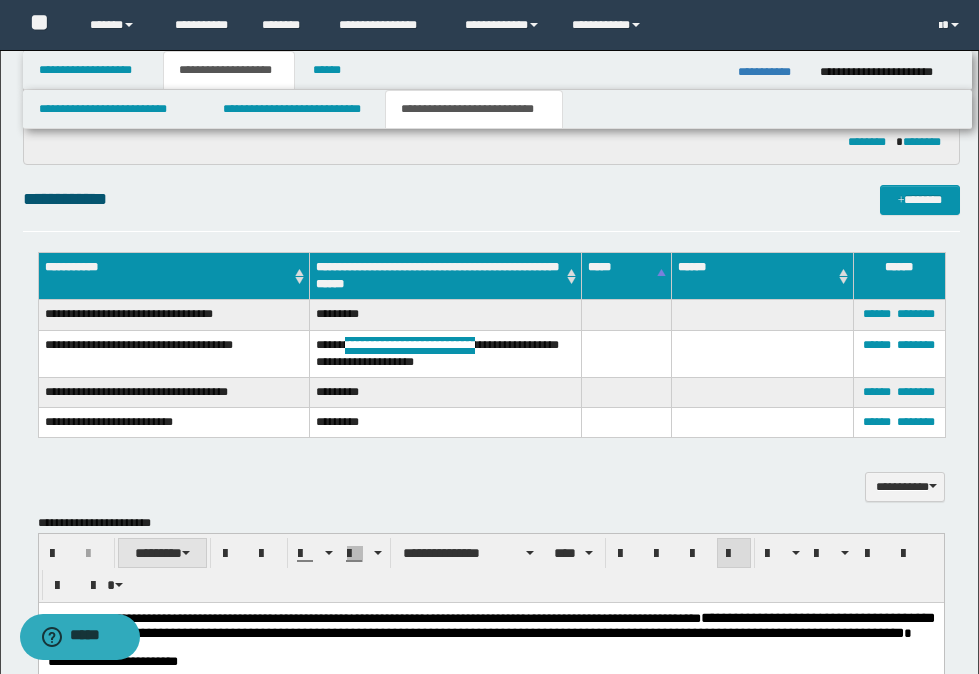 scroll, scrollTop: 700, scrollLeft: 0, axis: vertical 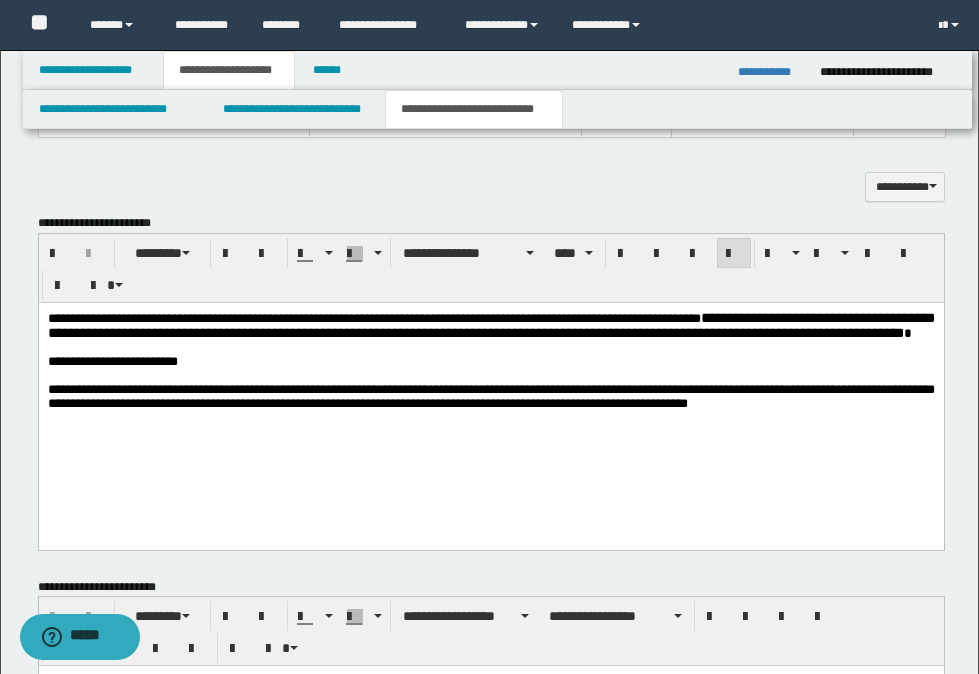click on "**********" at bounding box center [490, 395] 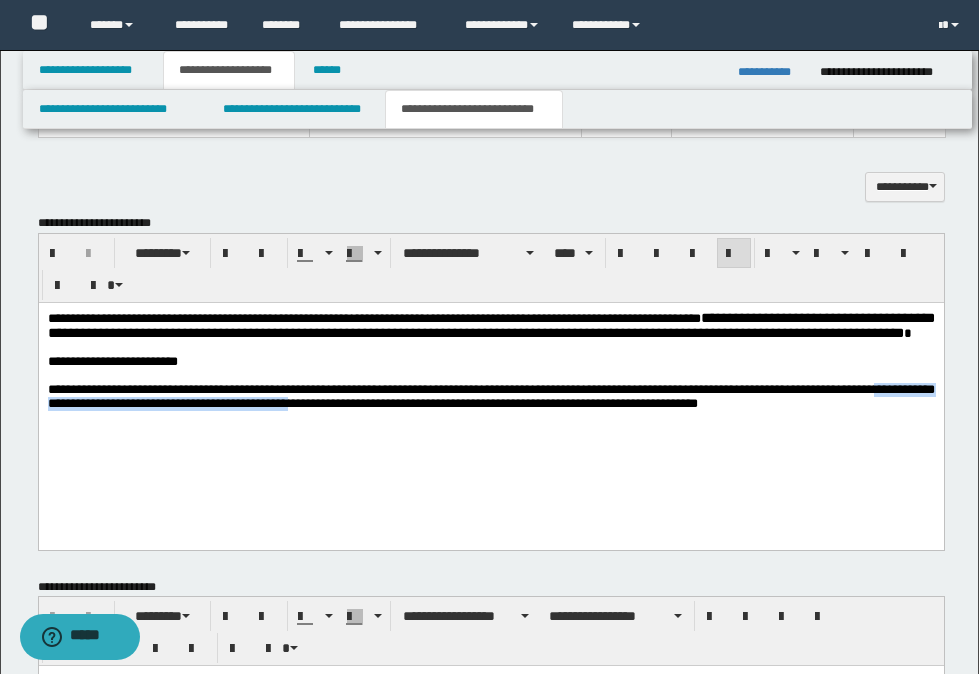 drag, startPoint x: 48, startPoint y: 430, endPoint x: 374, endPoint y: 435, distance: 326.03833 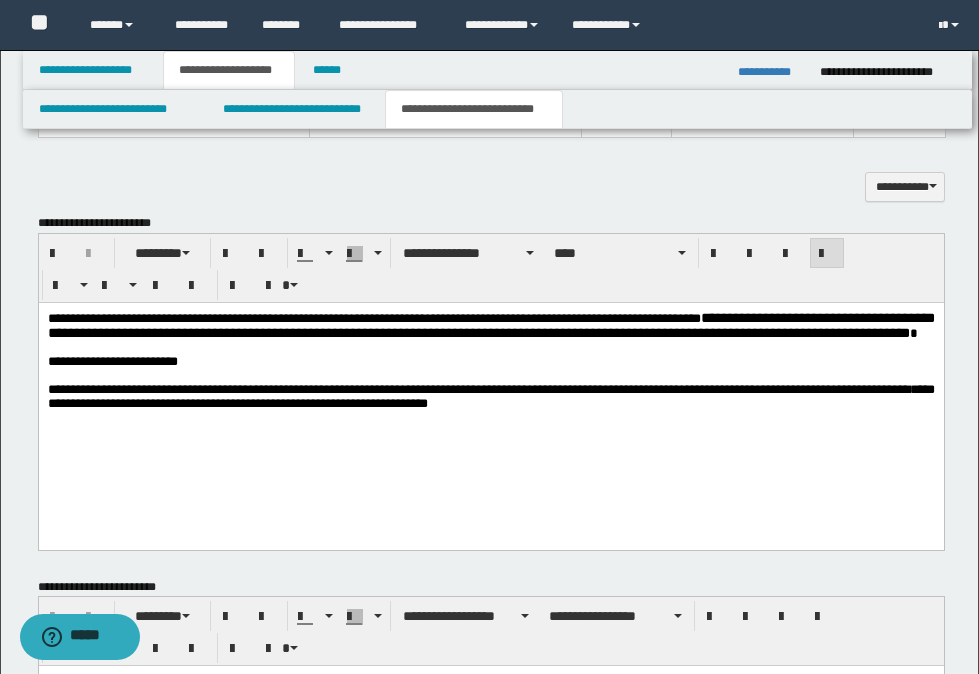 click on "**********" at bounding box center [490, 395] 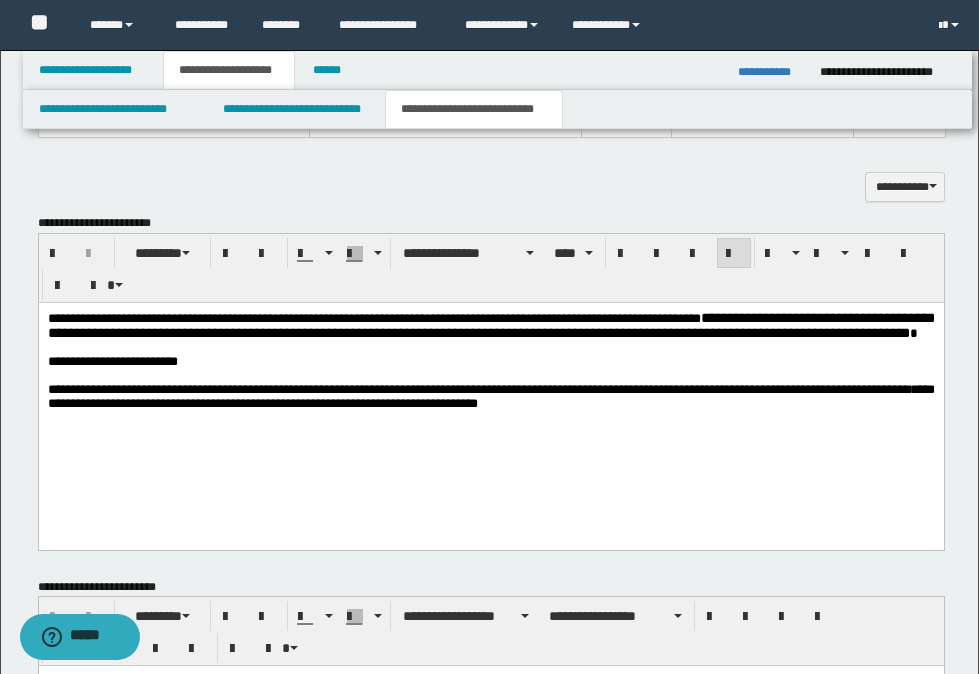 click on "**********" at bounding box center (490, 395) 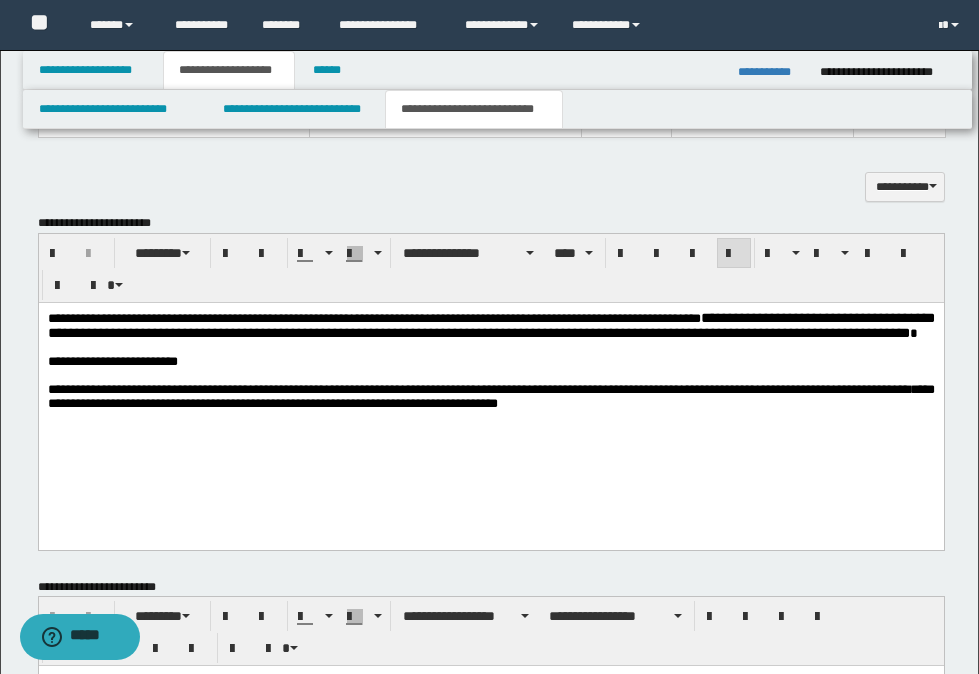 click on "**********" at bounding box center [771, 72] 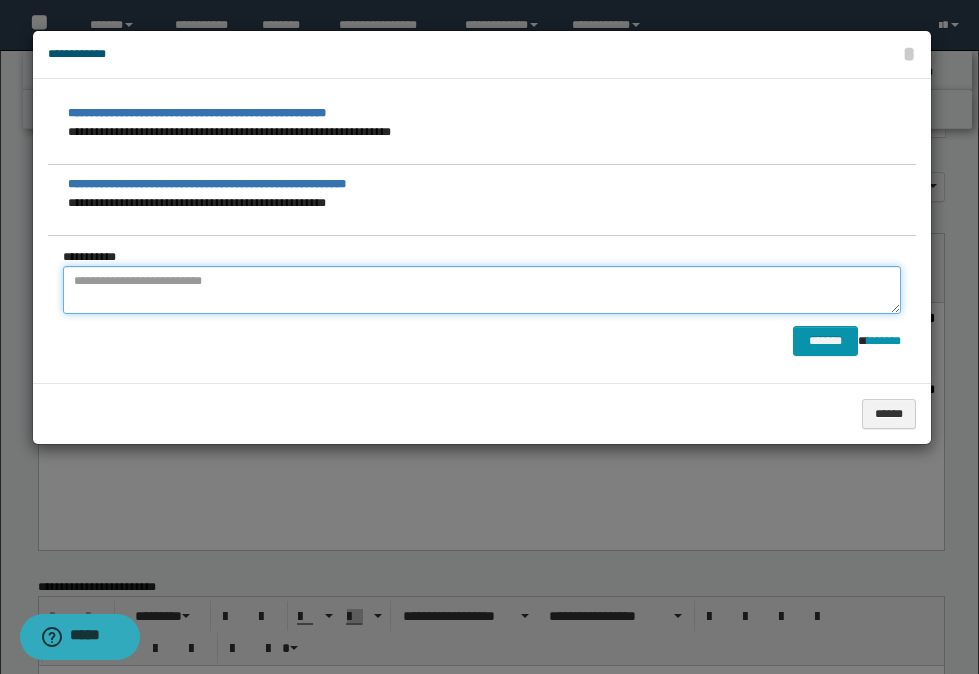 click at bounding box center (482, 290) 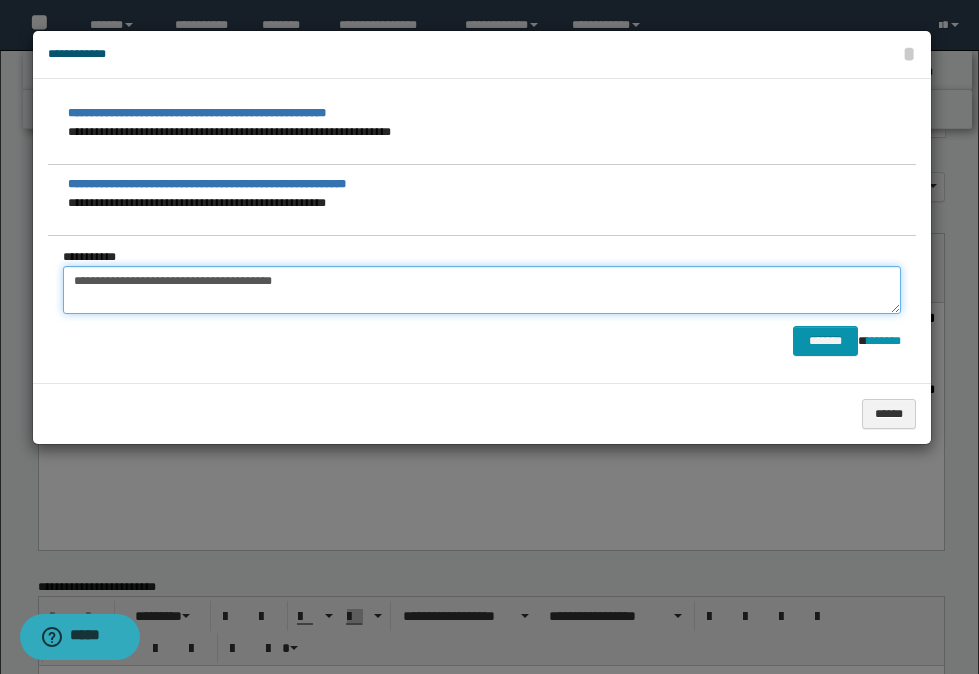 click on "**********" at bounding box center (482, 290) 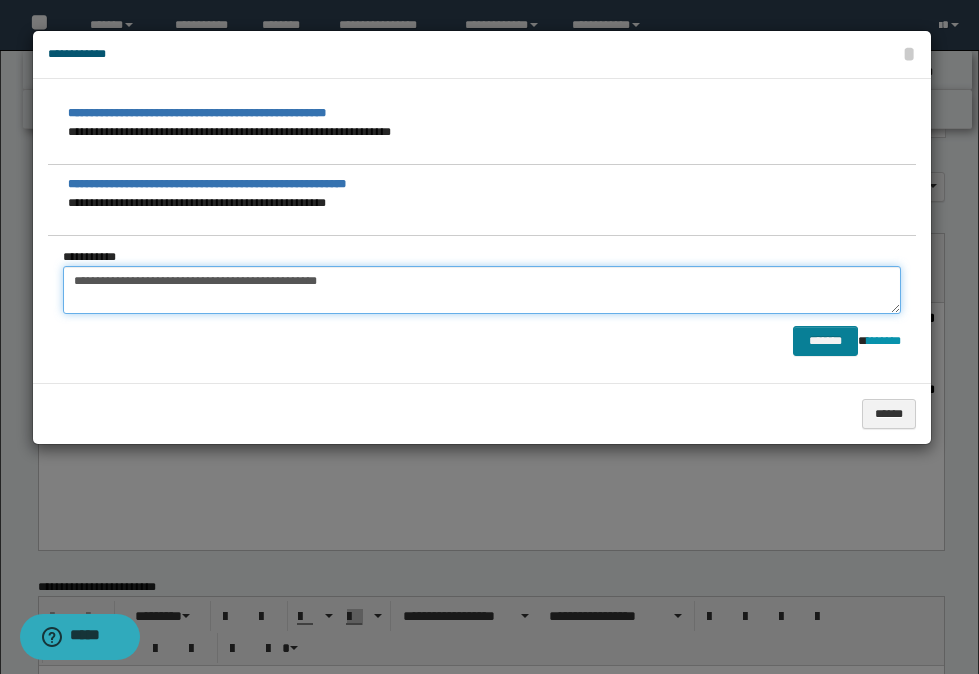 type on "**********" 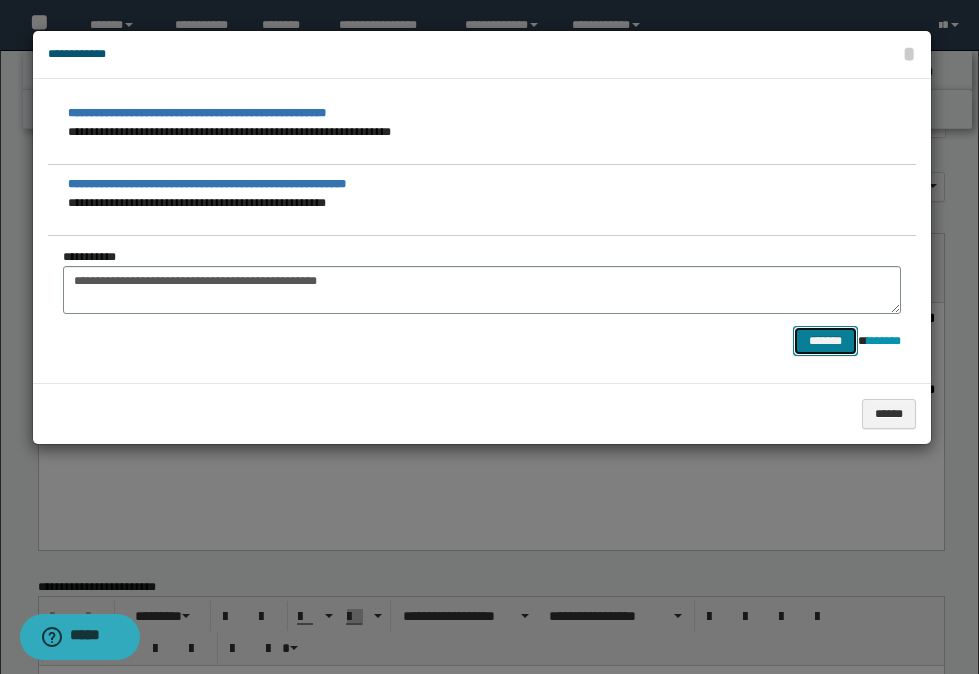 click on "*******" at bounding box center [825, 341] 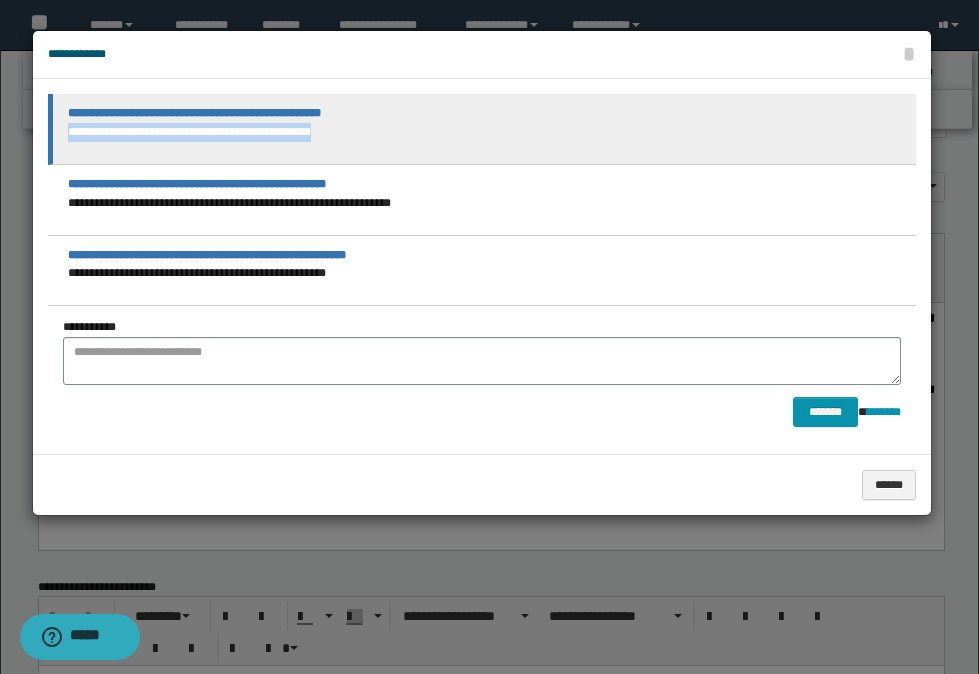 drag, startPoint x: 69, startPoint y: 130, endPoint x: 365, endPoint y: 136, distance: 296.0608 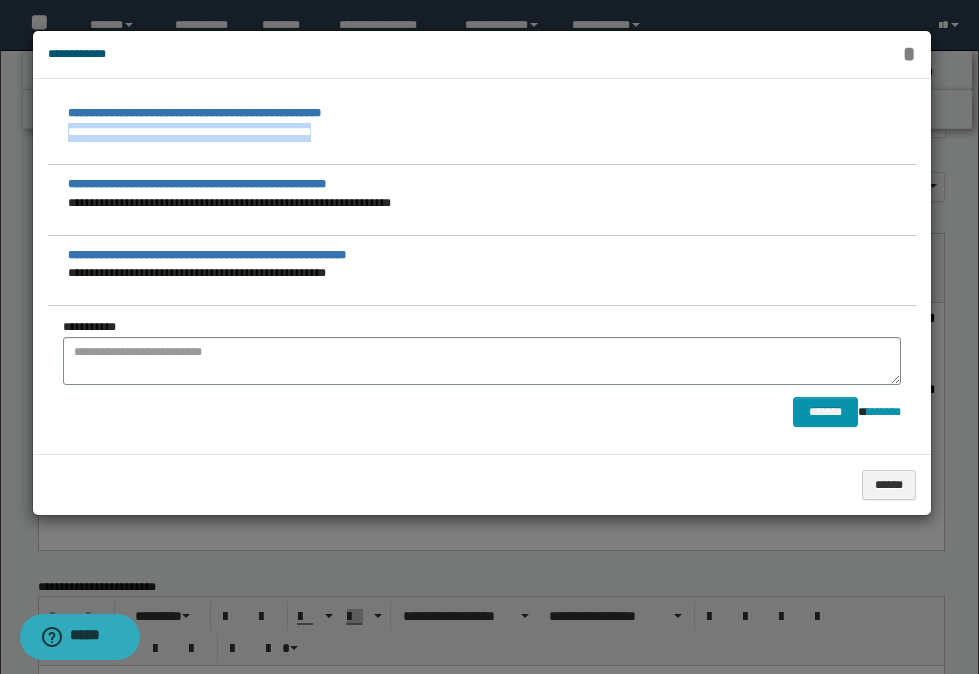 click on "*" at bounding box center [908, 54] 